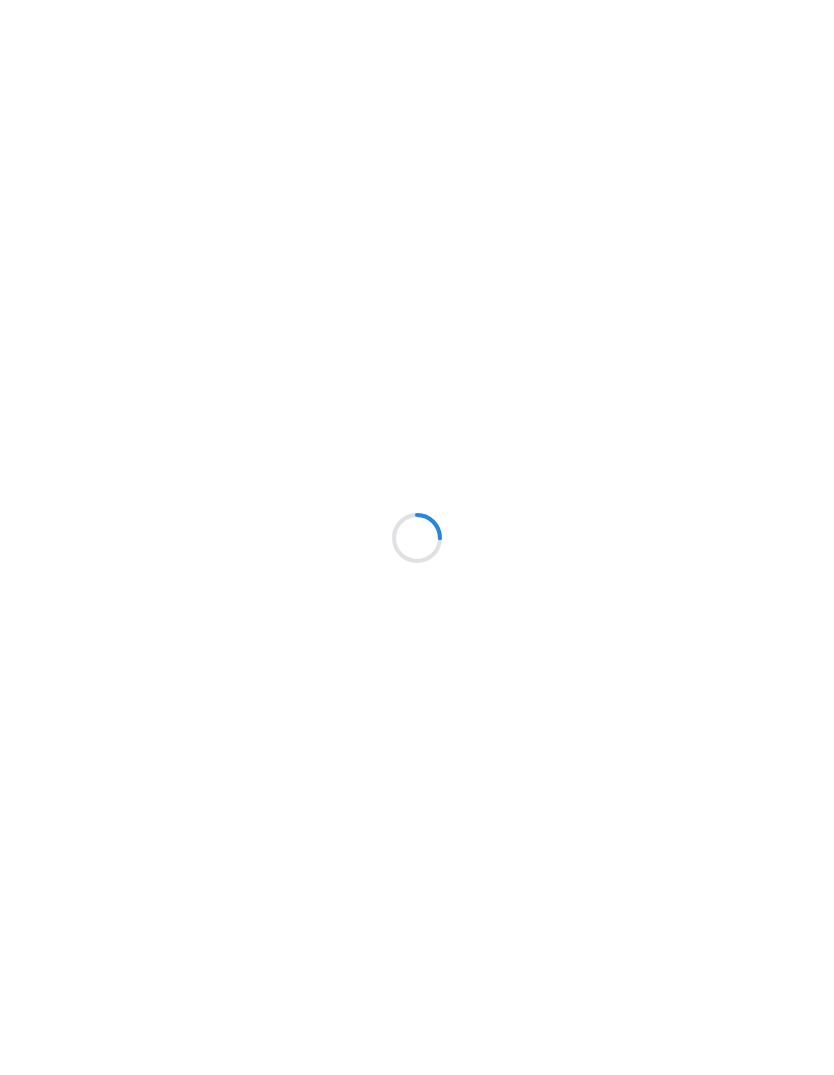 scroll, scrollTop: 0, scrollLeft: 0, axis: both 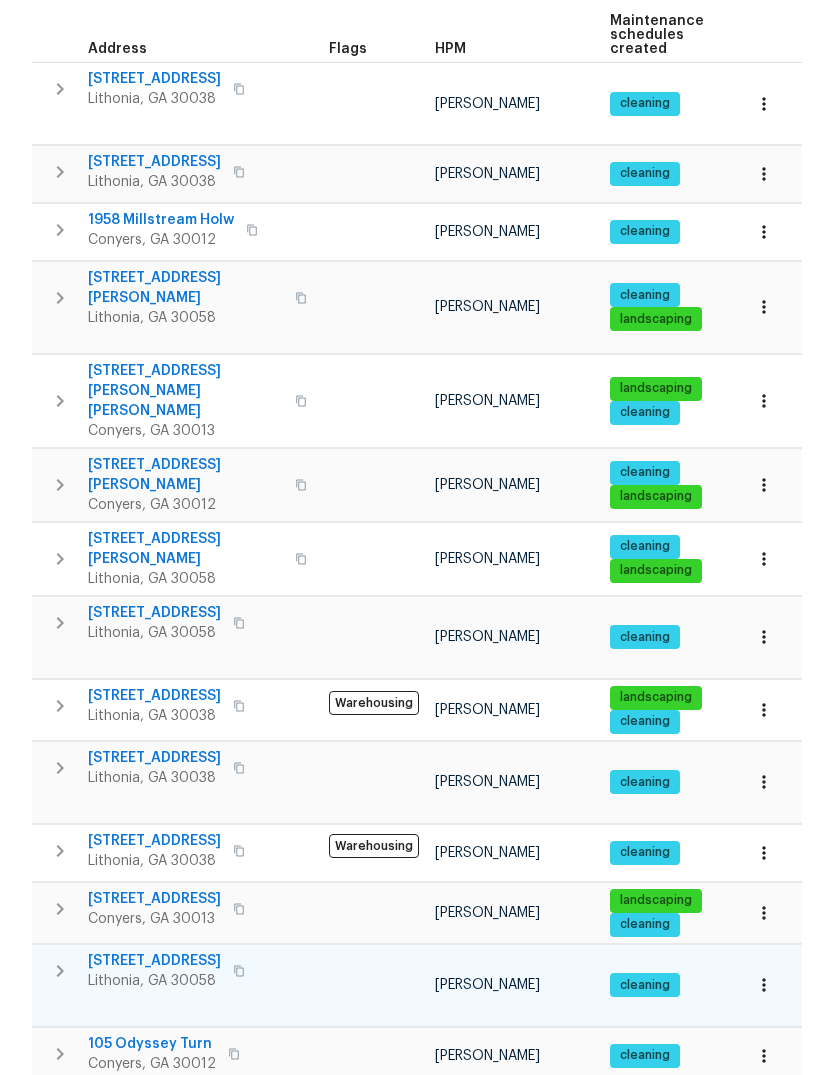 click on "[STREET_ADDRESS]" at bounding box center [154, 962] 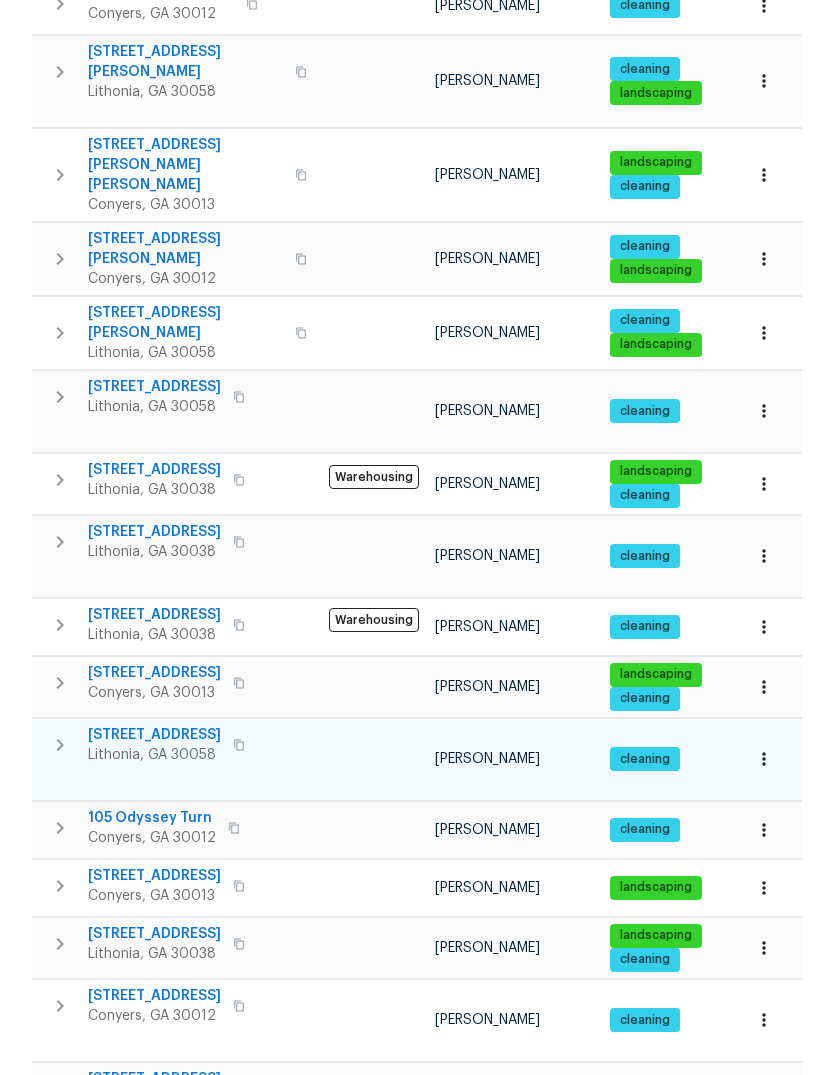 scroll, scrollTop: 595, scrollLeft: 0, axis: vertical 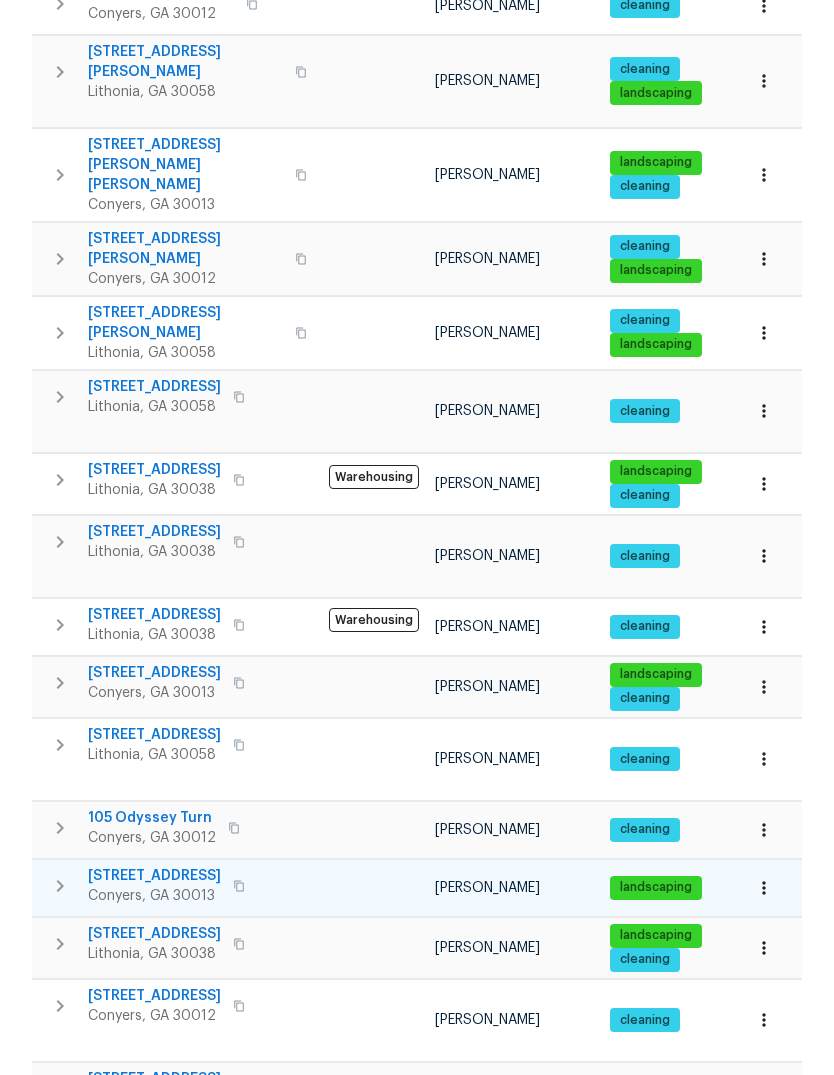 click on "[STREET_ADDRESS]" at bounding box center (154, 876) 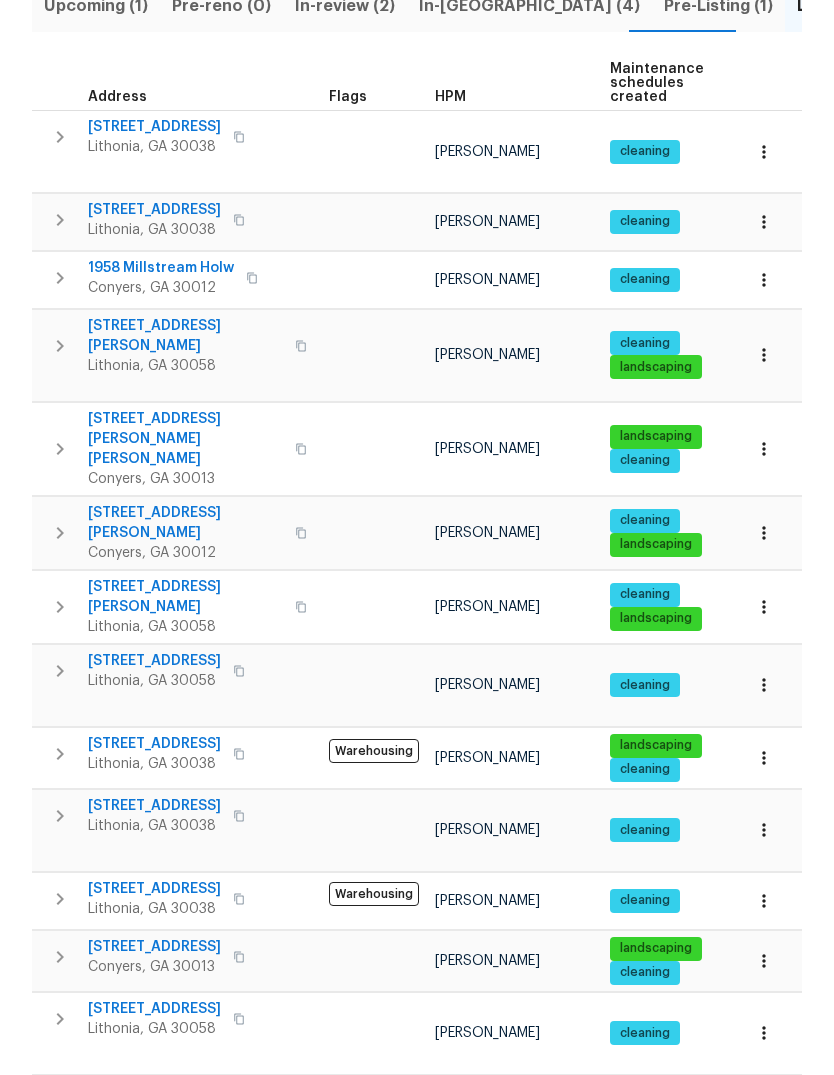 scroll, scrollTop: 0, scrollLeft: 0, axis: both 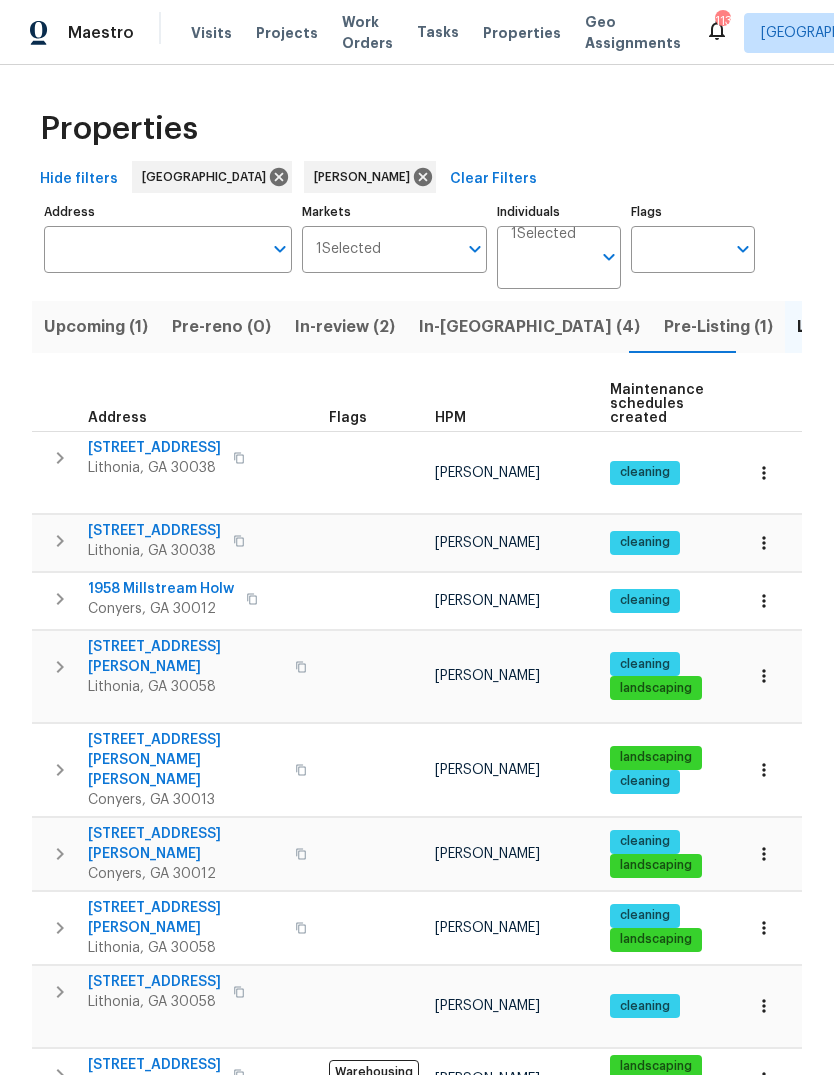 click on "In-reno (4)" at bounding box center (529, 327) 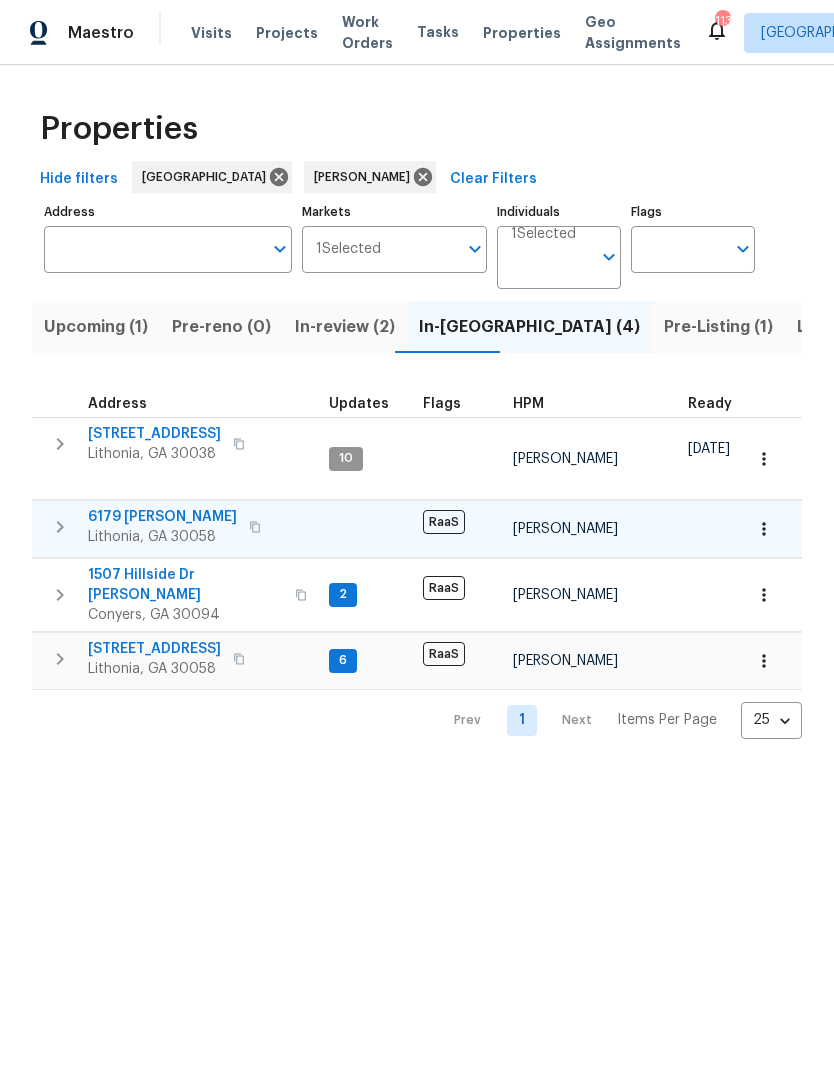 click on "6179 Dana Ct" at bounding box center [162, 517] 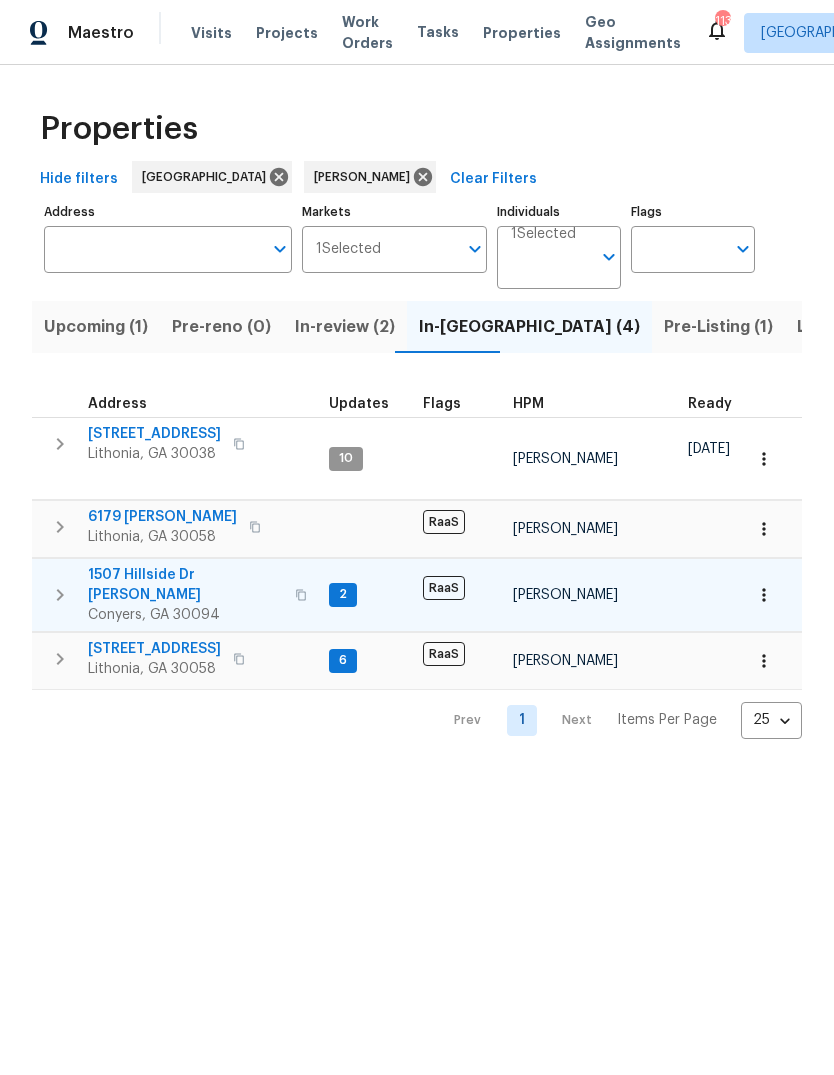 click on "1507 Hillside Dr SE" at bounding box center (185, 585) 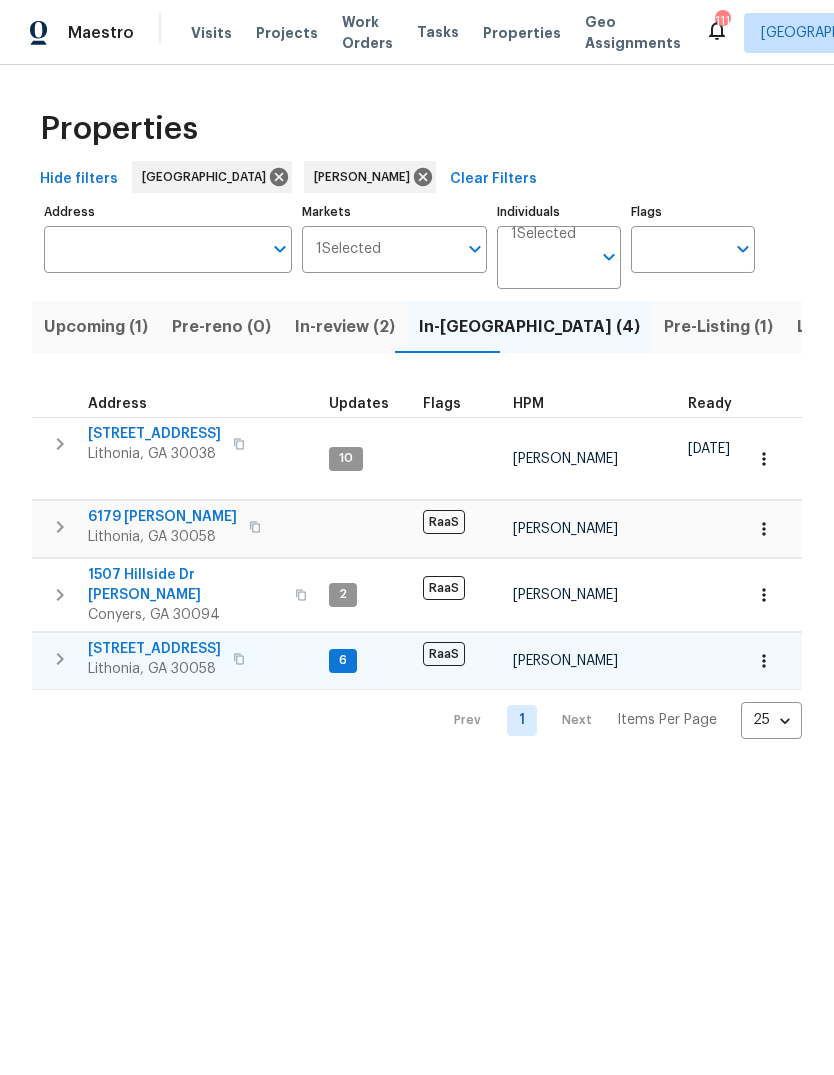click on "2233 Cherokee Valley Dr" at bounding box center [154, 649] 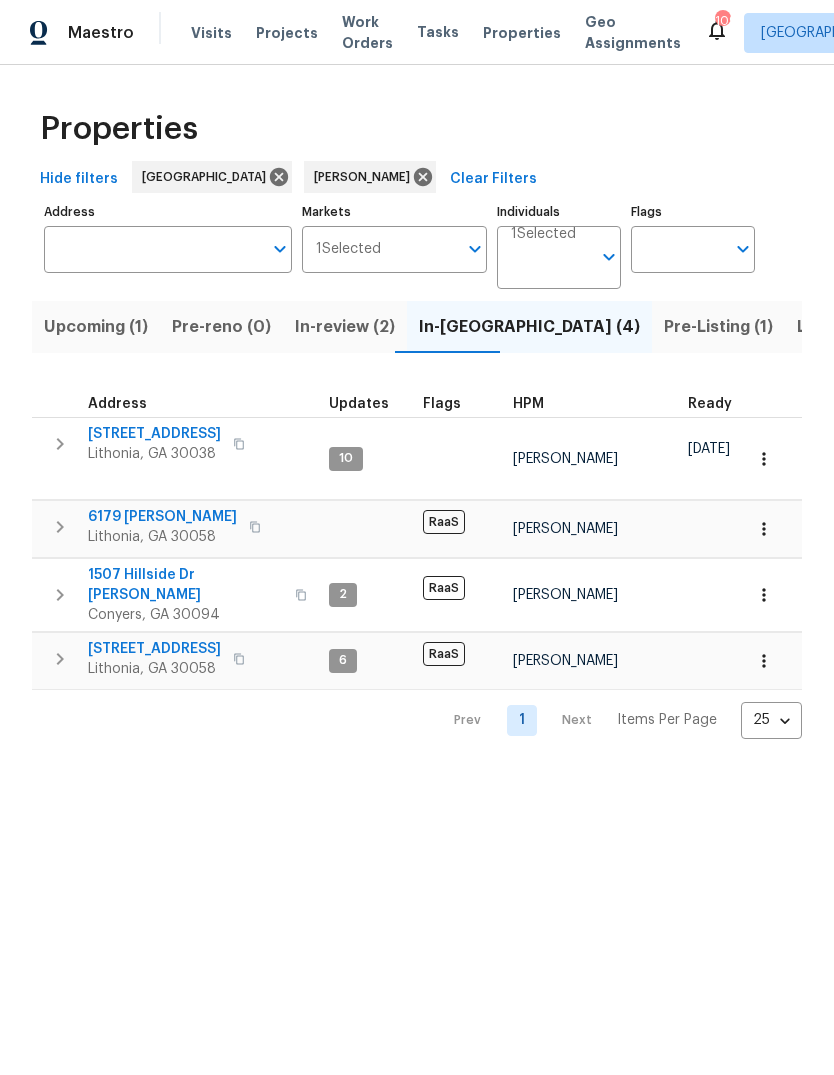 click on "In-review (2)" at bounding box center [345, 327] 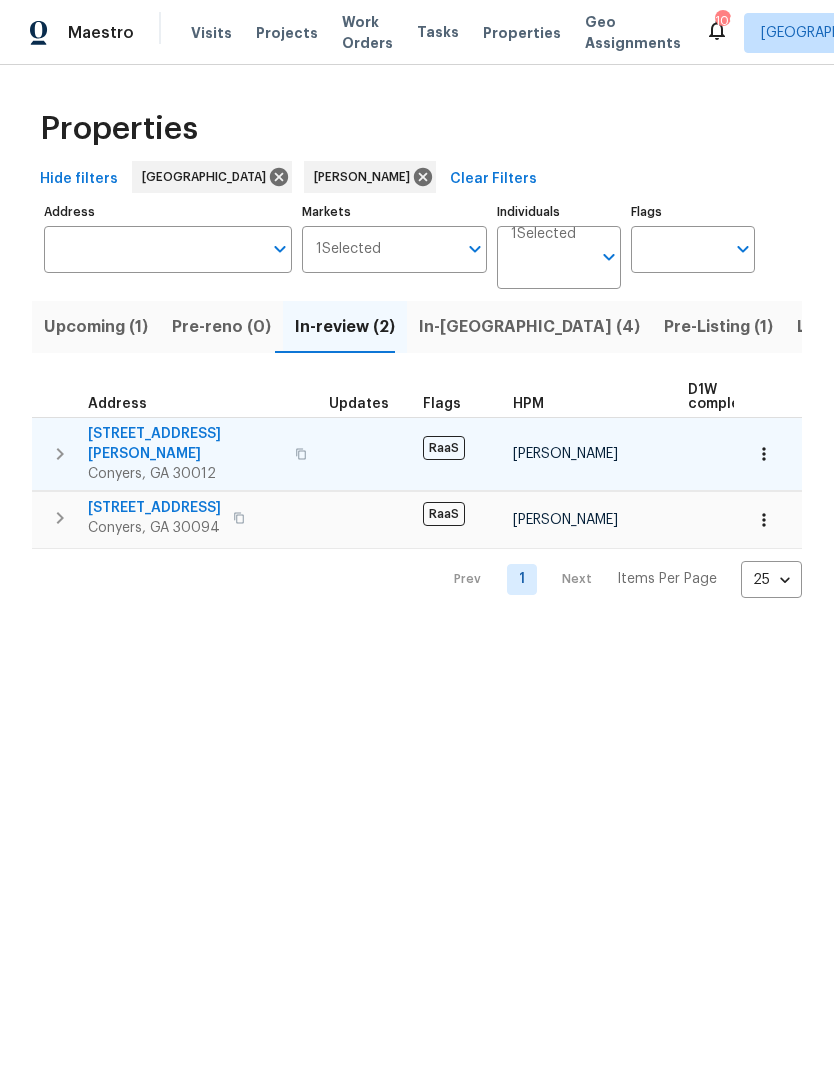 click on "1347 Peggy Ln NW" at bounding box center [185, 444] 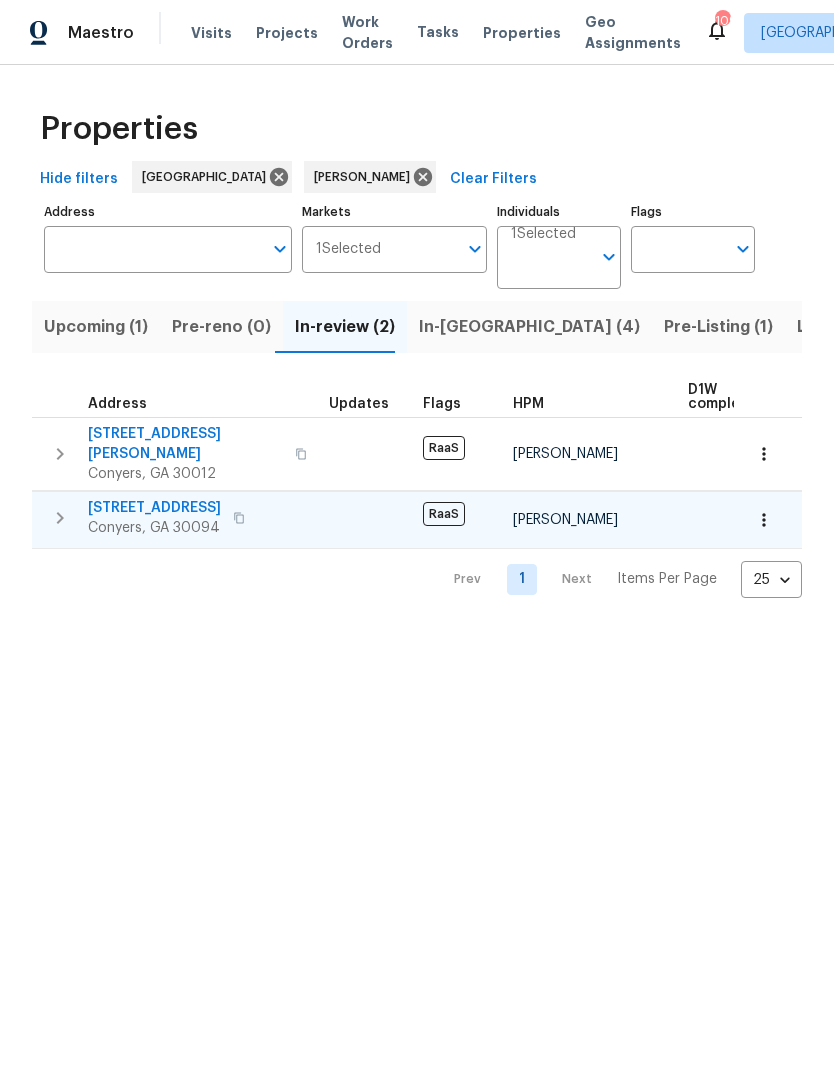click on "139 Old Mill Trl SW" at bounding box center [154, 508] 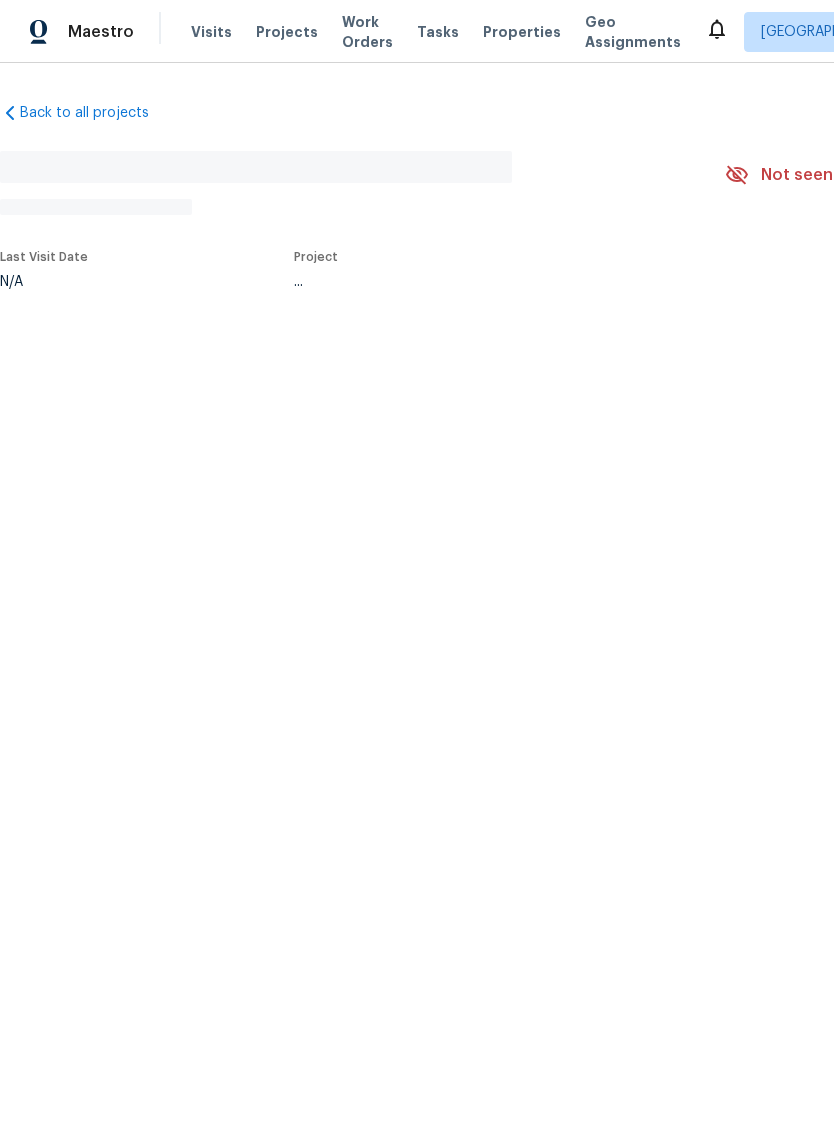 scroll, scrollTop: 0, scrollLeft: 0, axis: both 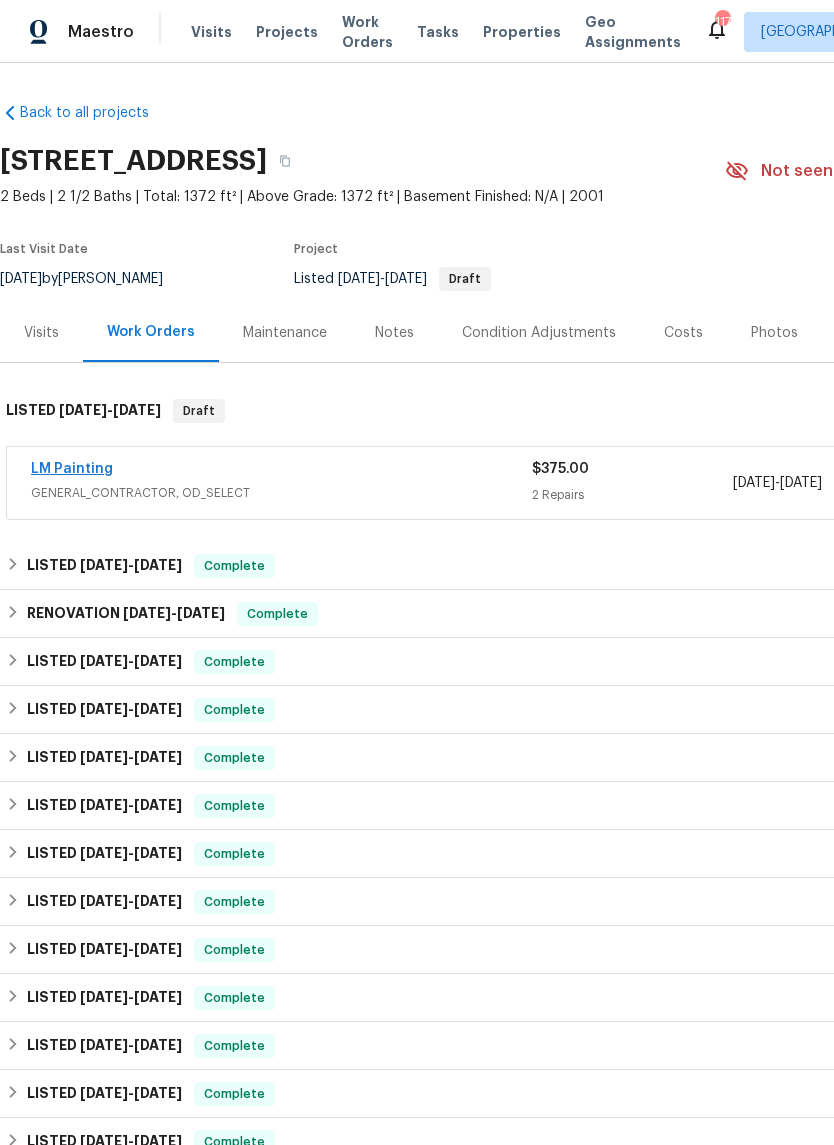 click on "LM Painting" at bounding box center (72, 469) 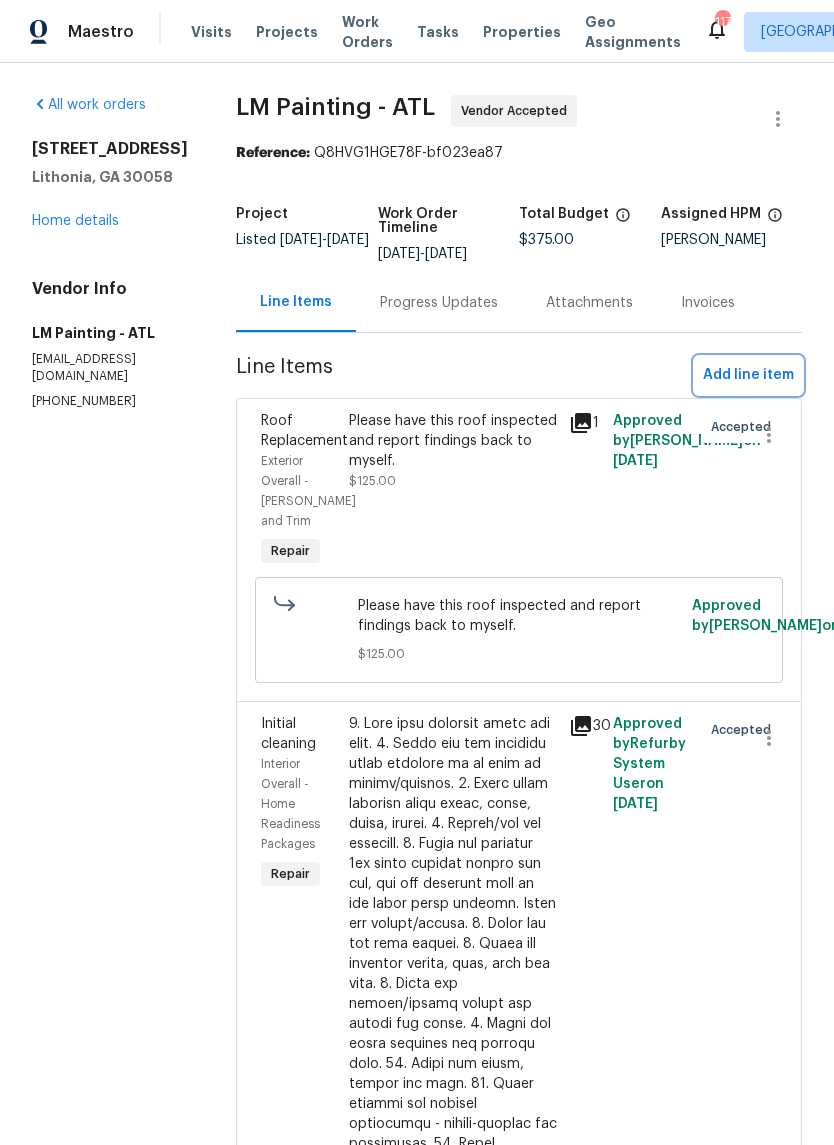 click on "Add line item" at bounding box center (748, 375) 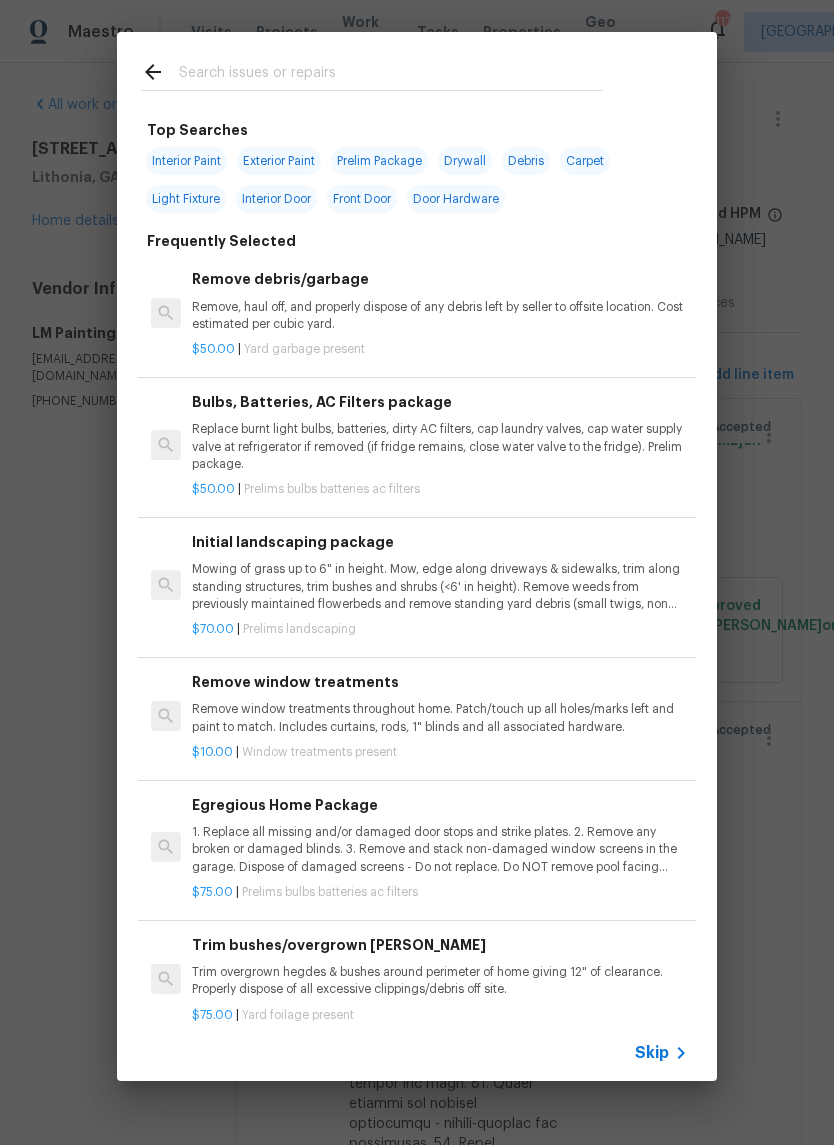 click at bounding box center [391, 75] 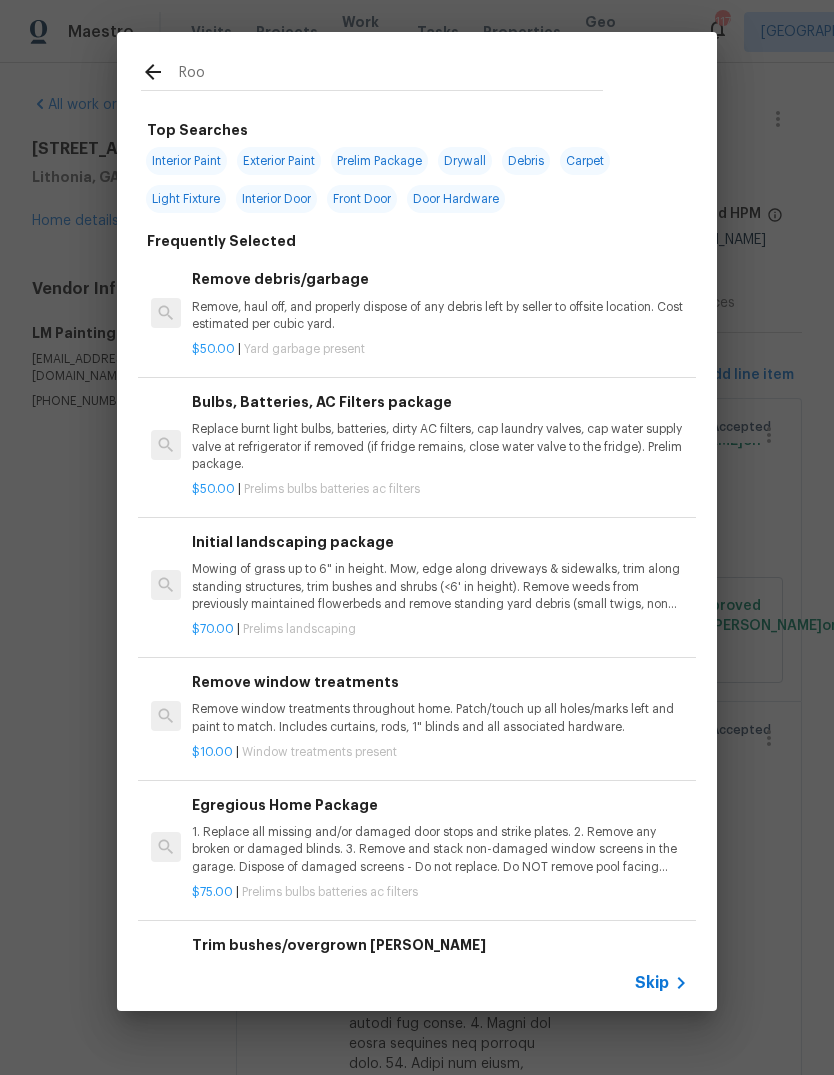 type on "Roof" 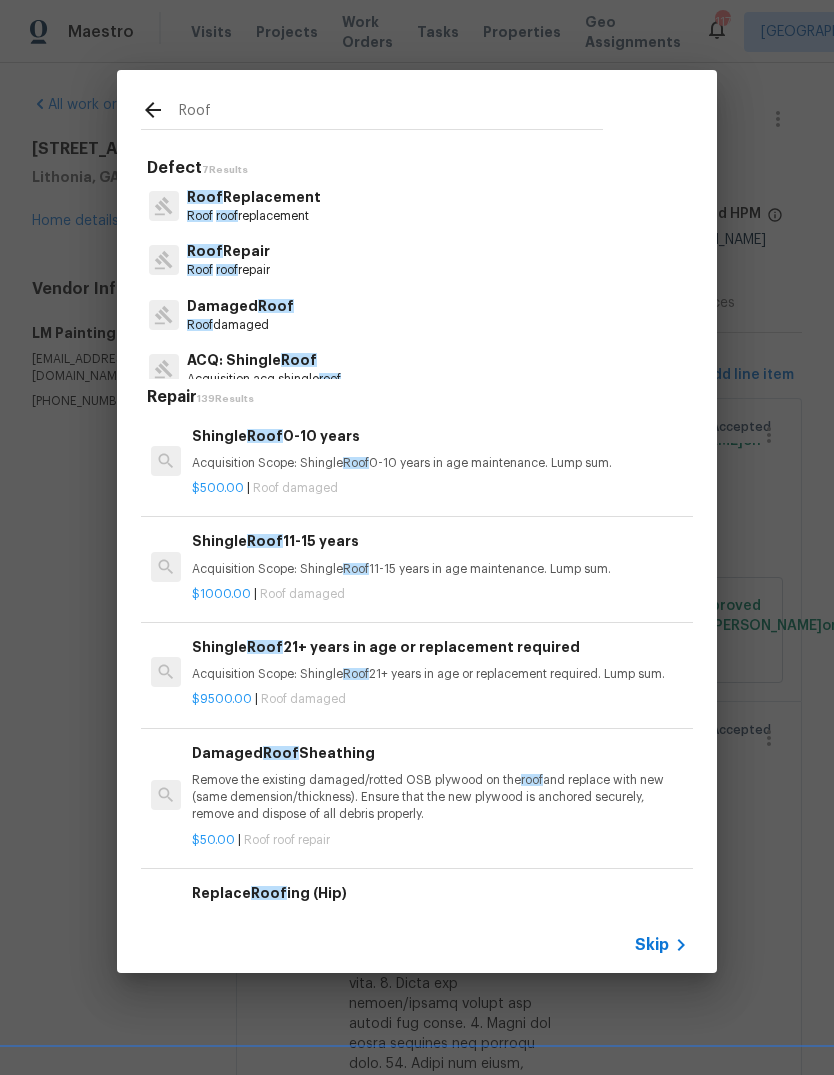 click on "Roof  Replacement" at bounding box center (254, 197) 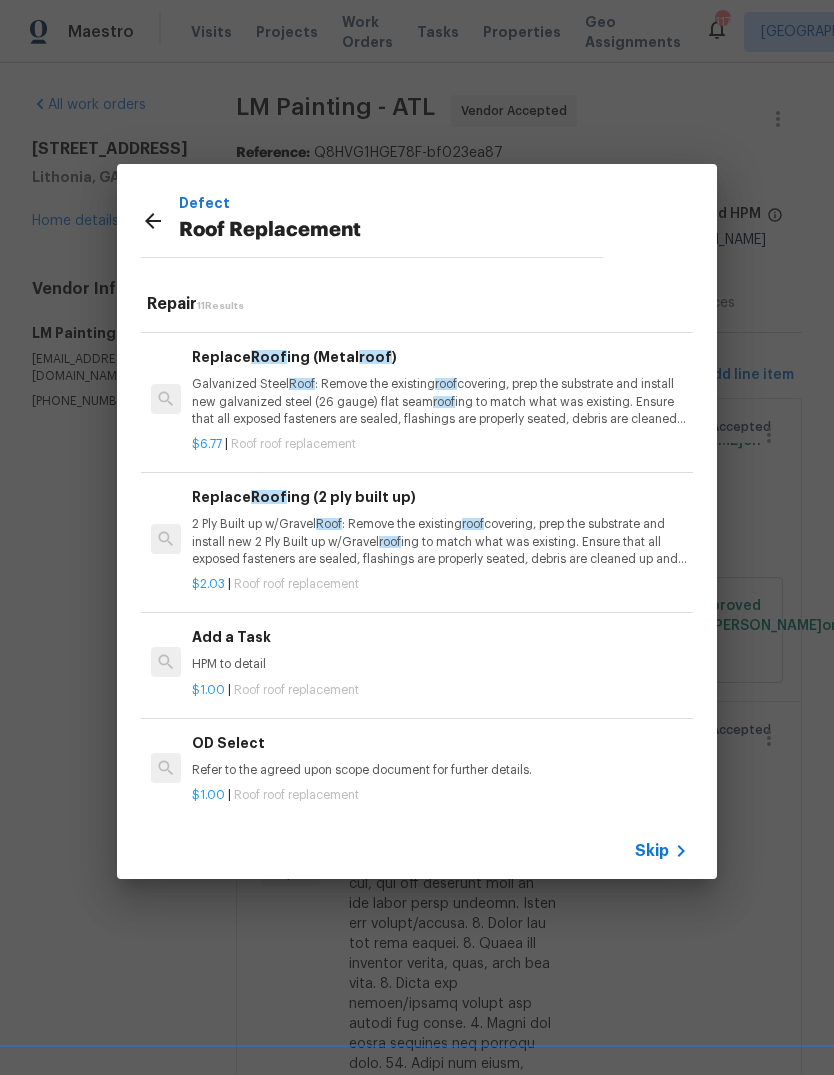 scroll, scrollTop: 964, scrollLeft: 0, axis: vertical 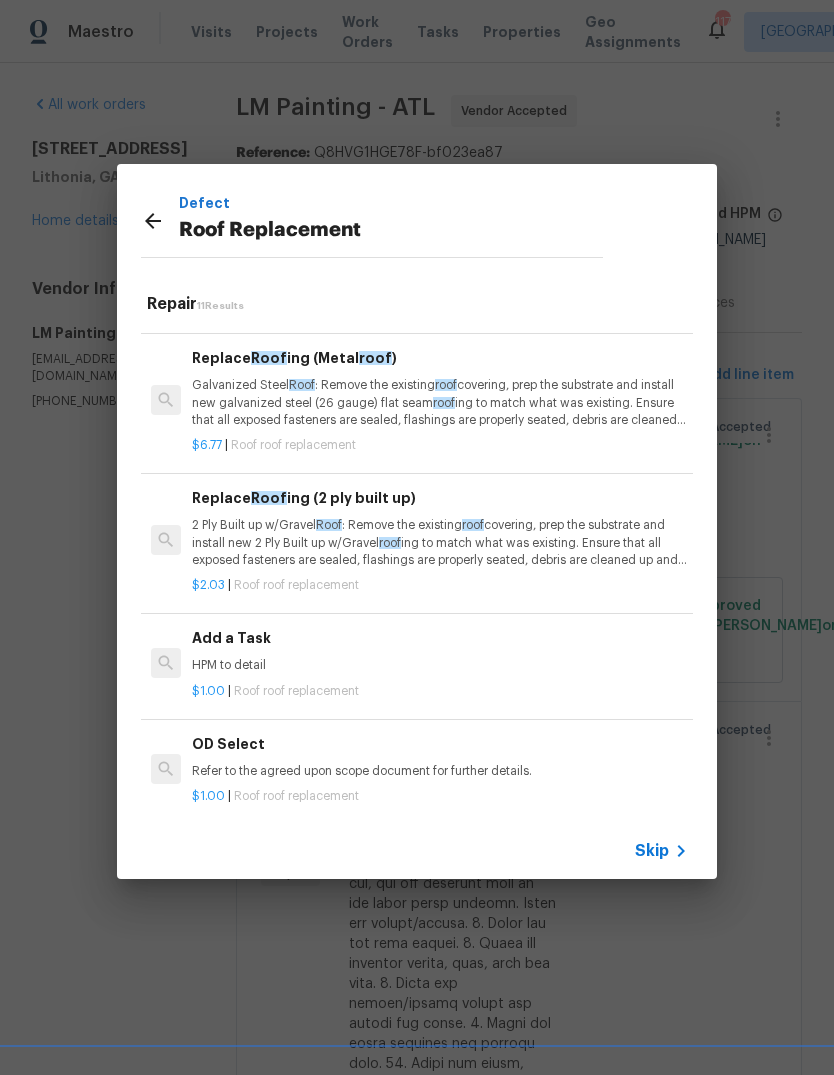 click on "HPM to detail" at bounding box center (440, 665) 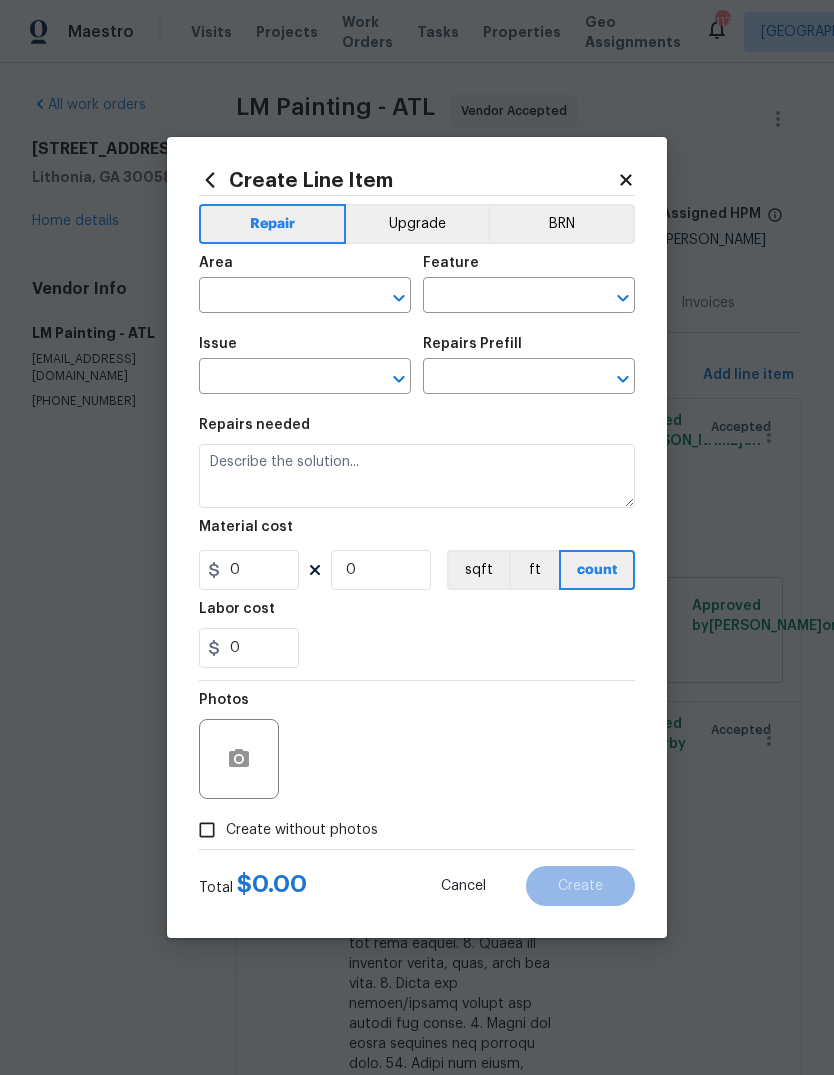type on "Eaves and Trim" 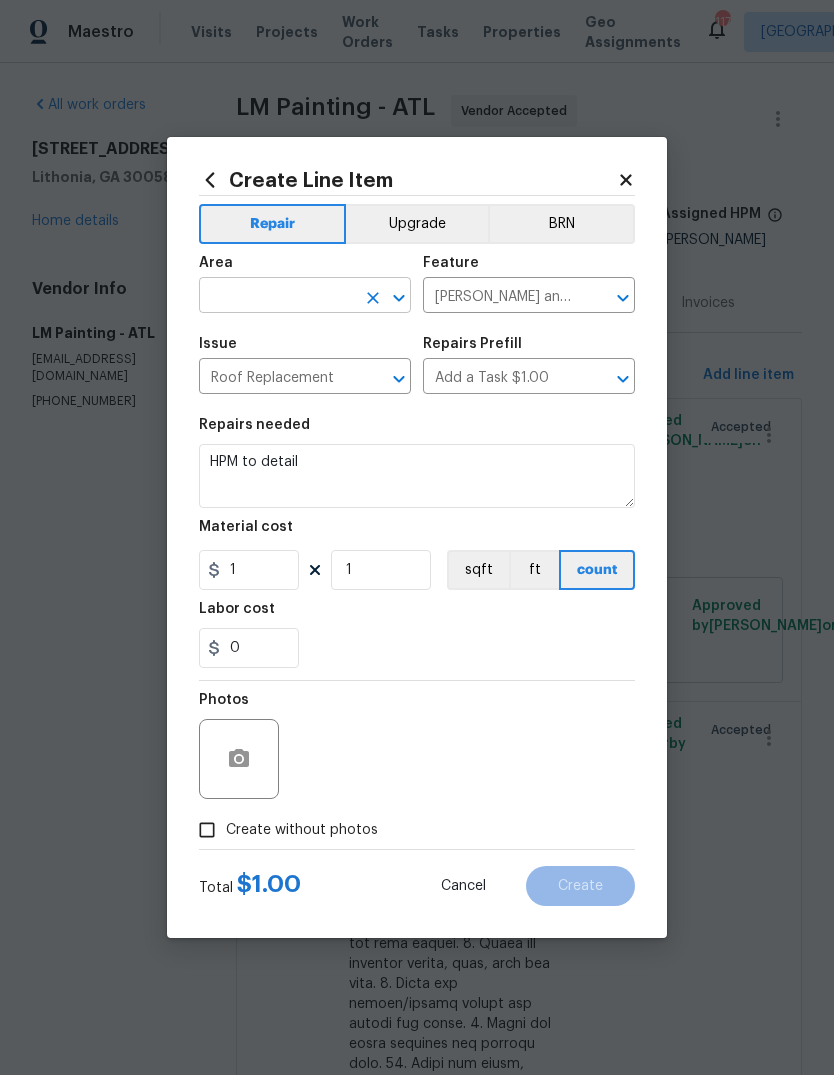 click at bounding box center (277, 297) 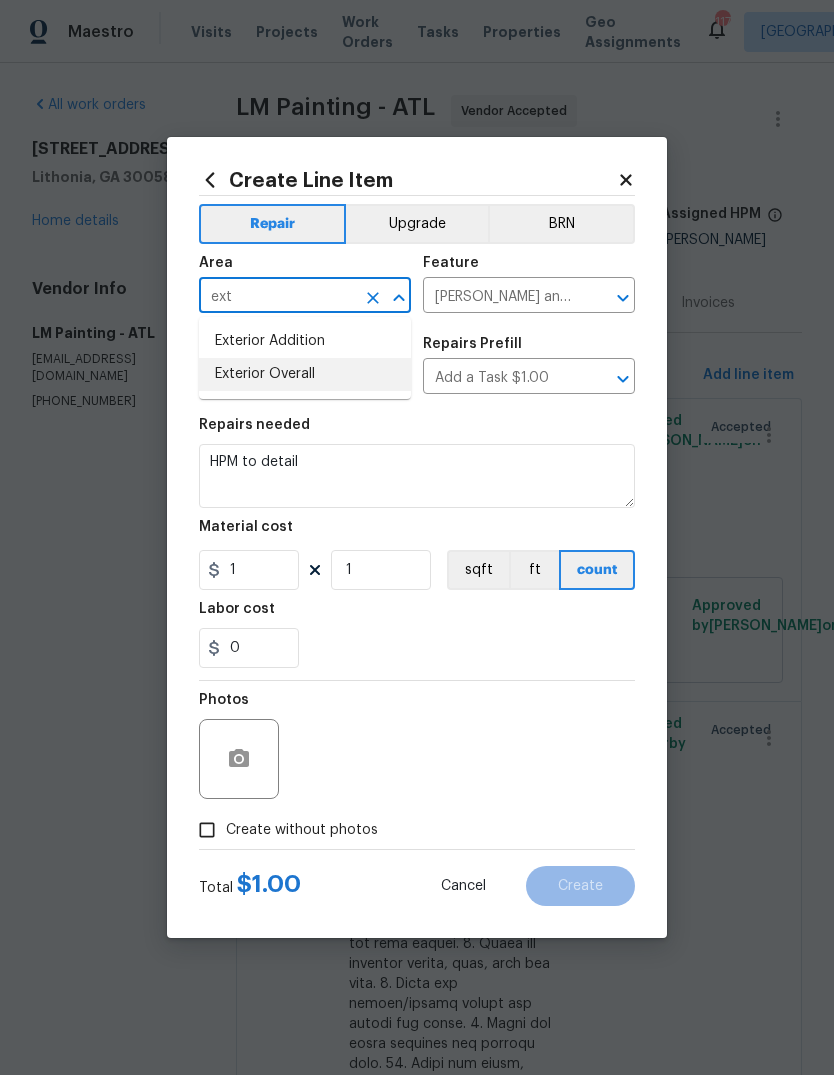 click on "Exterior Overall" at bounding box center (305, 374) 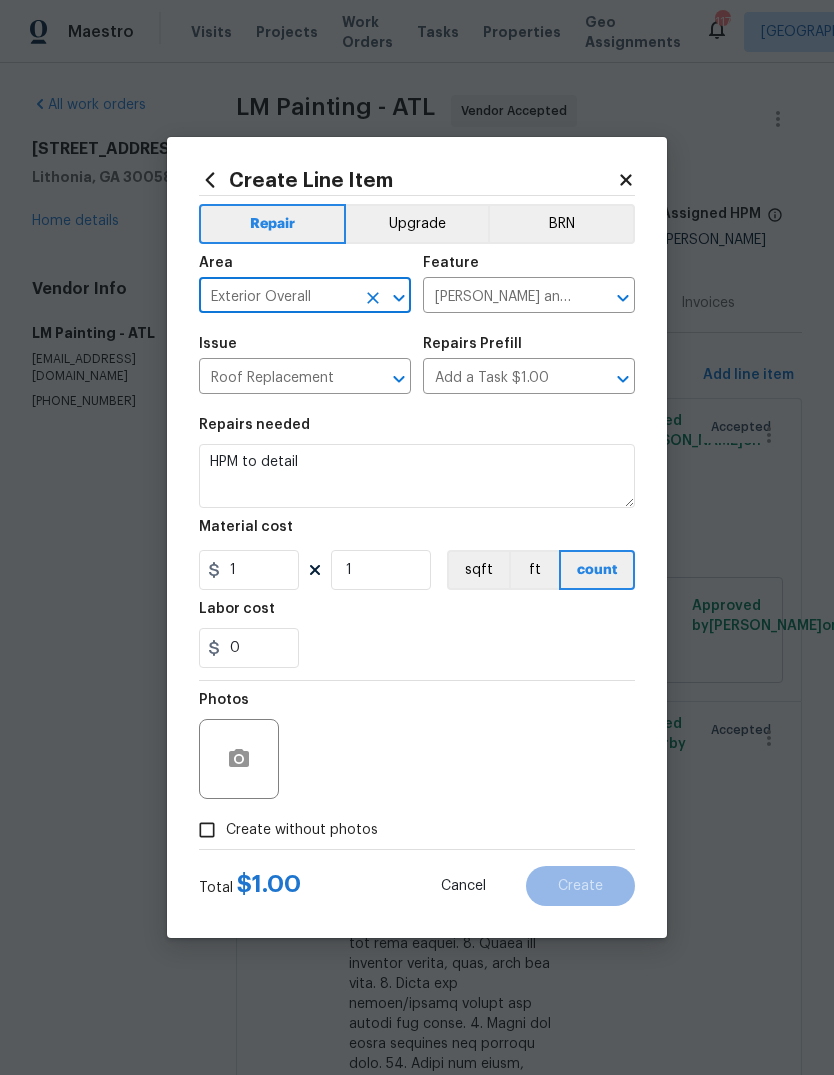 click on "HPM to detail" at bounding box center [417, 476] 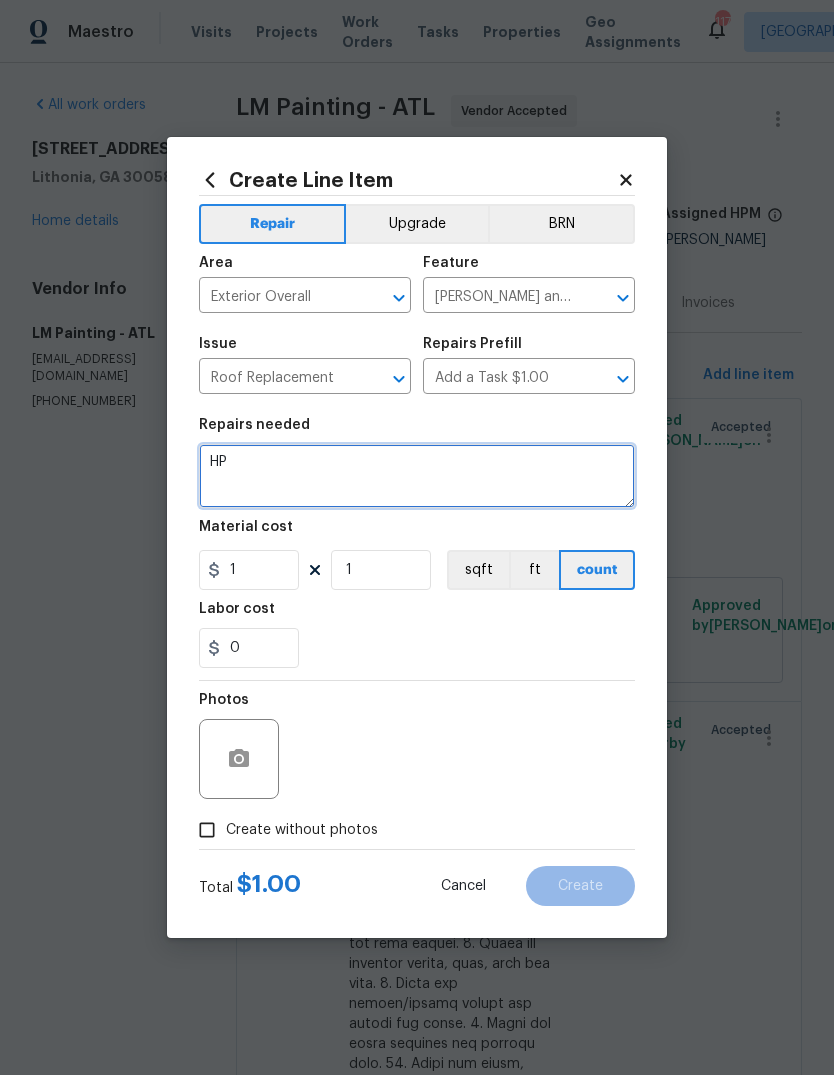 type on "H" 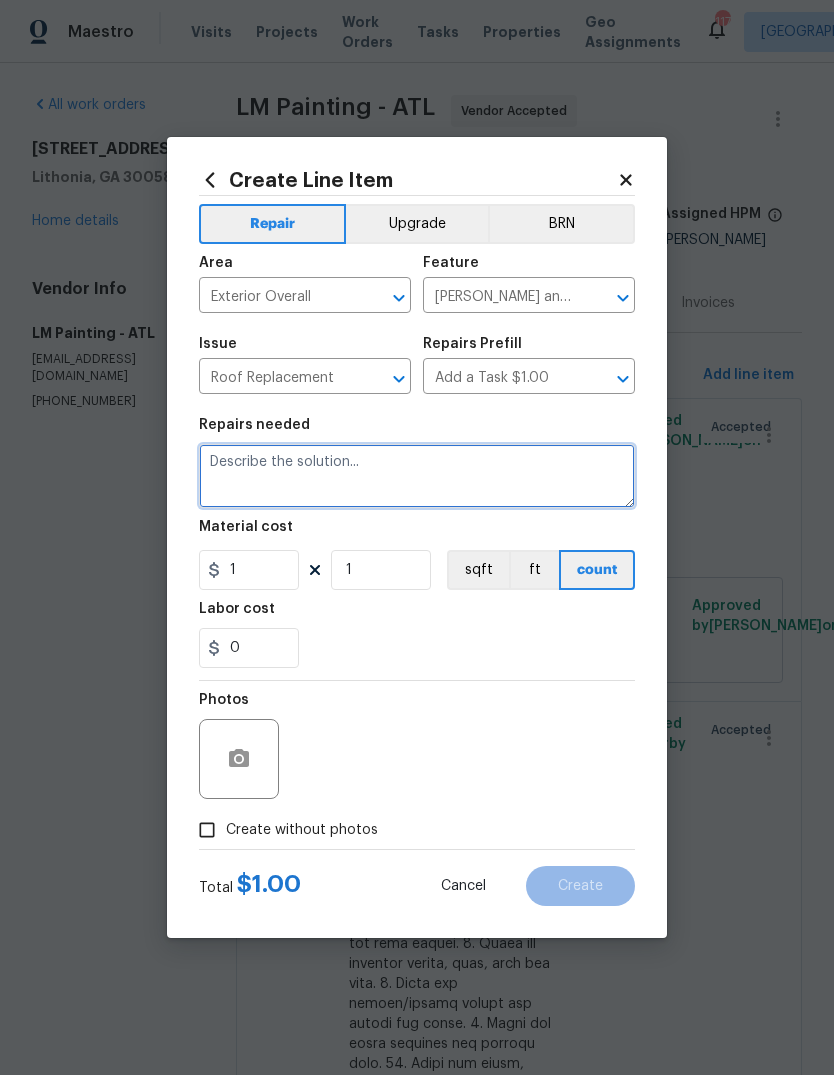 paste on "Tear off, haul, dispose old felt, shingles, debris
15 squares of black architectural shingles
26 ft black hip/ridge shingles
163 ft starter shingles
163 ft drip edge
1075 sq ft synthetic felt
7 pieces of ridge vent
Install new pipe boots
5 year workmanship warranty" 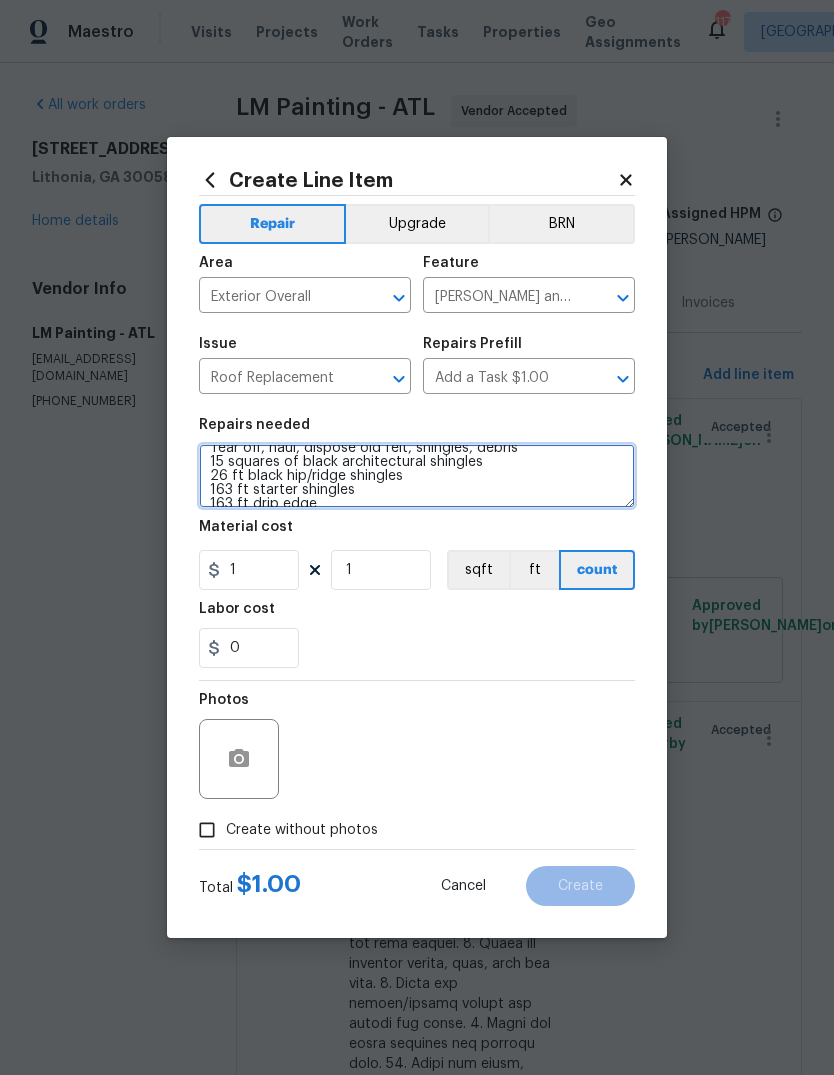 scroll, scrollTop: 12, scrollLeft: 0, axis: vertical 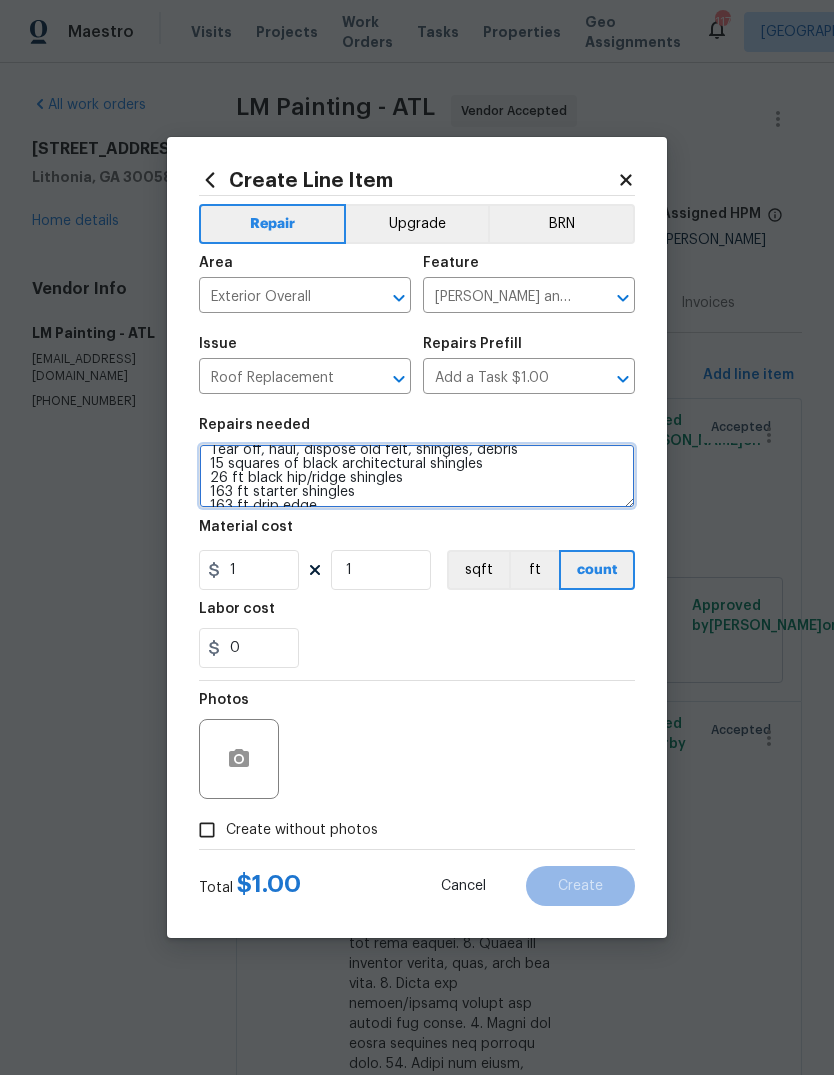 click on "Tear off, haul, dispose old felt, shingles, debris
15 squares of black architectural shingles
26 ft black hip/ridge shingles
163 ft starter shingles
163 ft drip edge
1075 sq ft synthetic felt
7 pieces of ridge vent
Install new pipe boots
5 year workmanship warranty" at bounding box center (417, 476) 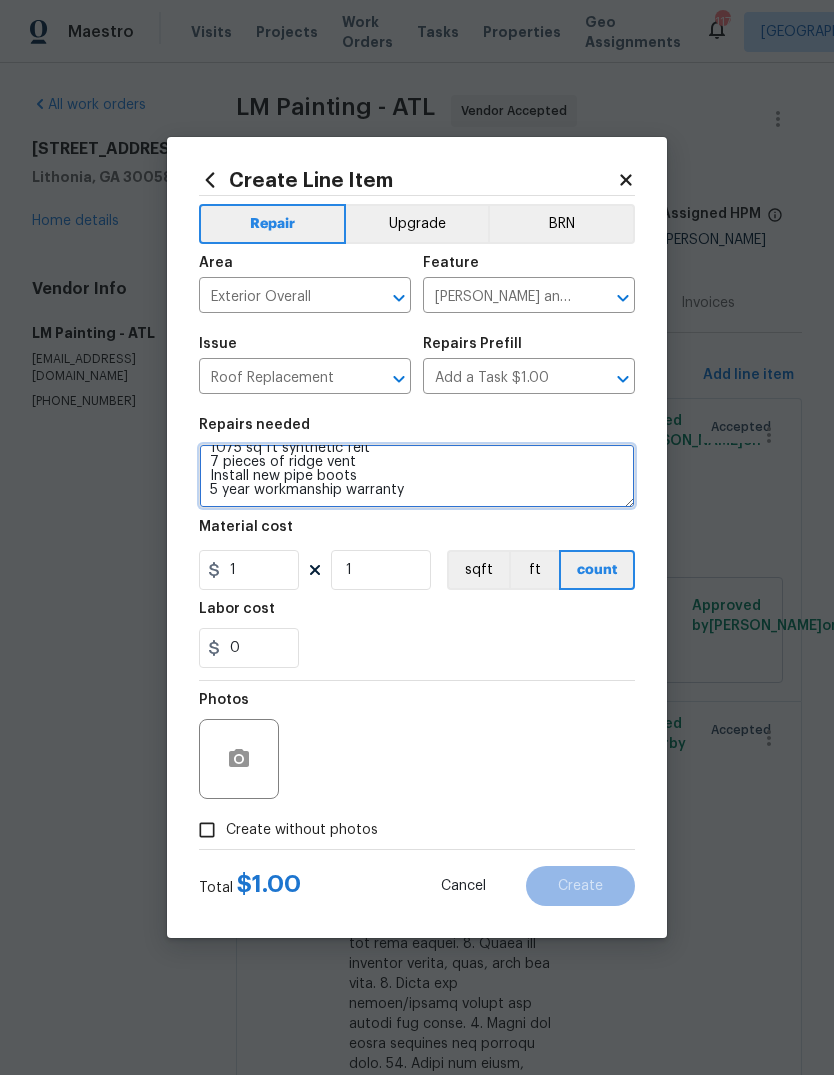 scroll, scrollTop: 84, scrollLeft: 0, axis: vertical 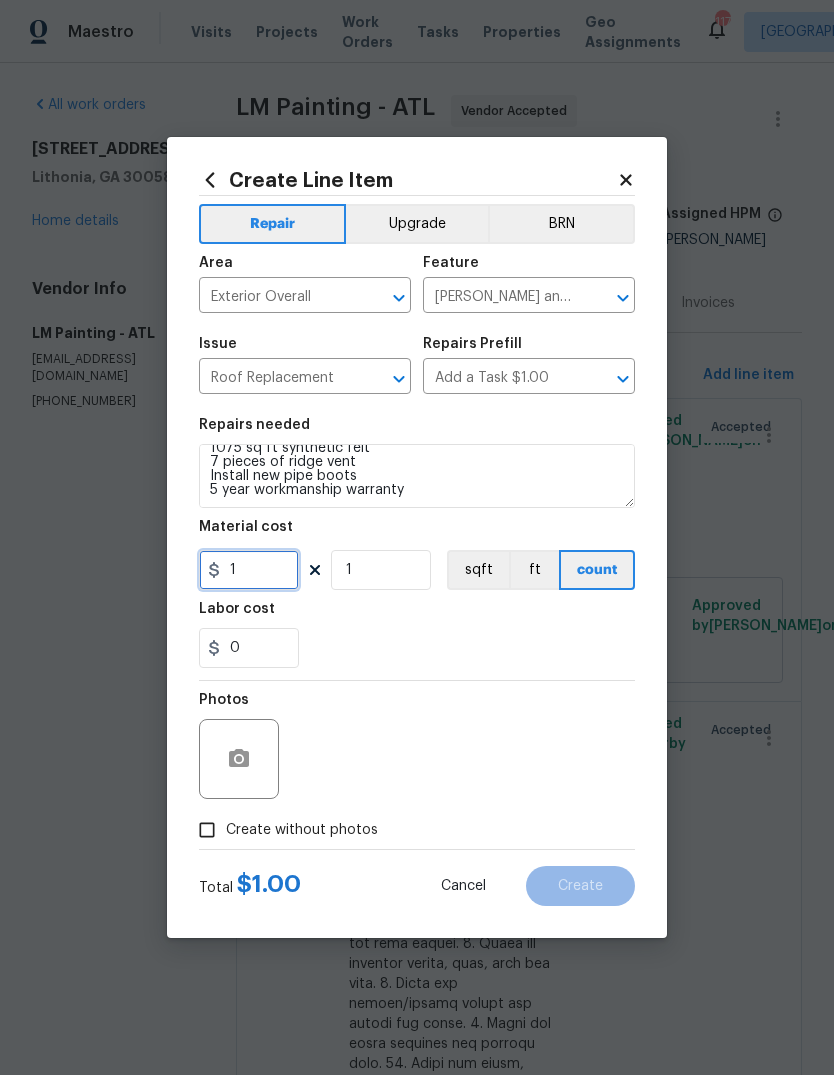 click on "1" at bounding box center [249, 570] 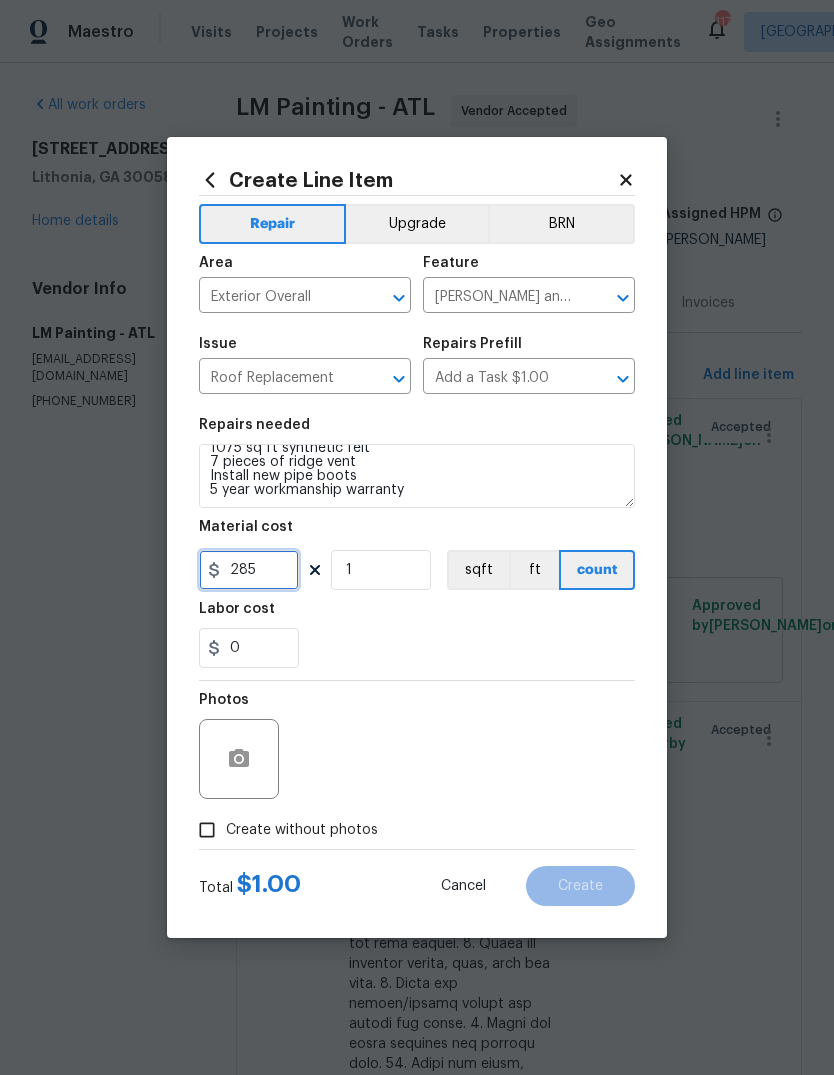 type on "285" 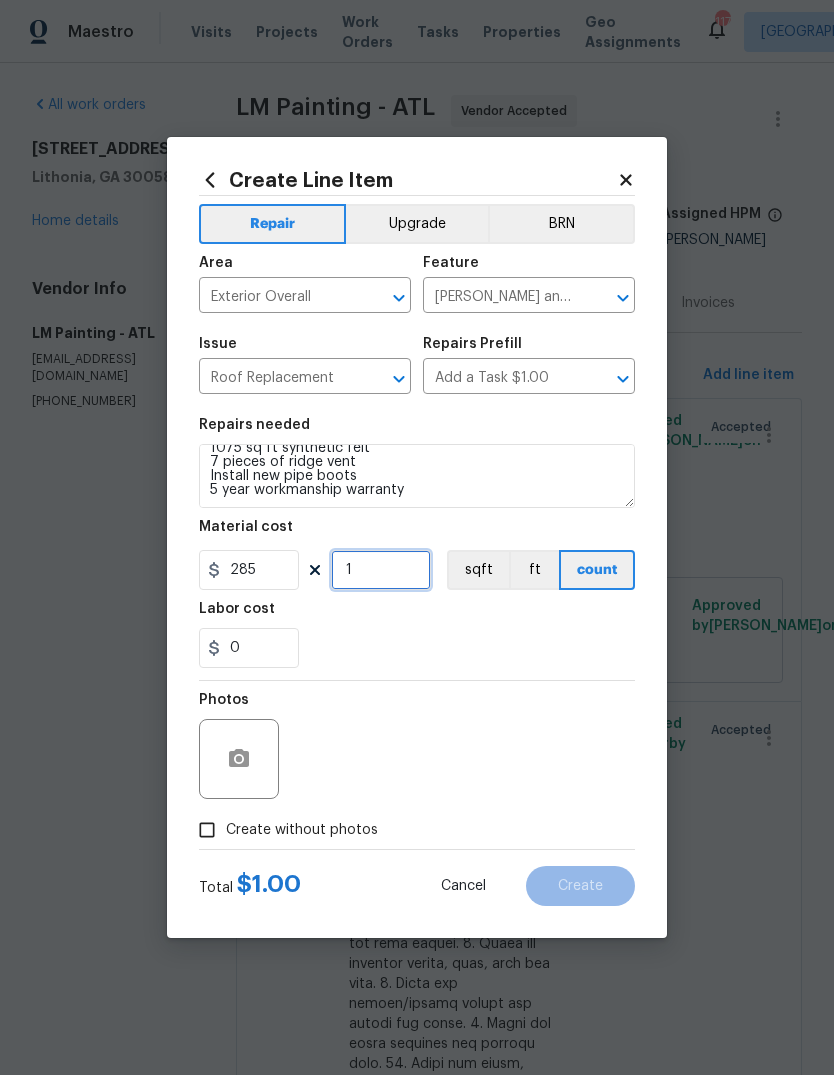 click on "1" at bounding box center (381, 570) 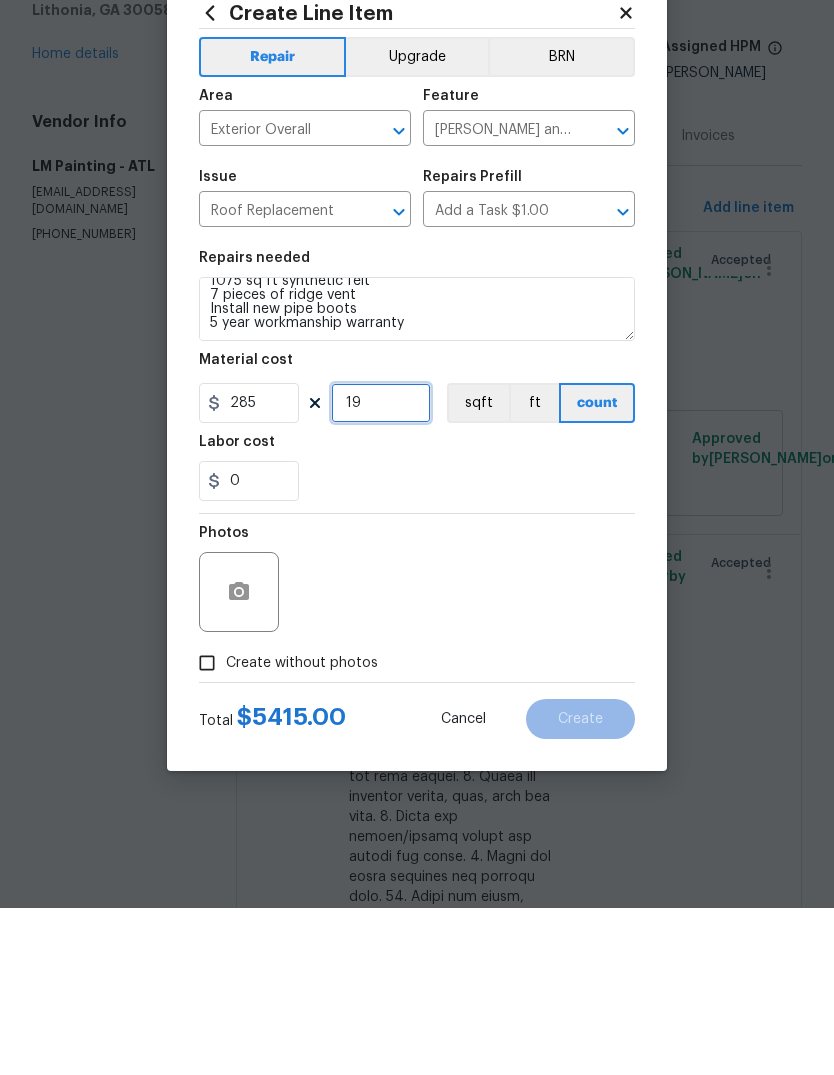 type on "19" 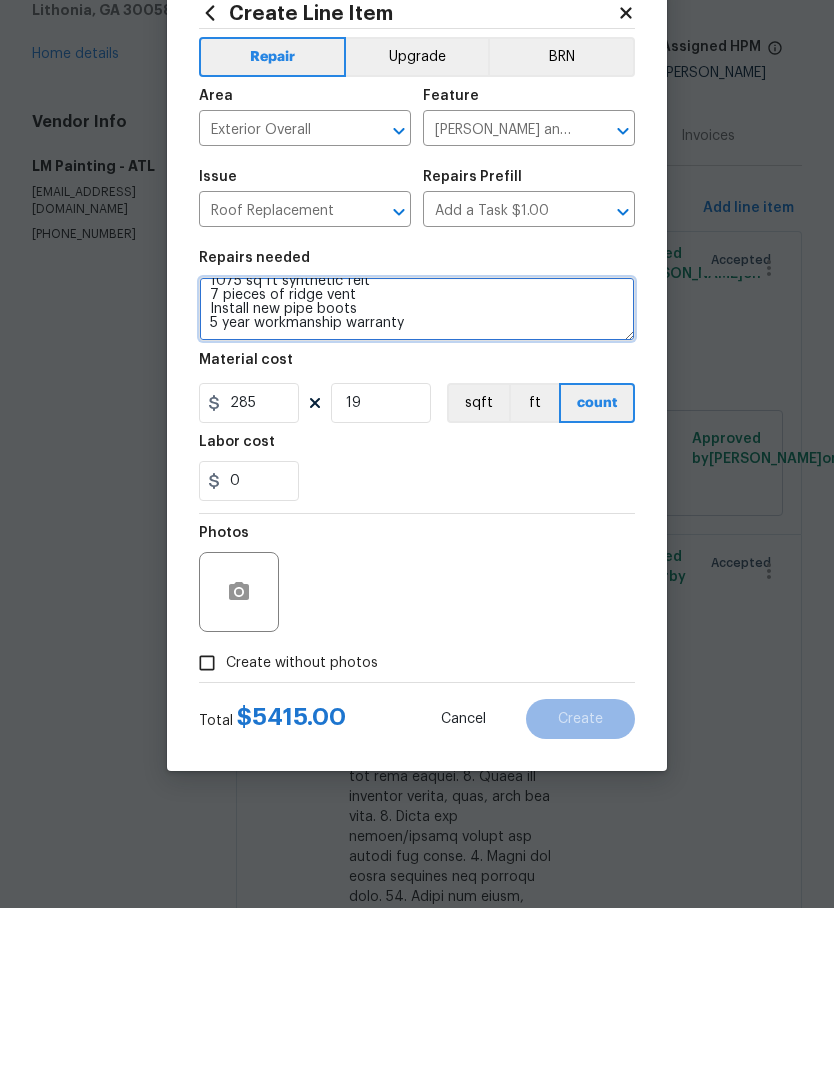 click on "Tear off, haul, dispose old felt, shingles, debris
17 squares of black architectural shingles
26 ft black hip/ridge shingles
163 ft starter shingles
163 ft drip edge
1075 sq ft synthetic felt
7 pieces of ridge vent
Install new pipe boots
5 year workmanship warranty" at bounding box center (417, 476) 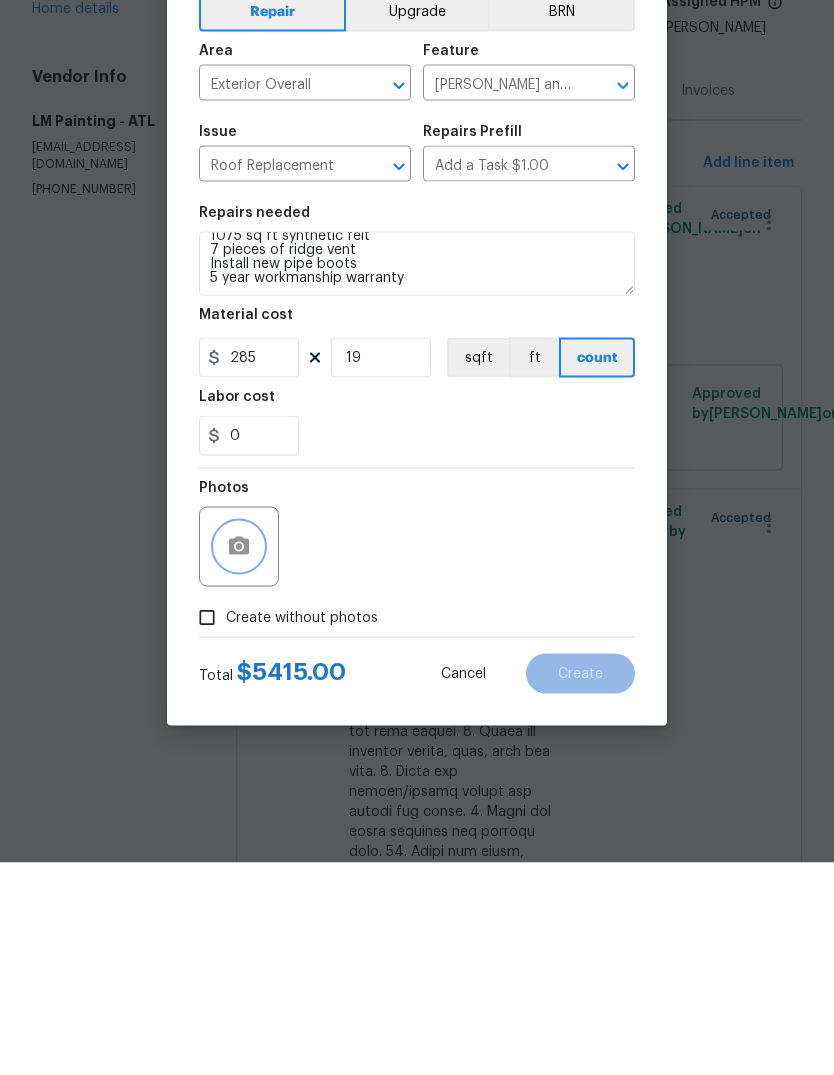 click 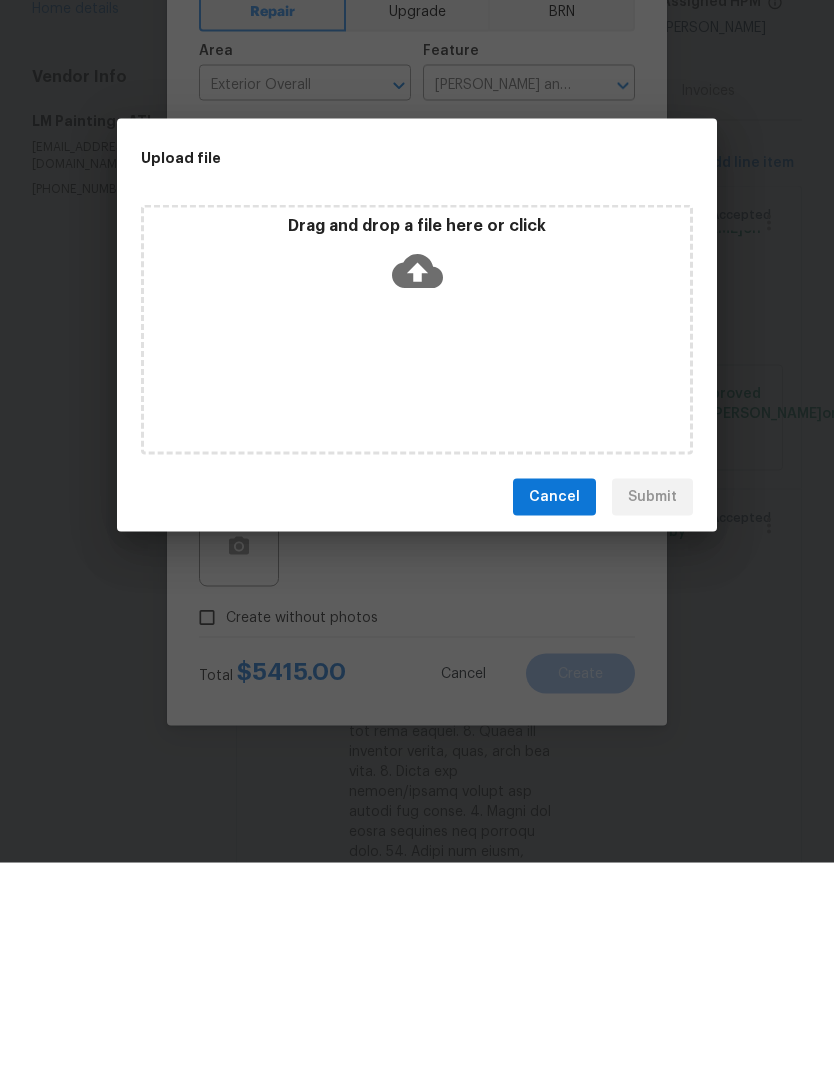 scroll, scrollTop: 75, scrollLeft: 0, axis: vertical 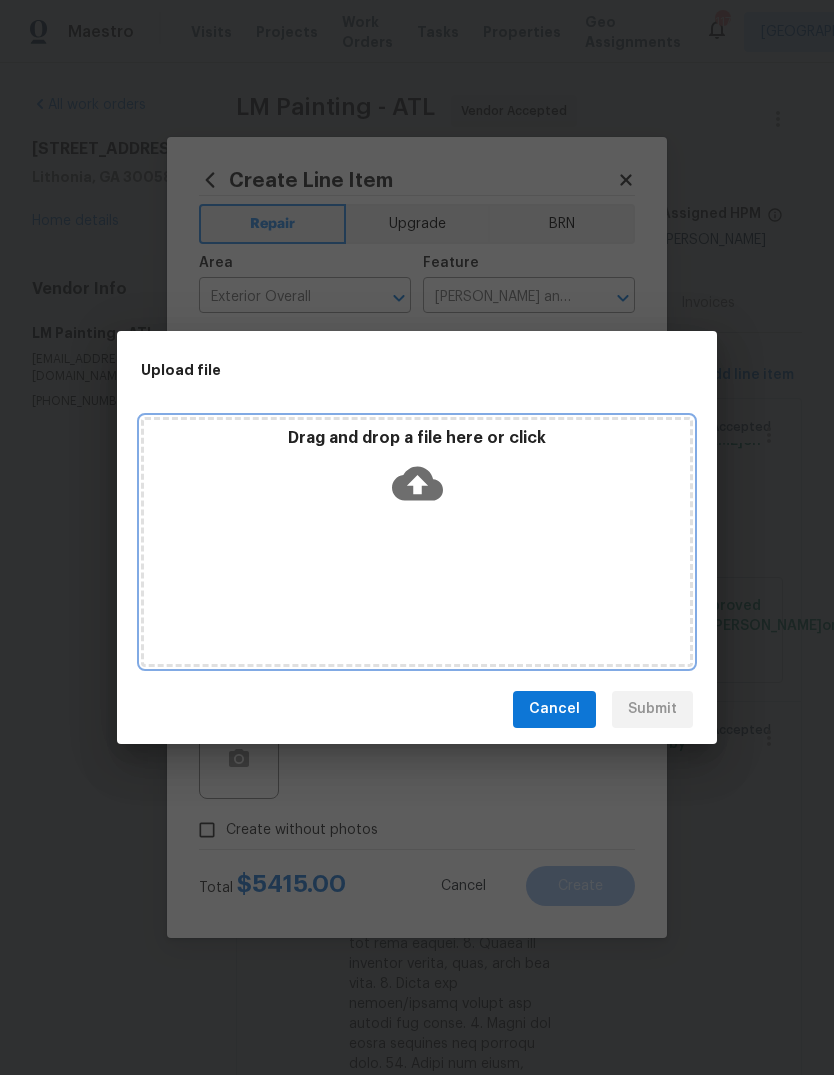 click 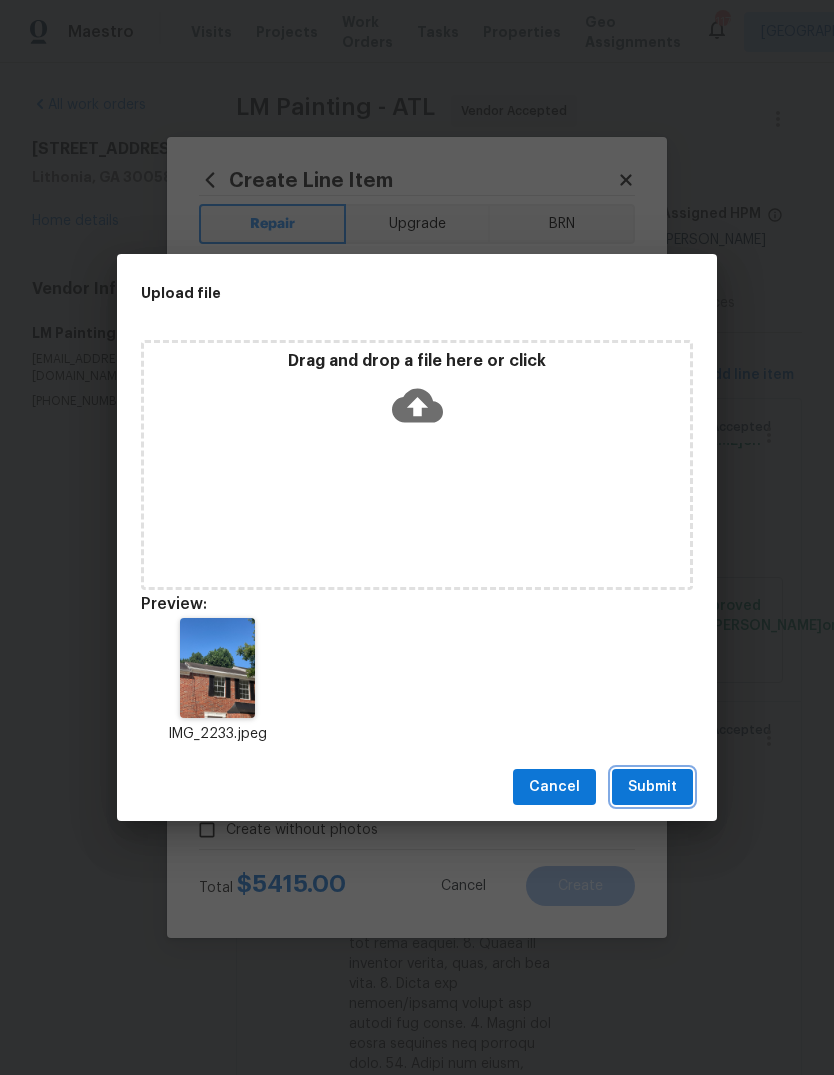 click on "Submit" at bounding box center [652, 787] 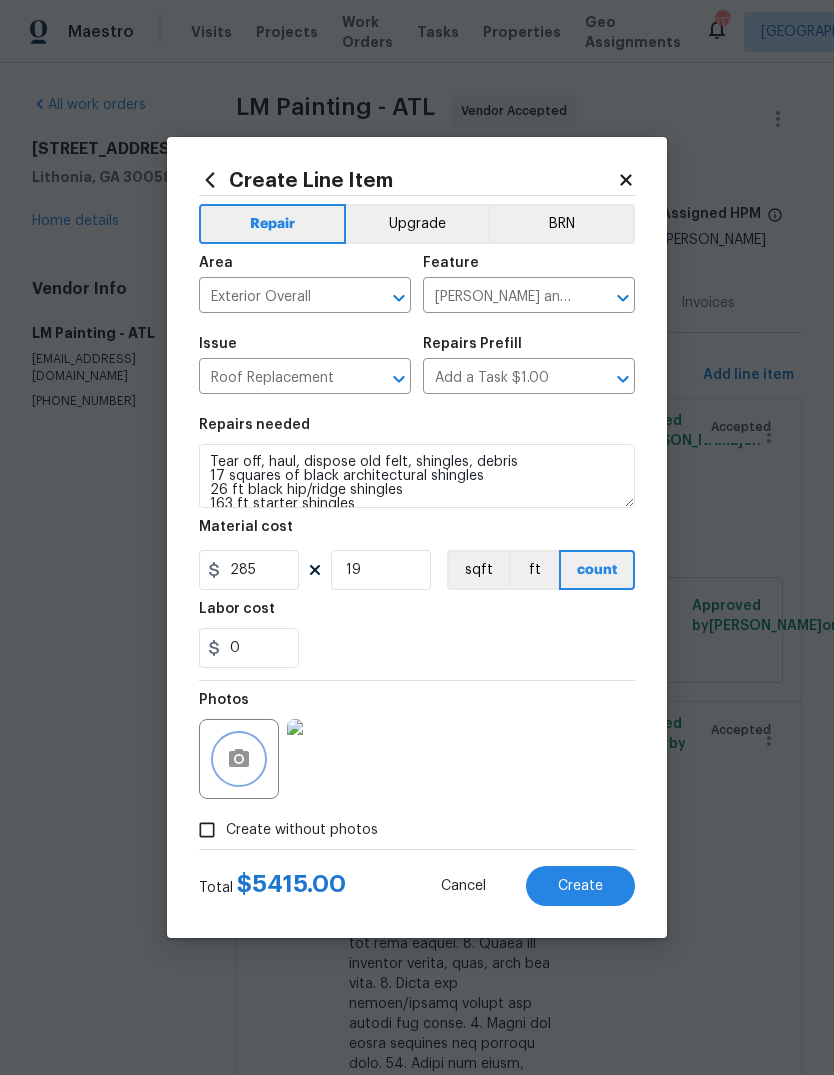 scroll, scrollTop: 5, scrollLeft: 0, axis: vertical 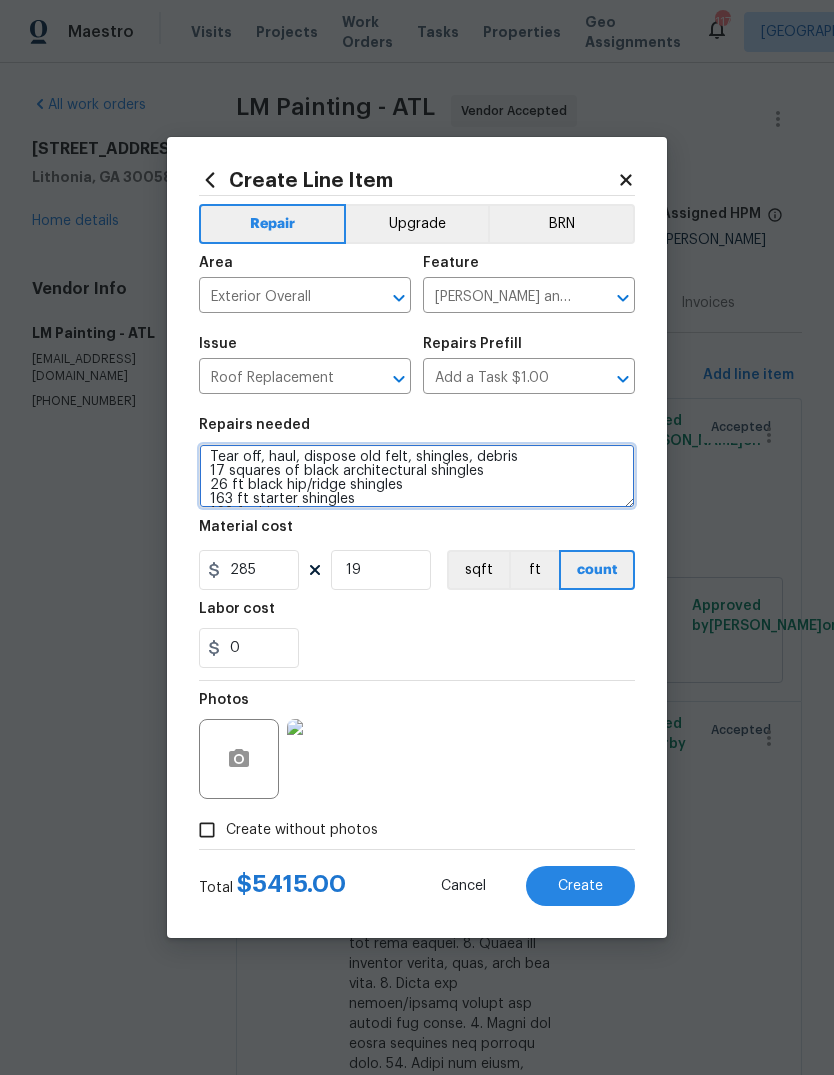 click on "Tear off, haul, dispose old felt, shingles, debris
17 squares of black architectural shingles
26 ft black hip/ridge shingles
163 ft starter shingles
163 ft drip edge
1075 sq ft synthetic felt
7 pieces of ridge vent
Install new pipe boots
5 year workmanship warranty" at bounding box center [417, 476] 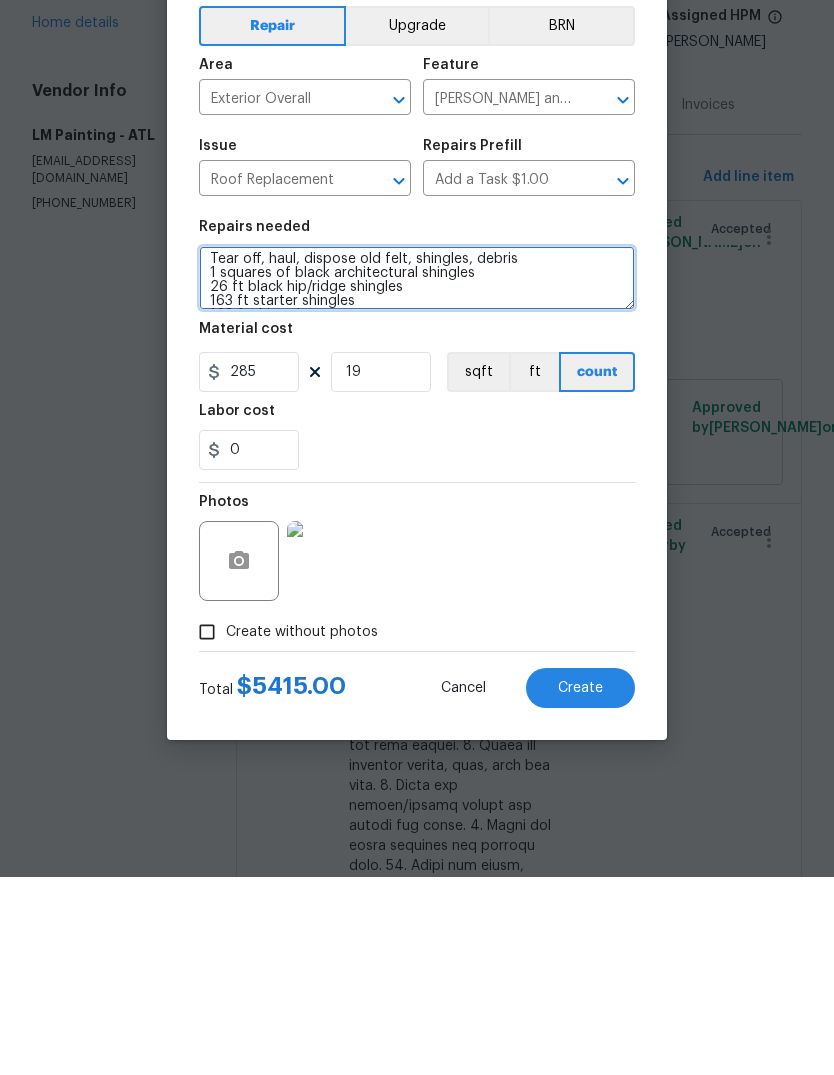 type on "Tear off, haul, dispose old felt, shingles, debris
17 squares of black architectural shingles
26 ft black hip/ridge shingles
163 ft starter shingles
163 ft drip edge
1075 sq ft synthetic felt
7 pieces of ridge vent
Install new pipe boots
5 year workmanship warranty" 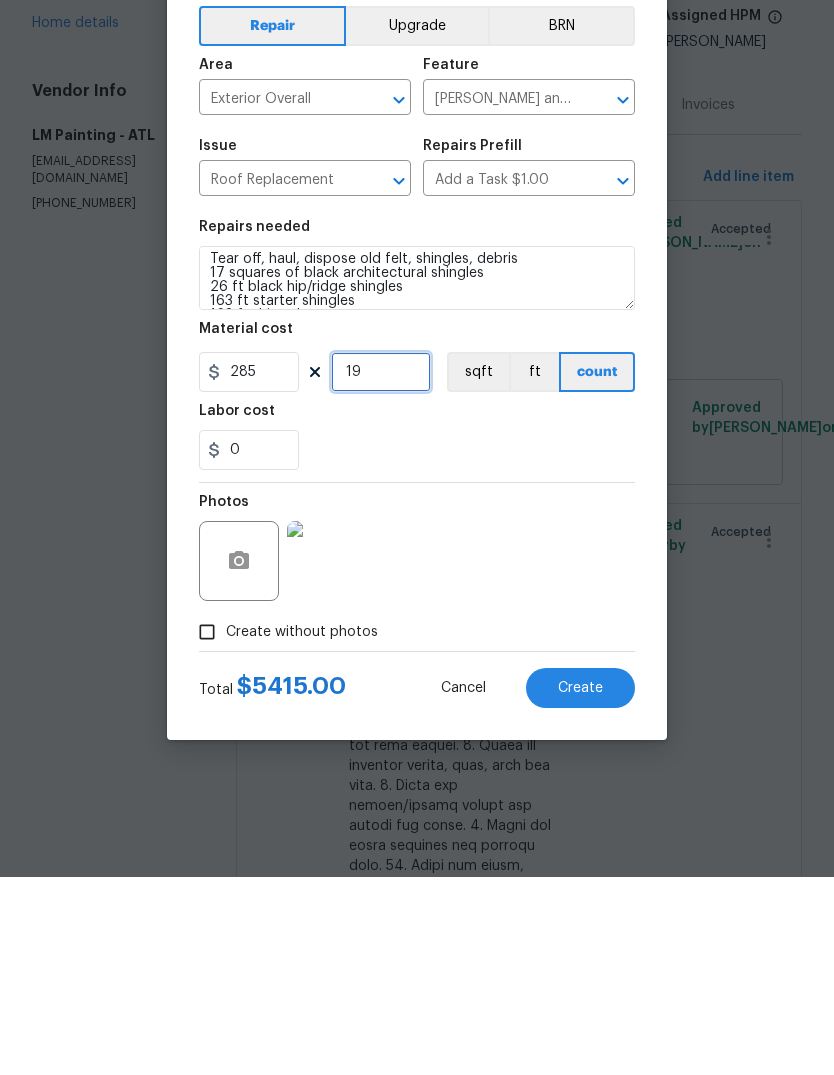 click on "19" at bounding box center (381, 570) 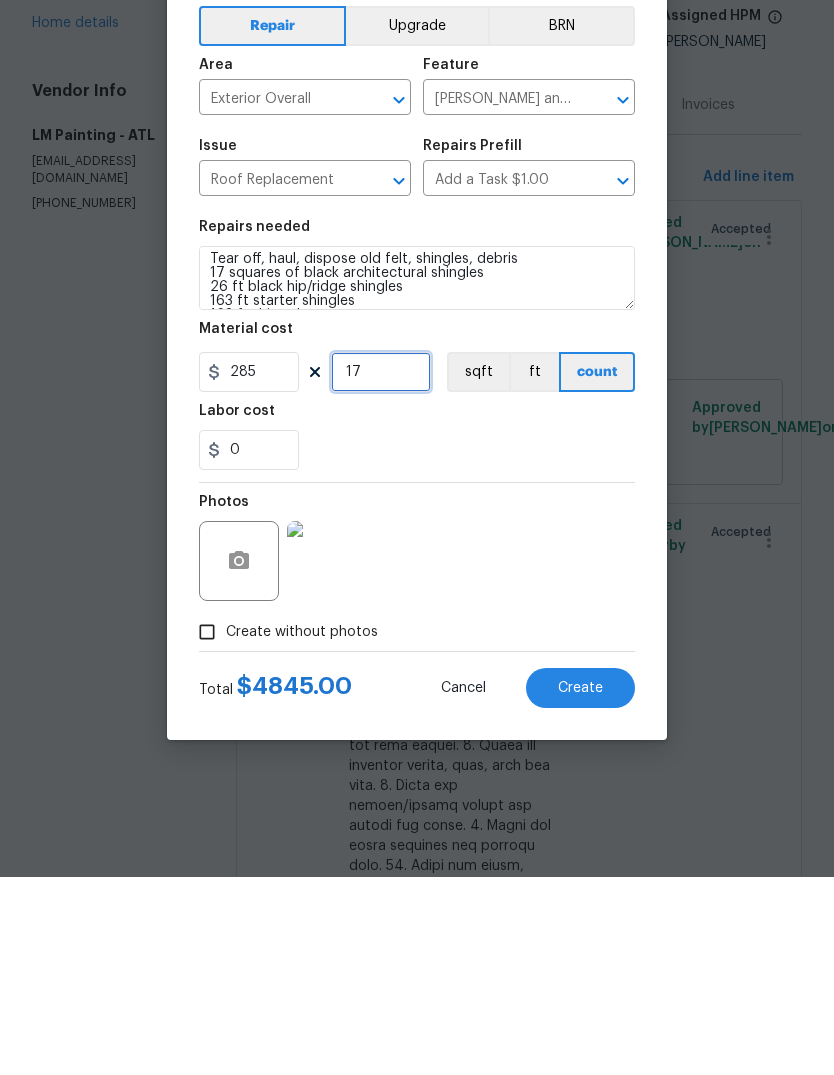type on "17" 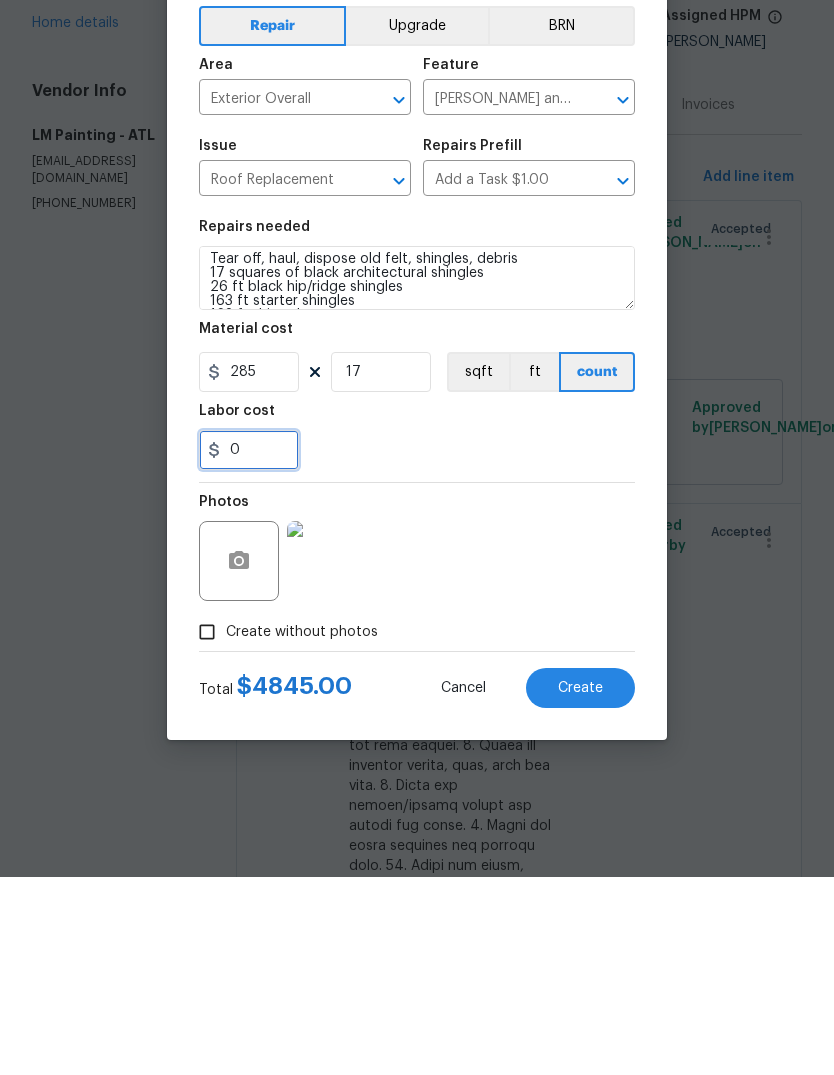 click on "0" at bounding box center (249, 648) 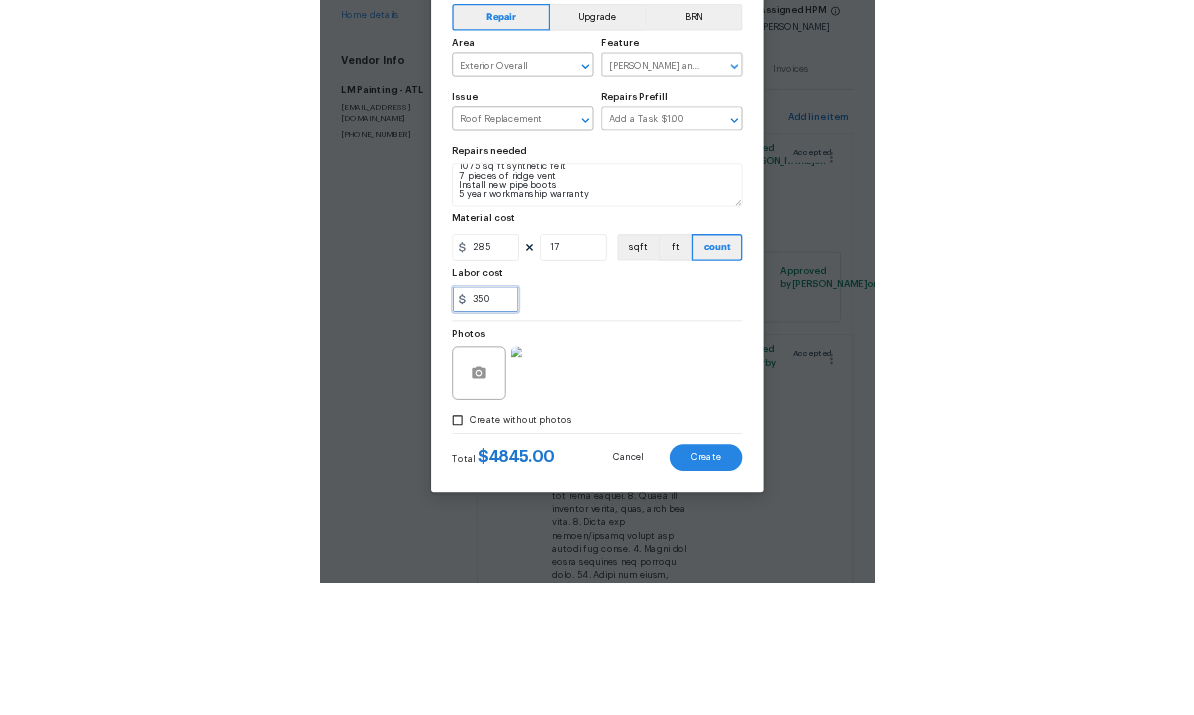 scroll, scrollTop: 84, scrollLeft: 0, axis: vertical 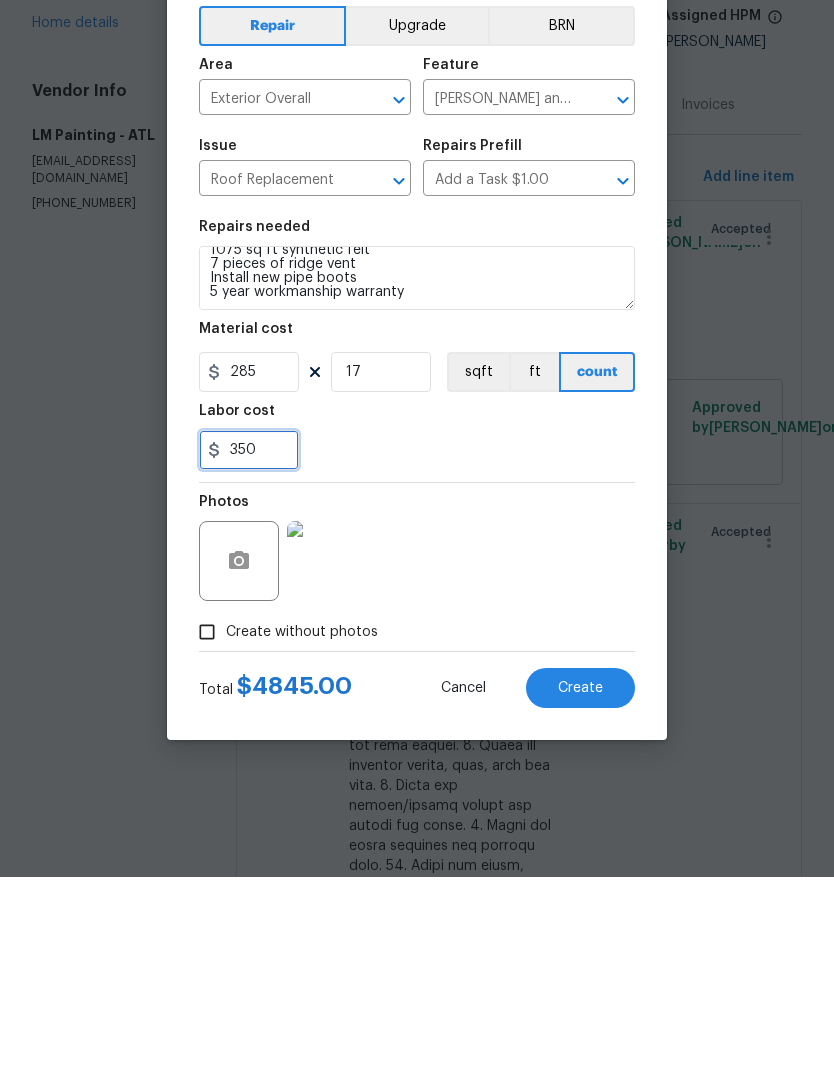 type on "350" 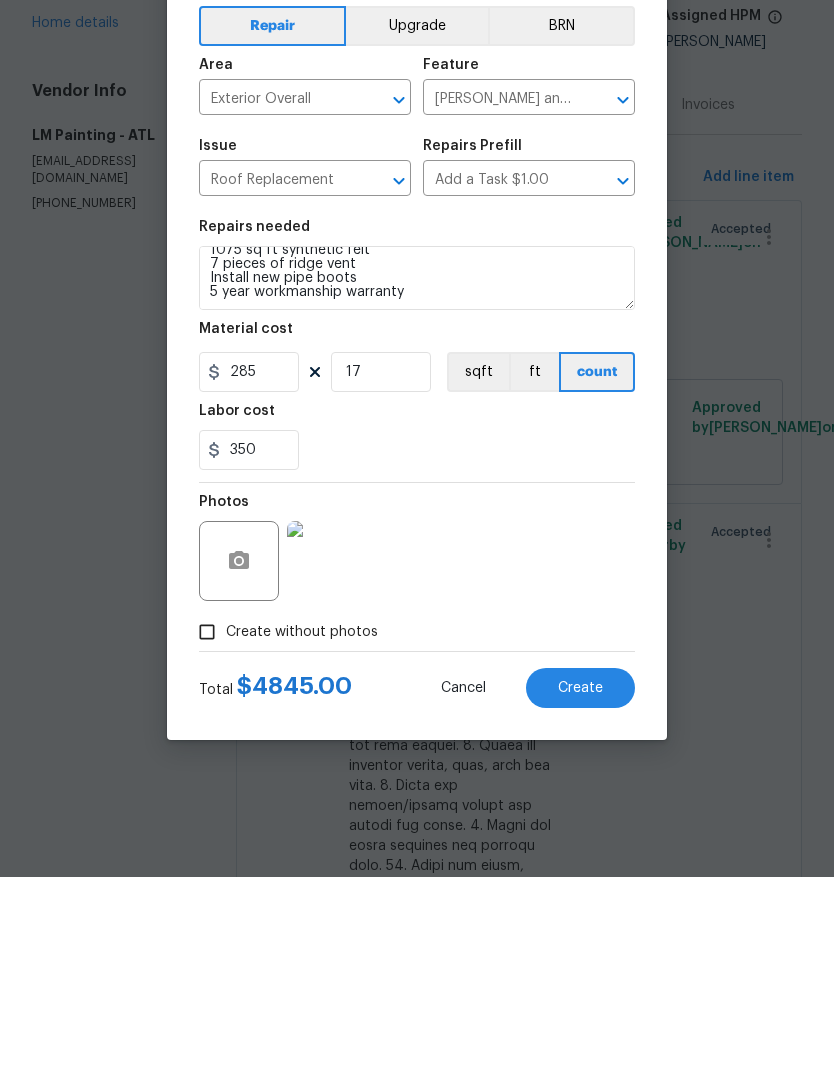 click on "Tear off, haul, dispose old felt, shingles, debris
17 squares of black architectural shingles
26 ft black hip/ridge shingles
163 ft starter shingles
163 ft drip edge
1075 sq ft synthetic felt
7 pieces of ridge vent
Install new pipe boots
5 year workmanship warranty" at bounding box center (417, 476) 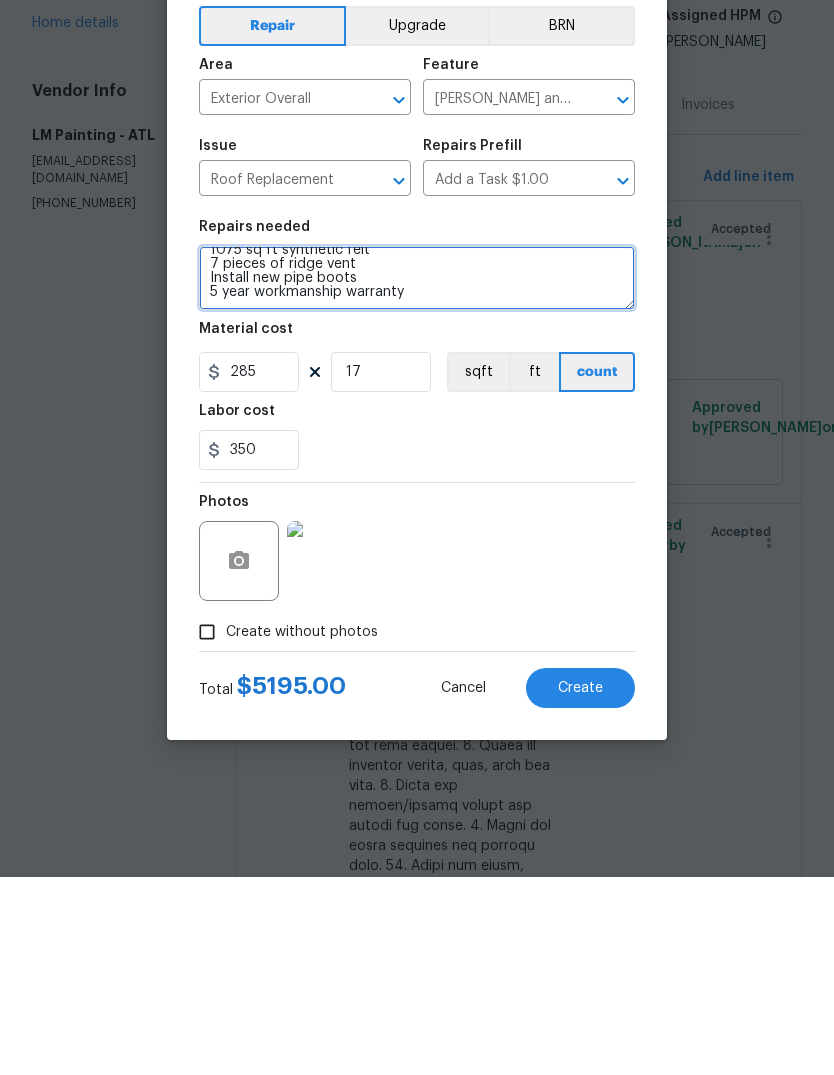 click on "Tear off, haul, dispose old felt, shingles, debris
17 squares of black architectural shingles
26 ft black hip/ridge shingles
163 ft starter shingles
163 ft drip edge
1075 sq ft synthetic felt
7 pieces of ridge vent
Install new pipe boots
5 year workmanship warranty" at bounding box center [417, 476] 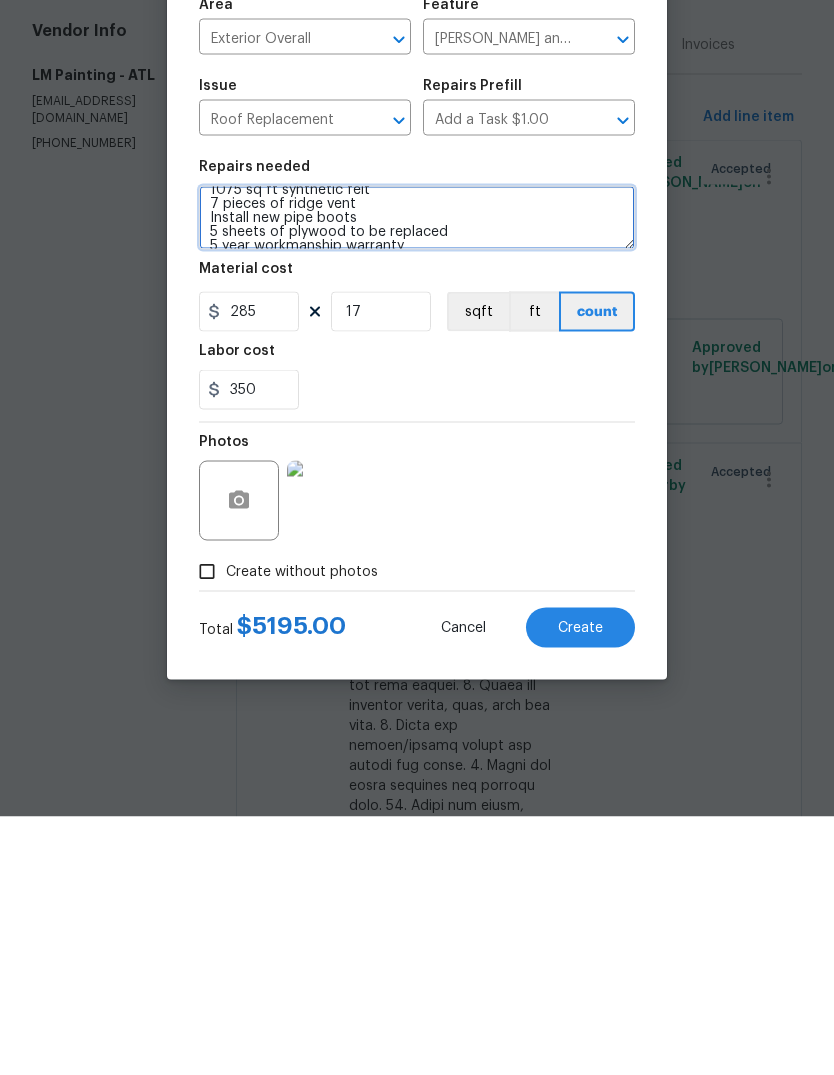 click on "Tear off, haul, dispose old felt, shingles, debris
17 squares of black architectural shingles
26 ft black hip/ridge shingles
163 ft starter shingles
163 ft drip edge
1075 sq ft synthetic felt
7 pieces of ridge vent
Install new pipe boots
5 sheets of plywood to be replaced
5 year workmanship warranty" at bounding box center (417, 476) 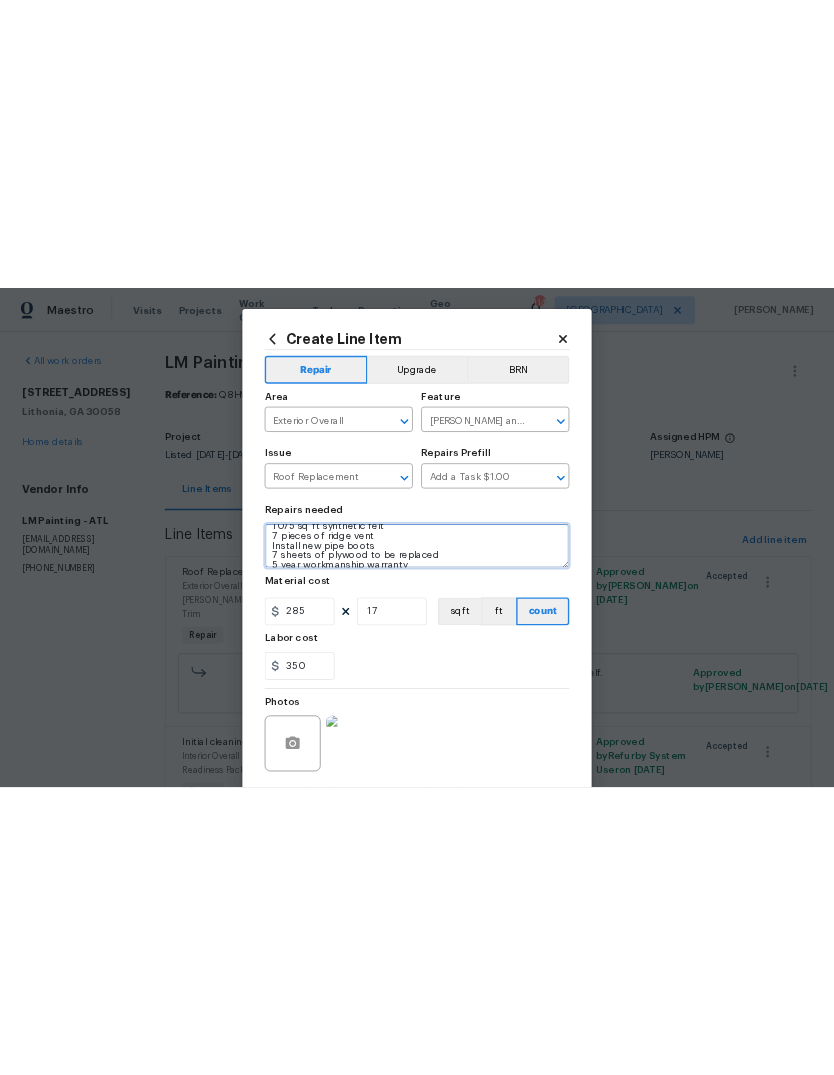 scroll, scrollTop: 0, scrollLeft: 0, axis: both 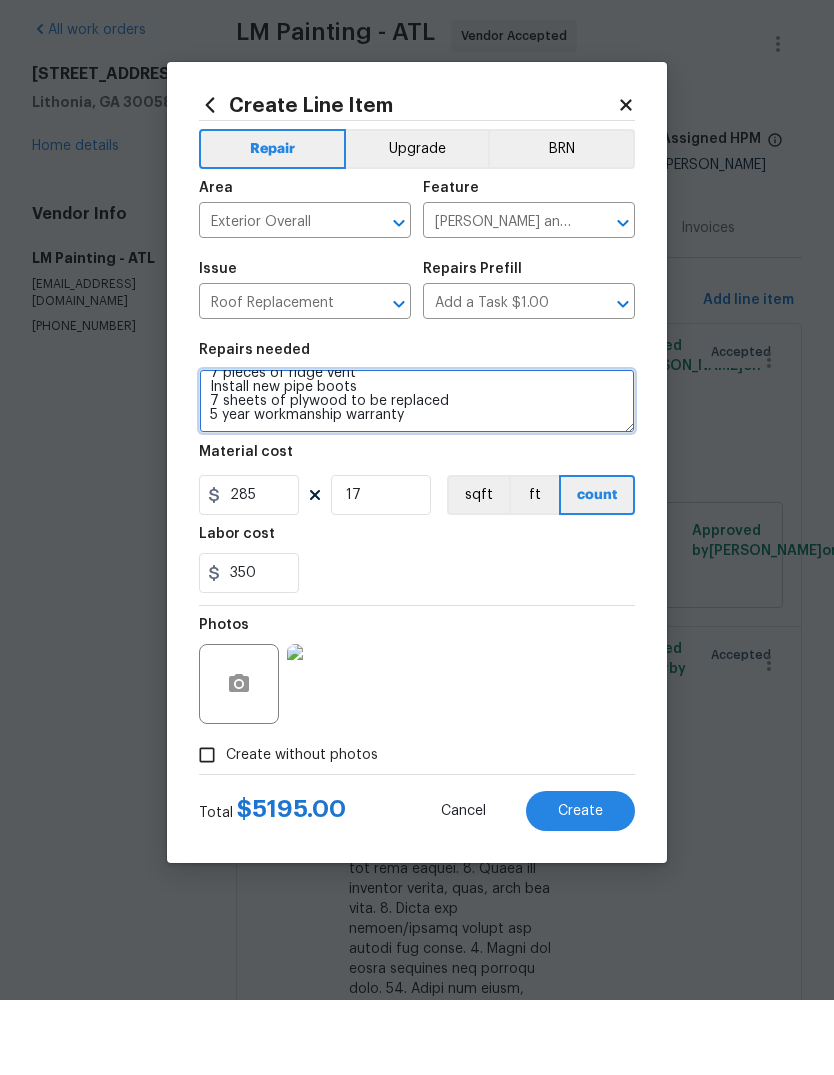 click on "Tear off, haul, dispose old felt, shingles, debris
17 squares of black architectural shingles
26 ft black hip/ridge shingles
163 ft starter shingles
163 ft drip edge
1075 sq ft synthetic felt
7 pieces of ridge vent
Install new pipe boots
7 sheets of plywood to be replaced
5 year workmanship warranty" at bounding box center (417, 476) 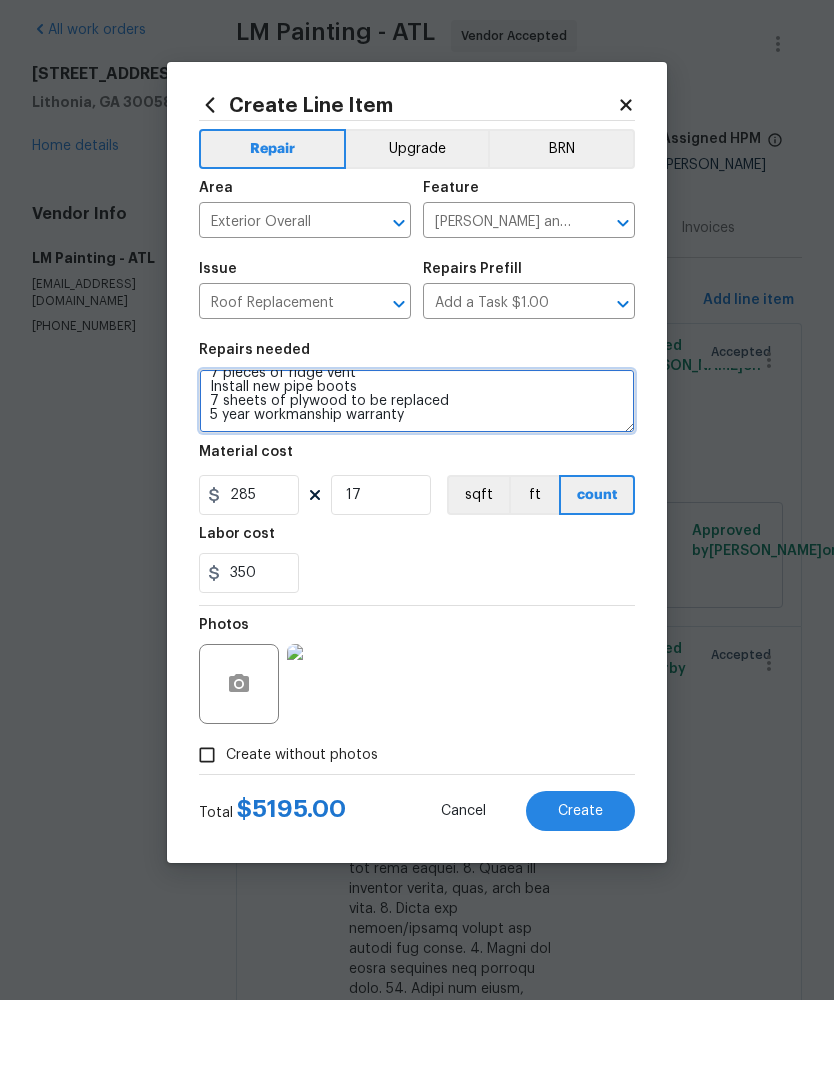 click on "Tear off, haul, dispose old felt, shingles, debris
17 squares of black architectural shingles
26 ft black hip/ridge shingles
163 ft starter shingles
163 ft drip edge
1075 sq ft synthetic felt
7 pieces of ridge vent
Install new pipe boots
7 sheets of plywood to be replaced
5 year workmanship warranty" at bounding box center [417, 476] 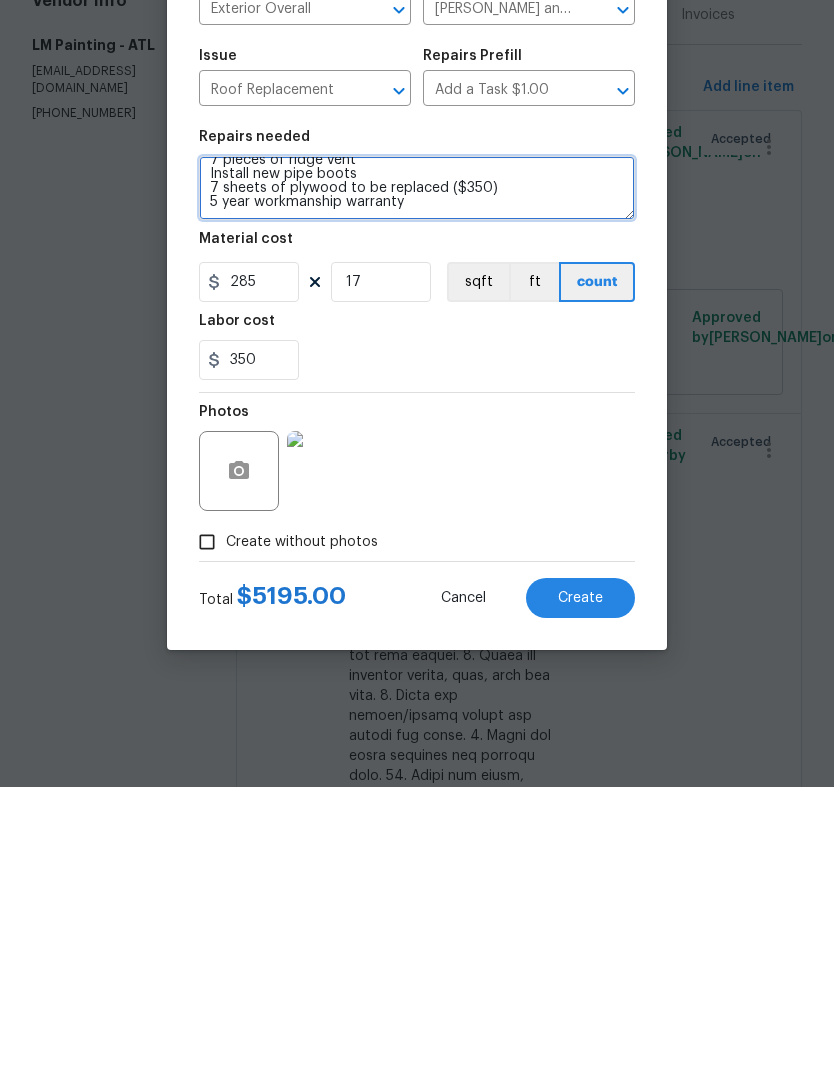 type on "Tear off, haul, dispose old felt, shingles, debris
17 squares of black architectural shingles
26 ft black hip/ridge shingles
163 ft starter shingles
163 ft drip edge
1075 sq ft synthetic felt
7 pieces of ridge vent
Install new pipe boots
7 sheets of plywood to be replaced ($350)
5 year workmanship warranty" 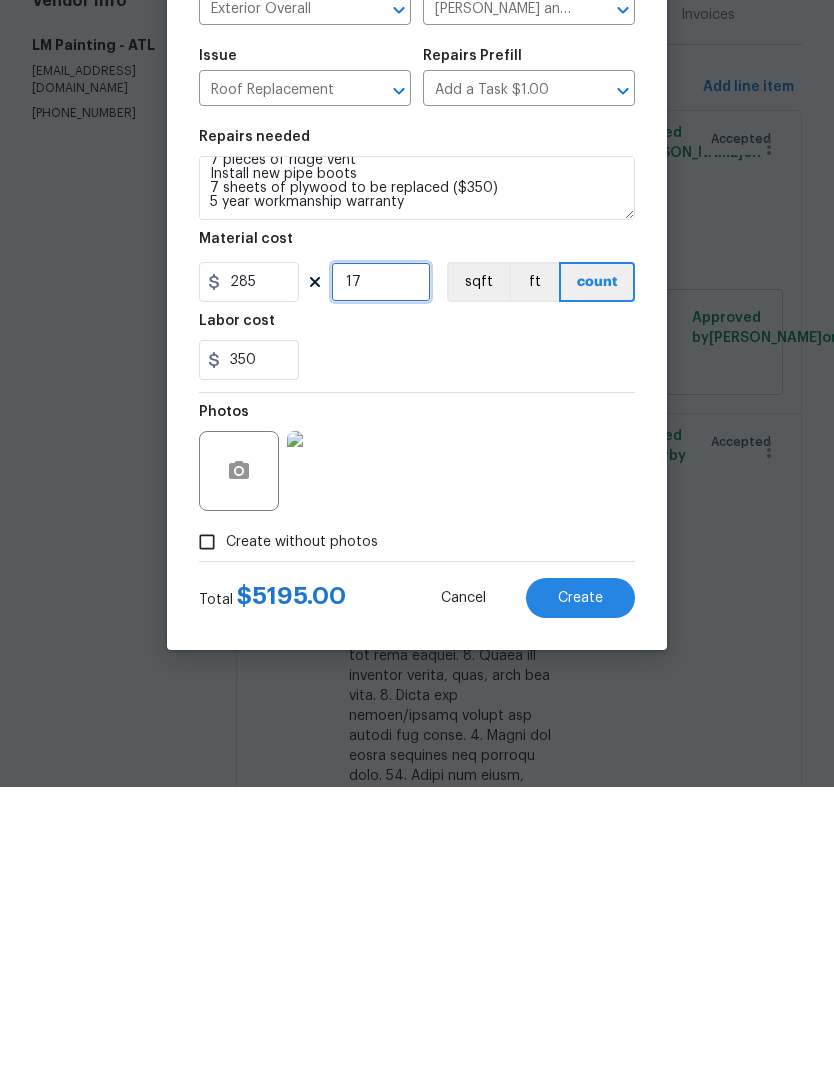 click on "17" at bounding box center (381, 570) 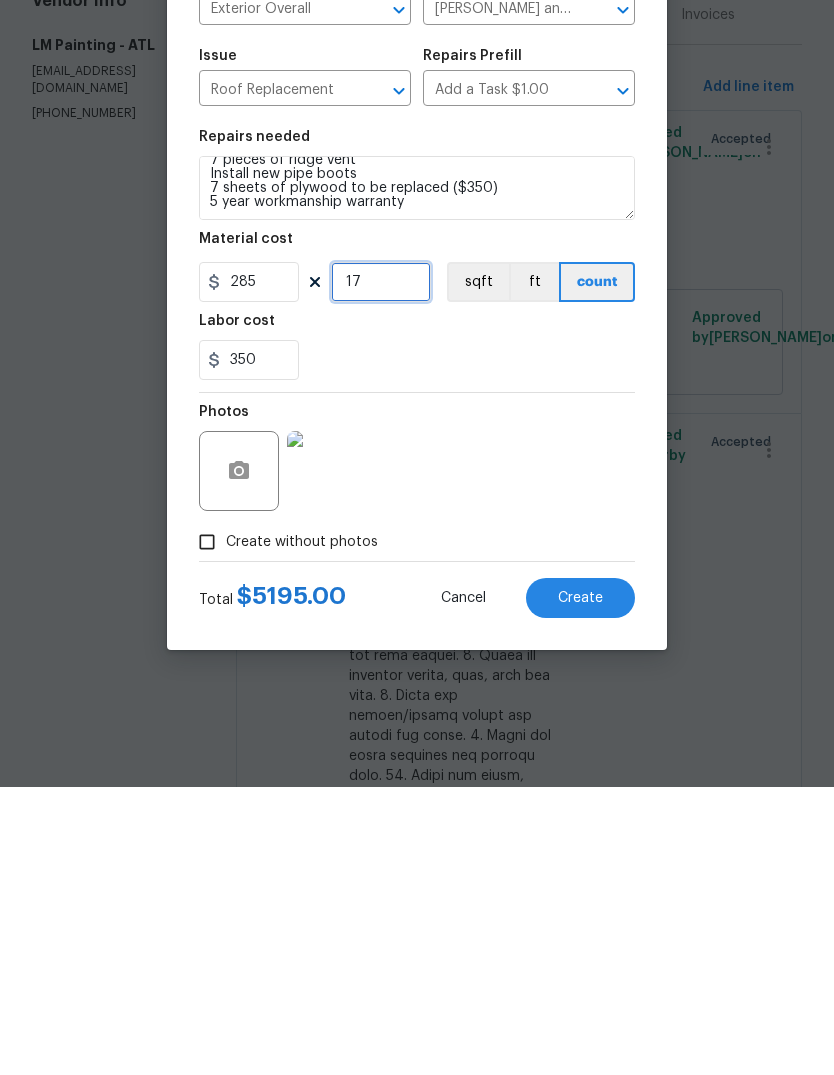 scroll, scrollTop: 98, scrollLeft: 0, axis: vertical 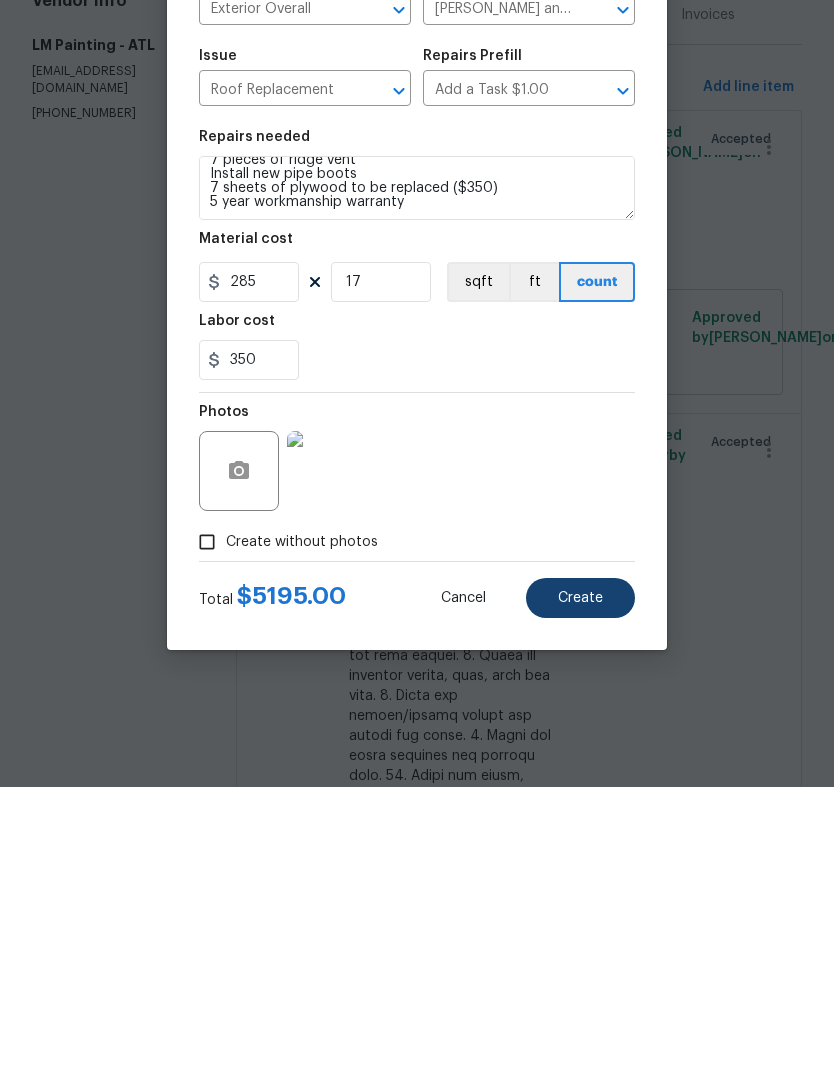 click on "Create" at bounding box center (580, 886) 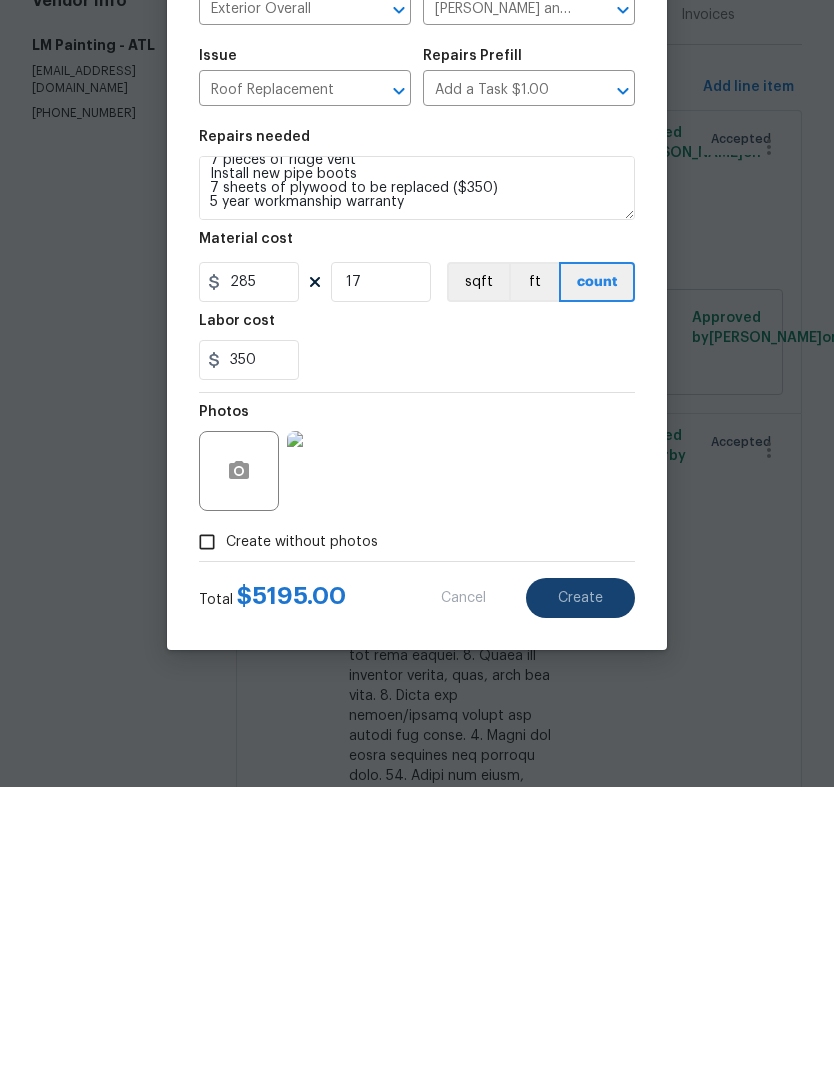 scroll, scrollTop: 75, scrollLeft: 0, axis: vertical 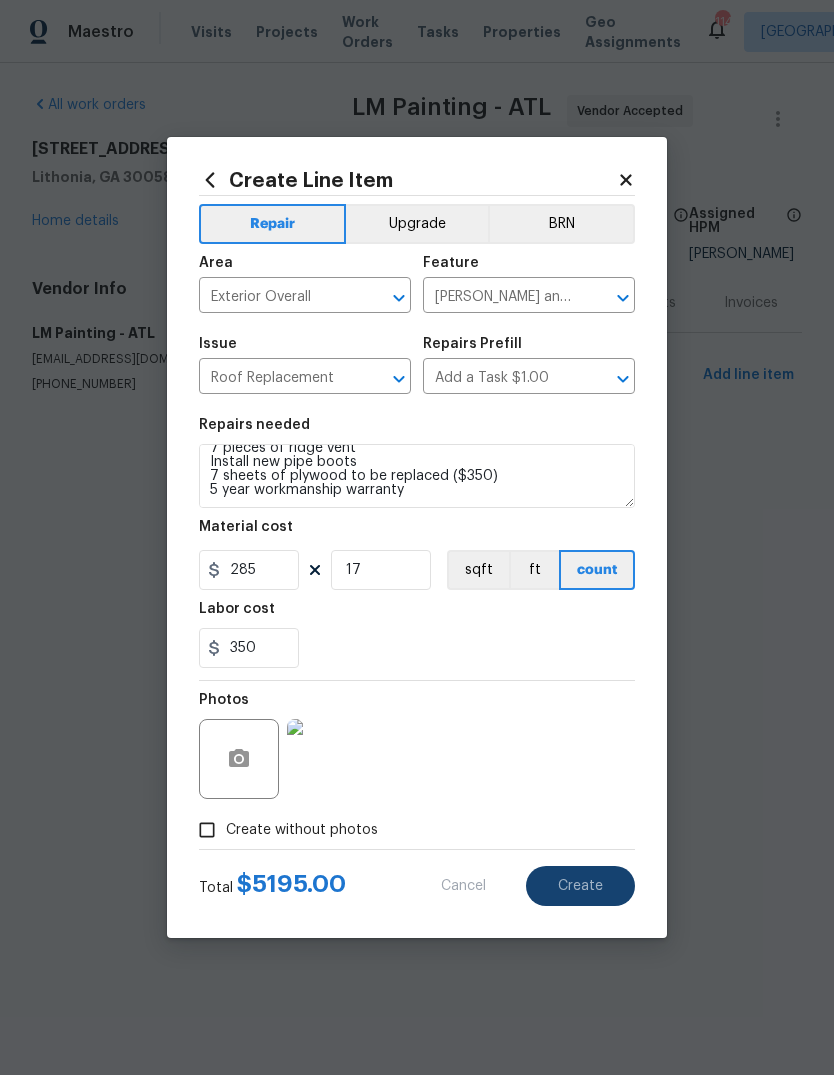 type on "0" 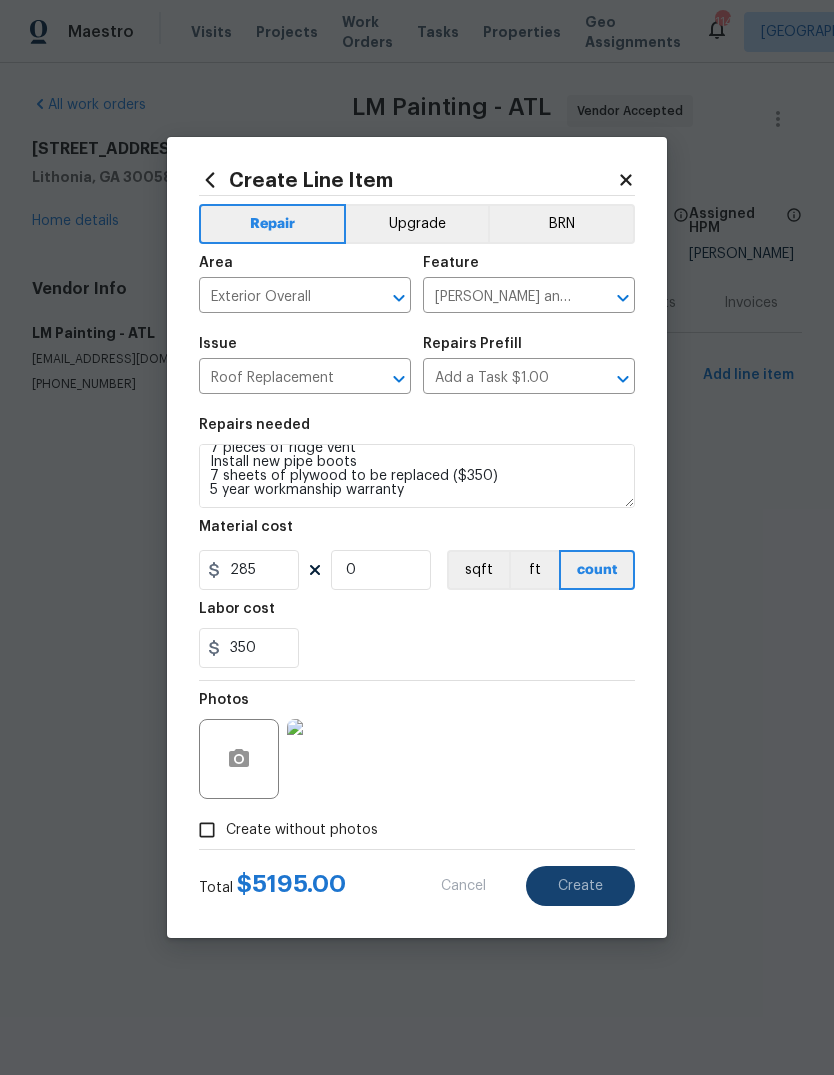 type 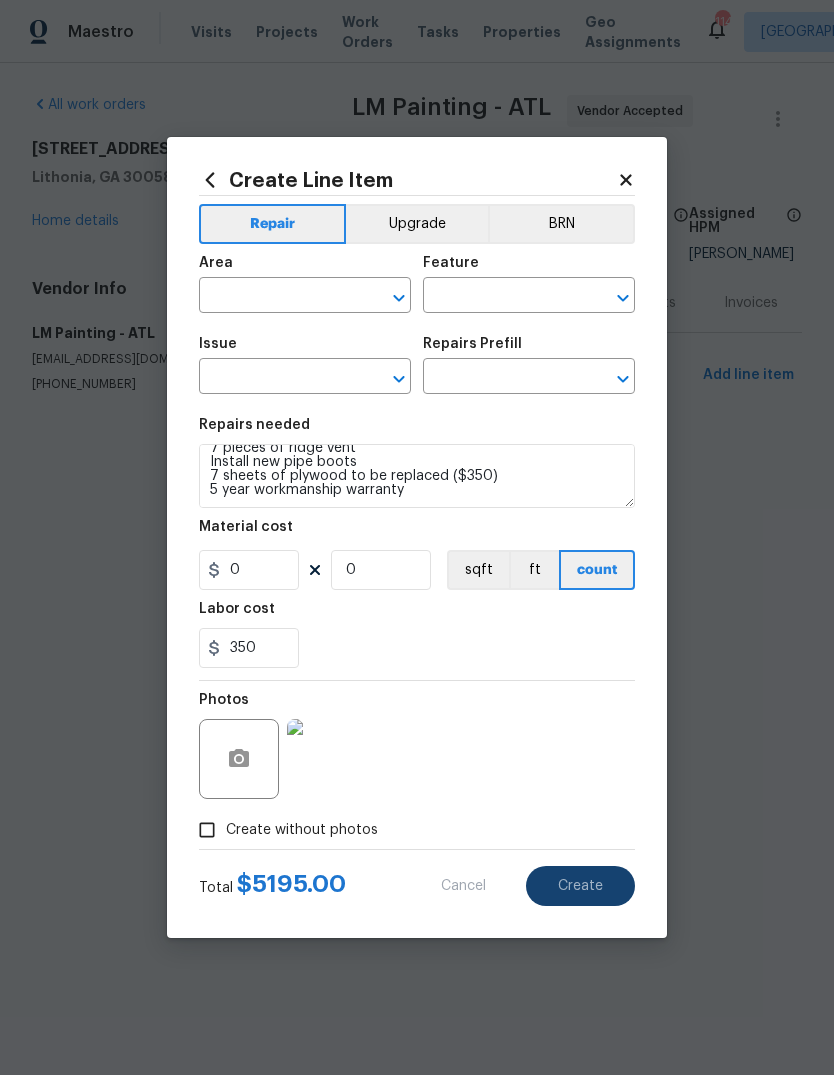 scroll, scrollTop: 0, scrollLeft: 0, axis: both 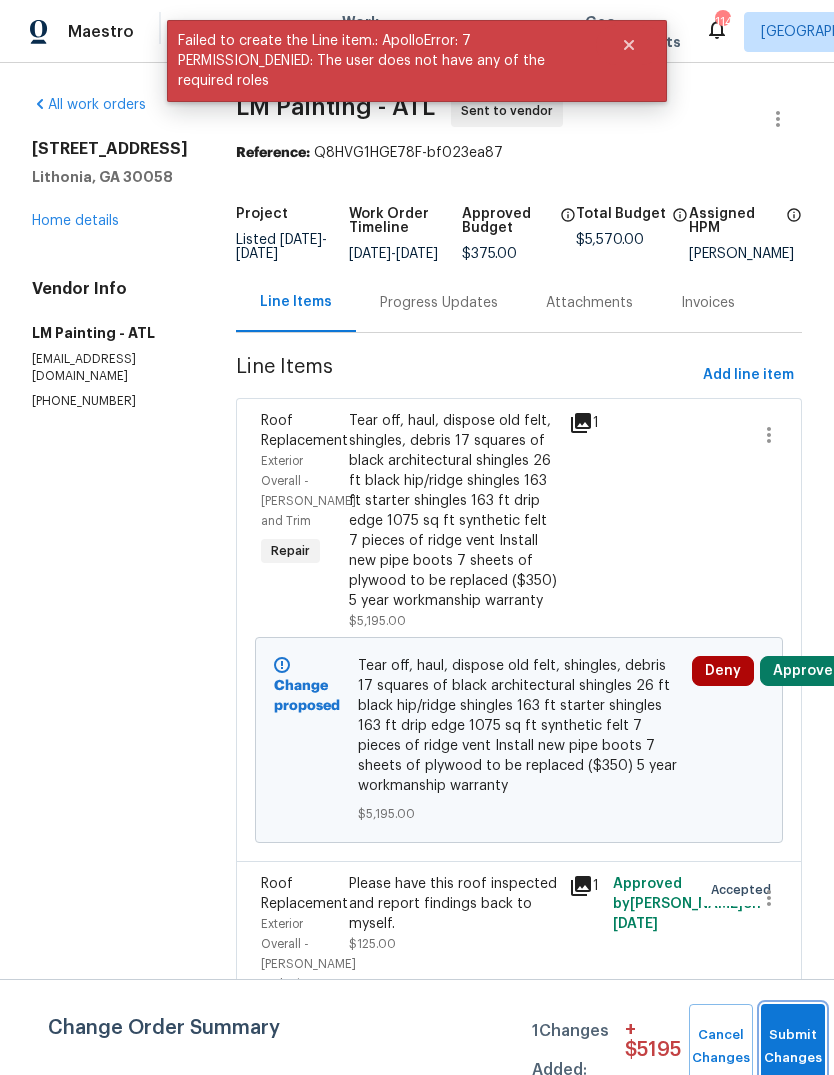 click on "Submit Changes" at bounding box center (793, 1047) 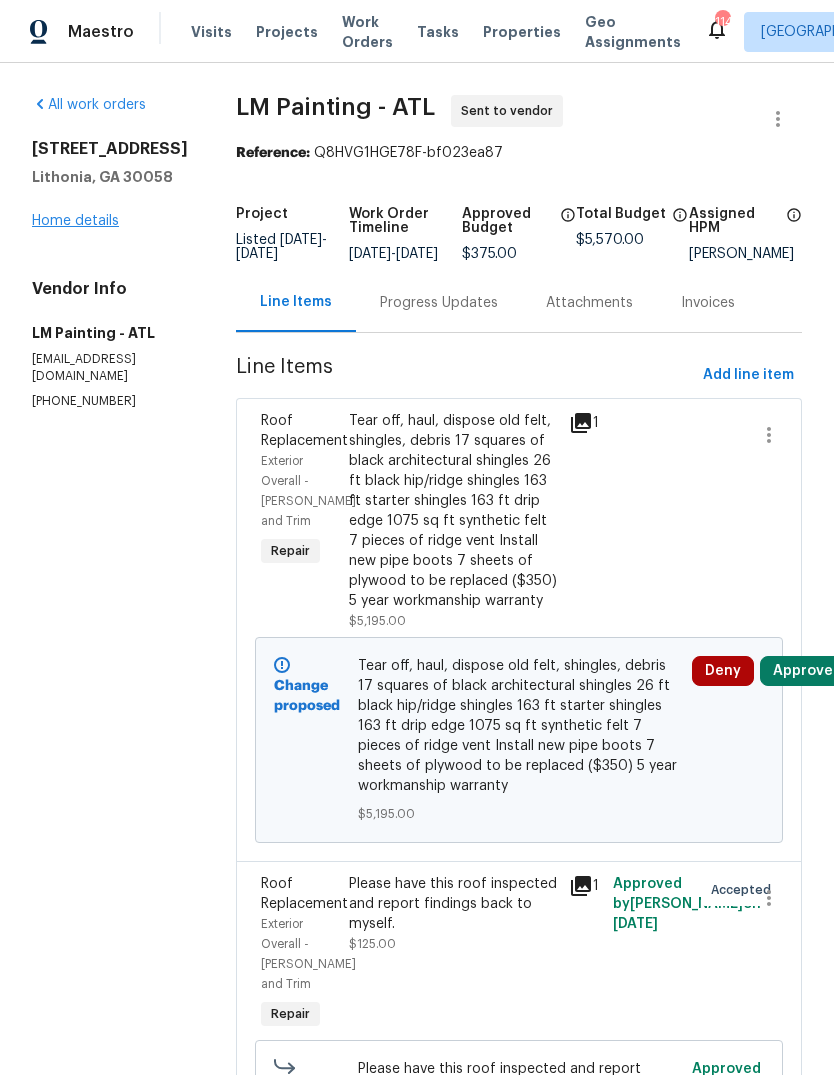 click on "Home details" at bounding box center (75, 221) 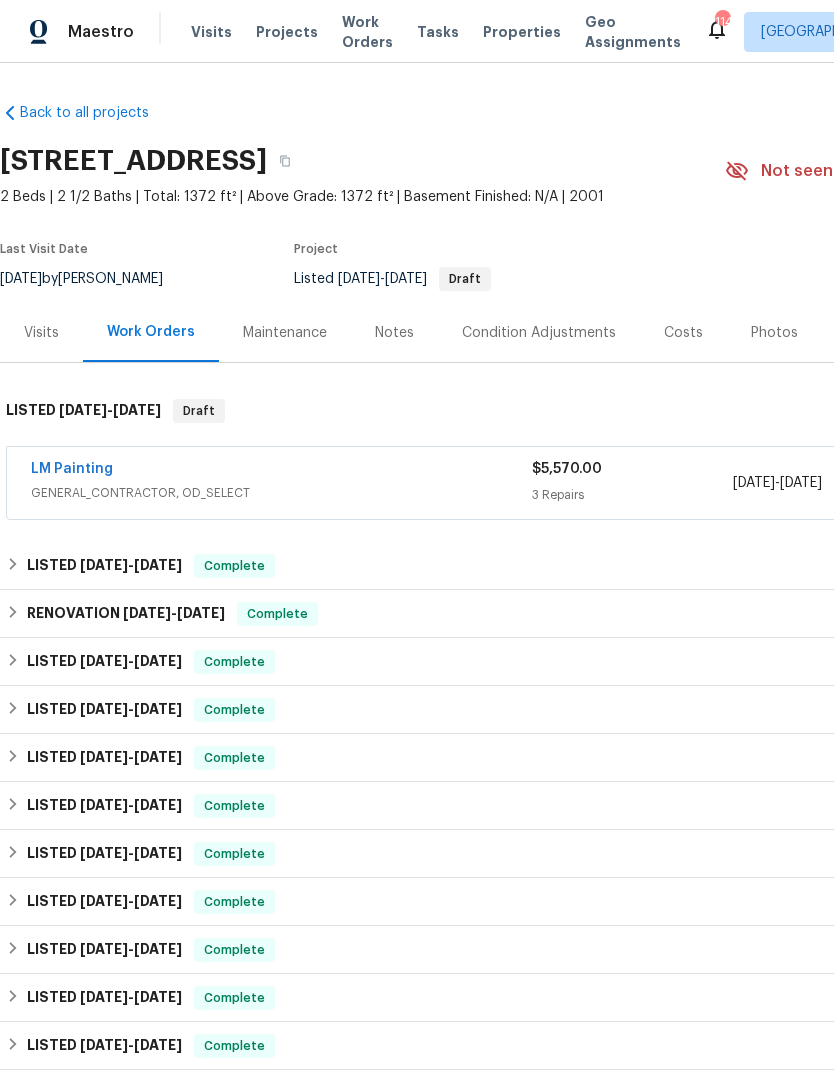 scroll, scrollTop: 0, scrollLeft: 0, axis: both 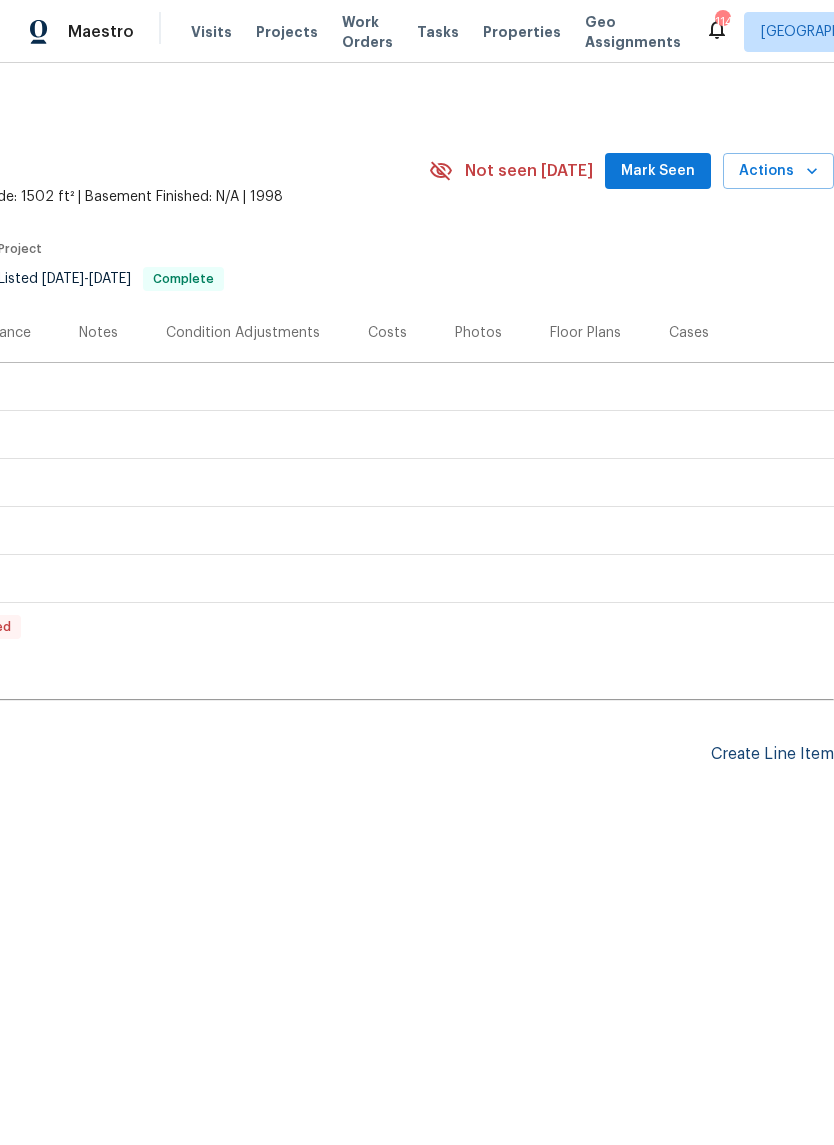 click on "Create Line Item" at bounding box center (772, 754) 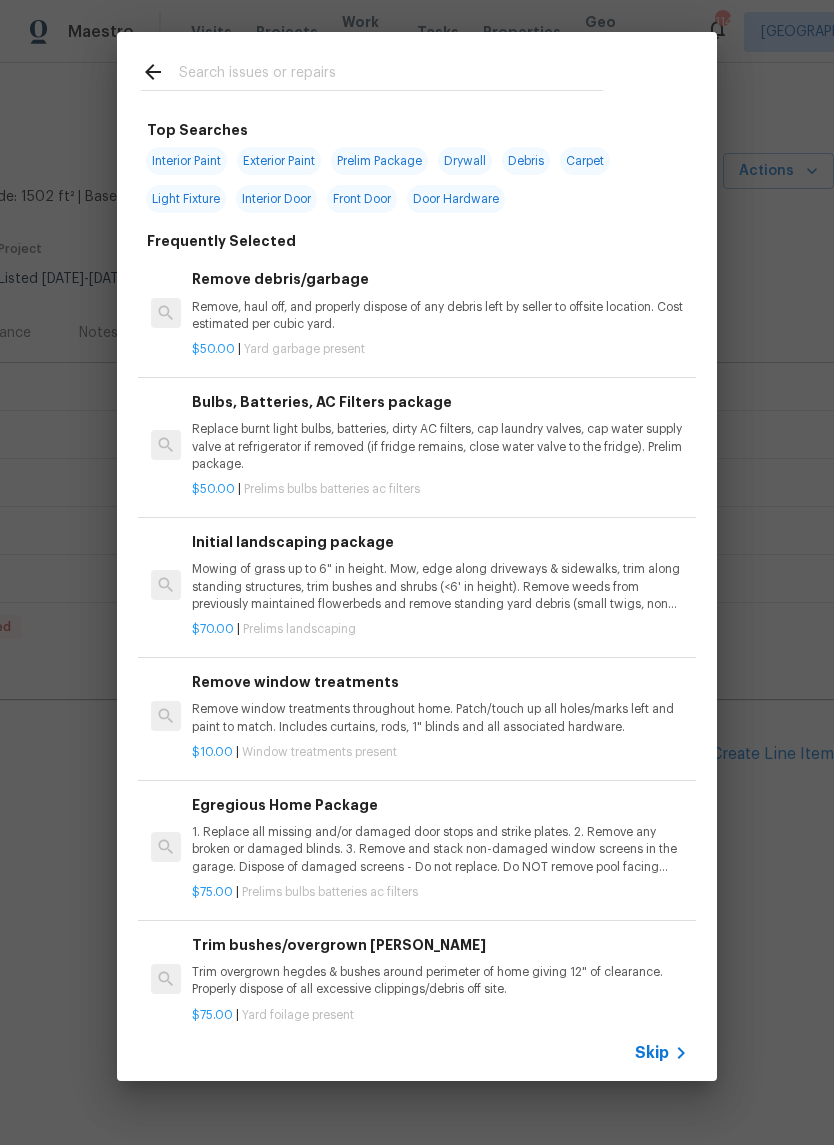 click at bounding box center (391, 75) 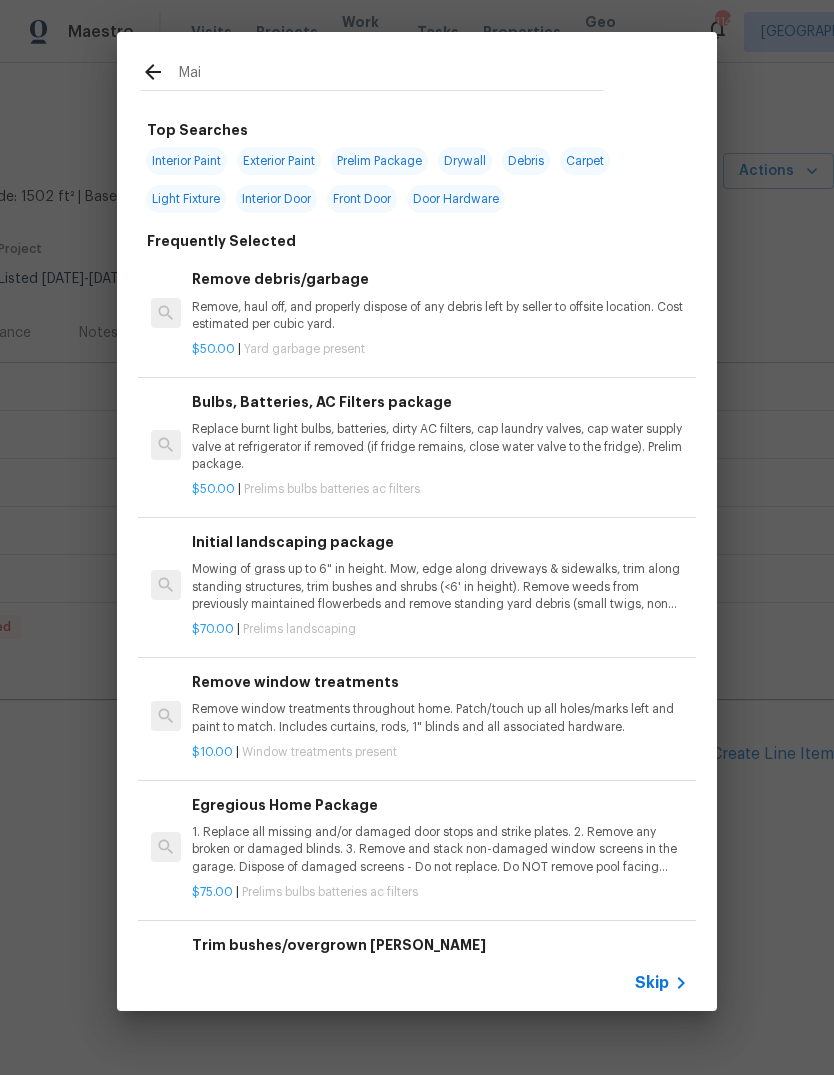 type on "Mail" 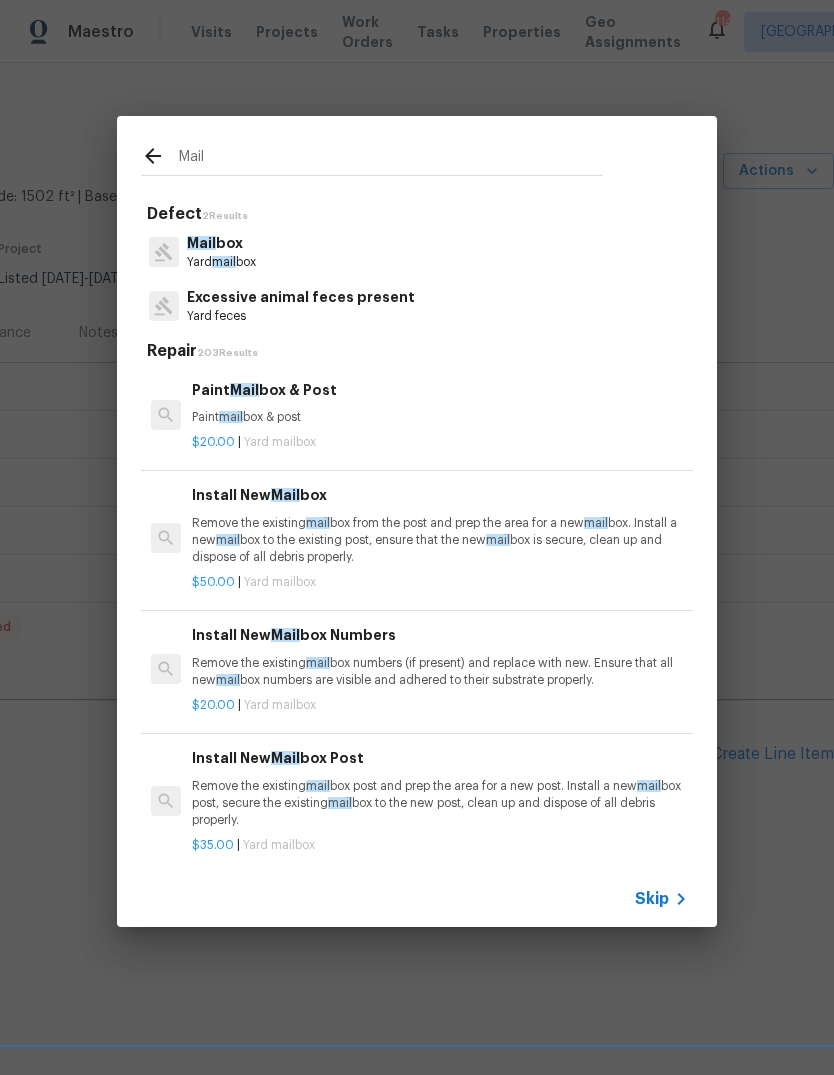 click on "Remove the existing  mail box from the post and prep the area for a new  mail box. Install a new  mail box to the existing post, ensure that the new  mail box is secure, clean up and dispose of all debris properly." at bounding box center [440, 540] 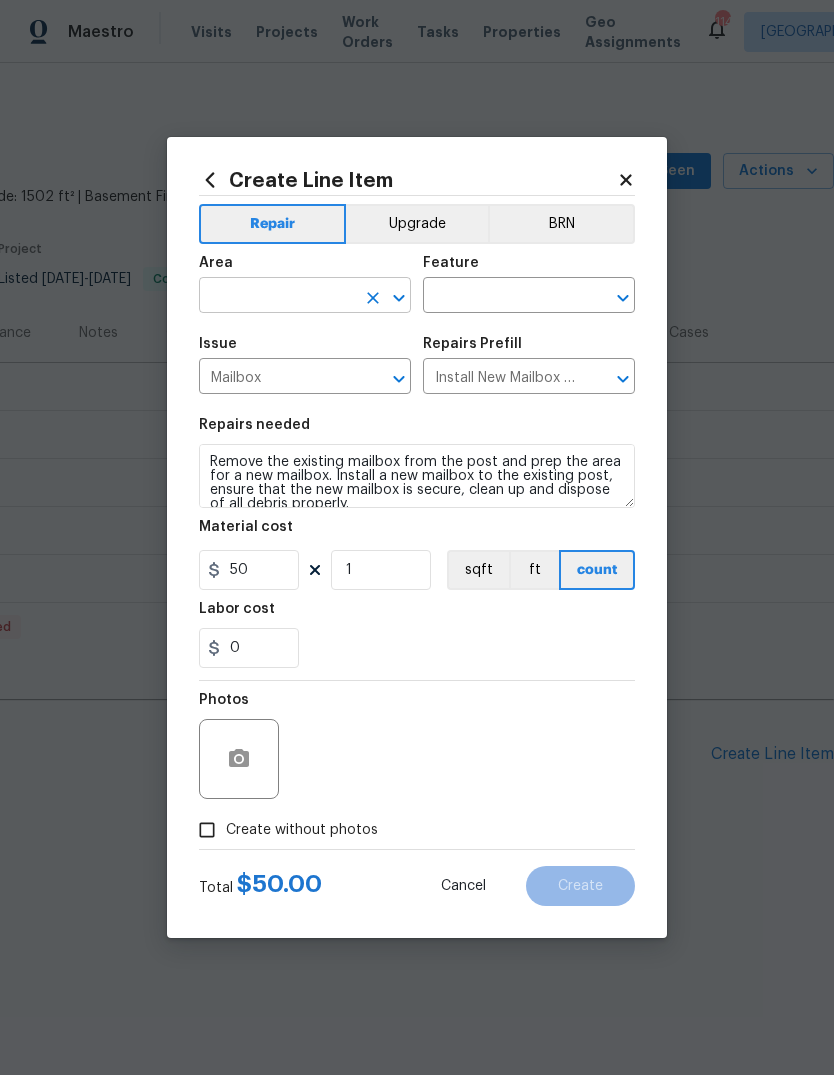 click at bounding box center (277, 297) 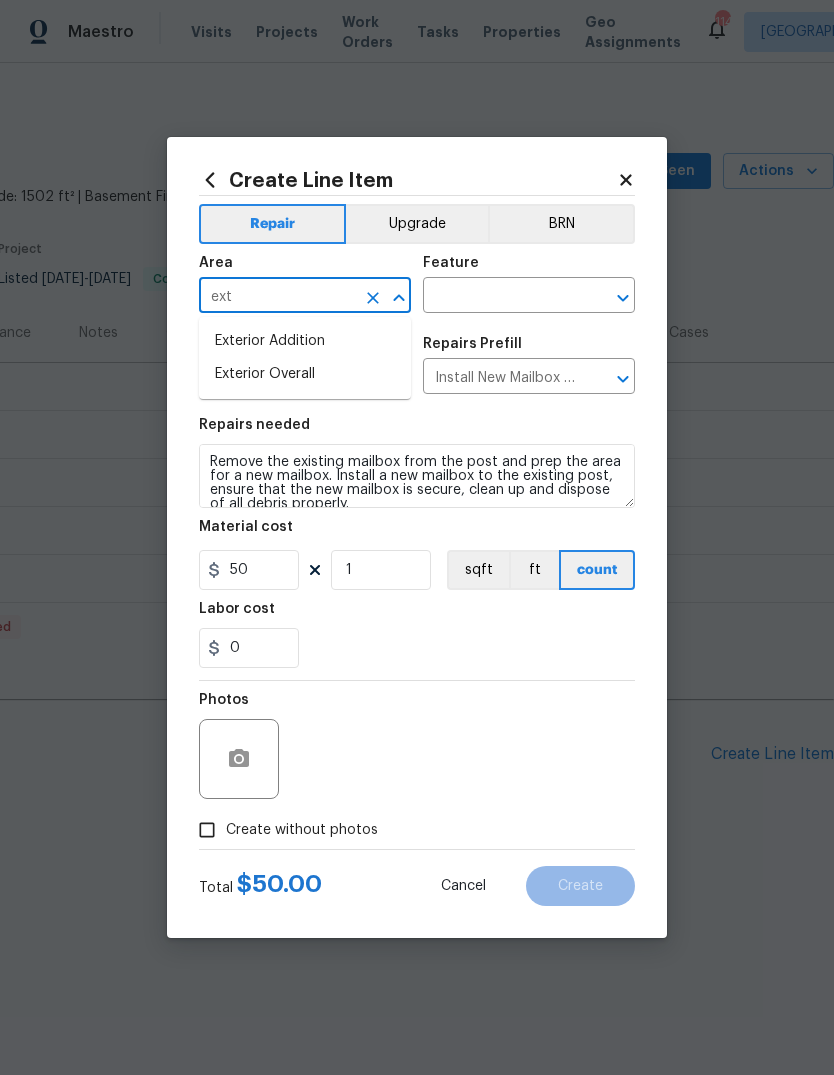 click on "Exterior Overall" at bounding box center [305, 374] 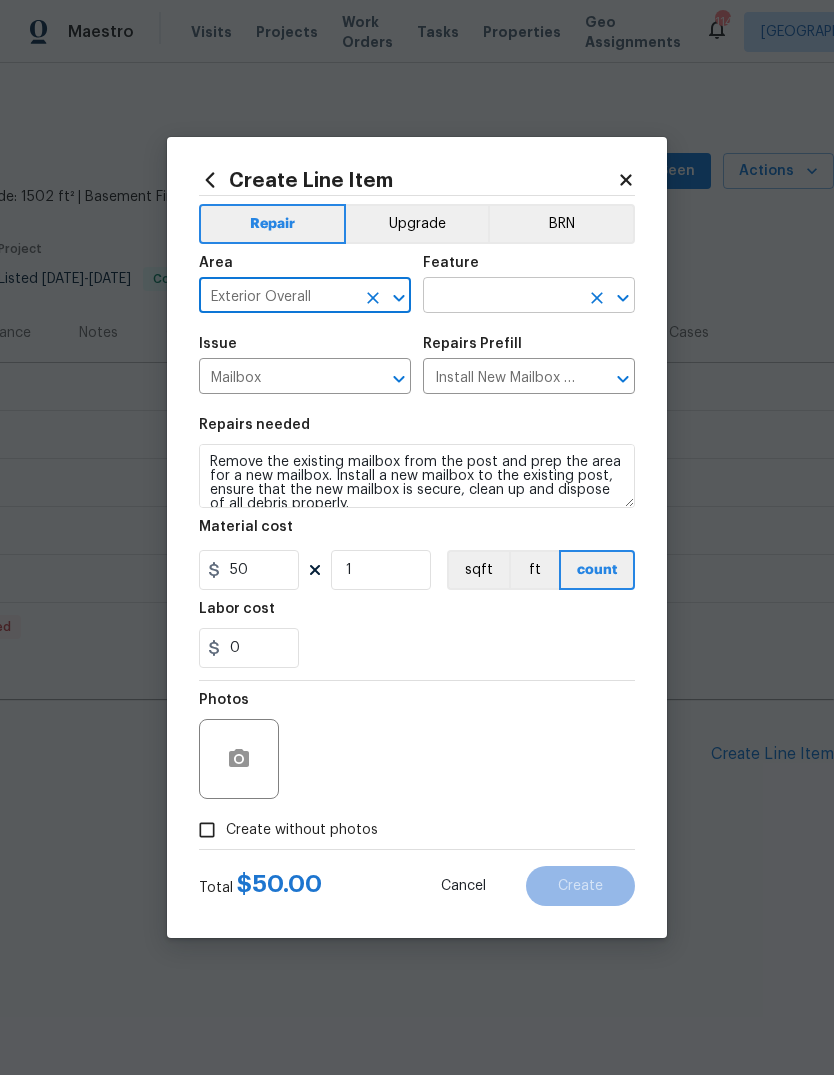 click at bounding box center [501, 297] 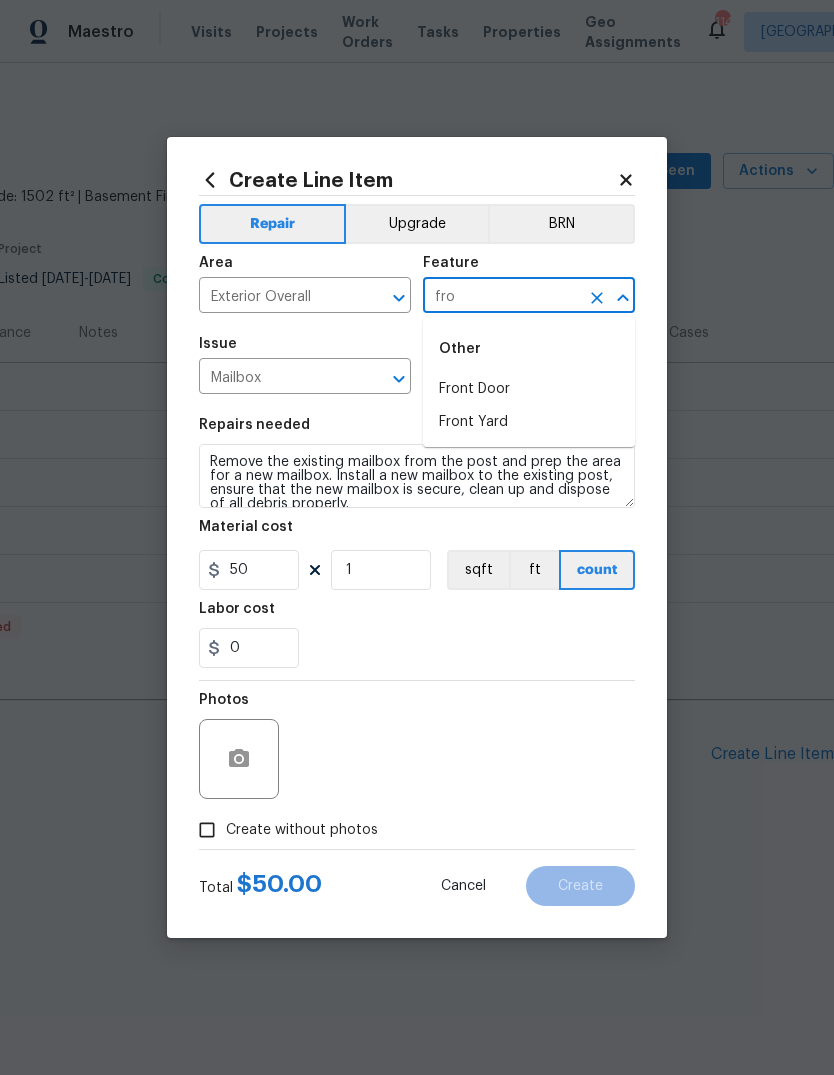 click on "Front Yard" at bounding box center [529, 422] 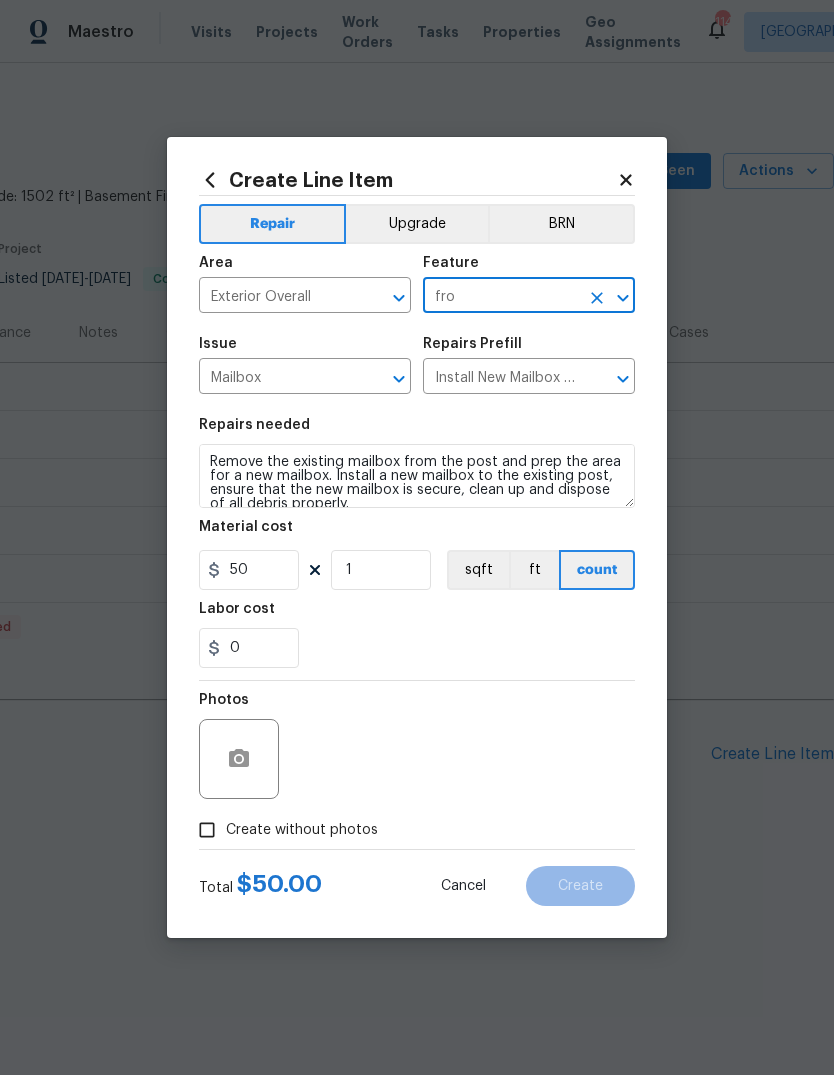 type on "Front Yard" 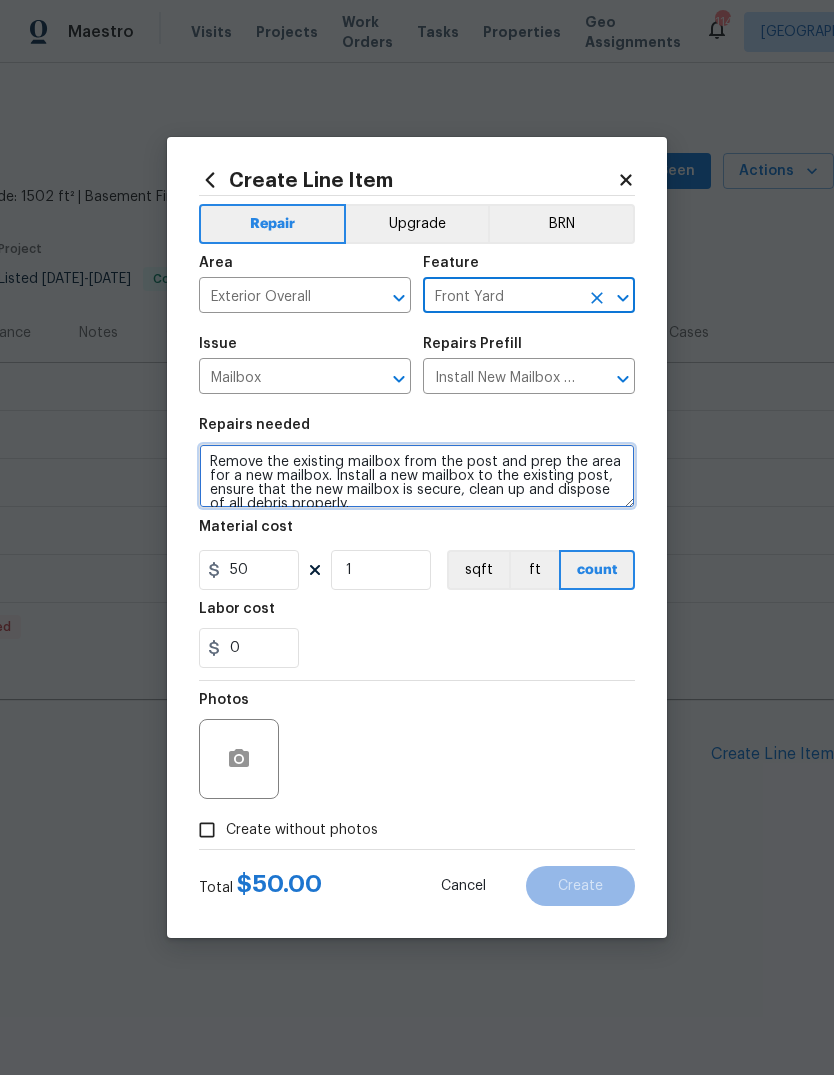 click on "Remove the existing mailbox from the post and prep the area for a new mailbox. Install a new mailbox to the existing post, ensure that the new mailbox is secure, clean up and dispose of all debris properly." at bounding box center [417, 476] 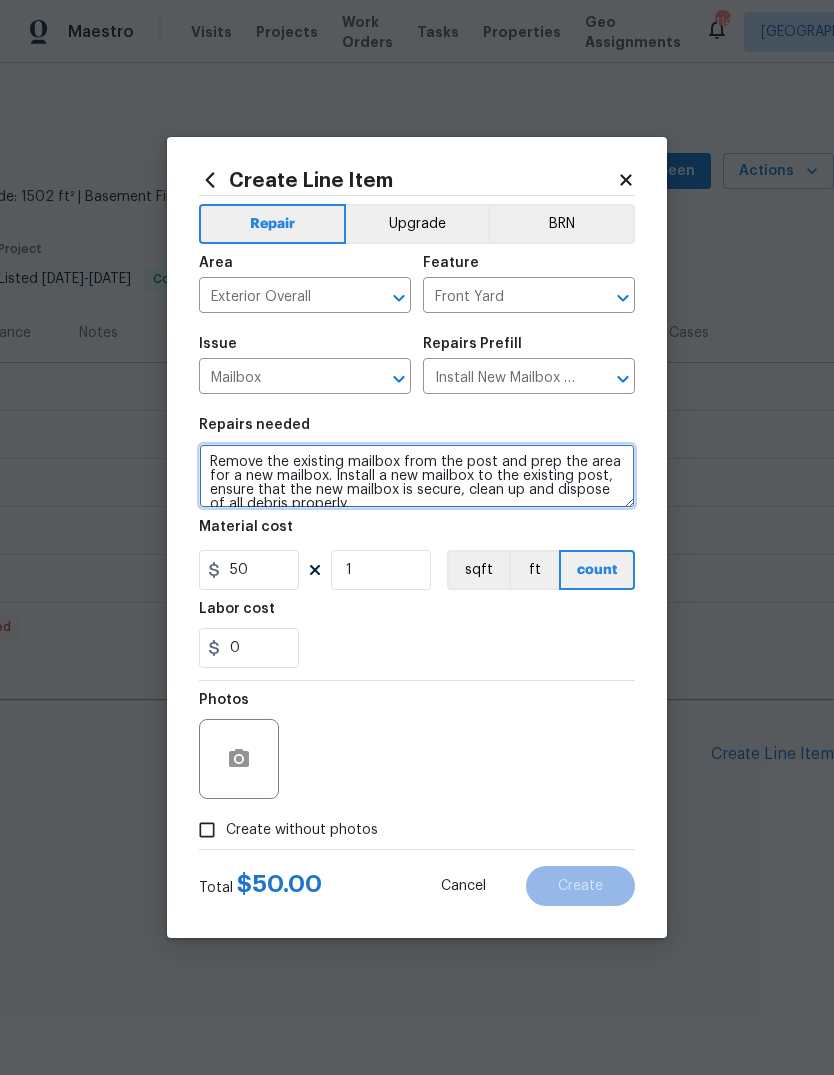 click on "Remove the existing mailbox from the post and prep the area for a new mailbox. Install a new mailbox to the existing post, ensure that the new mailbox is secure, clean up and dispose of all debris properly." at bounding box center [417, 476] 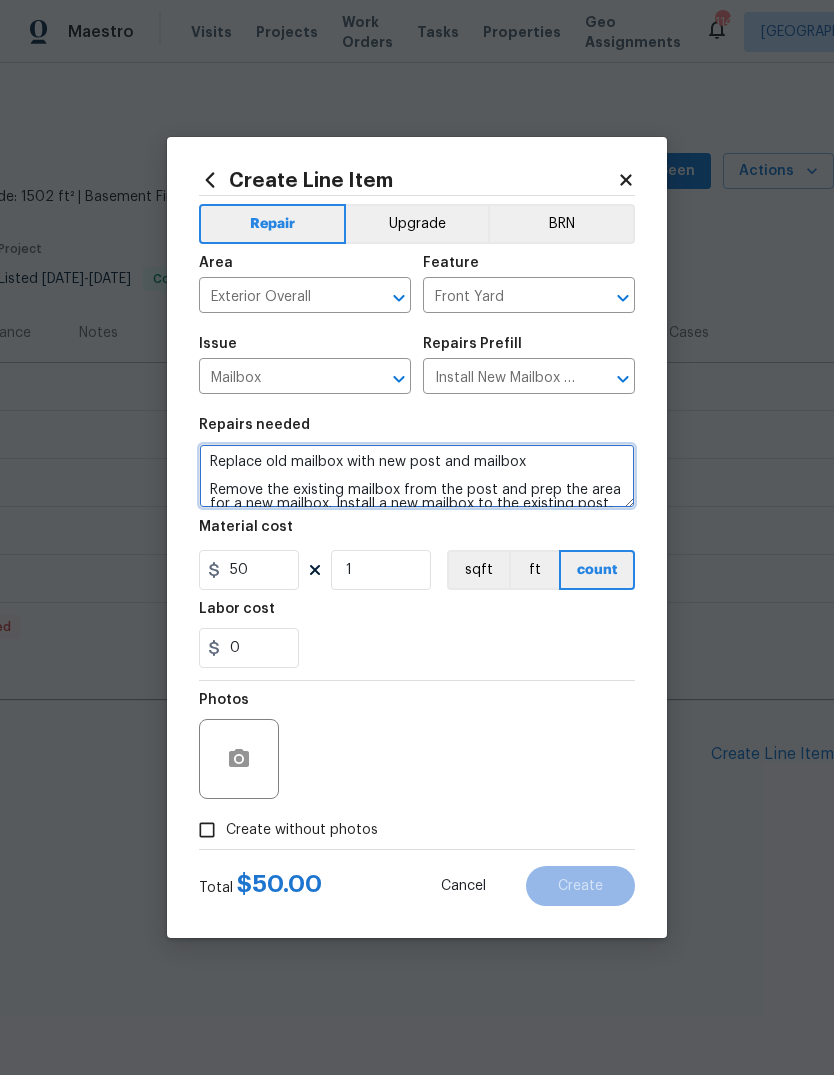 type on "Replace old mailbox with new post and mailbox
Remove the existing mailbox from the post and prep the area for a new mailbox. Install a new mailbox to the existing post, ensure that the new mailbox is secure, clean up and dispose of all debris properly." 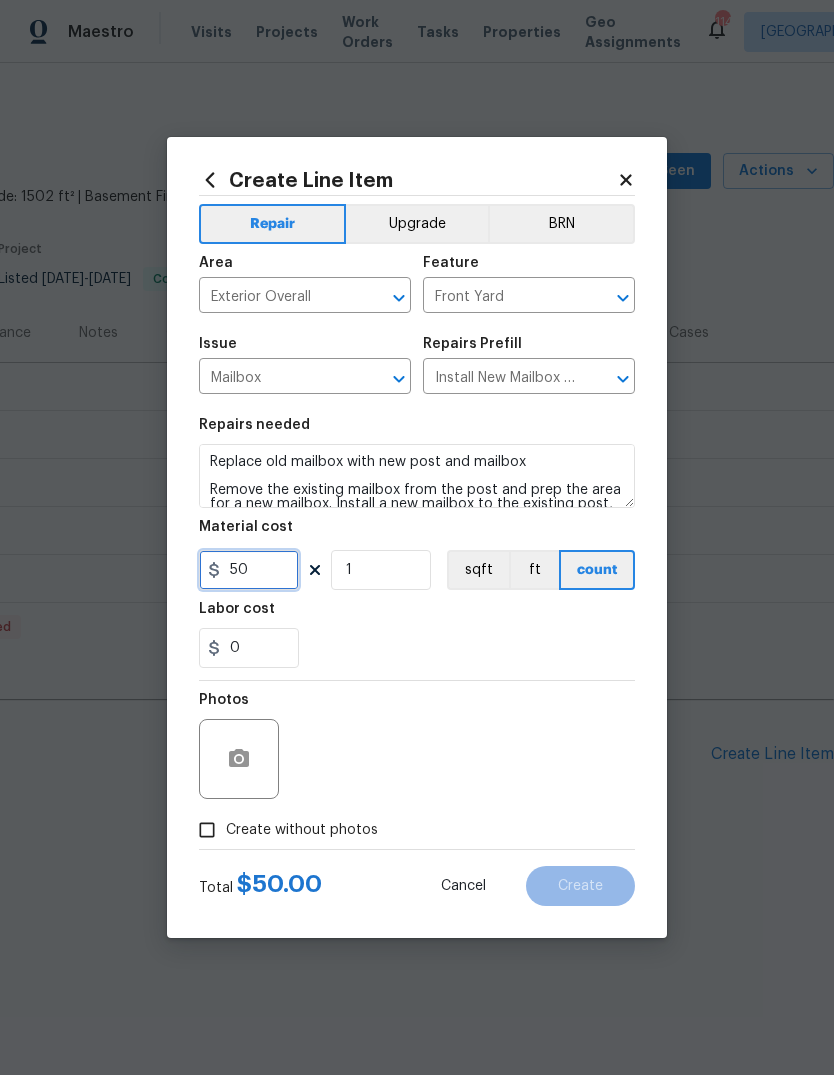 click on "50" at bounding box center (249, 570) 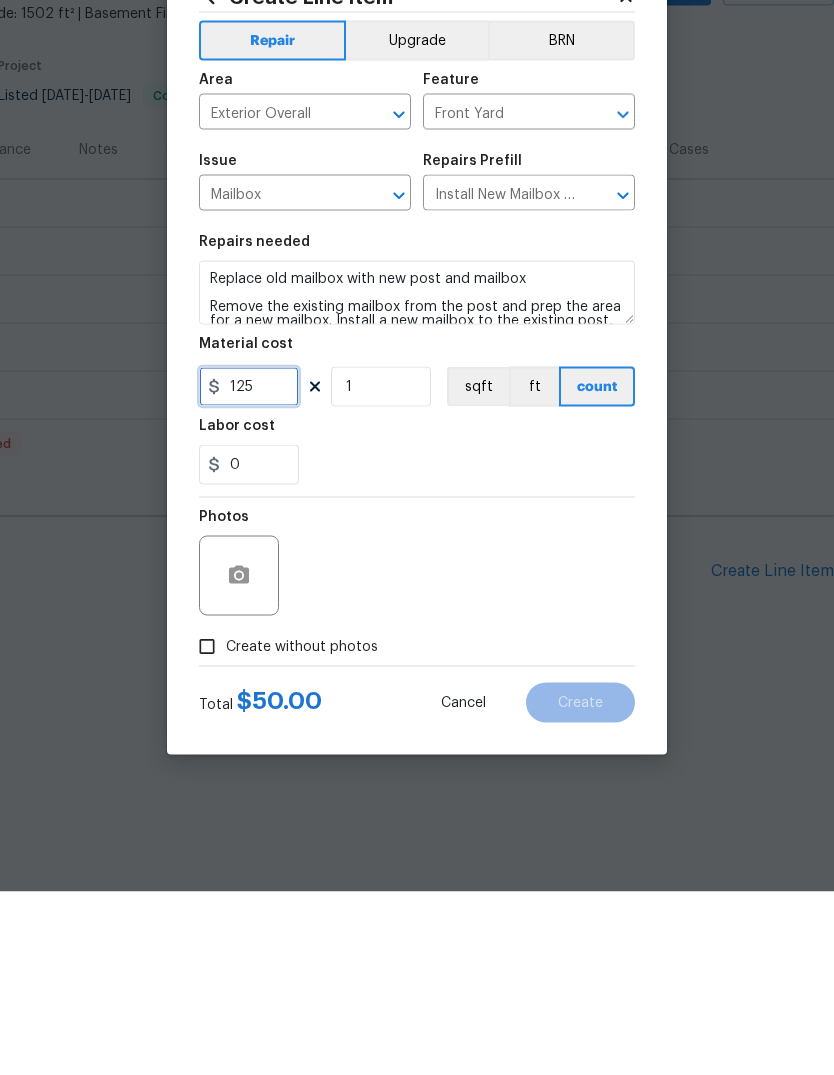 type on "125" 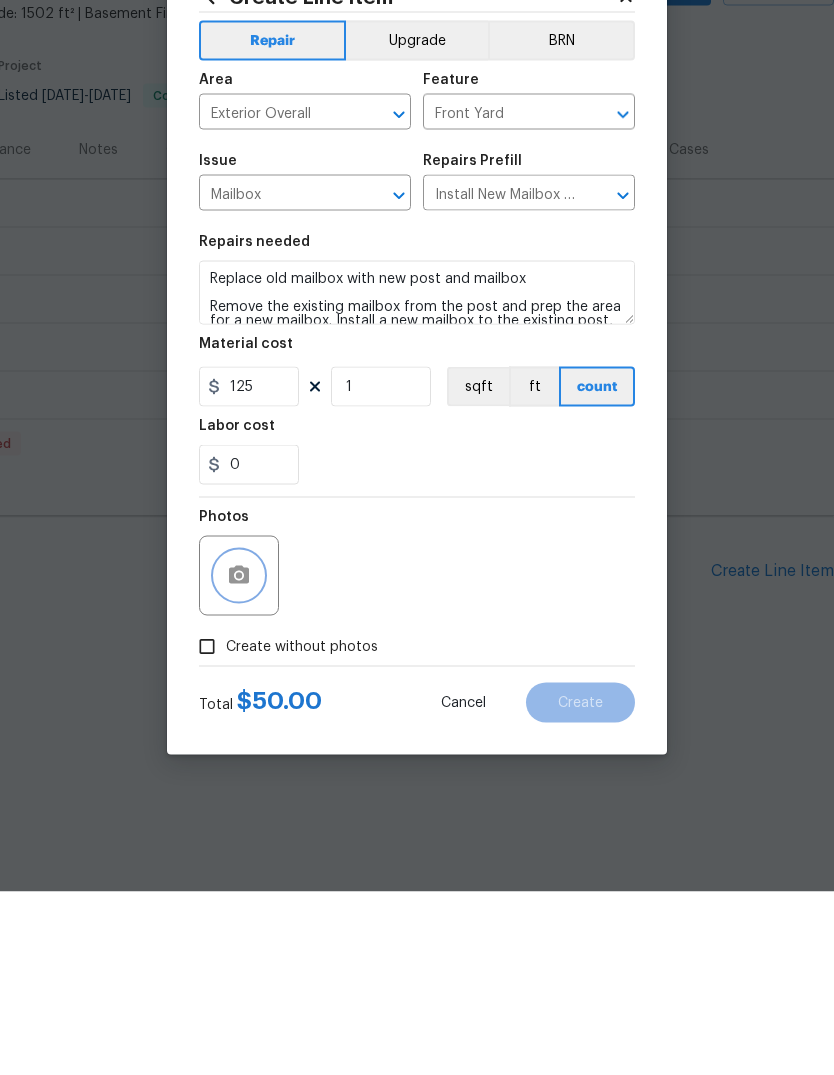 click at bounding box center [239, 759] 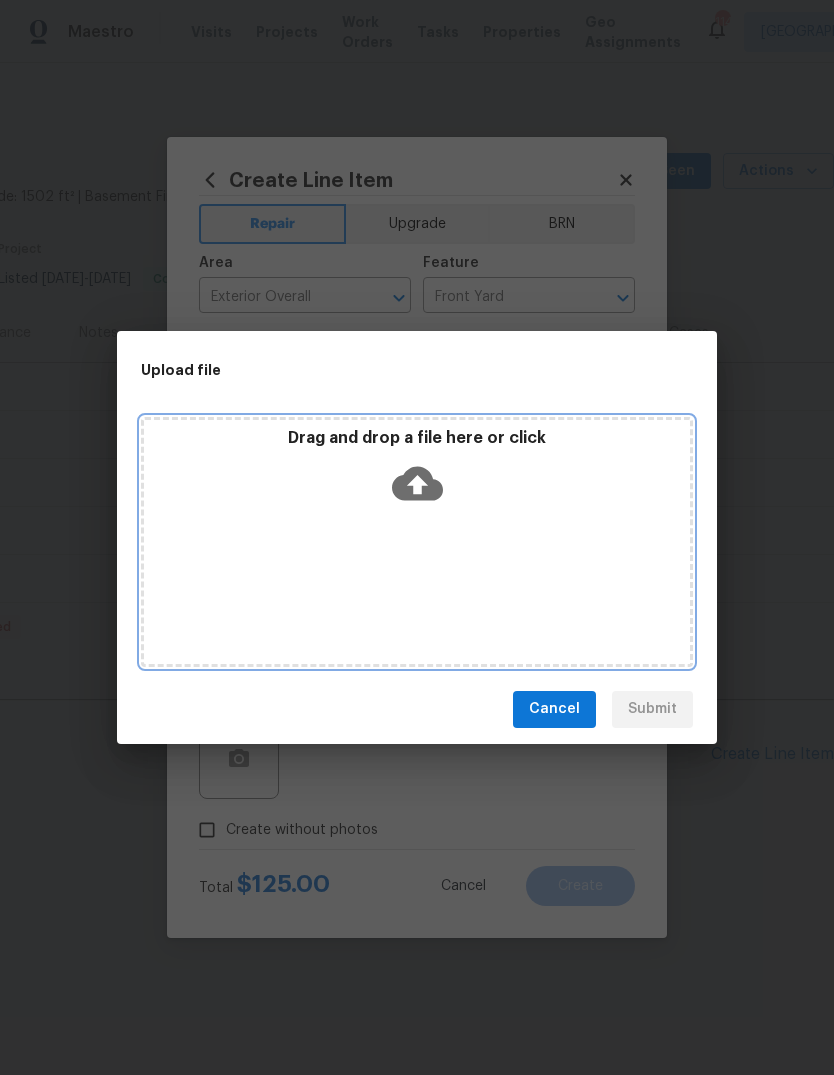 click 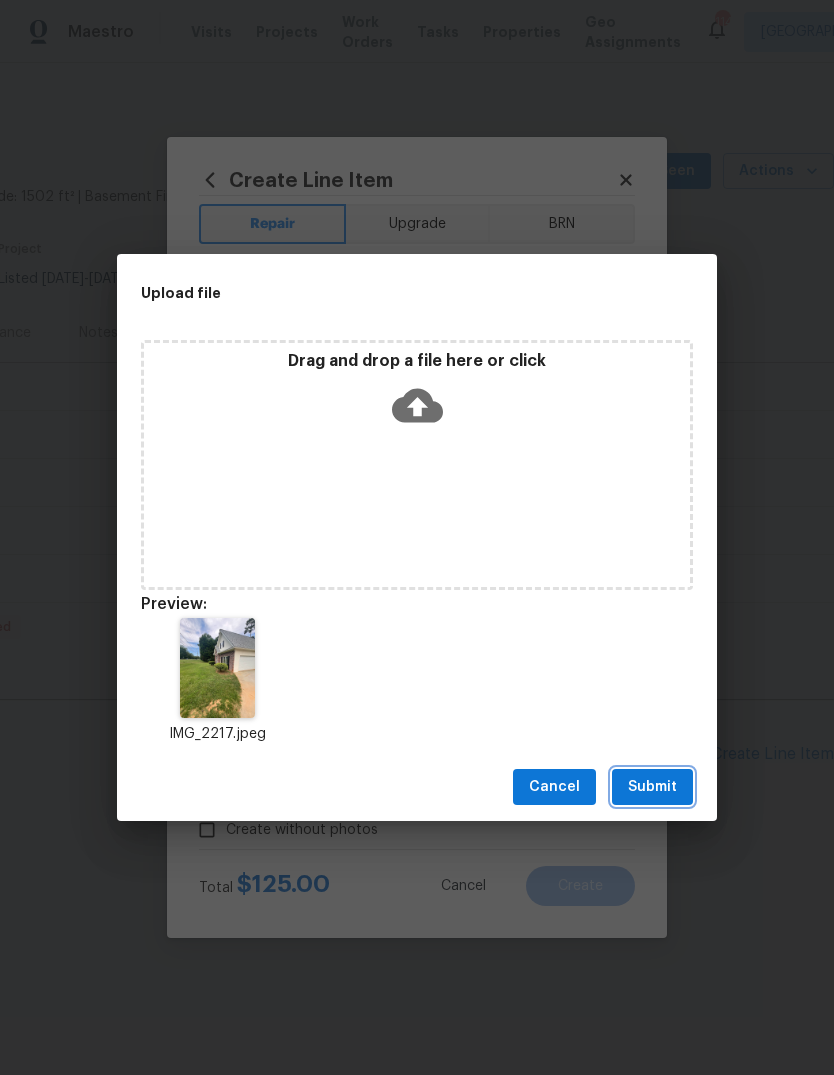 click on "Submit" at bounding box center (652, 787) 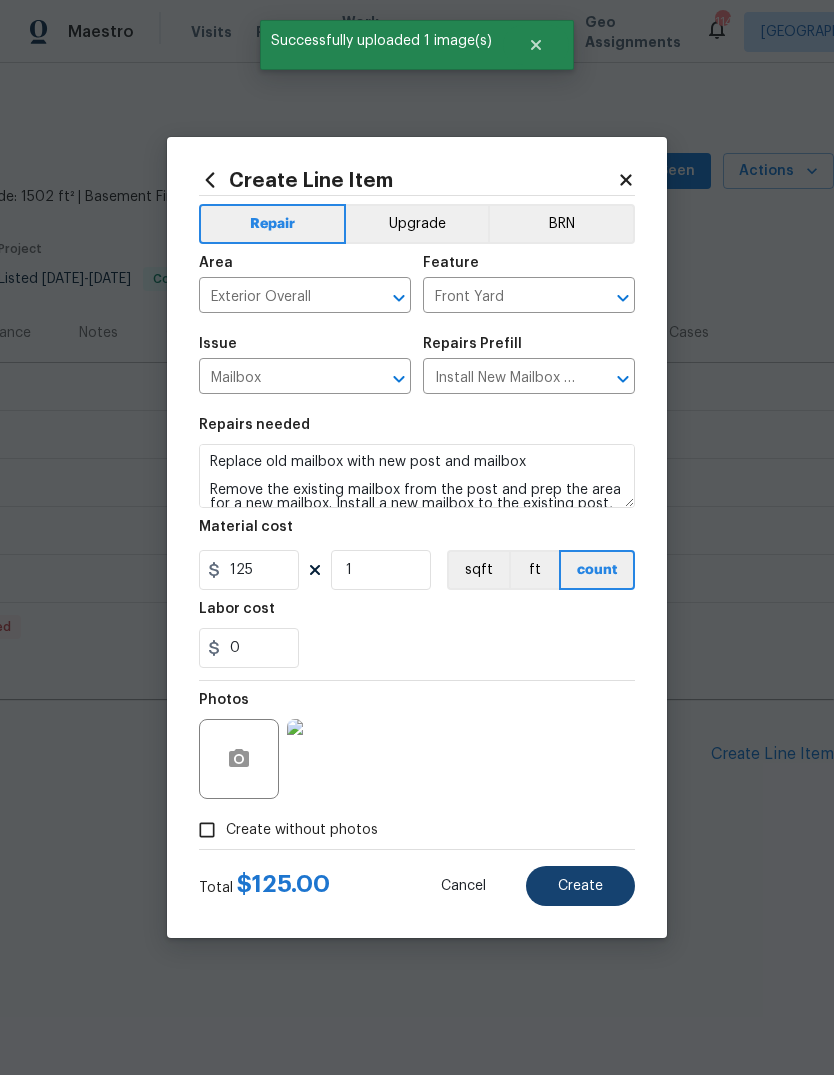 click on "Create" at bounding box center [580, 886] 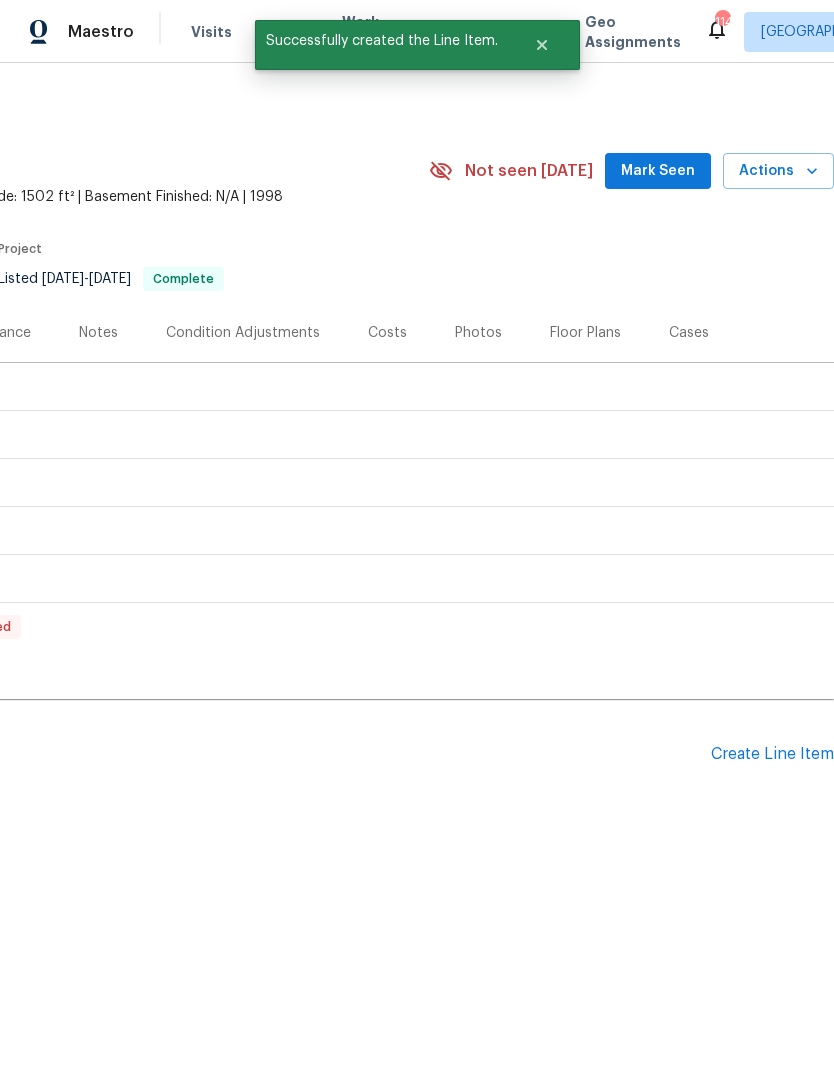 scroll, scrollTop: 0, scrollLeft: 296, axis: horizontal 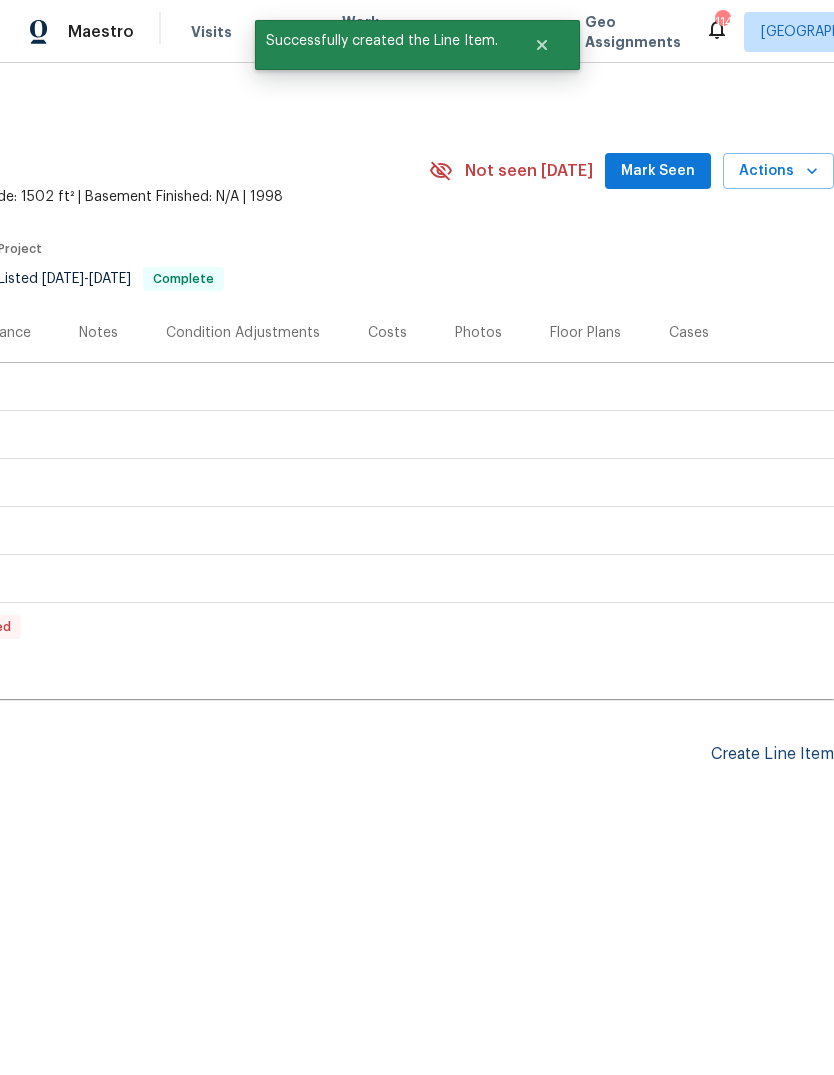 click on "Create Line Item" at bounding box center [772, 754] 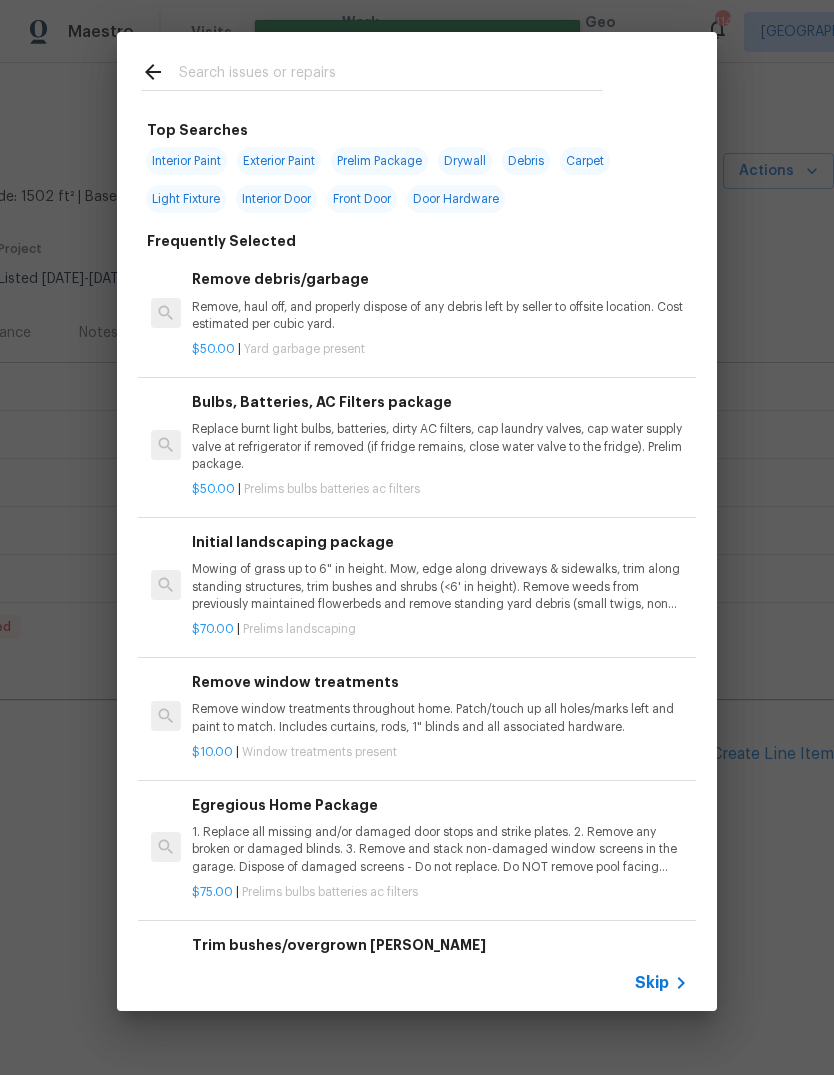 click at bounding box center (391, 75) 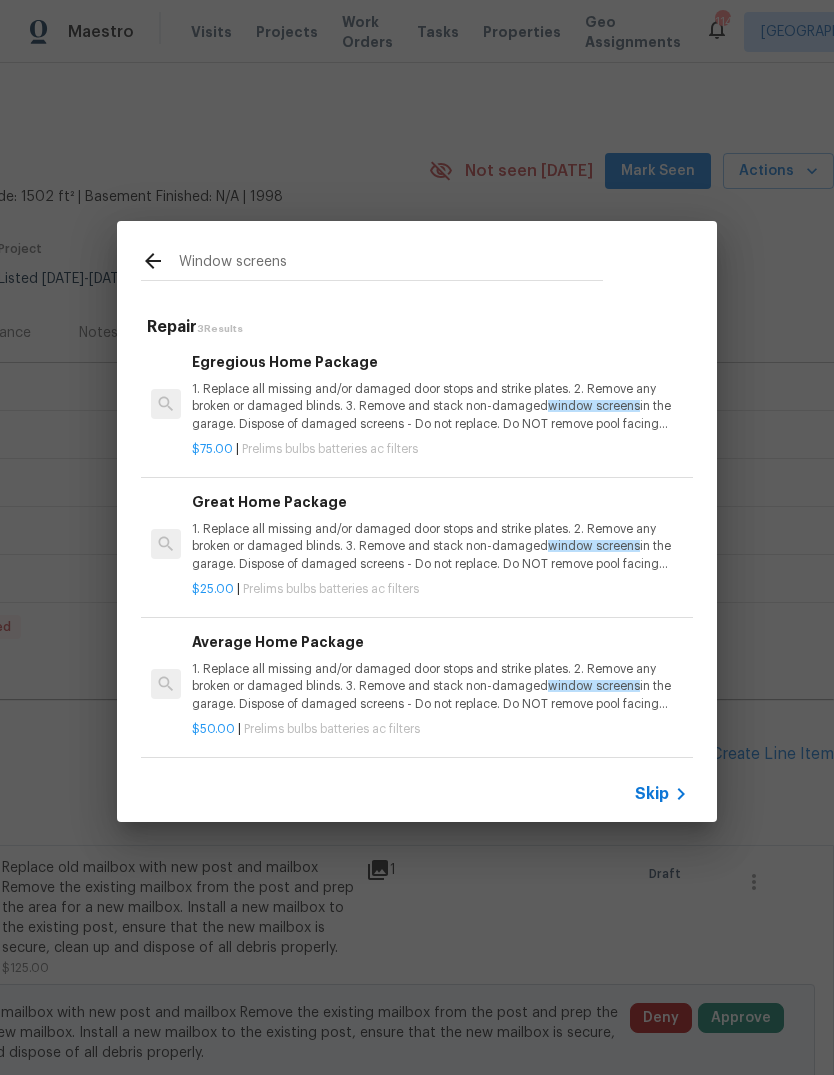 scroll, scrollTop: 3, scrollLeft: 0, axis: vertical 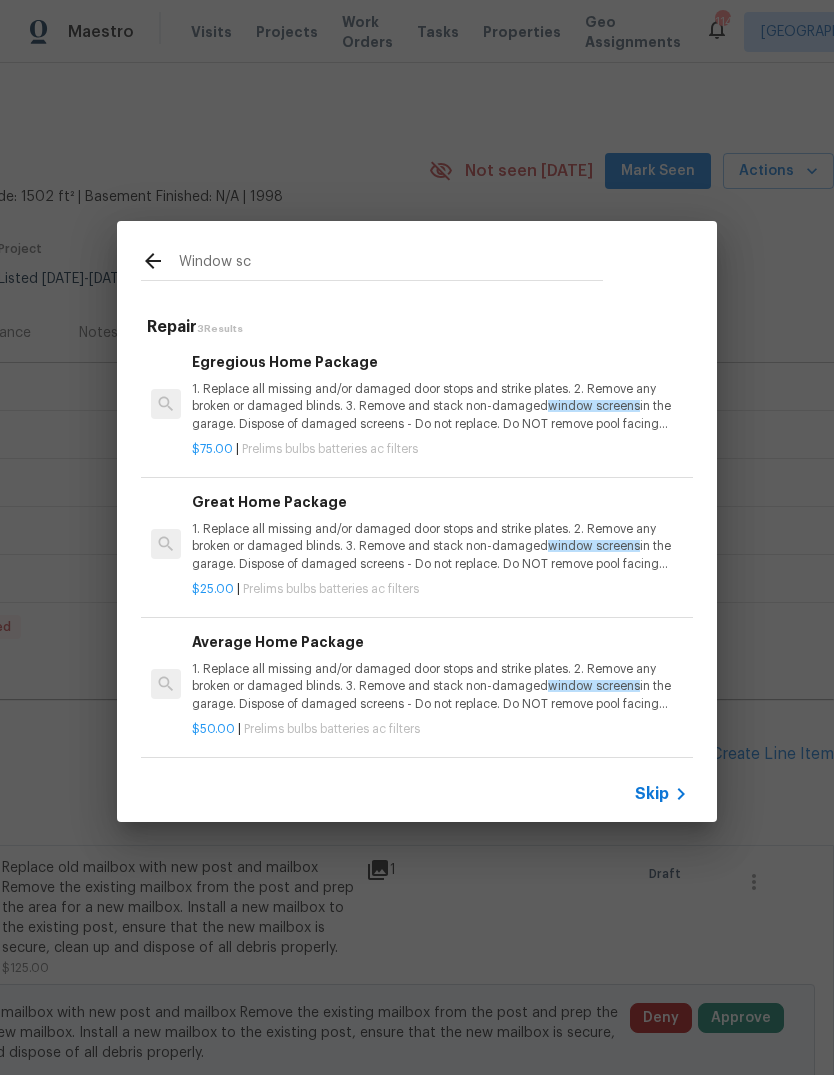 type on "Window s" 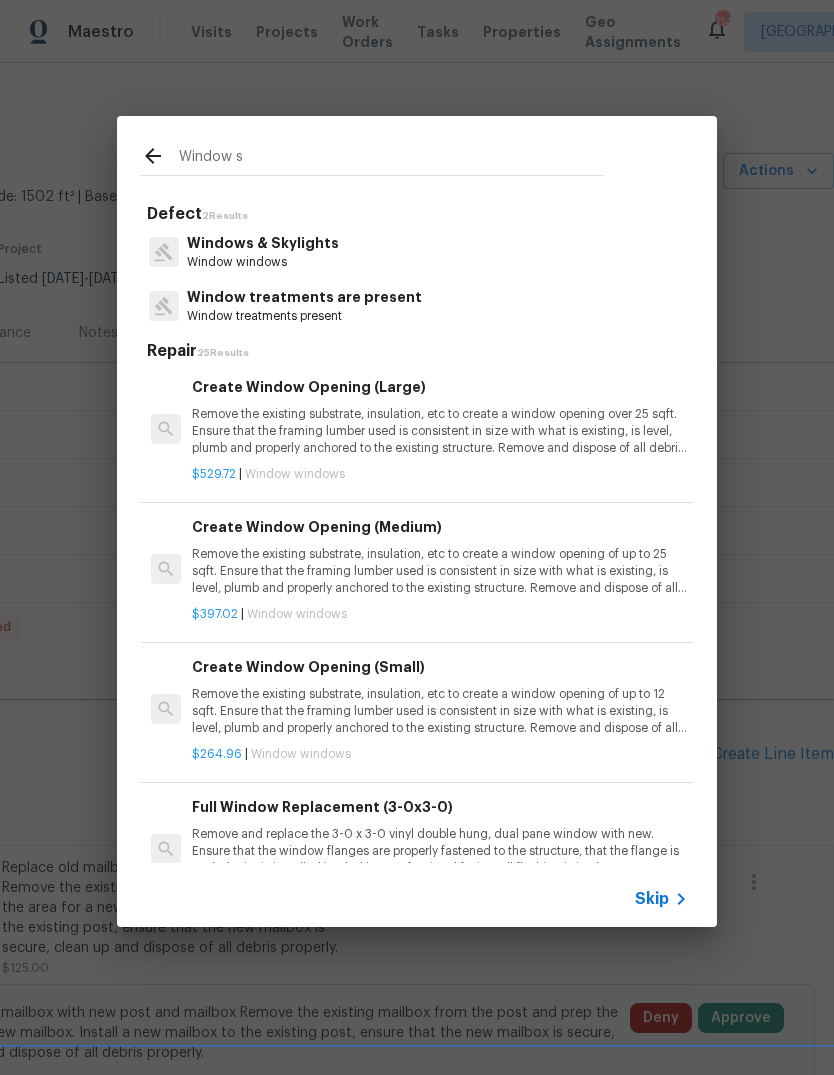 click on "Window treatments present" at bounding box center (304, 316) 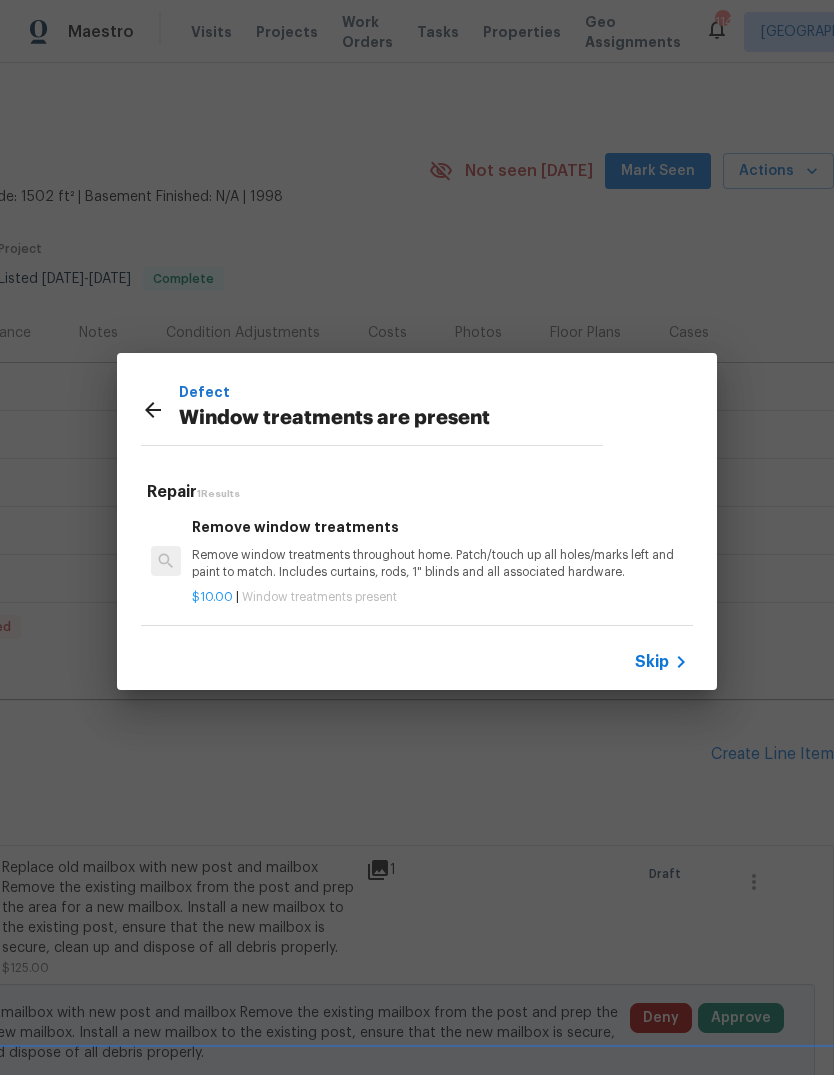 click on "Remove window treatments throughout home. Patch/touch up all holes/marks left and paint to match. Includes curtains, rods,  1" blinds and all associated hardware." at bounding box center (440, 564) 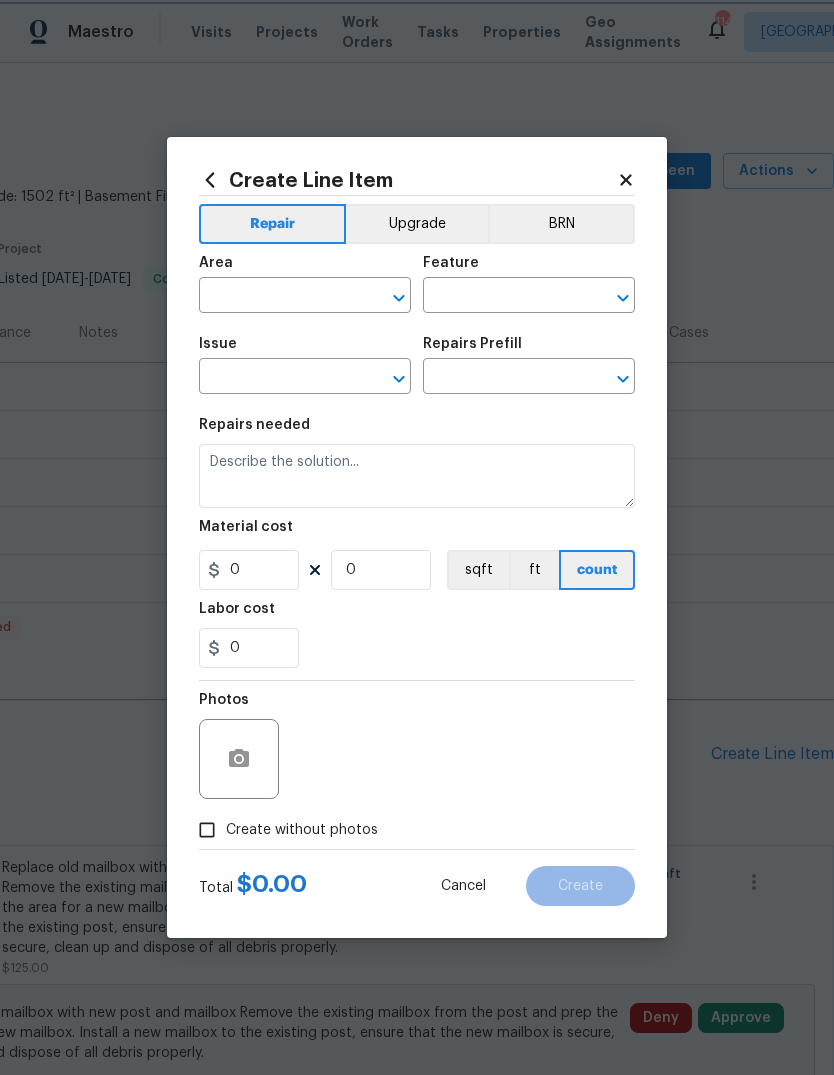 type on "Window treatments are present" 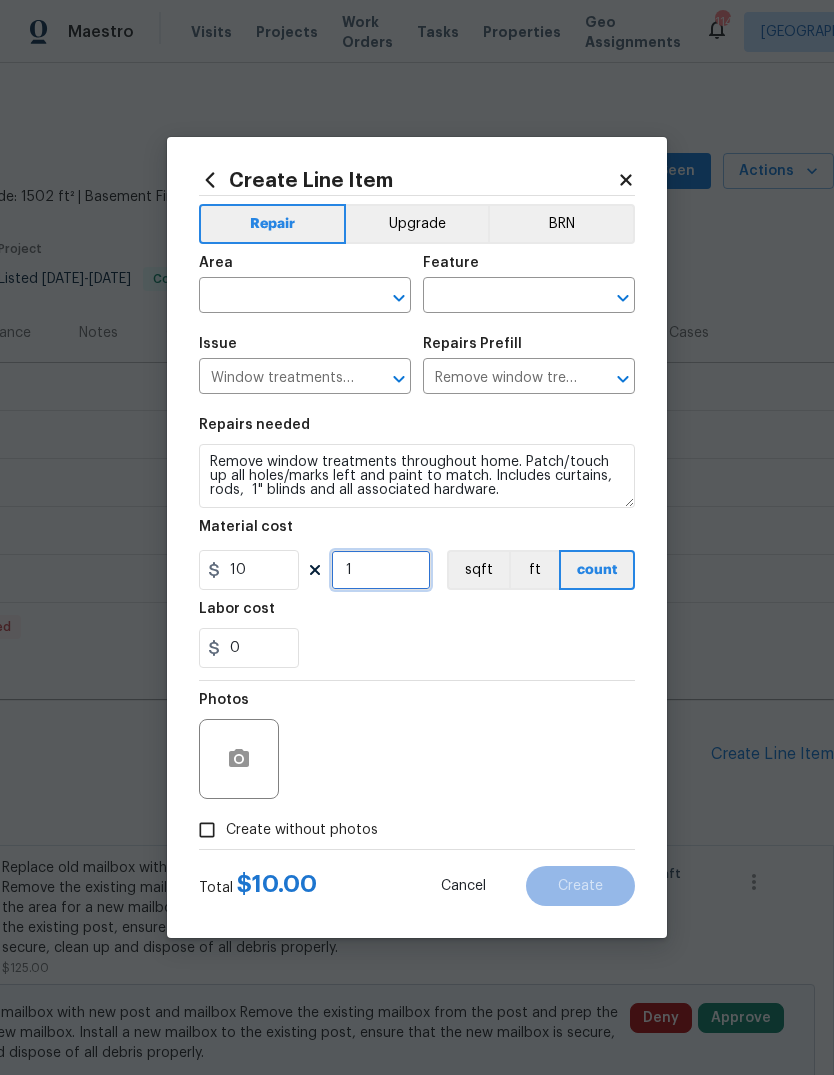 click on "1" at bounding box center [381, 570] 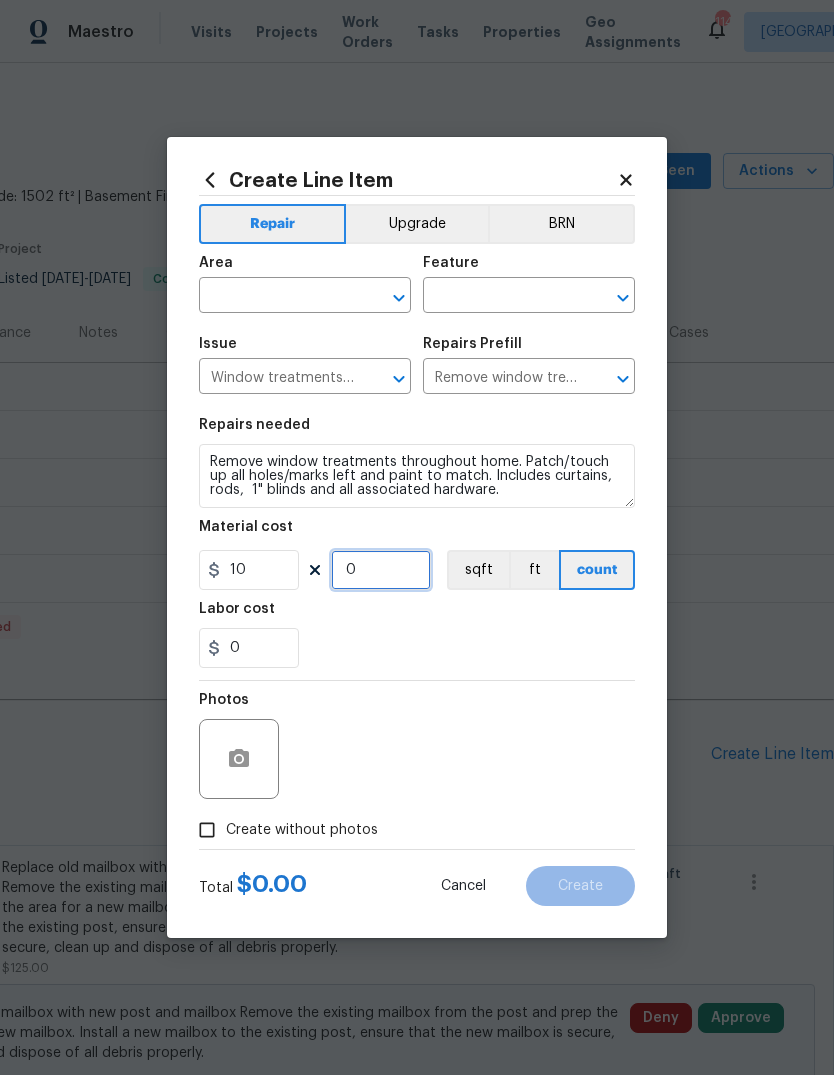 type on "6" 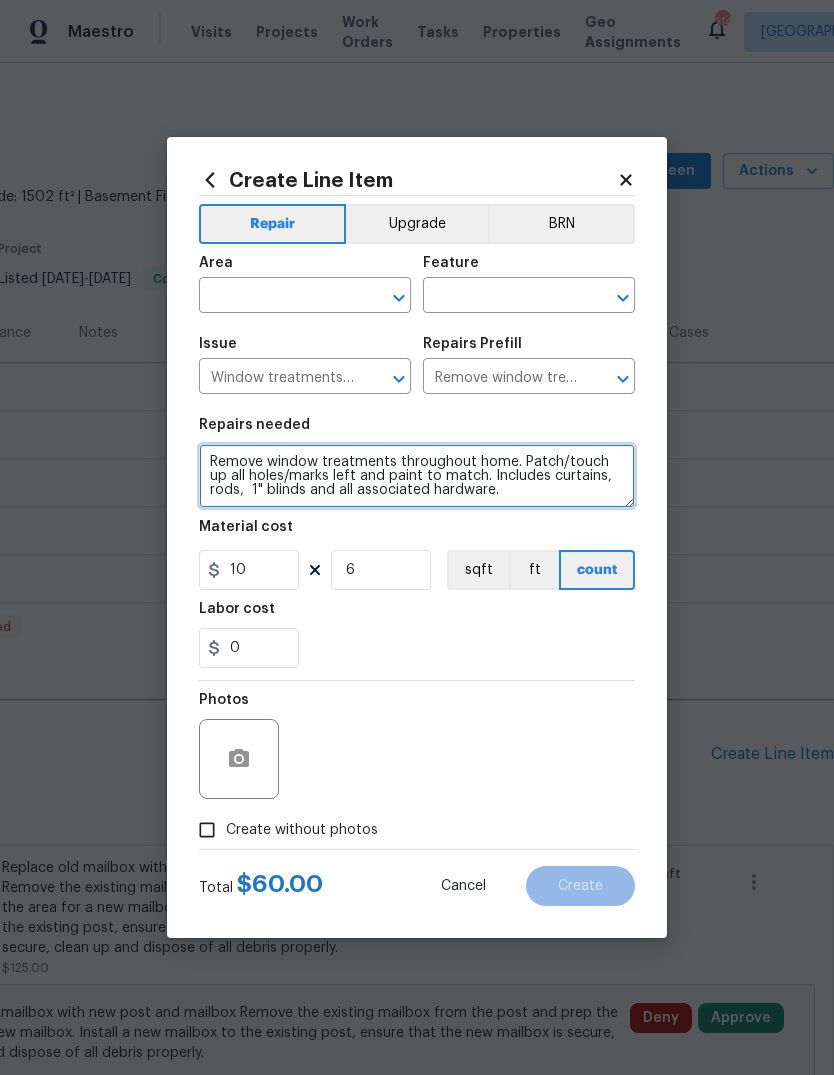 click on "Remove window treatments throughout home. Patch/touch up all holes/marks left and paint to match. Includes curtains, rods,  1" blinds and all associated hardware." at bounding box center (417, 476) 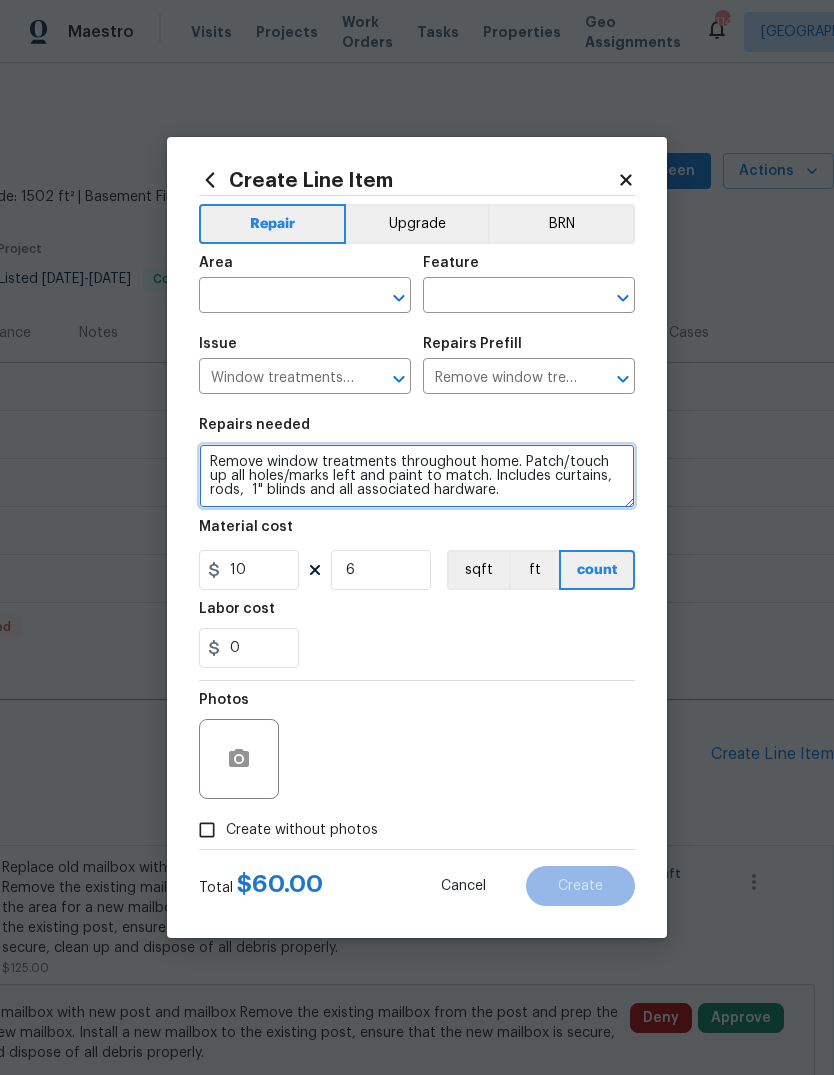 click on "Remove window treatments throughout home. Patch/touch up all holes/marks left and paint to match. Includes curtains, rods,  1" blinds and all associated hardware." at bounding box center (417, 476) 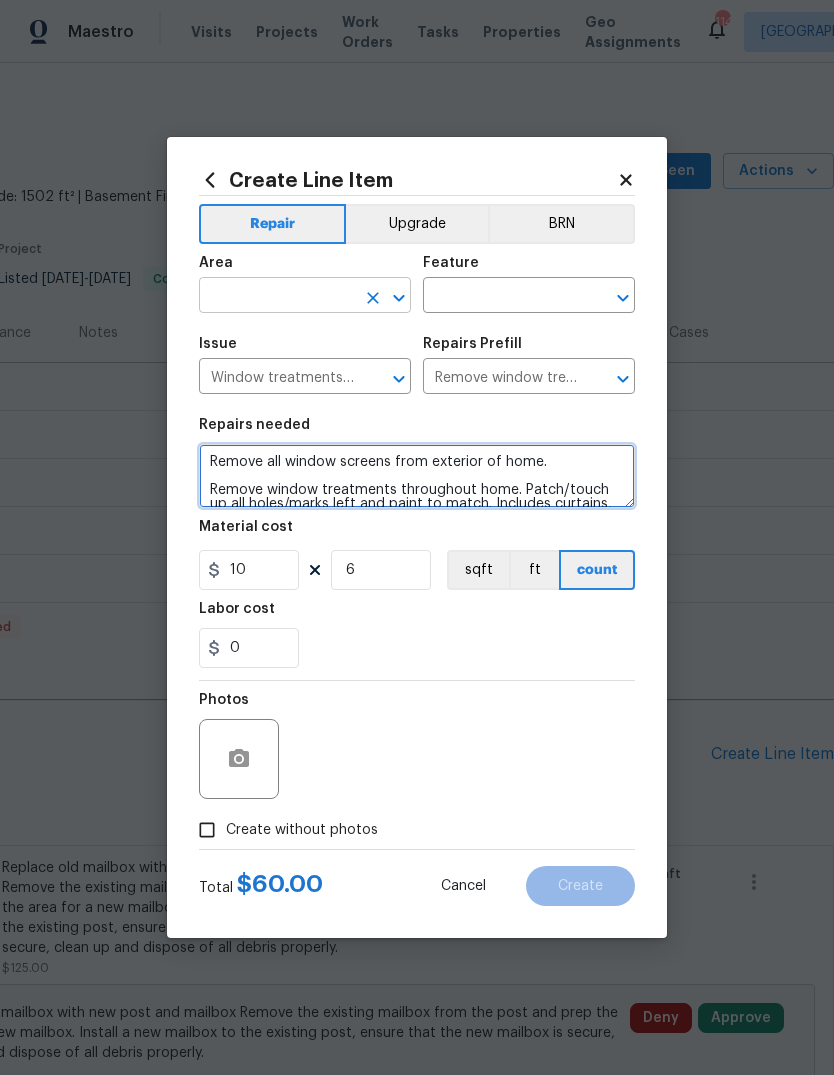 type on "Remove all window screens from exterior of home.
Remove window treatments throughout home. Patch/touch up all holes/marks left and paint to match. Includes curtains, rods,  1" blinds and all associated hardware." 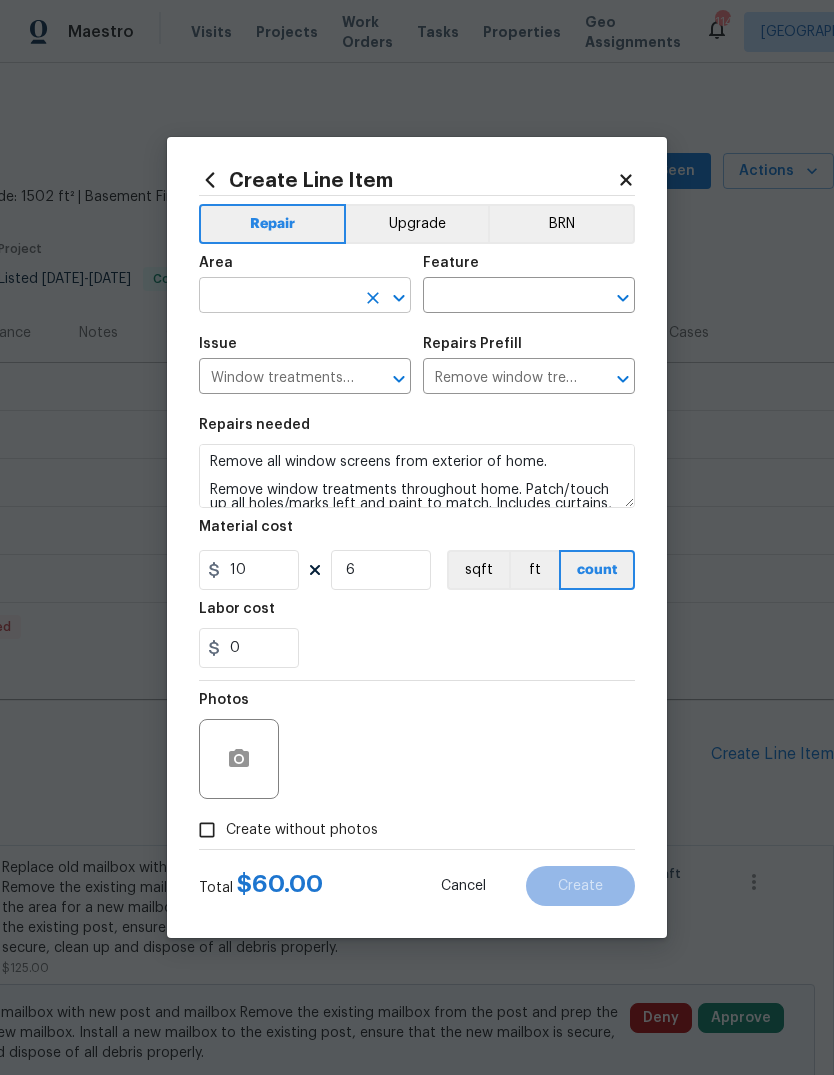 click at bounding box center [277, 297] 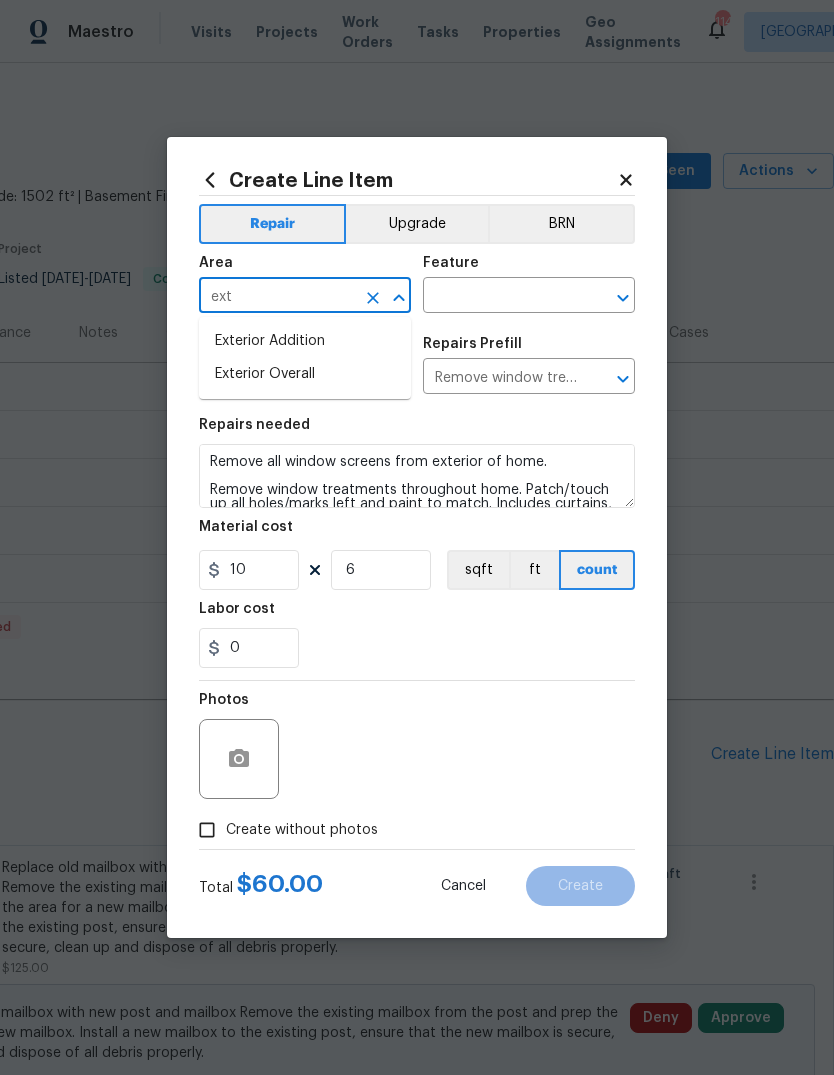click on "Exterior Overall" at bounding box center (305, 374) 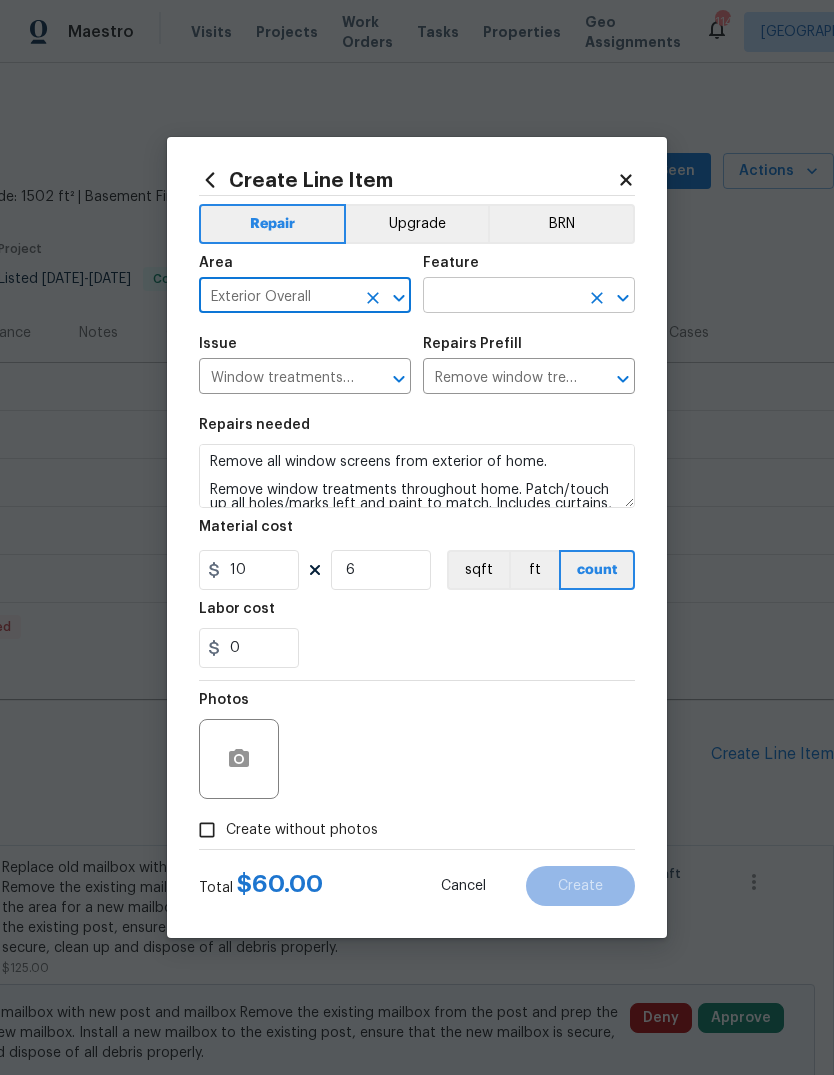 click at bounding box center [501, 297] 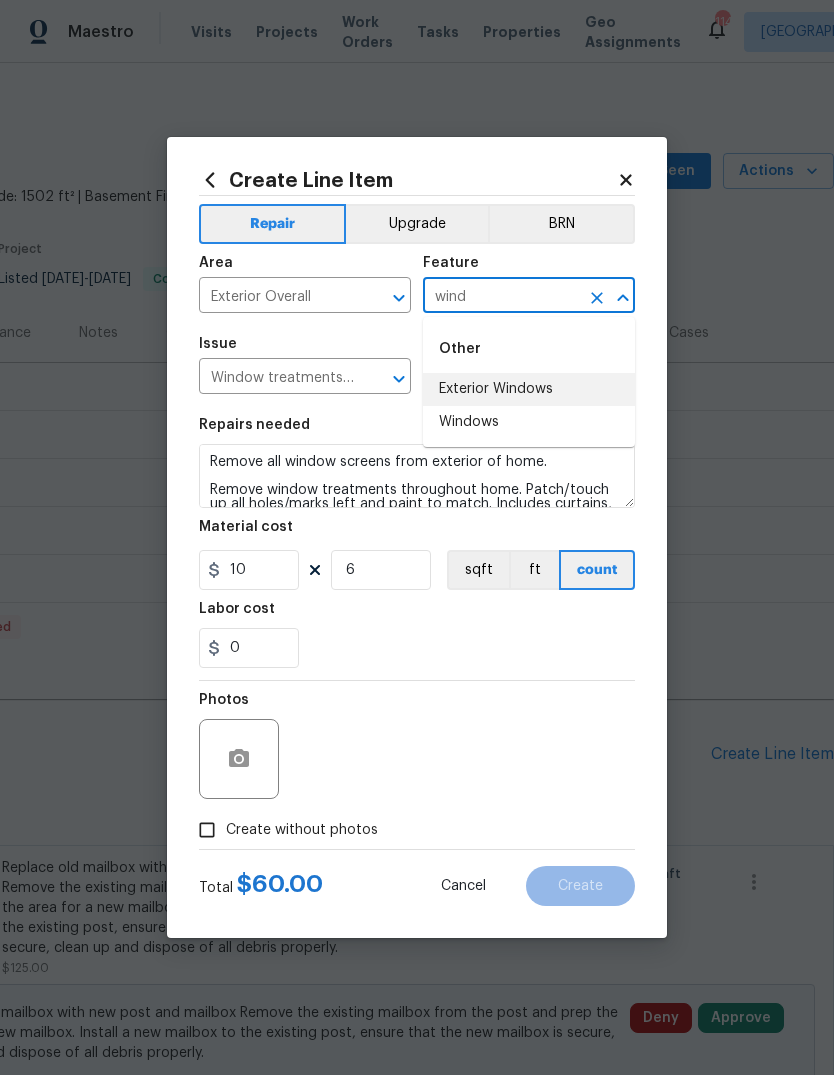 click on "Exterior Windows" at bounding box center (529, 389) 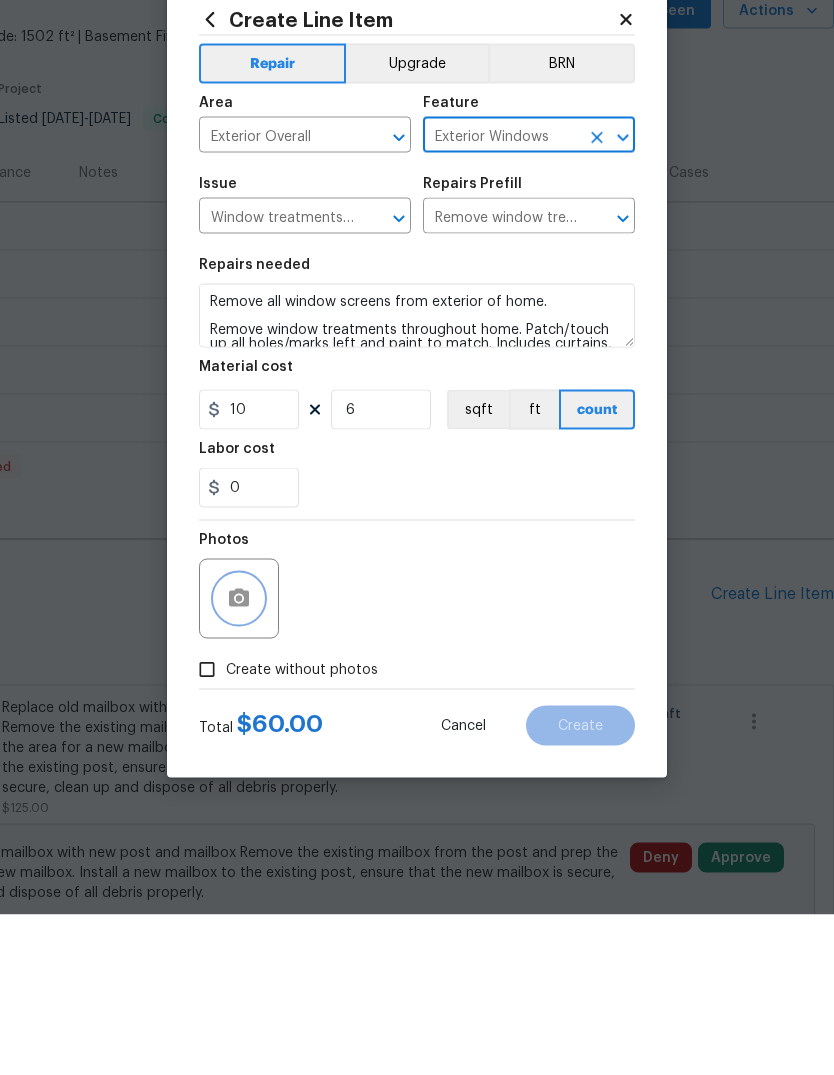 click at bounding box center (239, 759) 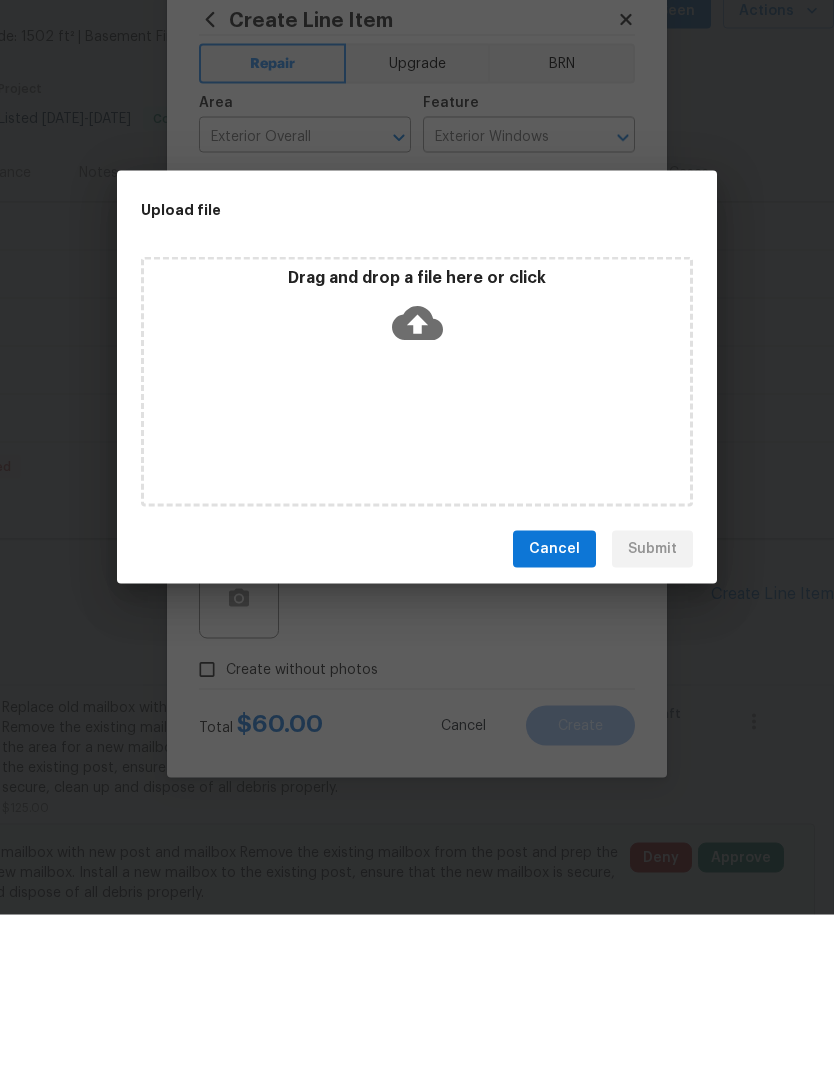 scroll, scrollTop: 75, scrollLeft: 0, axis: vertical 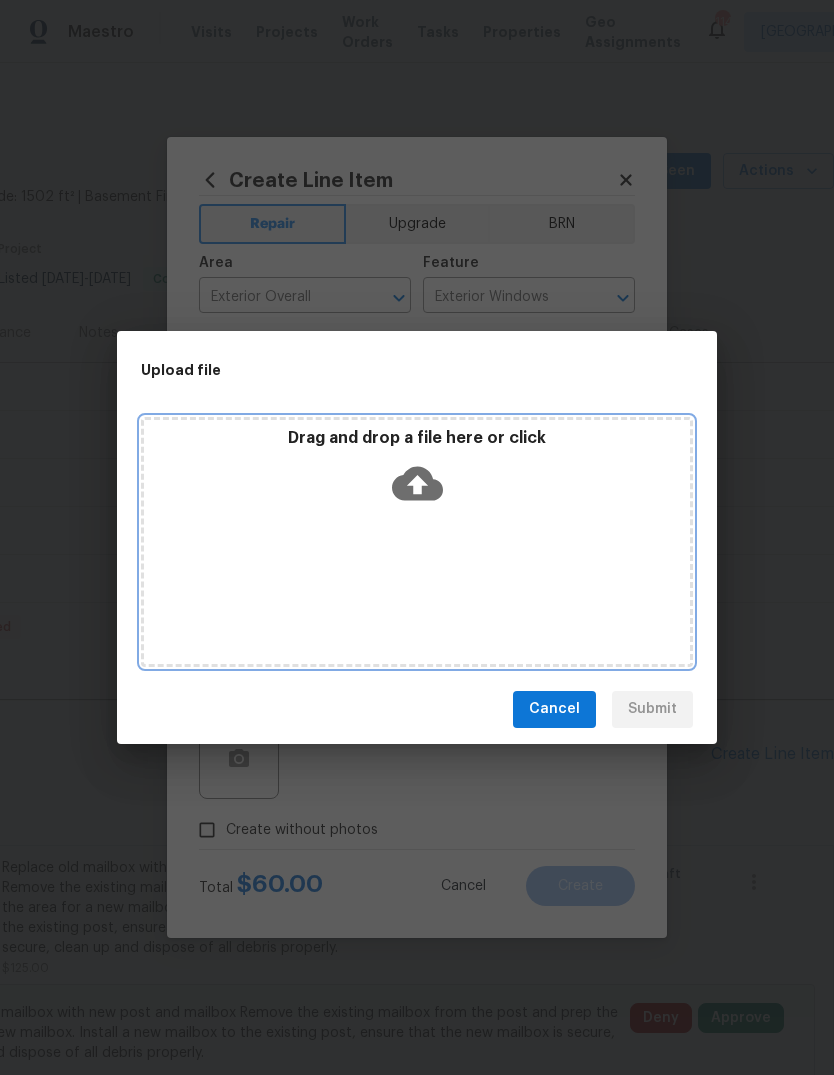 click on "Drag and drop a file here or click" at bounding box center (417, 471) 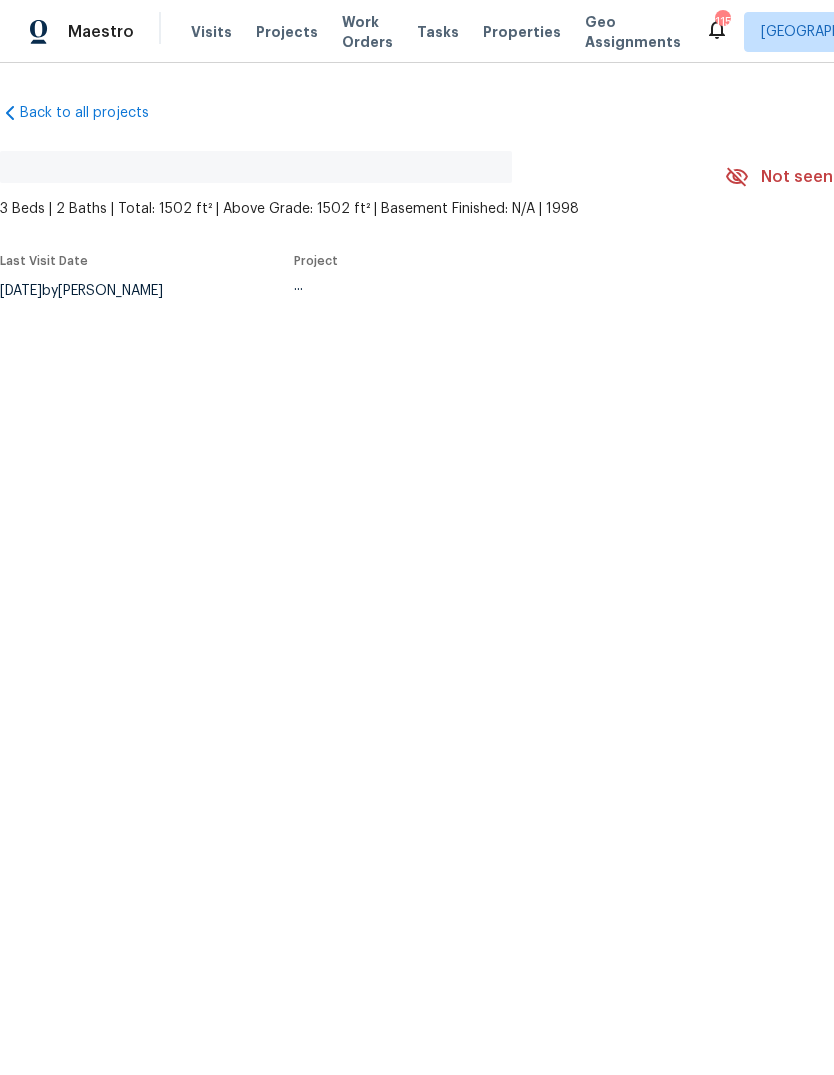 scroll, scrollTop: 0, scrollLeft: 0, axis: both 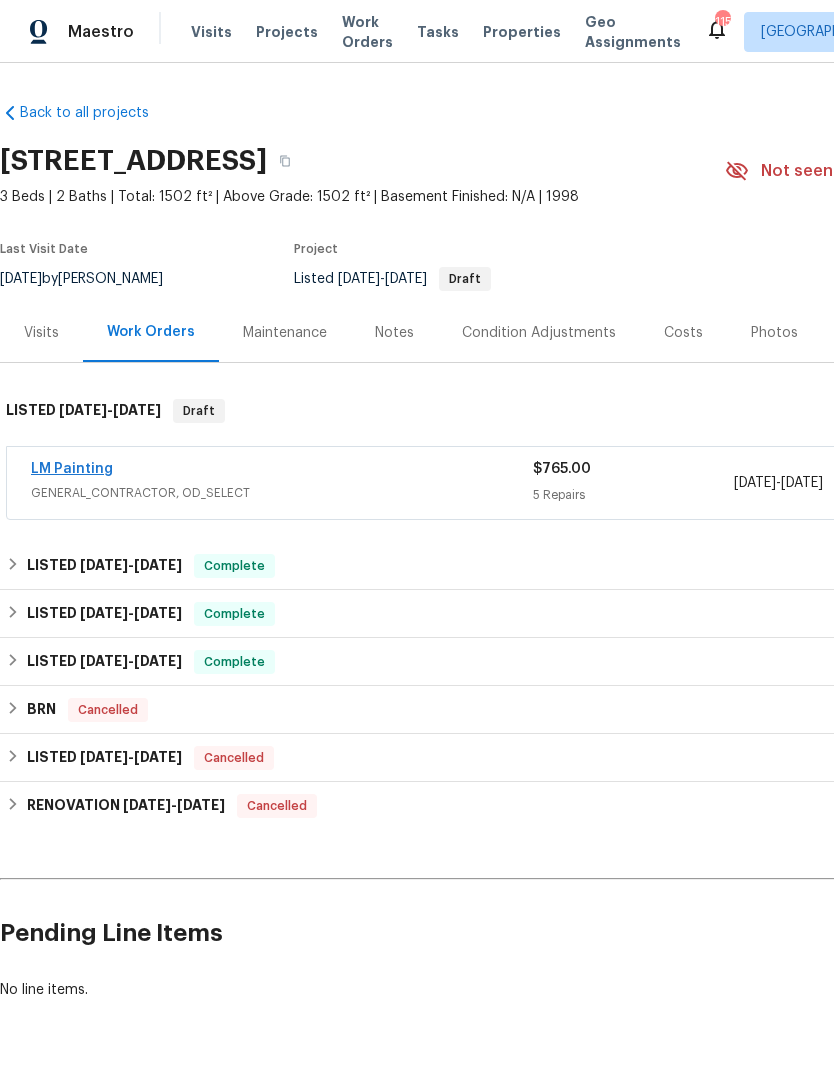 click on "LM Painting" at bounding box center (72, 469) 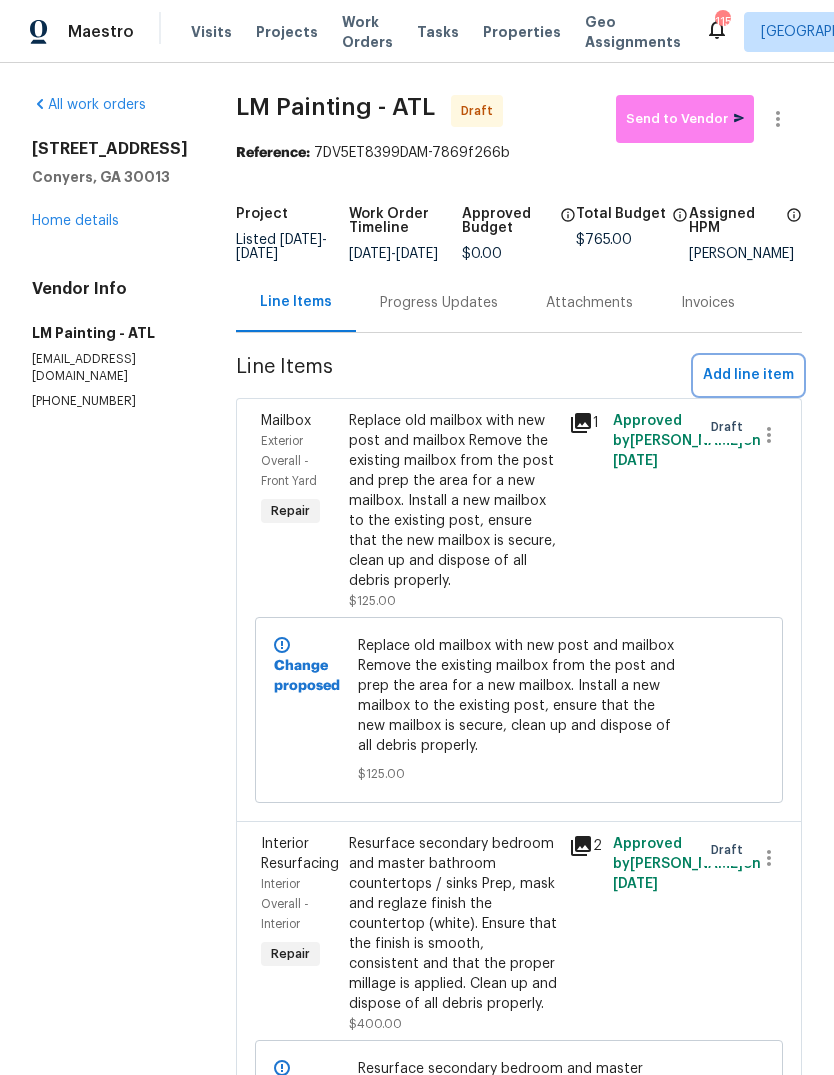 click on "Add line item" at bounding box center (748, 375) 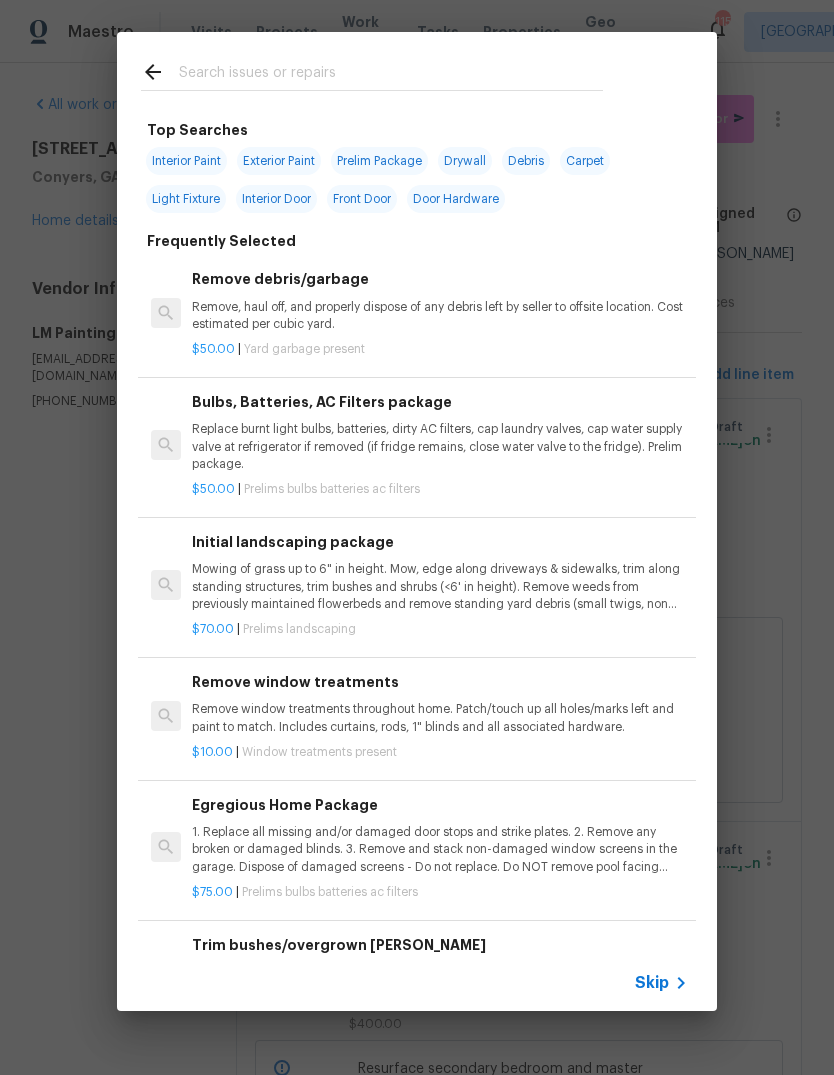click at bounding box center [391, 75] 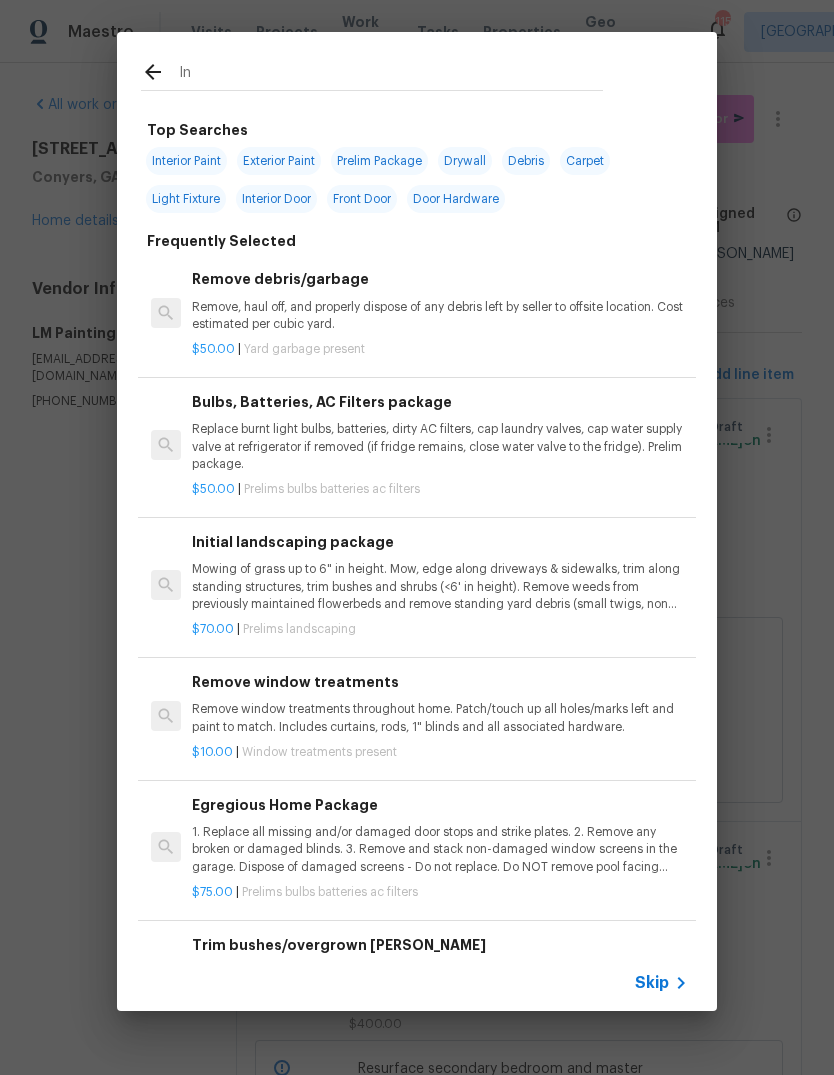 type on "Ini" 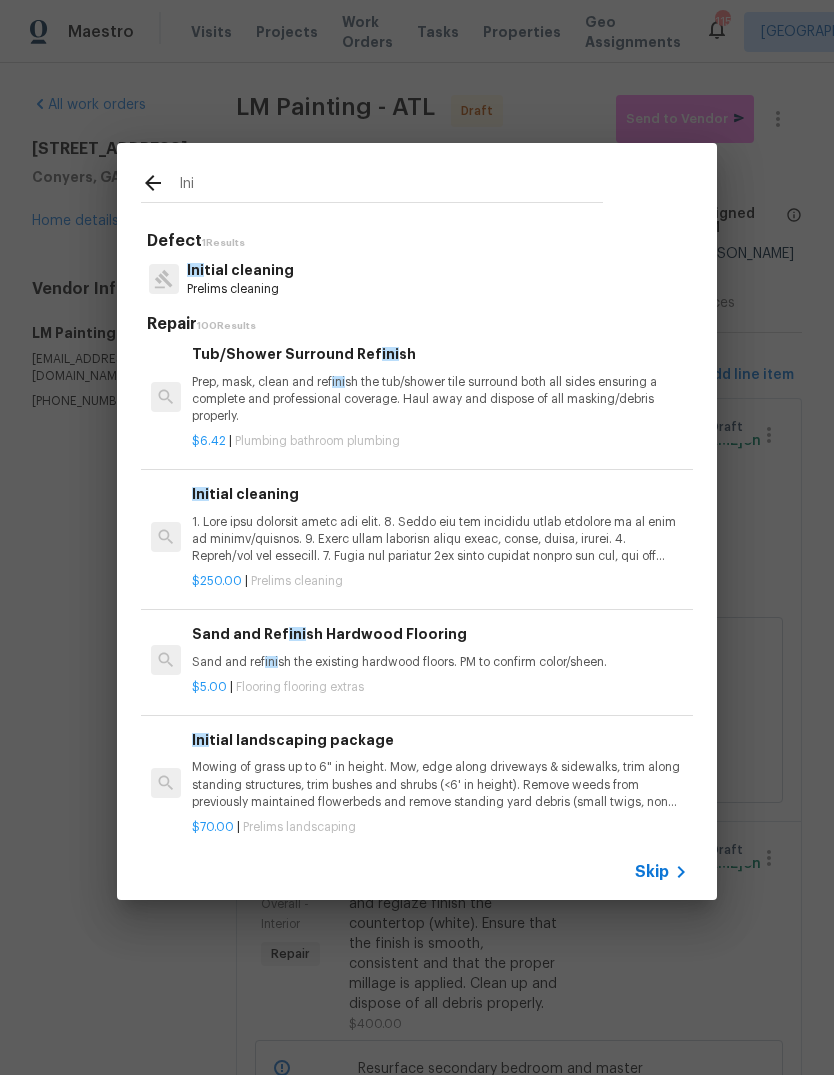 scroll, scrollTop: 114, scrollLeft: 0, axis: vertical 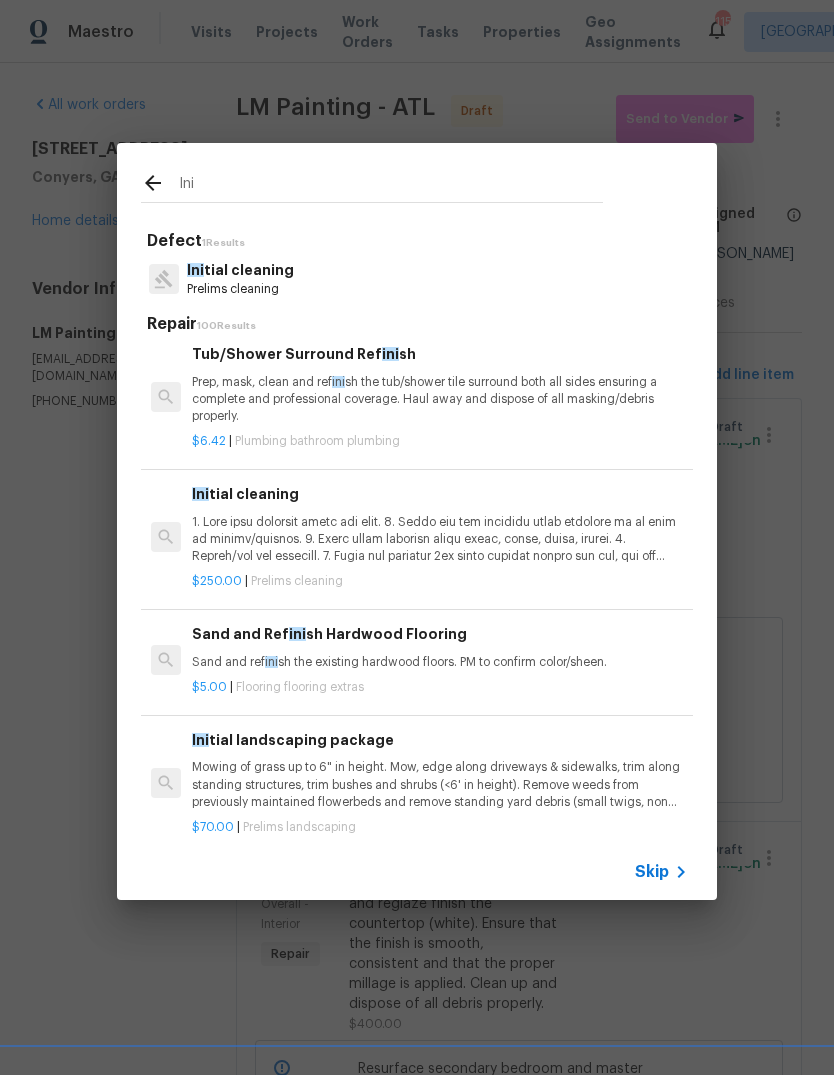click at bounding box center (440, 539) 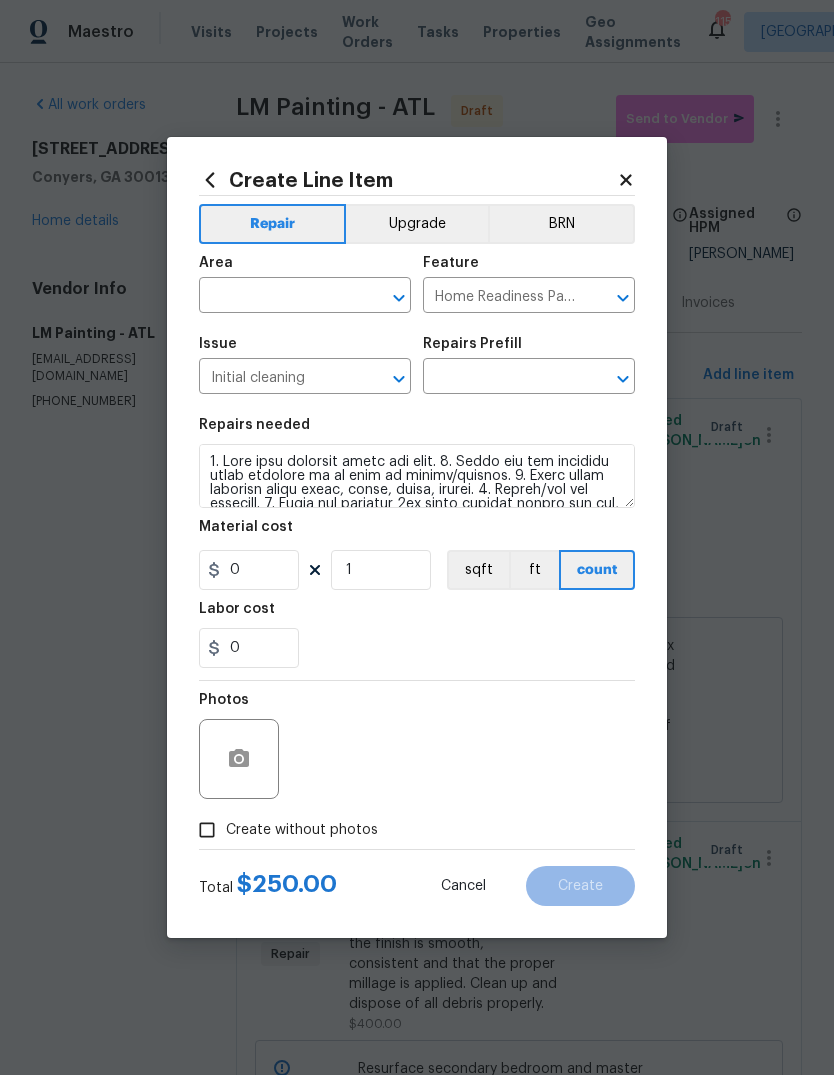 type on "Initial cleaning $250.00" 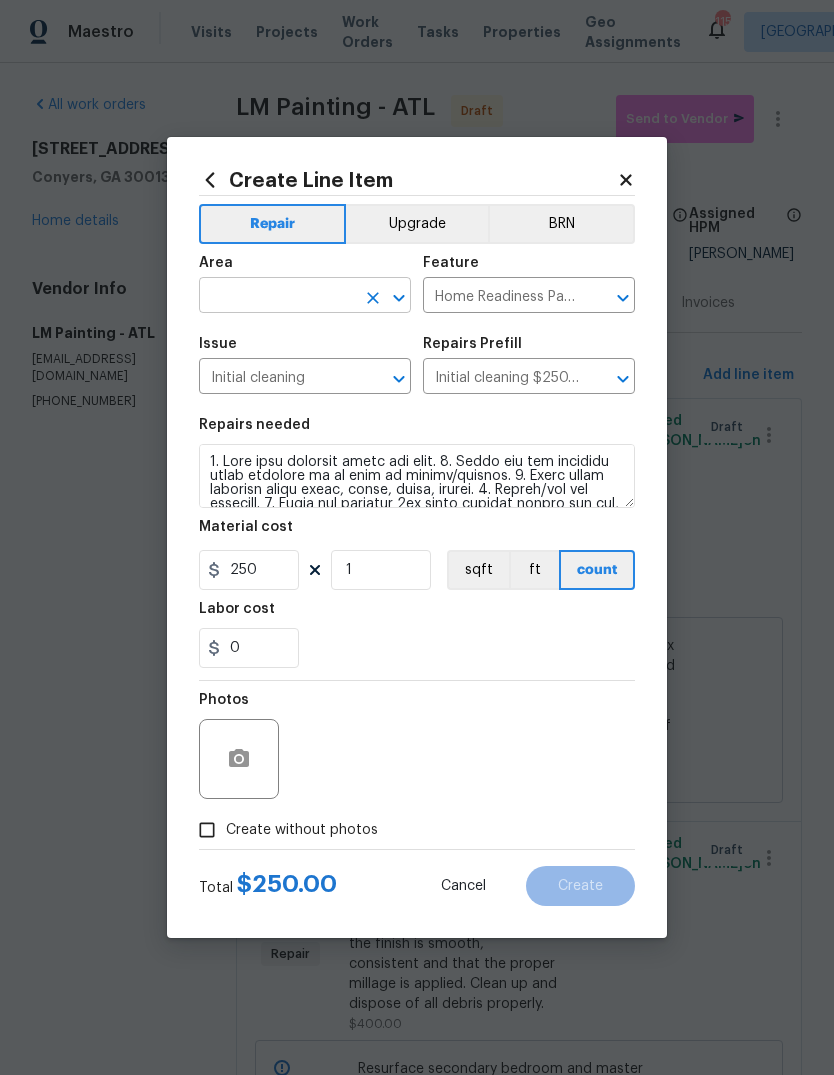 click at bounding box center [277, 297] 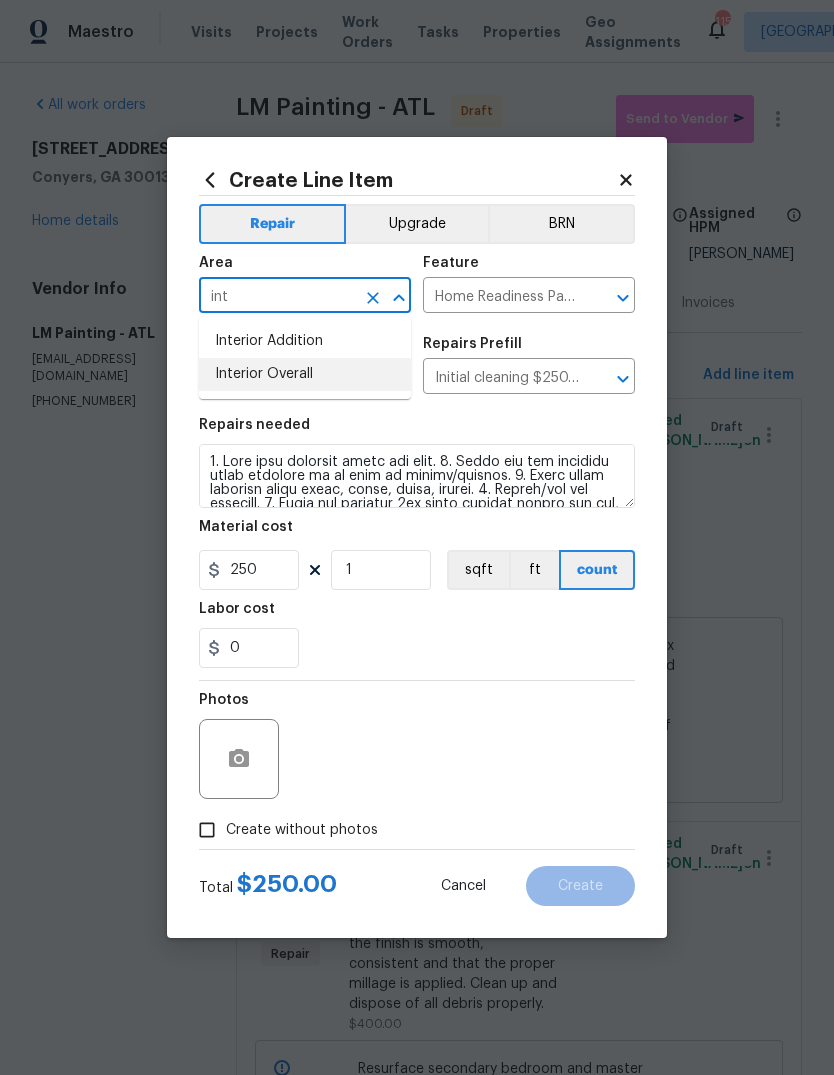 click on "Interior Overall" at bounding box center (305, 374) 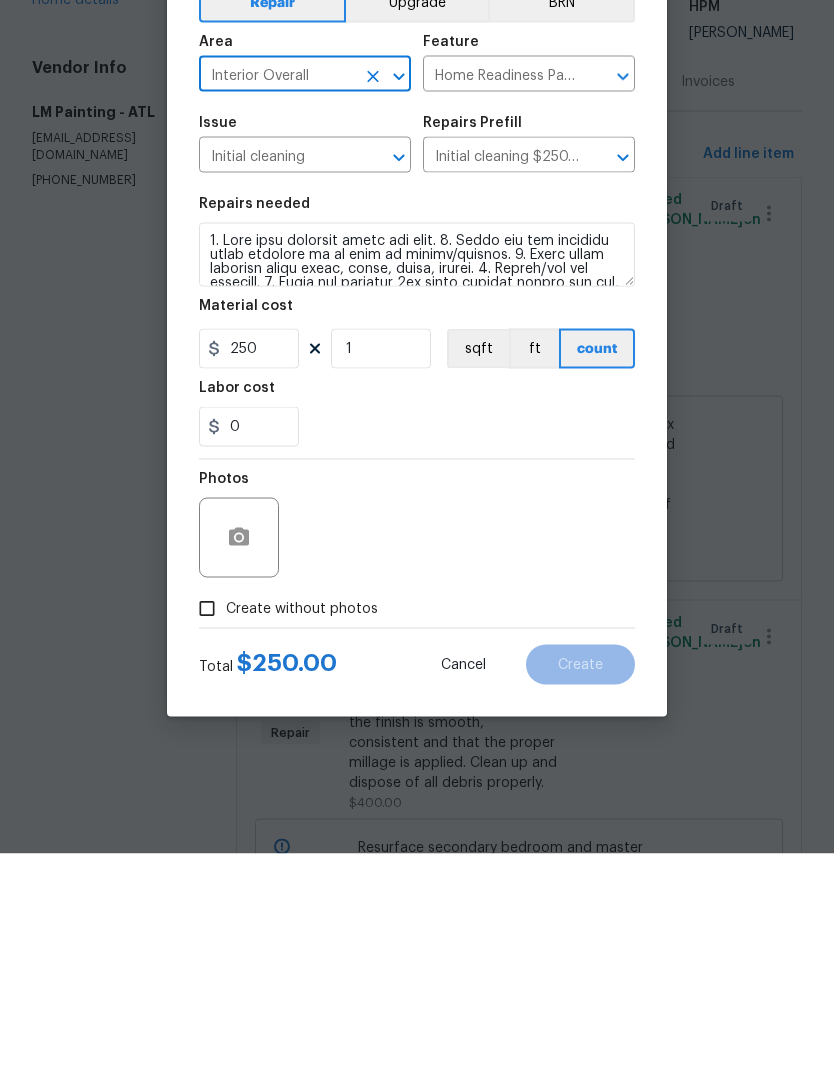 click on "Create without photos" at bounding box center [302, 830] 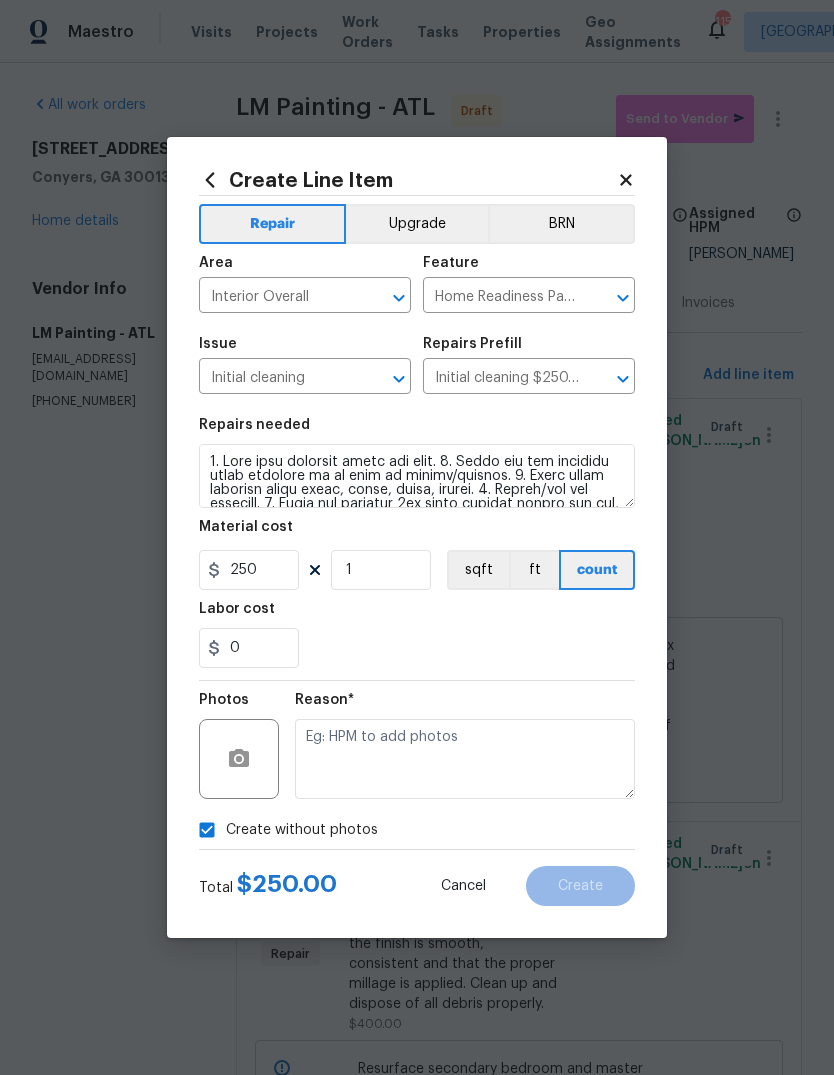 click at bounding box center [465, 759] 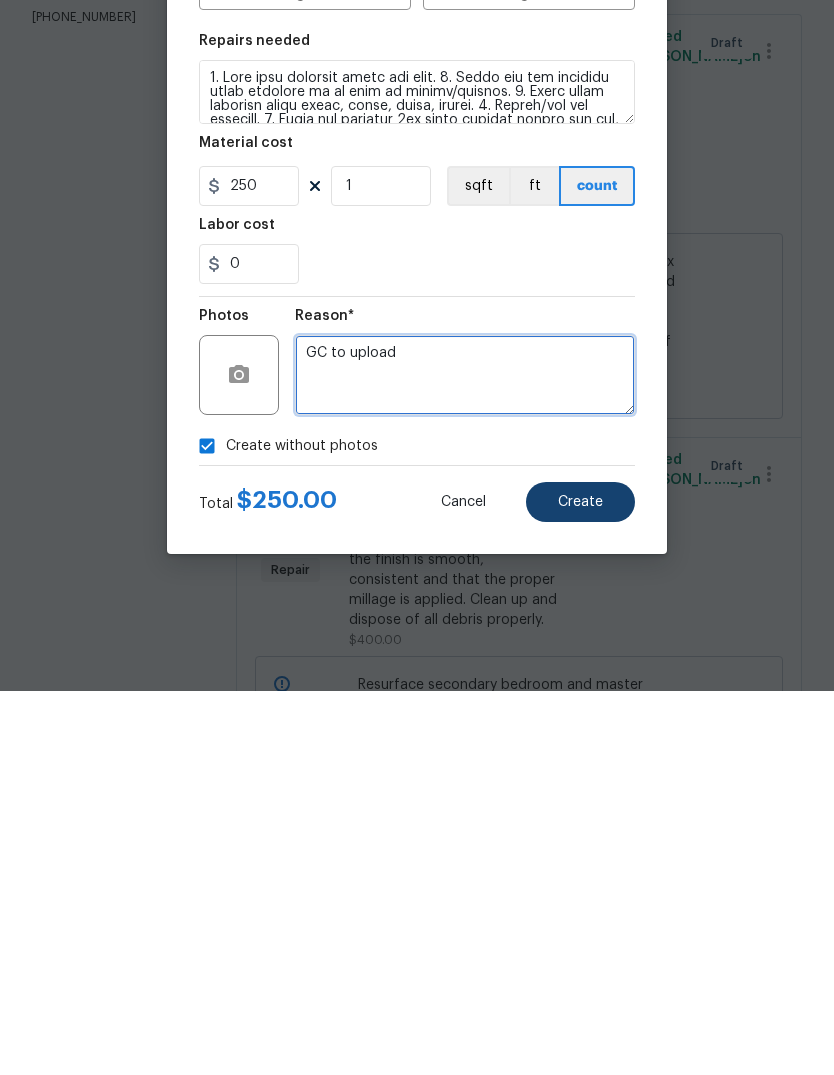type on "GC to upload" 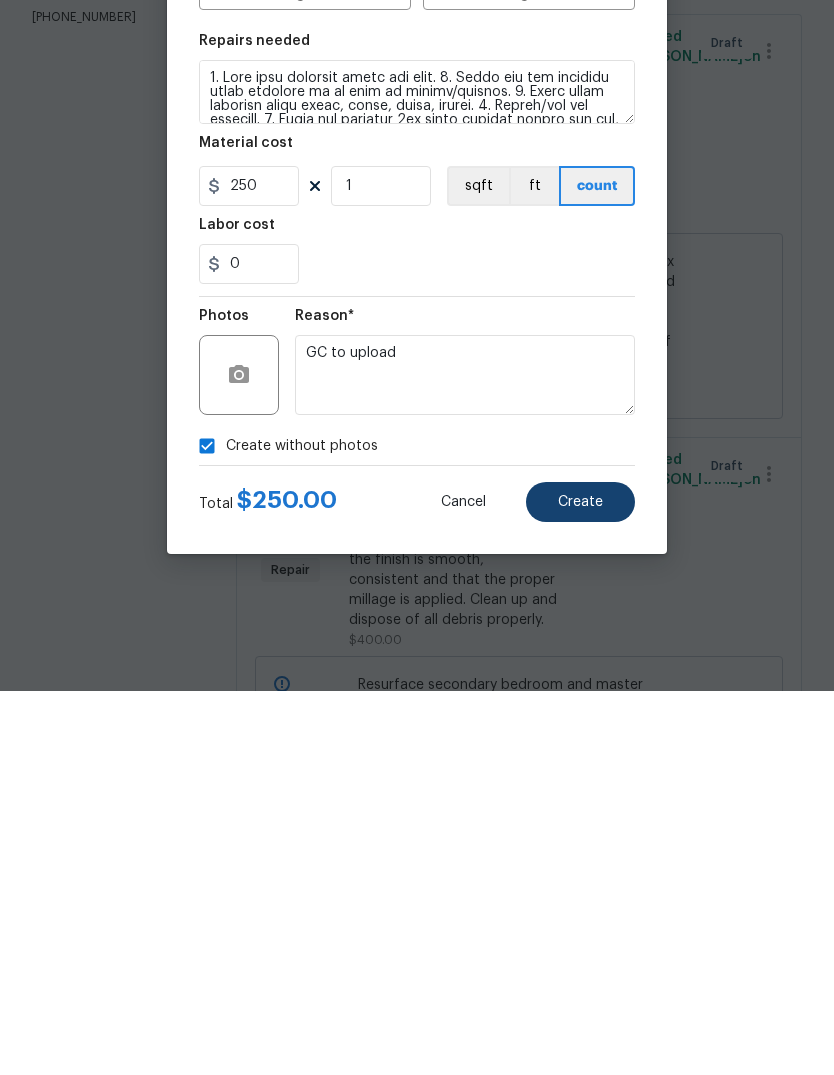 click on "Create" at bounding box center [580, 886] 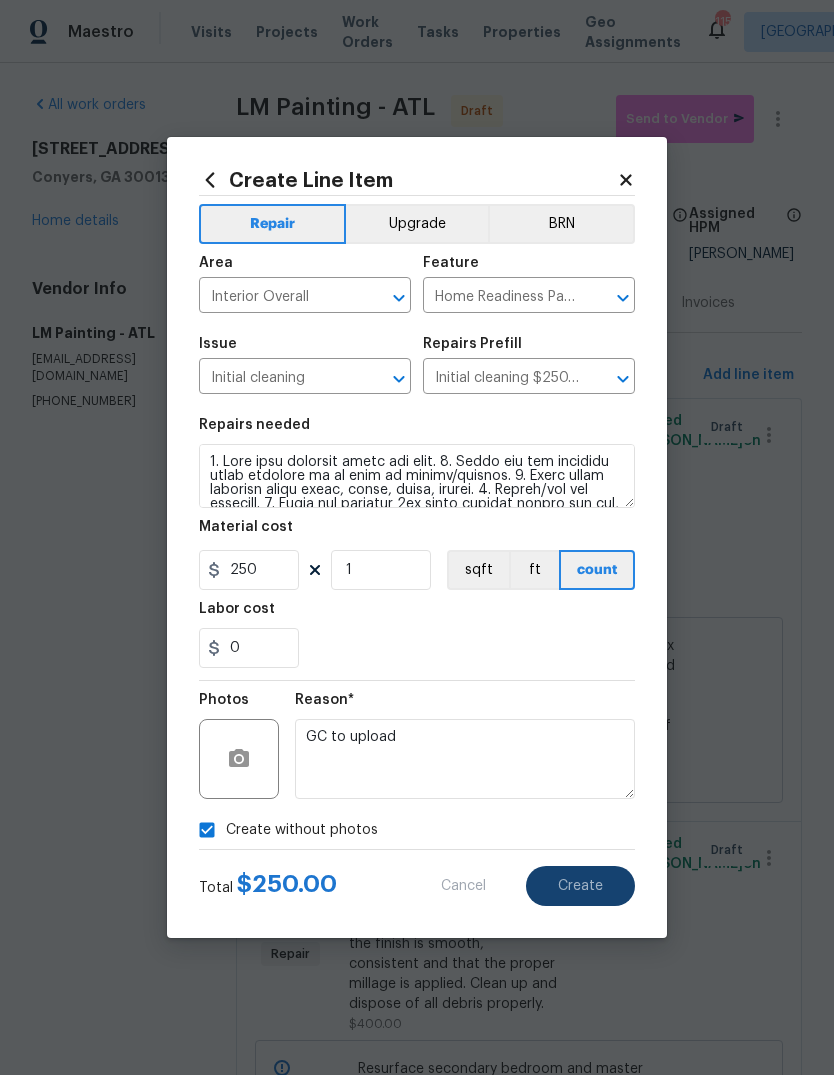 scroll, scrollTop: 0, scrollLeft: 0, axis: both 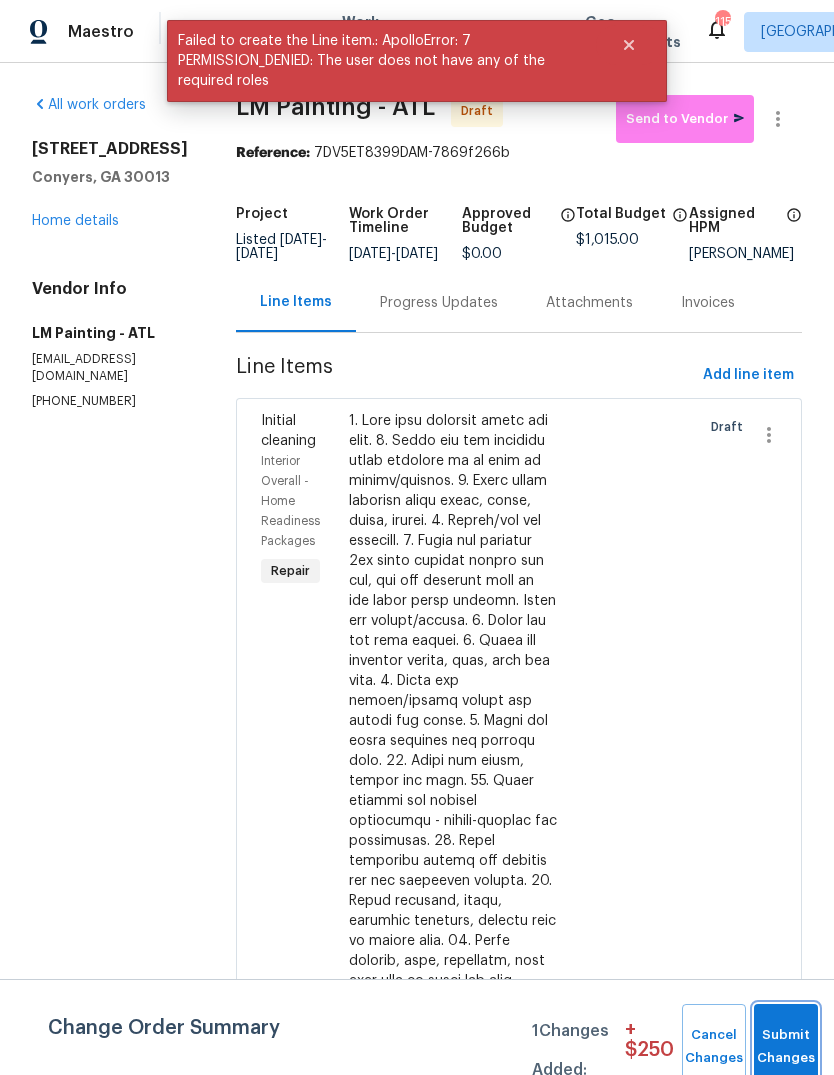 click on "Submit Changes" at bounding box center (786, 1047) 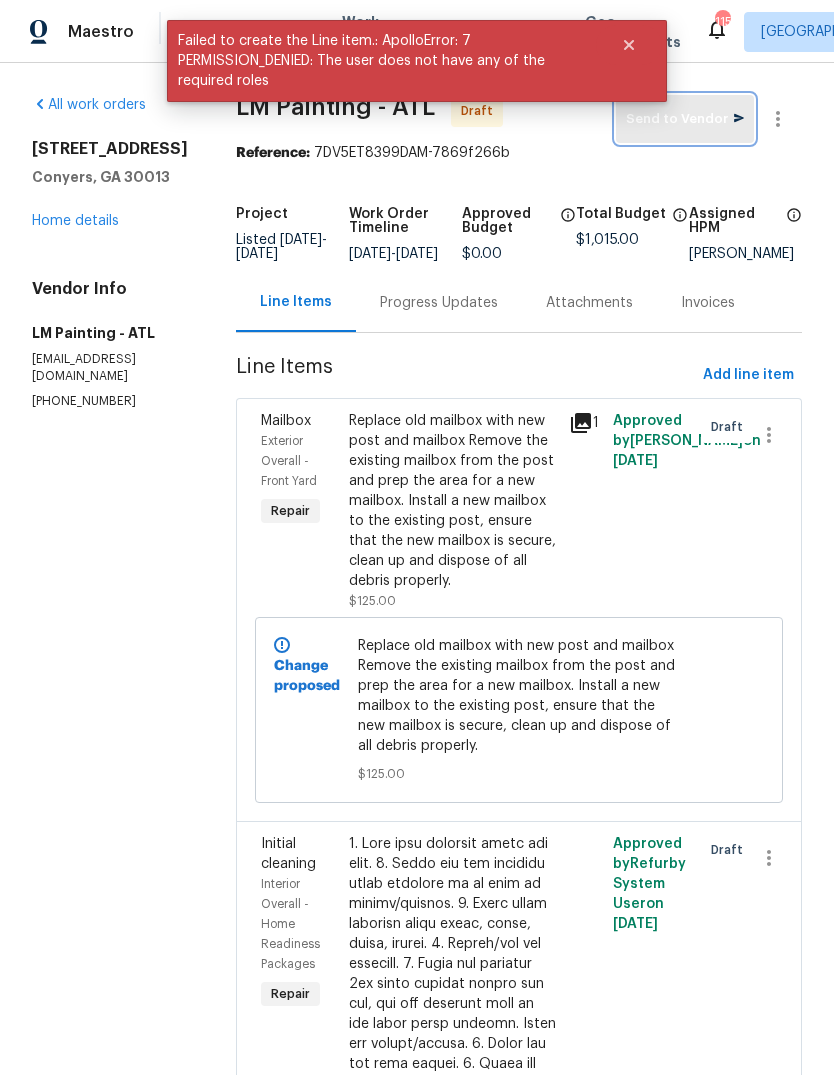 click on "Send to Vendor" at bounding box center [685, 119] 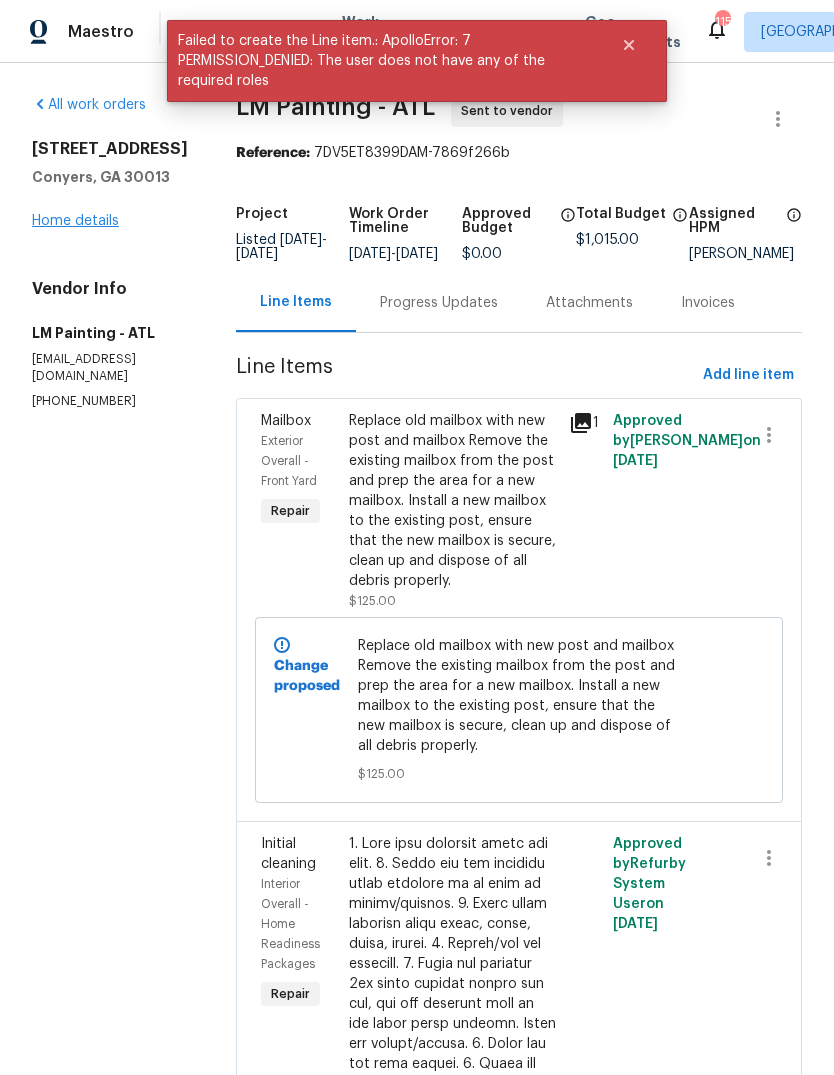 click on "Home details" at bounding box center [75, 221] 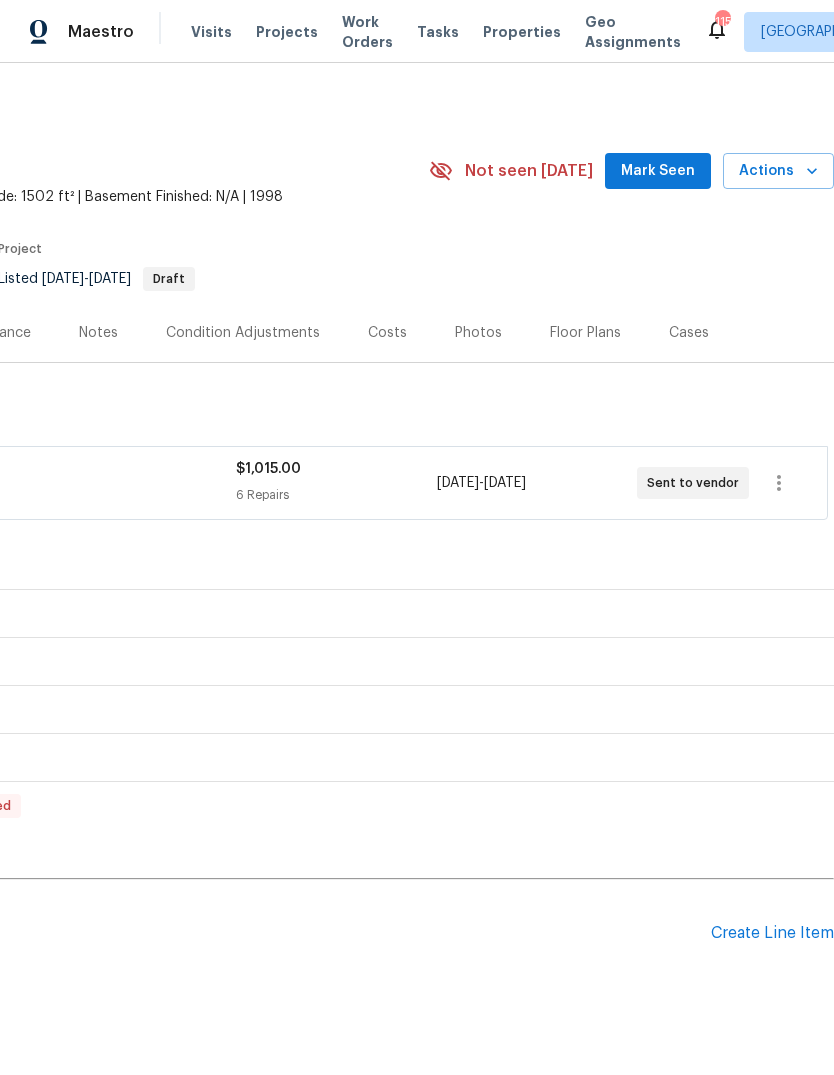 scroll, scrollTop: 0, scrollLeft: 296, axis: horizontal 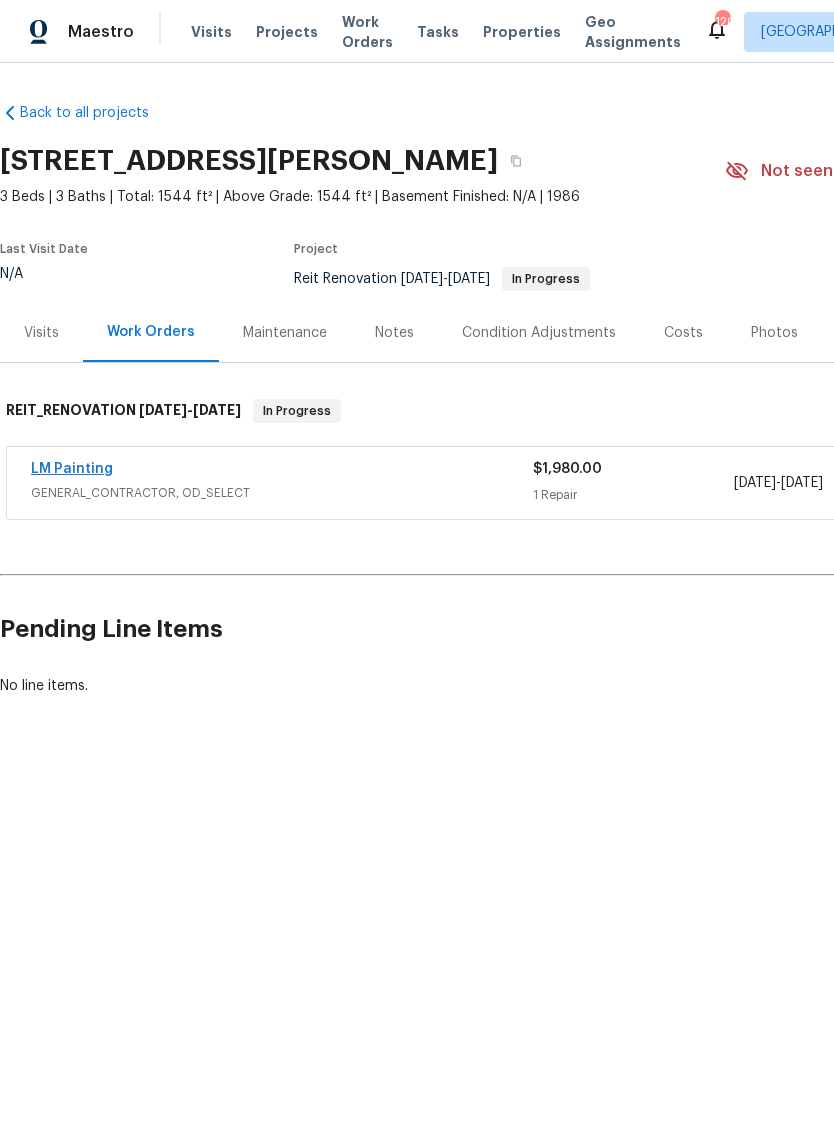 click on "LM Painting" at bounding box center [72, 469] 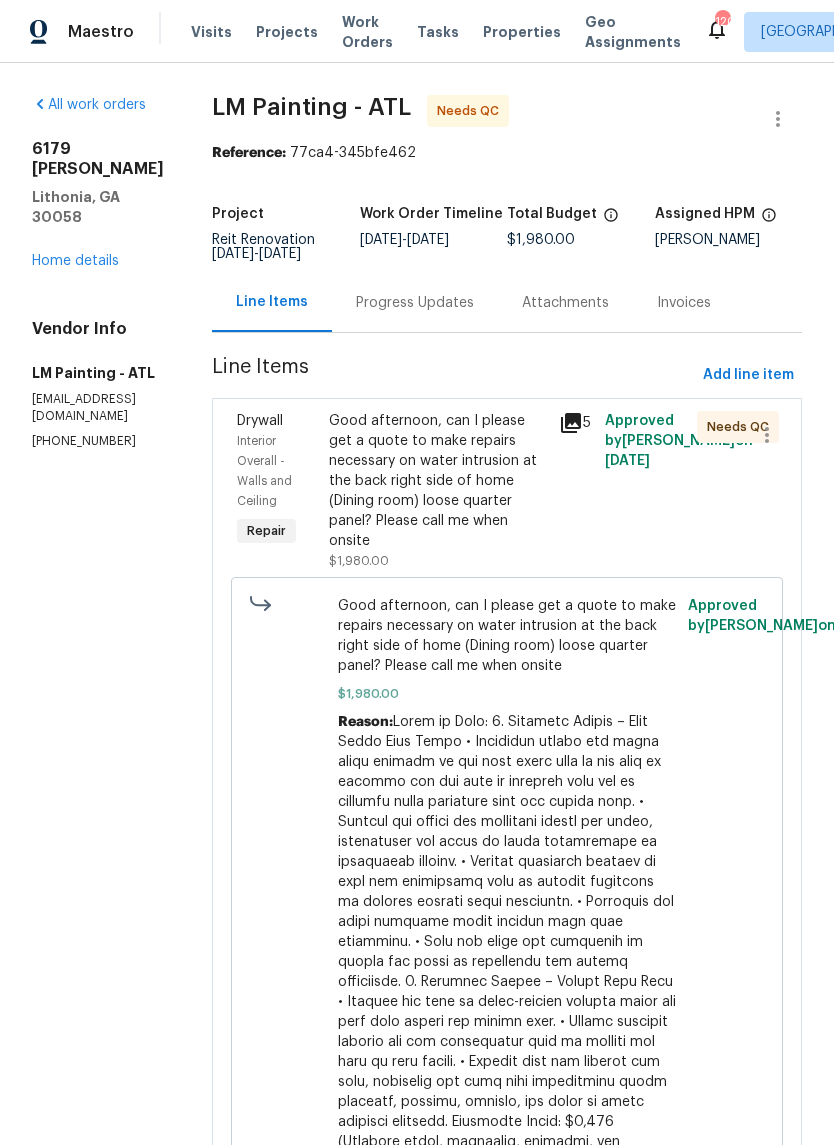click 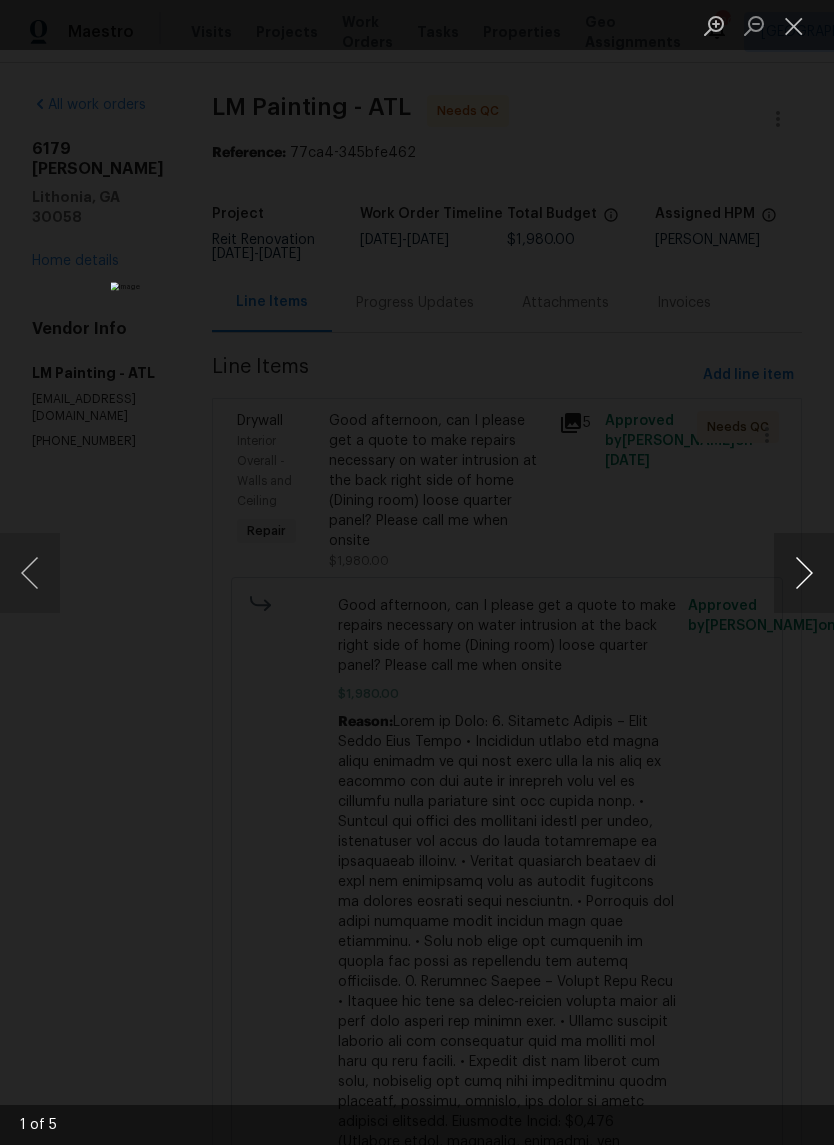 click at bounding box center (804, 573) 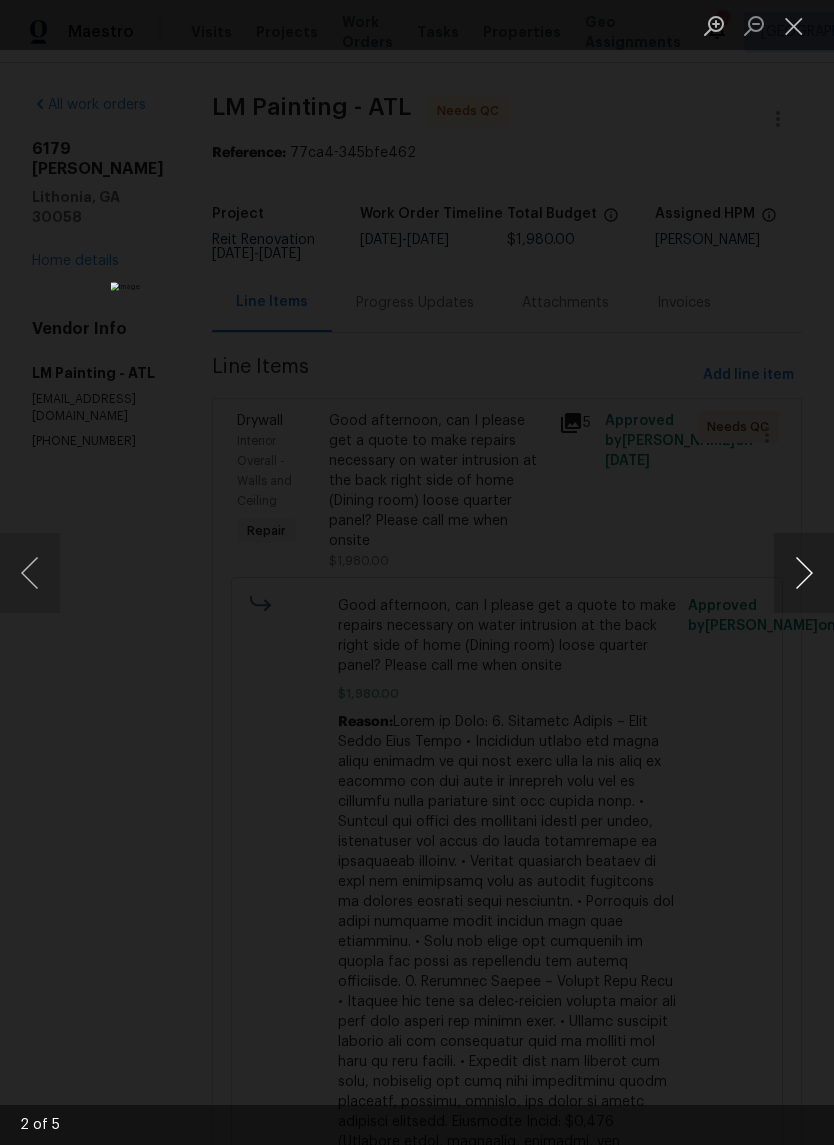 click at bounding box center [804, 573] 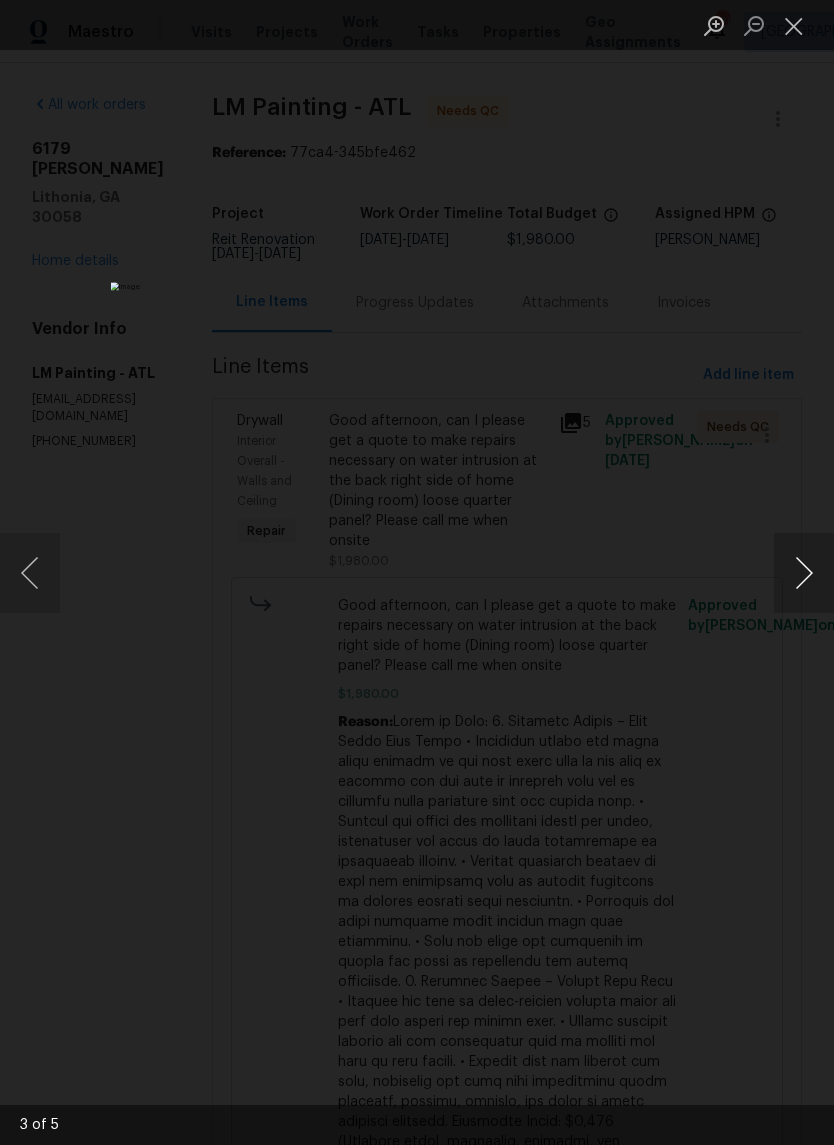 click at bounding box center (804, 573) 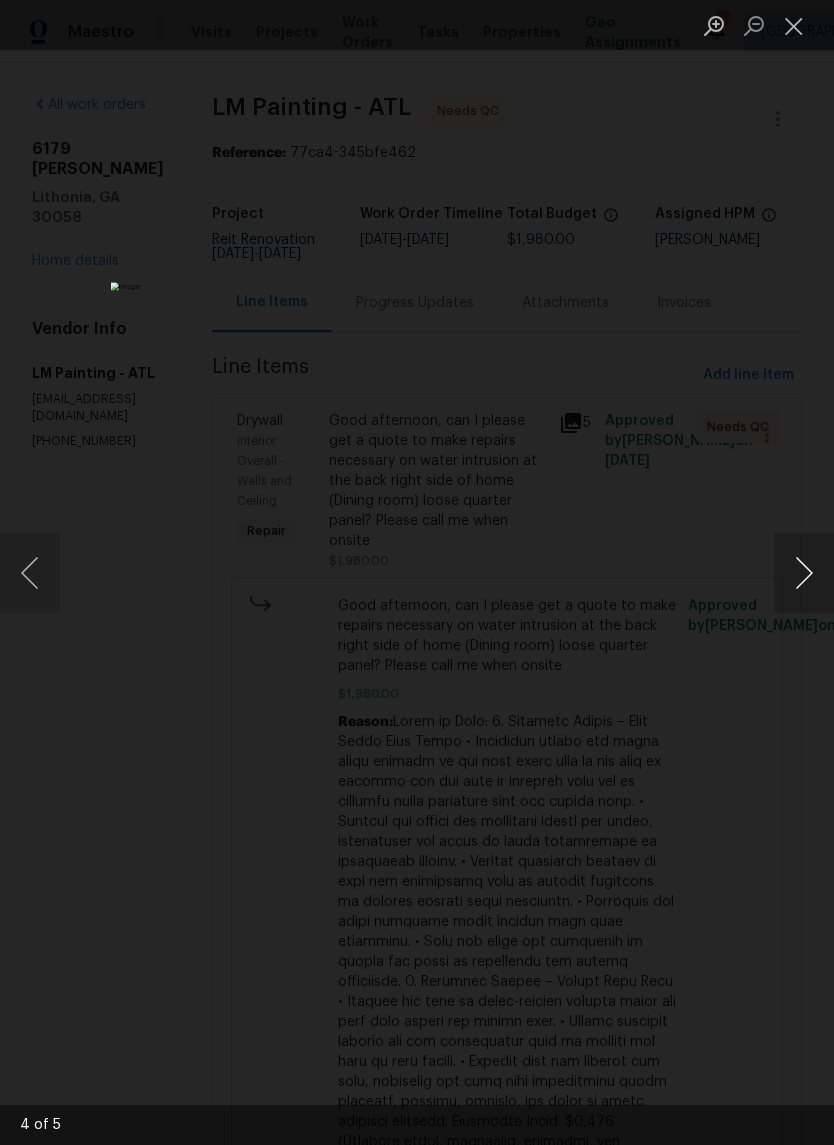 click at bounding box center [804, 573] 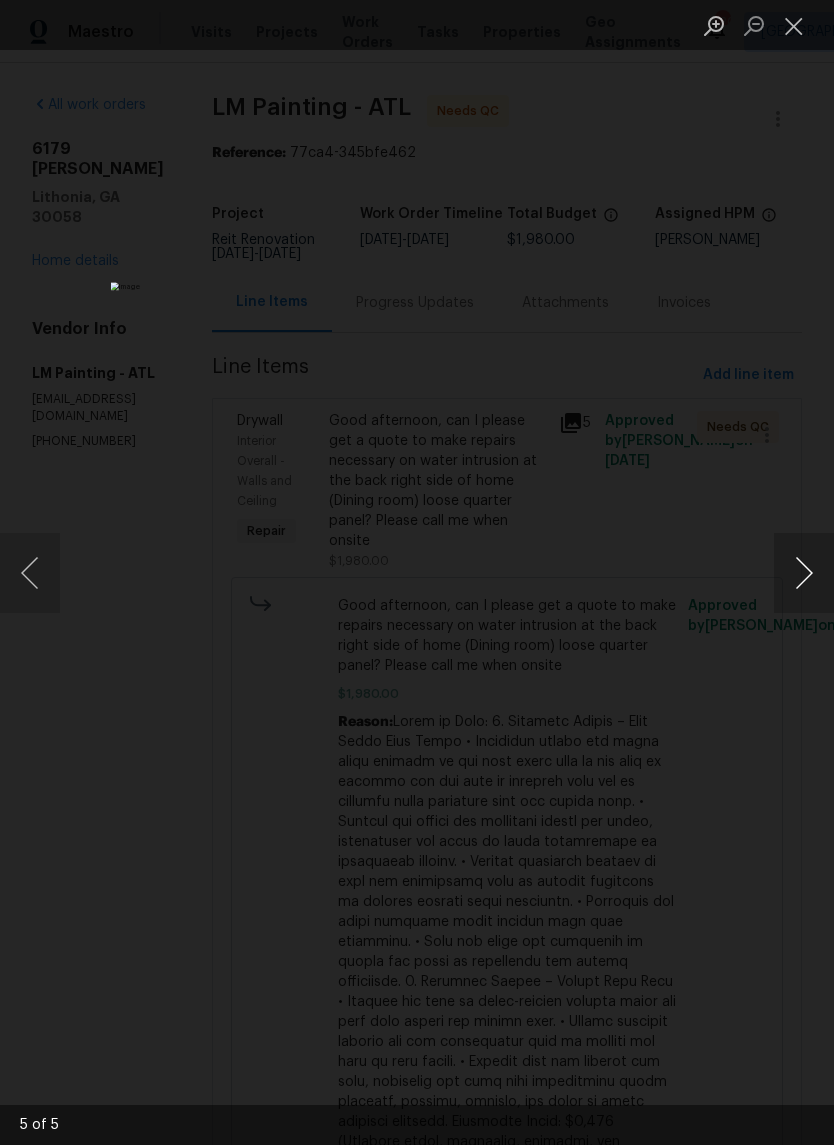 click at bounding box center (804, 573) 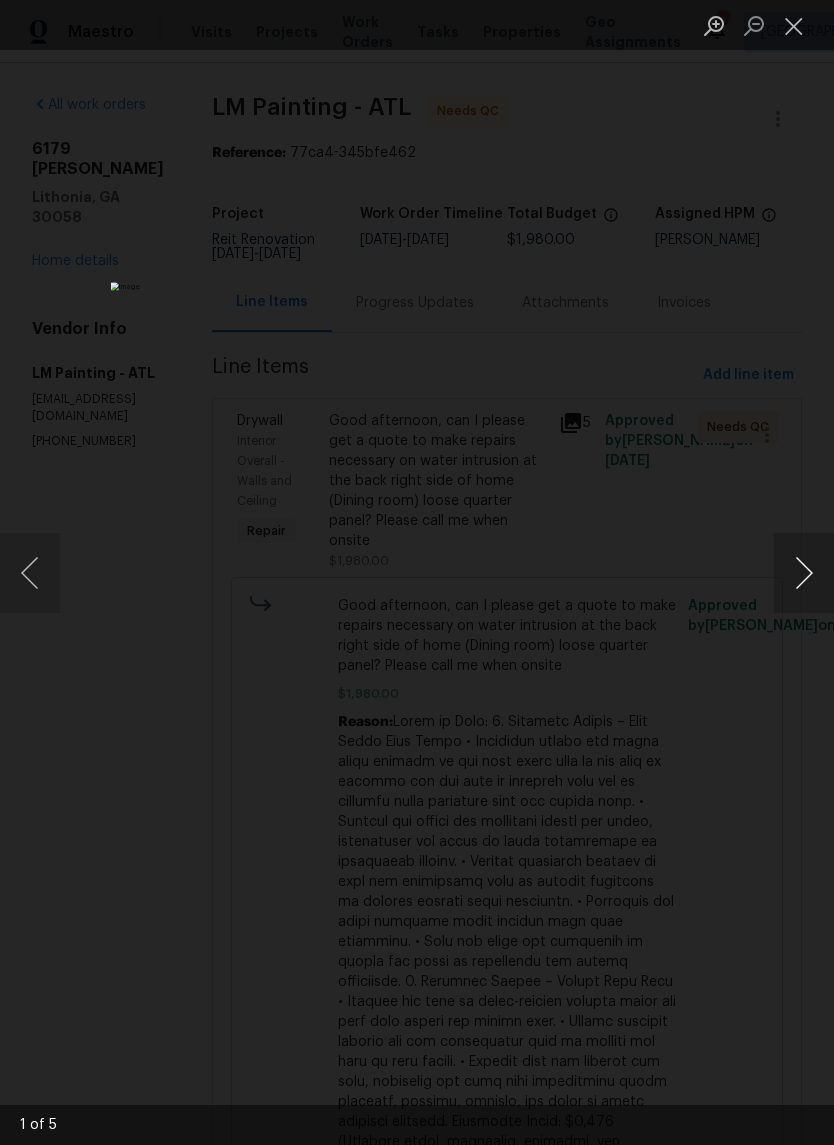 click at bounding box center (804, 573) 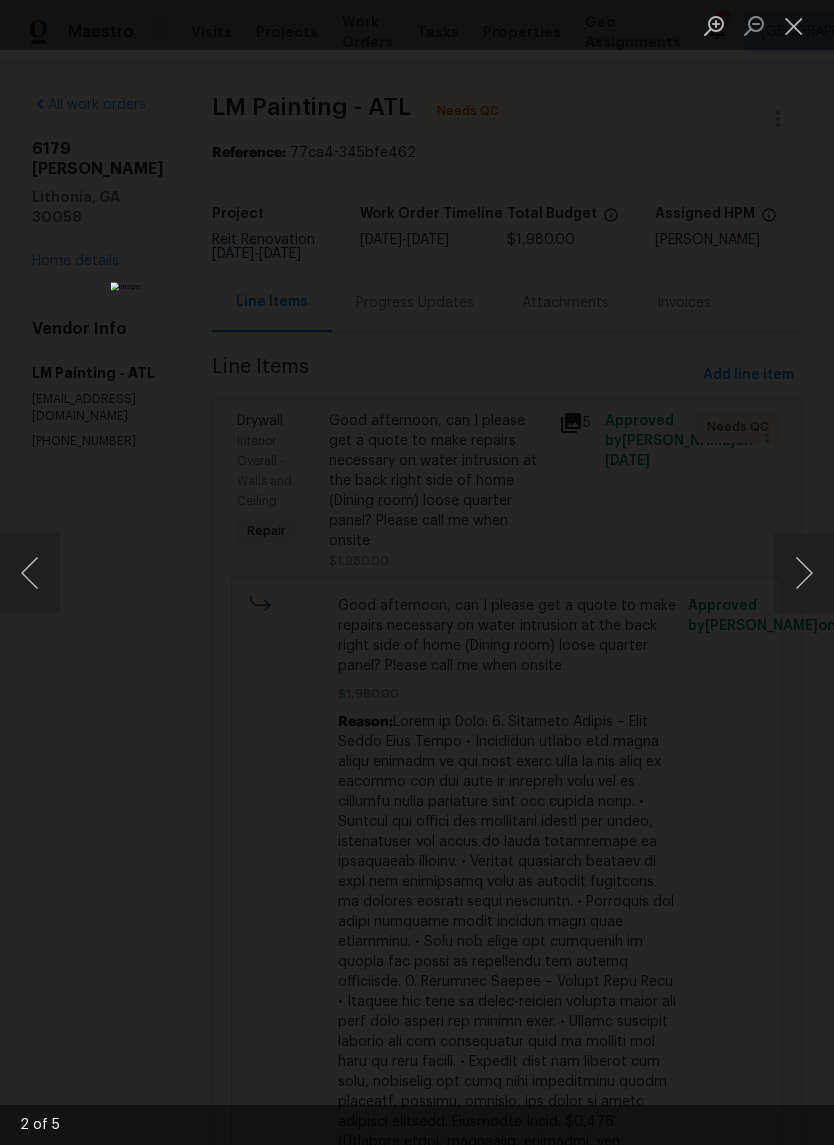 click at bounding box center (417, 572) 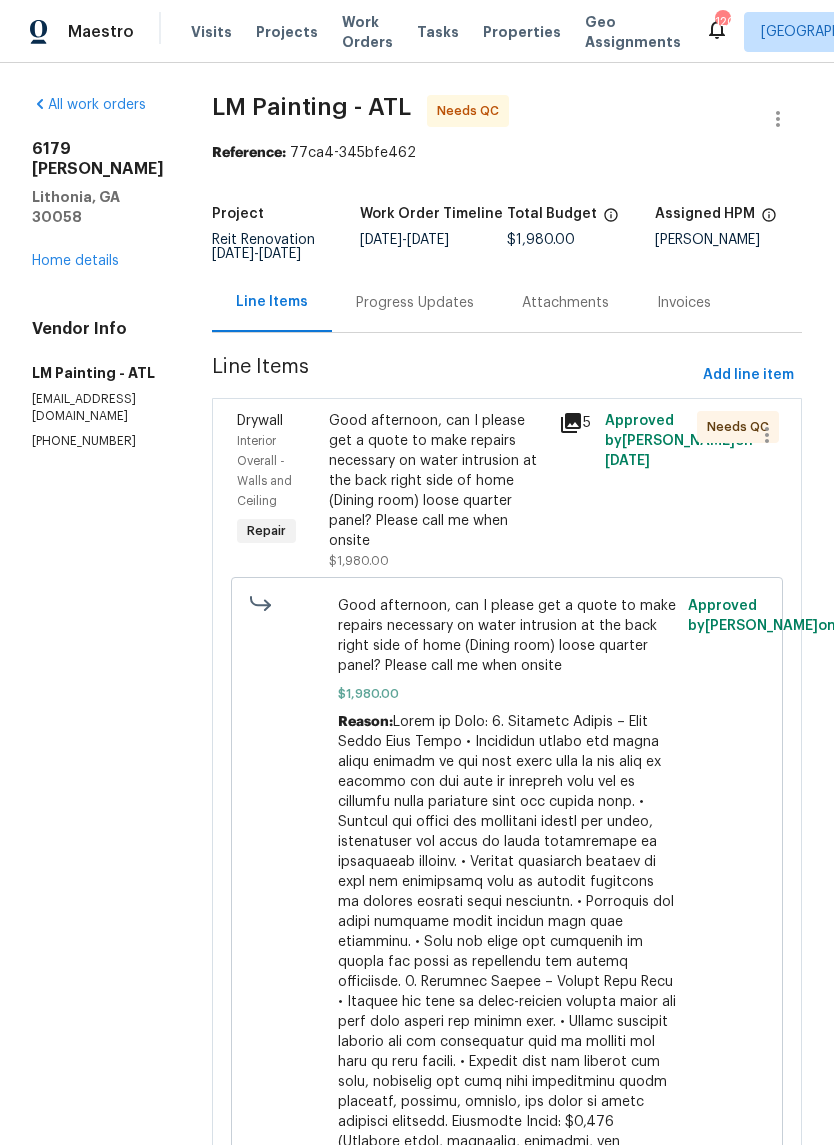 click on "Good afternoon, can I please get a quote to make repairs necessary on water intrusion at the back right side of home (Dining room) loose quarter panel? Please call me when onsite" at bounding box center (438, 481) 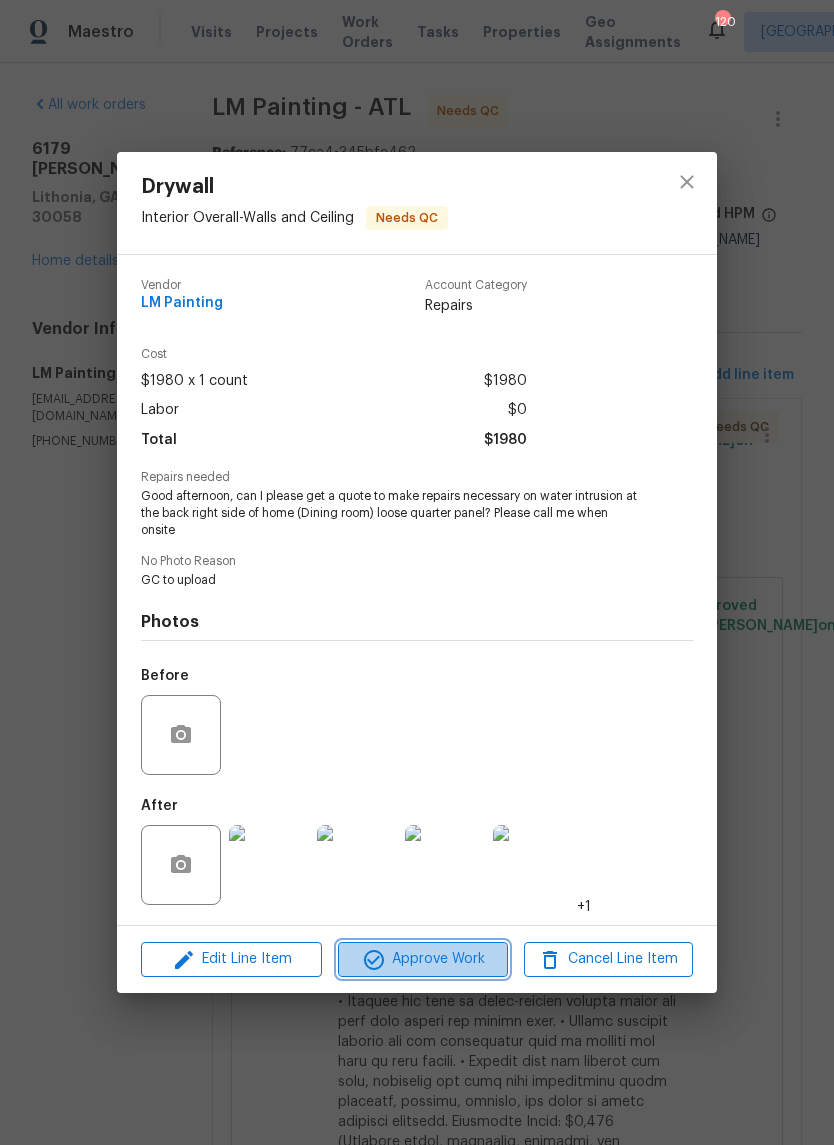 click on "Approve Work" at bounding box center [422, 959] 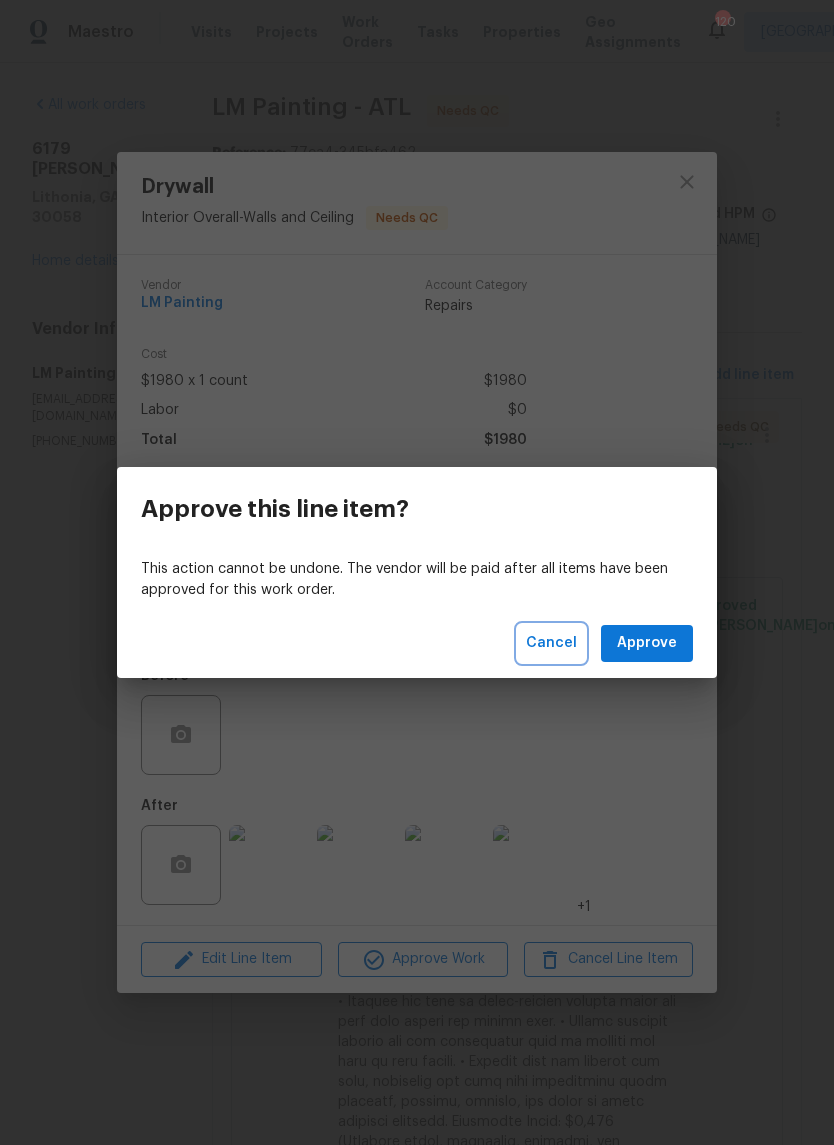 click on "Cancel" at bounding box center (551, 643) 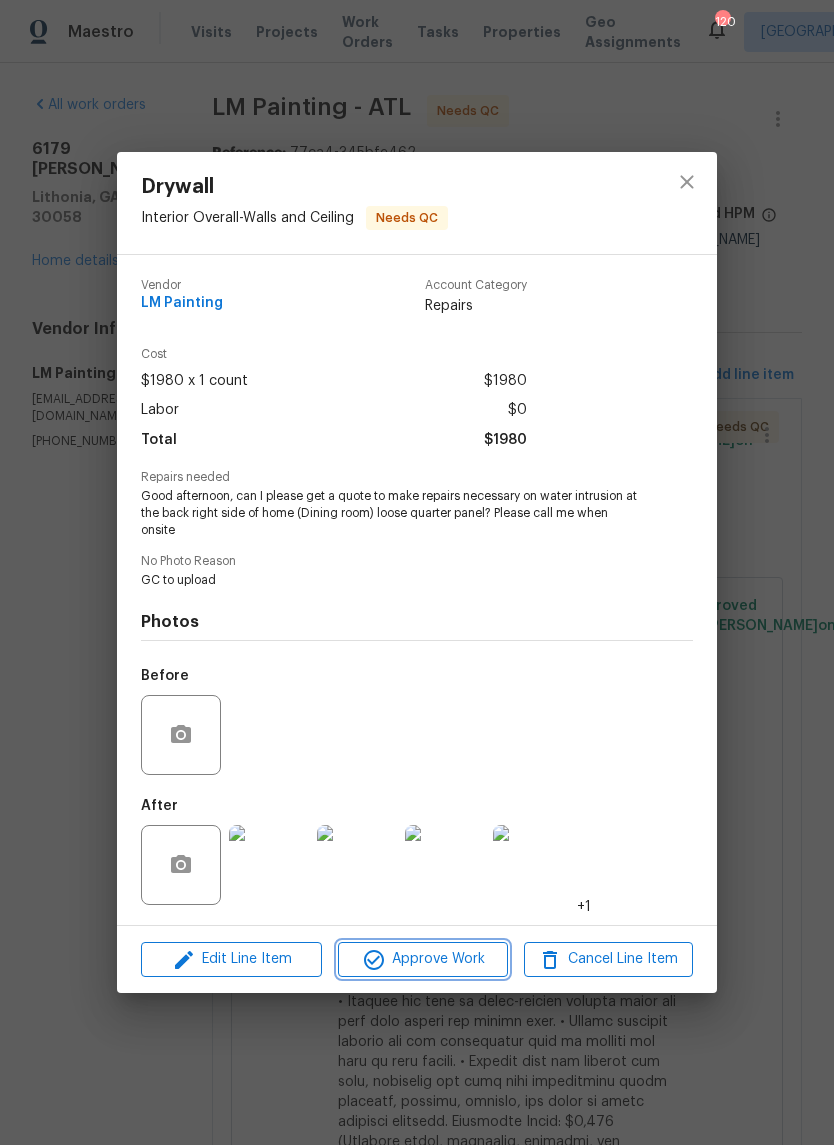 click on "Approve Work" at bounding box center [422, 959] 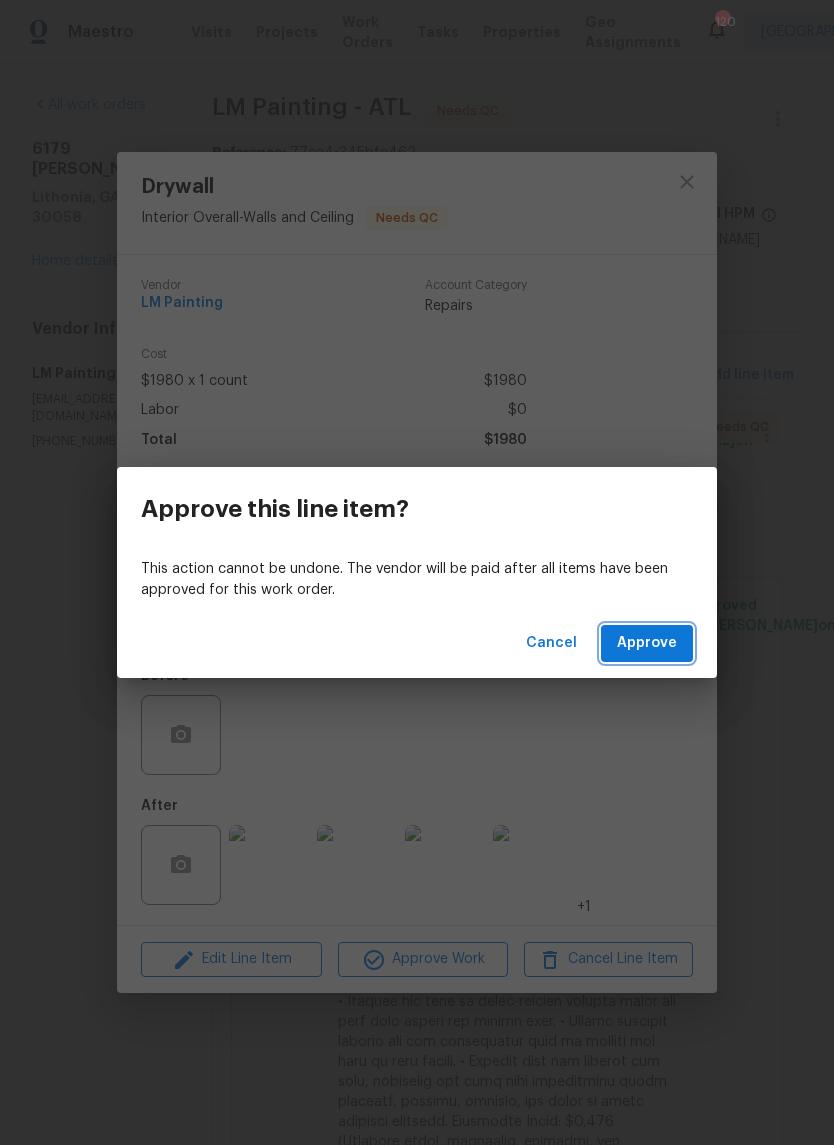 click on "Approve" at bounding box center [647, 643] 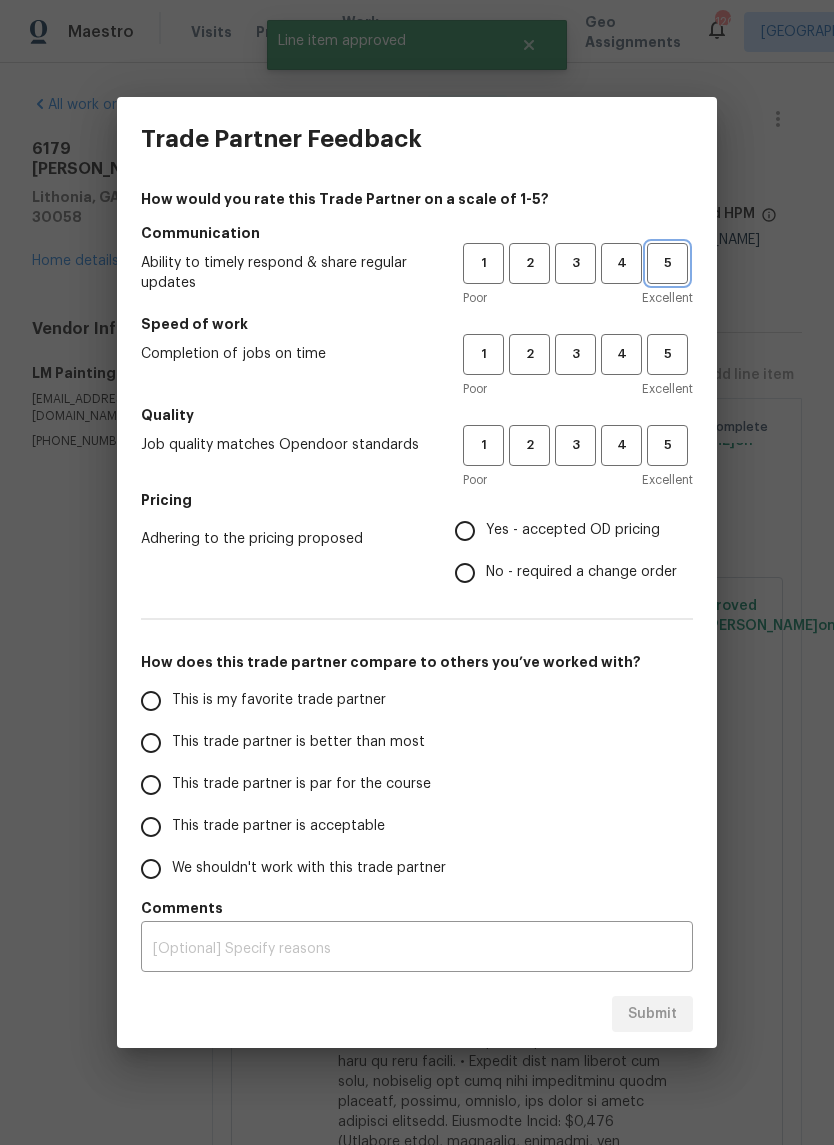 click on "5" at bounding box center [667, 263] 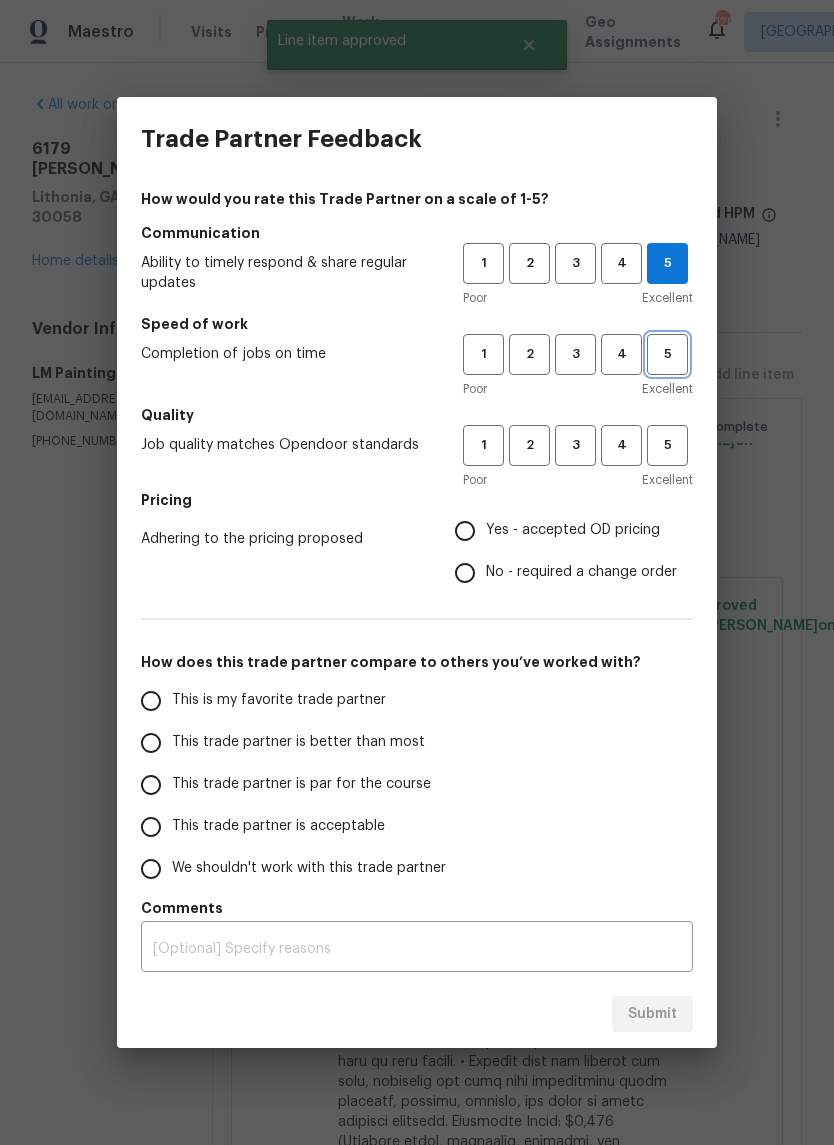 click on "5" at bounding box center (667, 354) 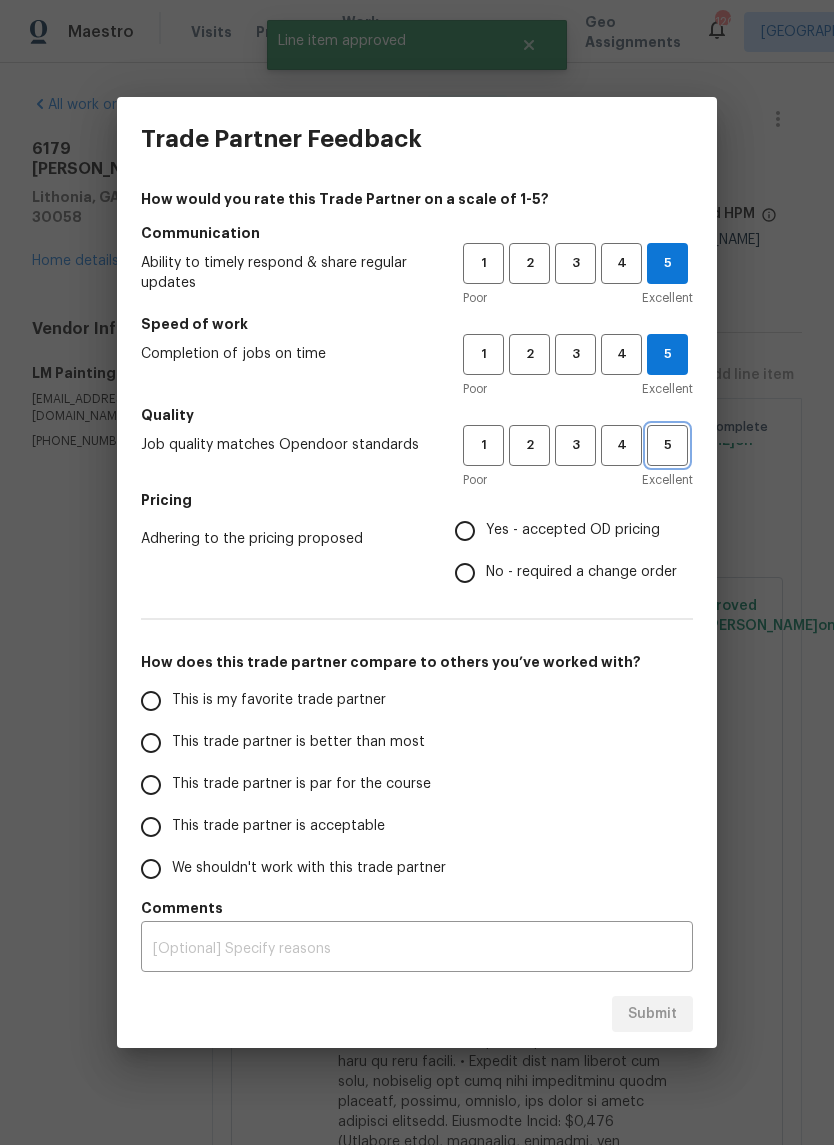 click on "5" at bounding box center [667, 445] 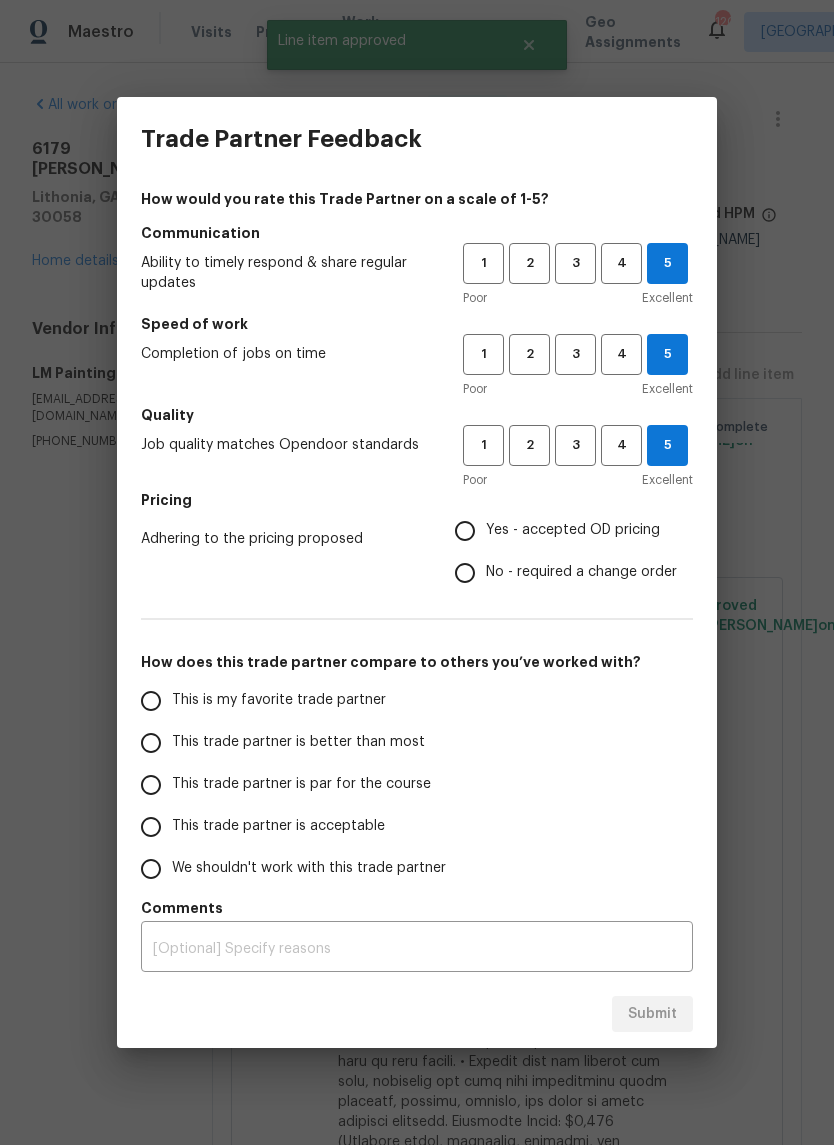 click on "Yes - accepted OD pricing" at bounding box center [573, 530] 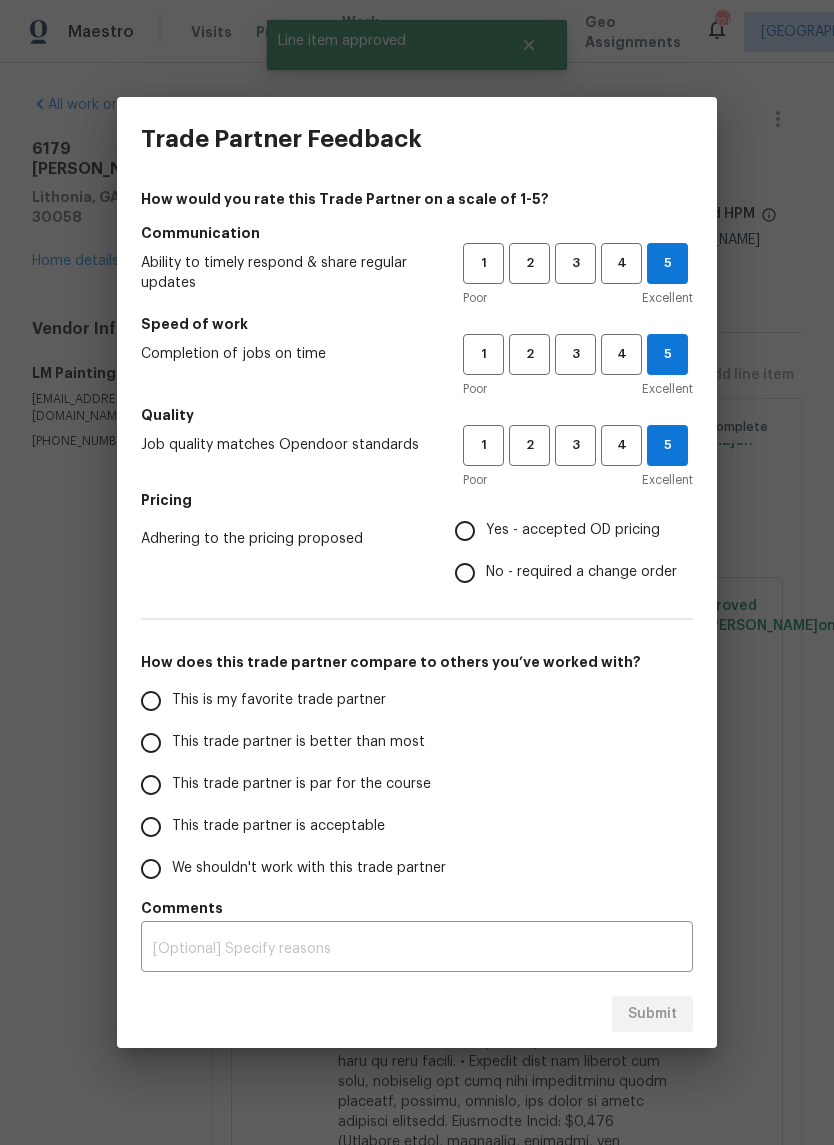 click on "Yes - accepted OD pricing" at bounding box center (465, 531) 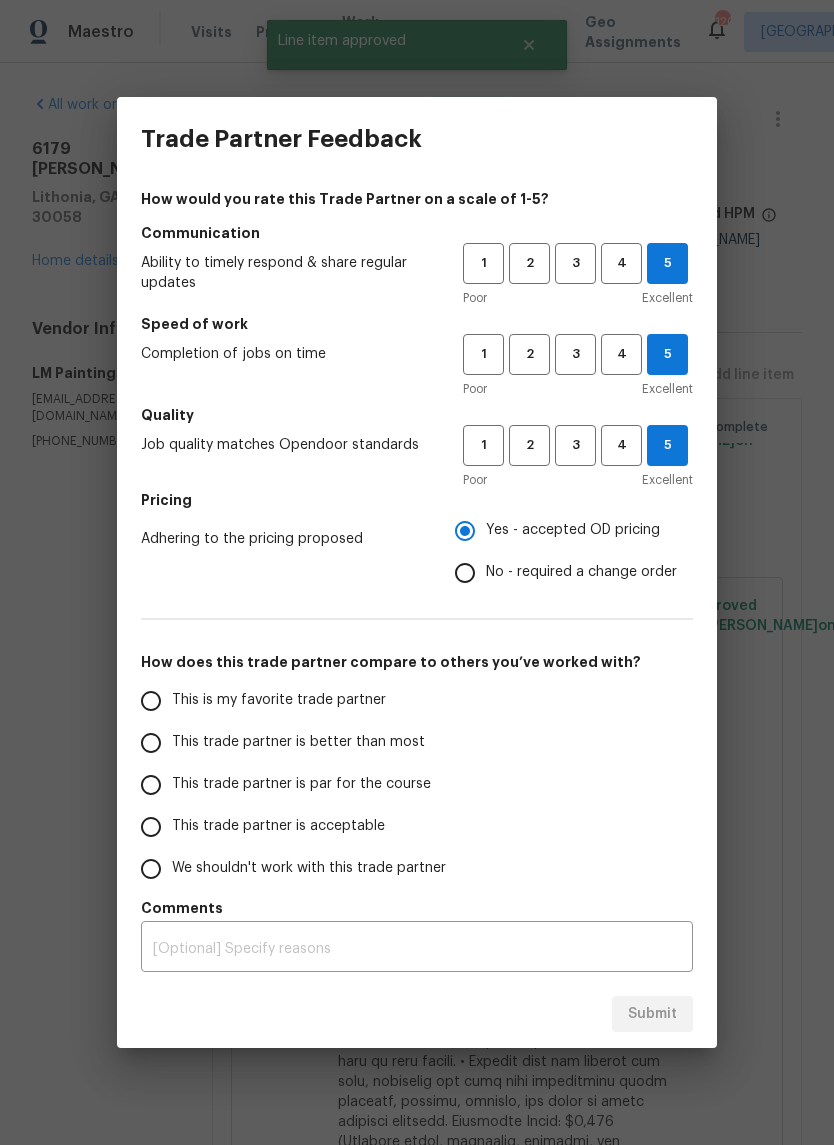 click on "This is my favorite trade partner" at bounding box center (151, 701) 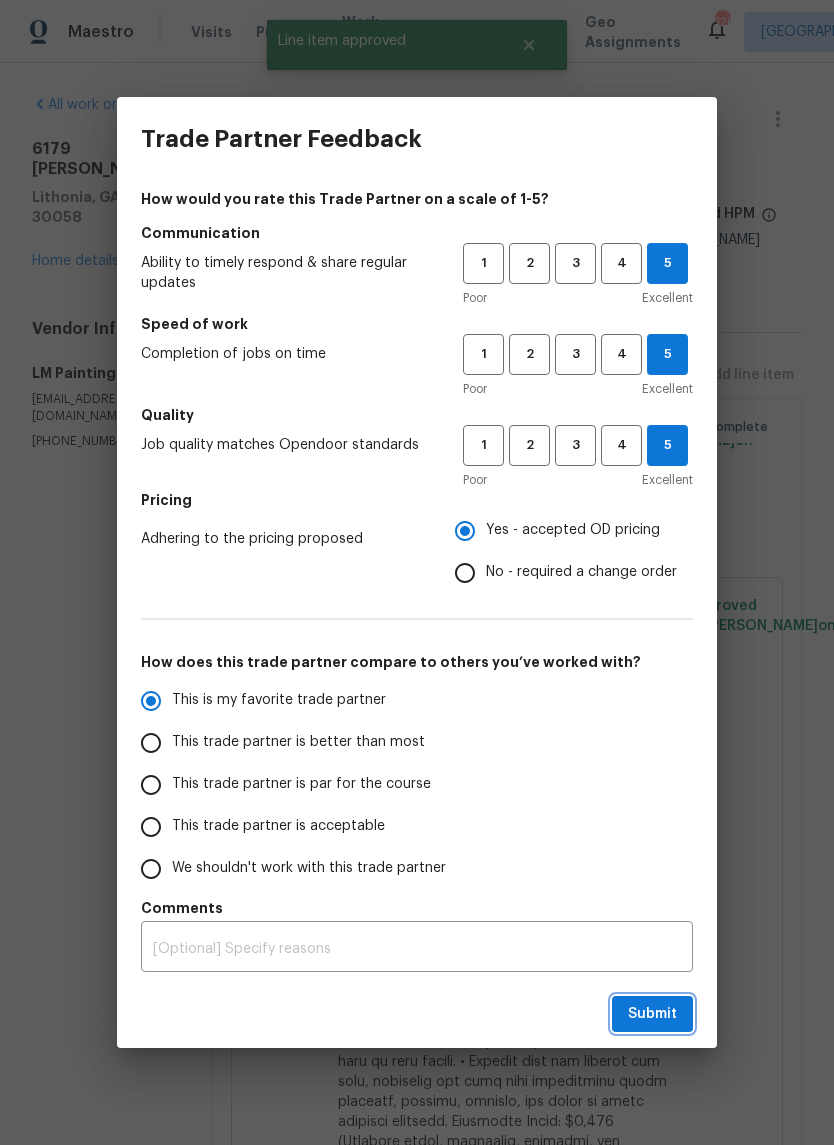 click on "Submit" at bounding box center [652, 1014] 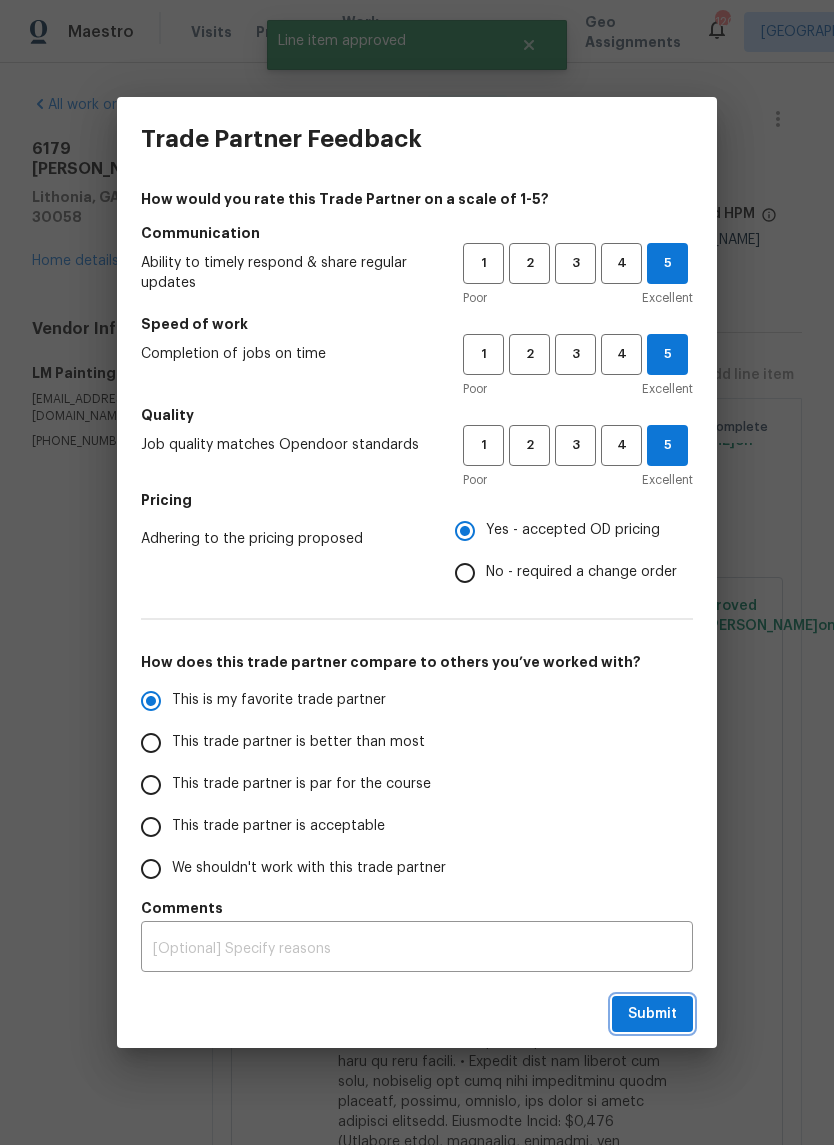 radio on "true" 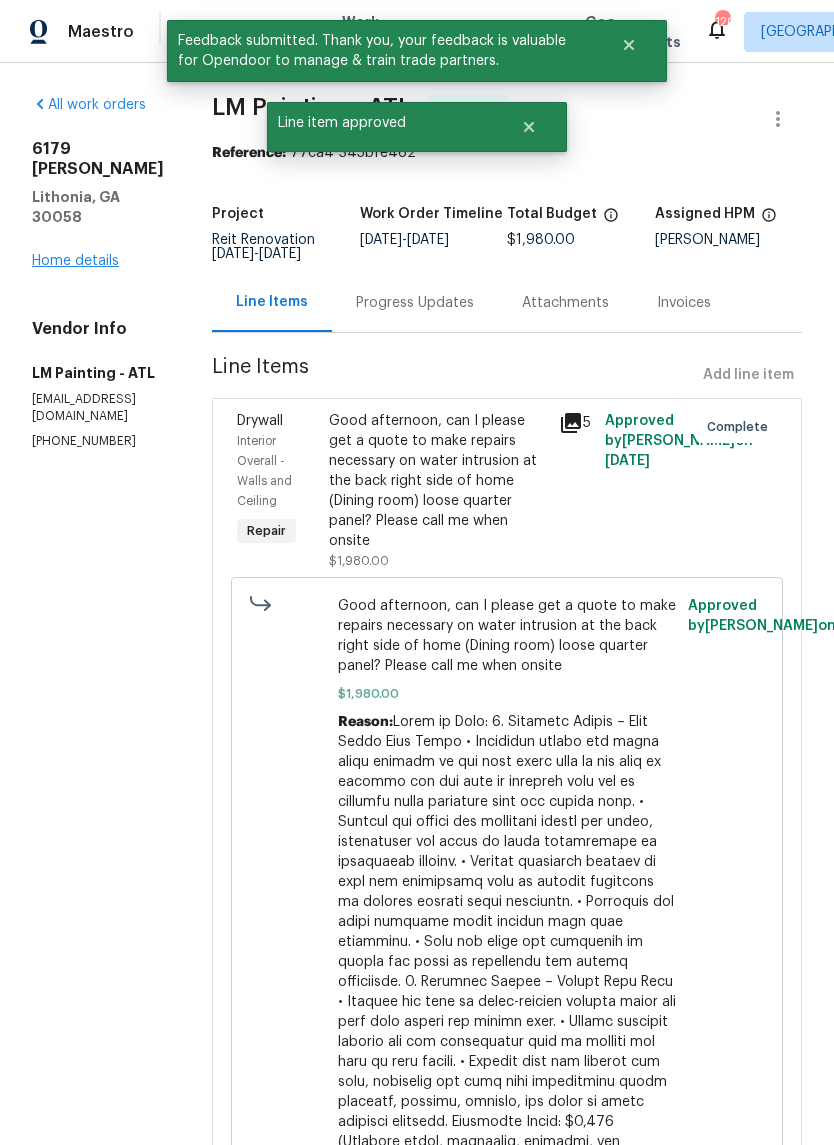 click on "Home details" at bounding box center (75, 261) 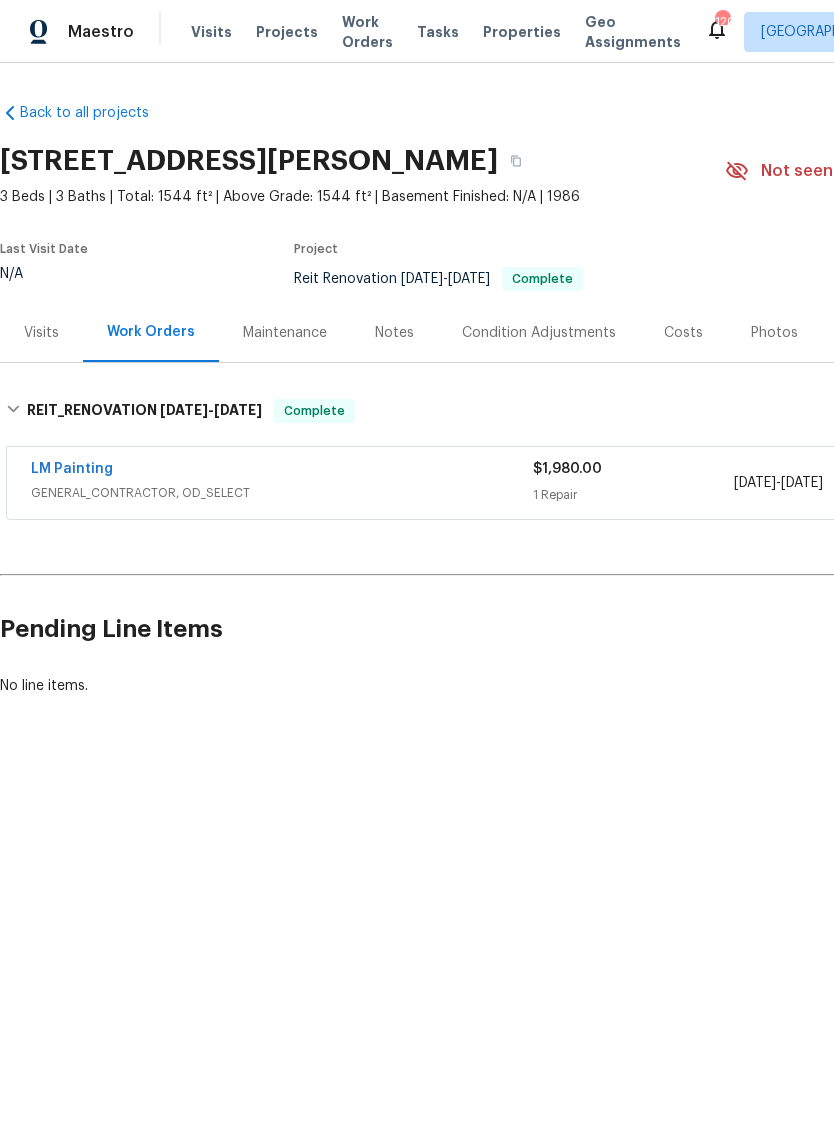 scroll, scrollTop: 0, scrollLeft: 0, axis: both 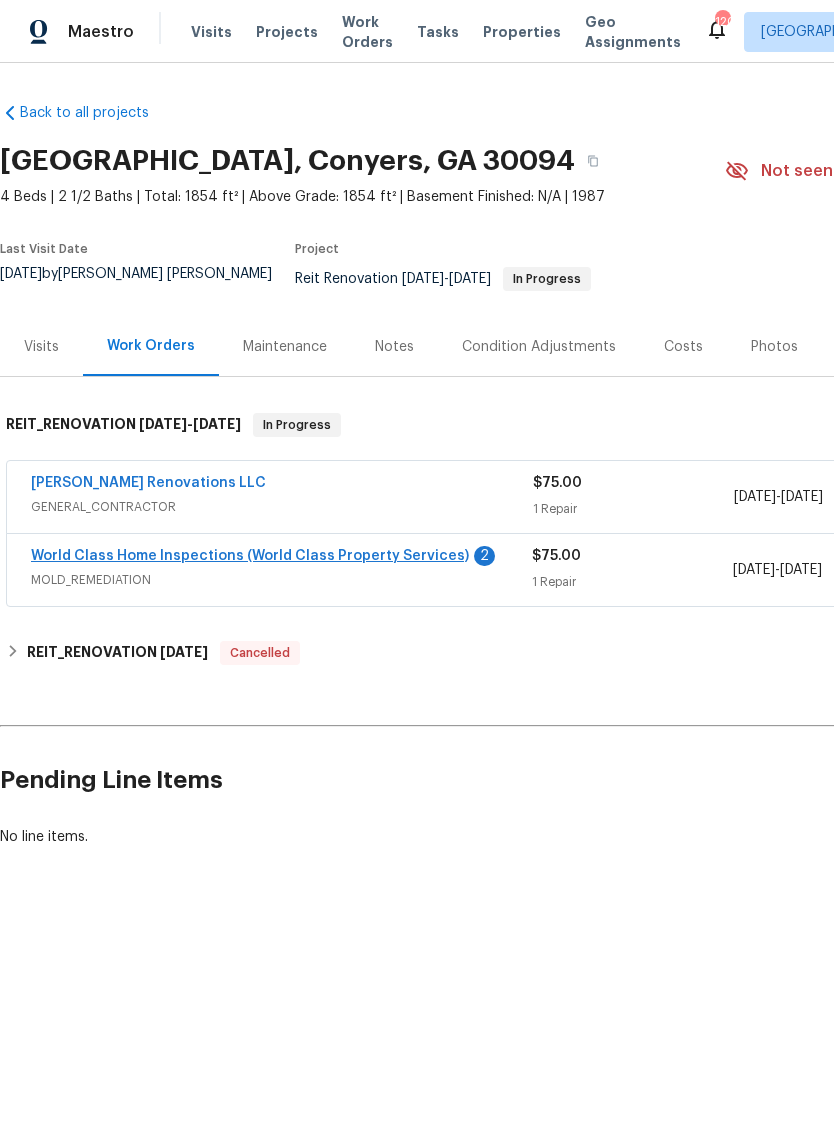 click on "World Class Home Inspections  (World Class Property Services)" at bounding box center [250, 556] 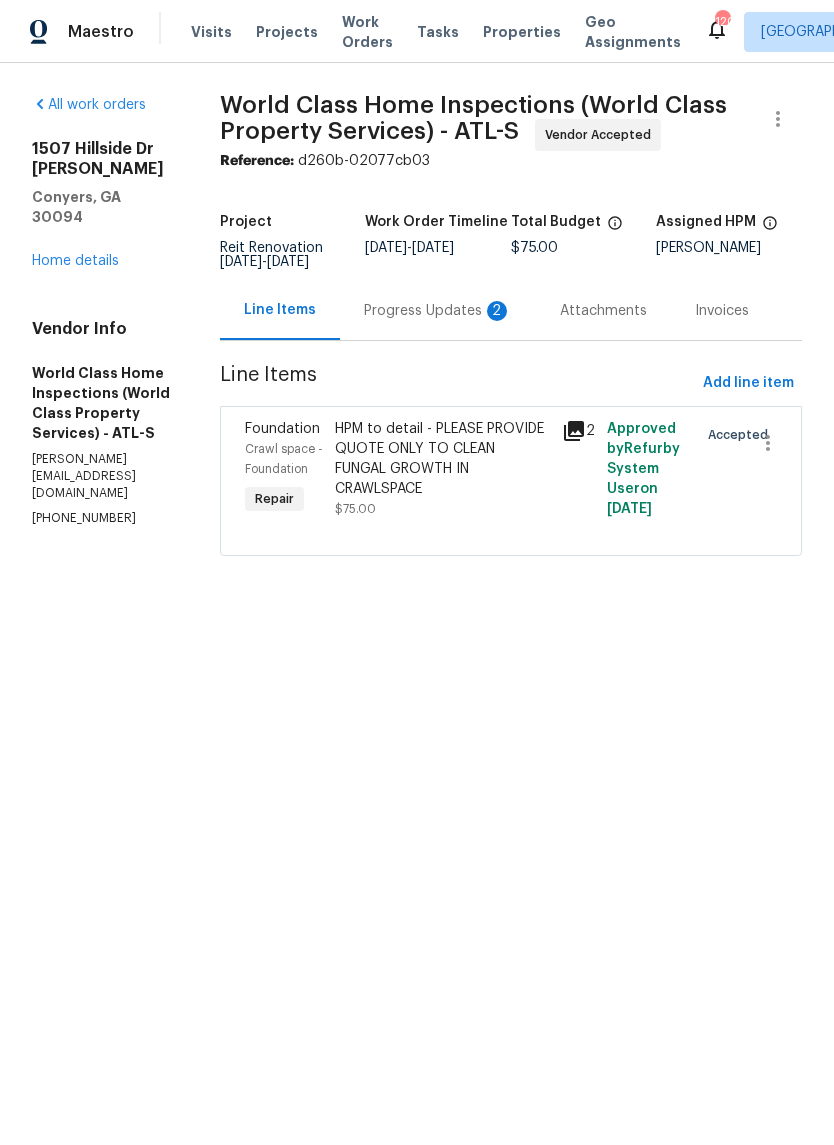 click on "2" at bounding box center (497, 311) 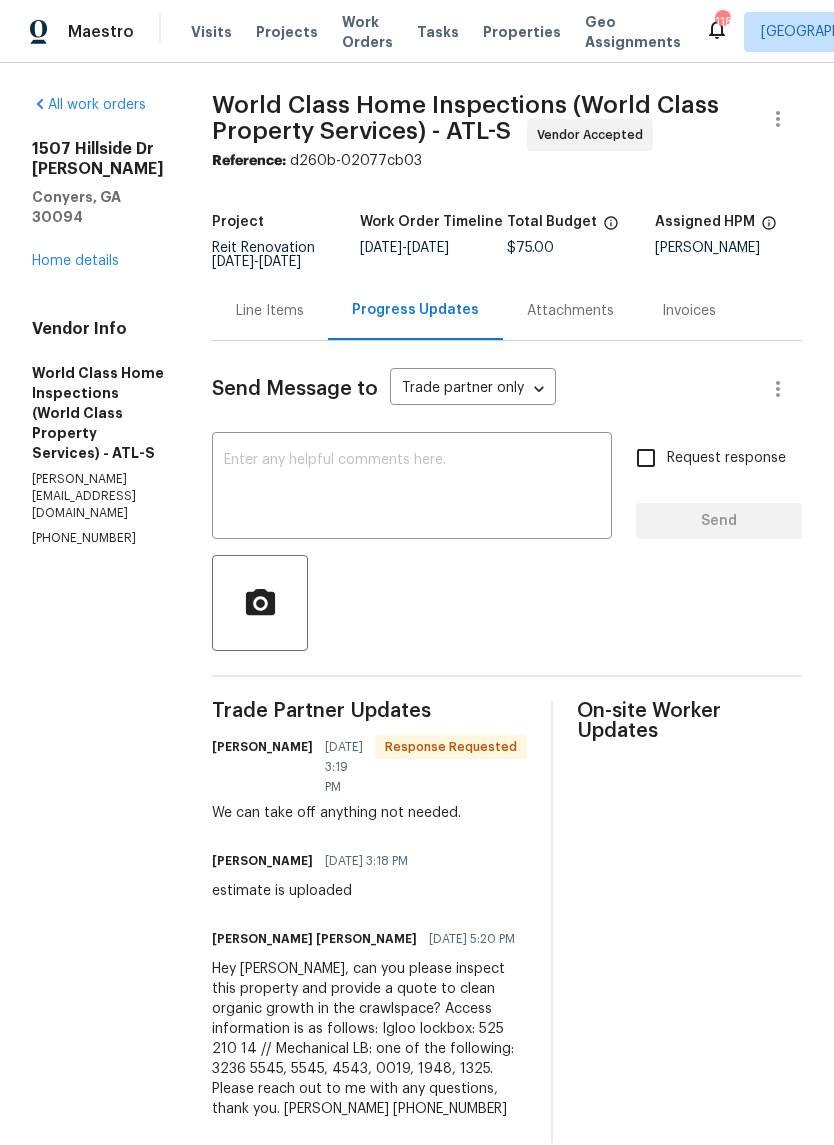 scroll, scrollTop: 0, scrollLeft: 0, axis: both 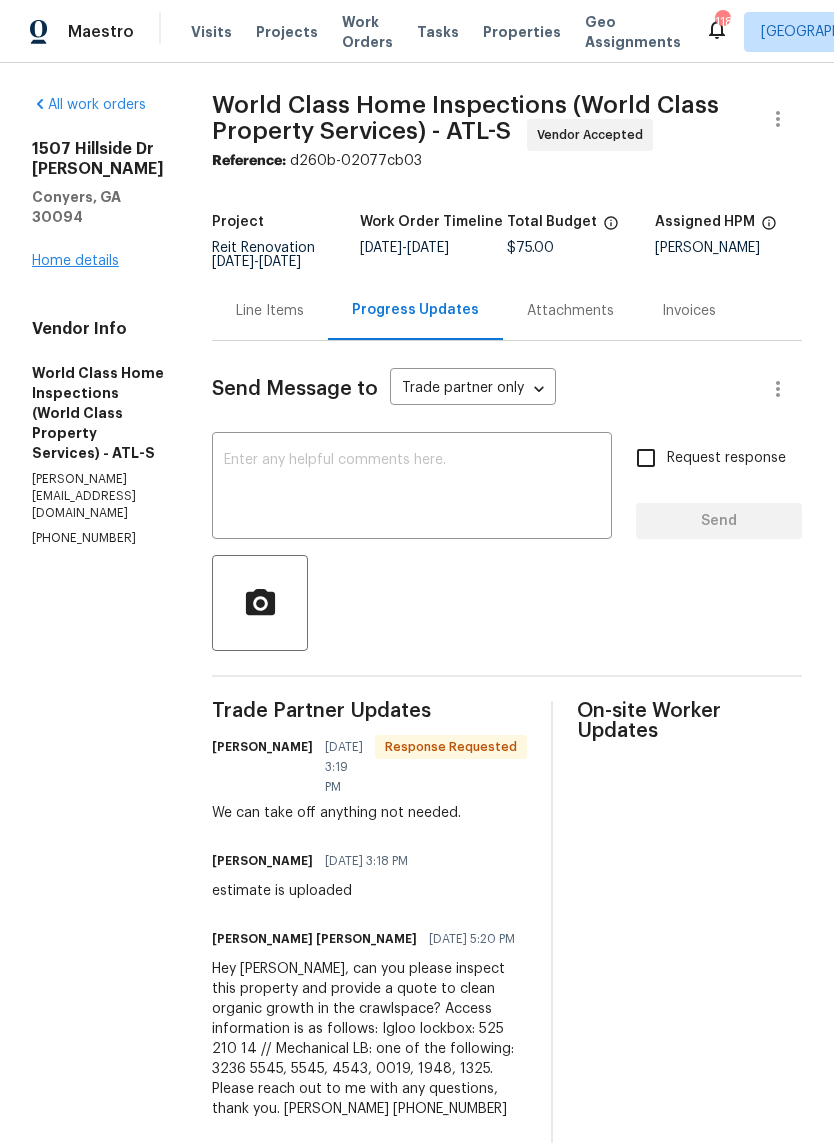 click on "Home details" at bounding box center [75, 261] 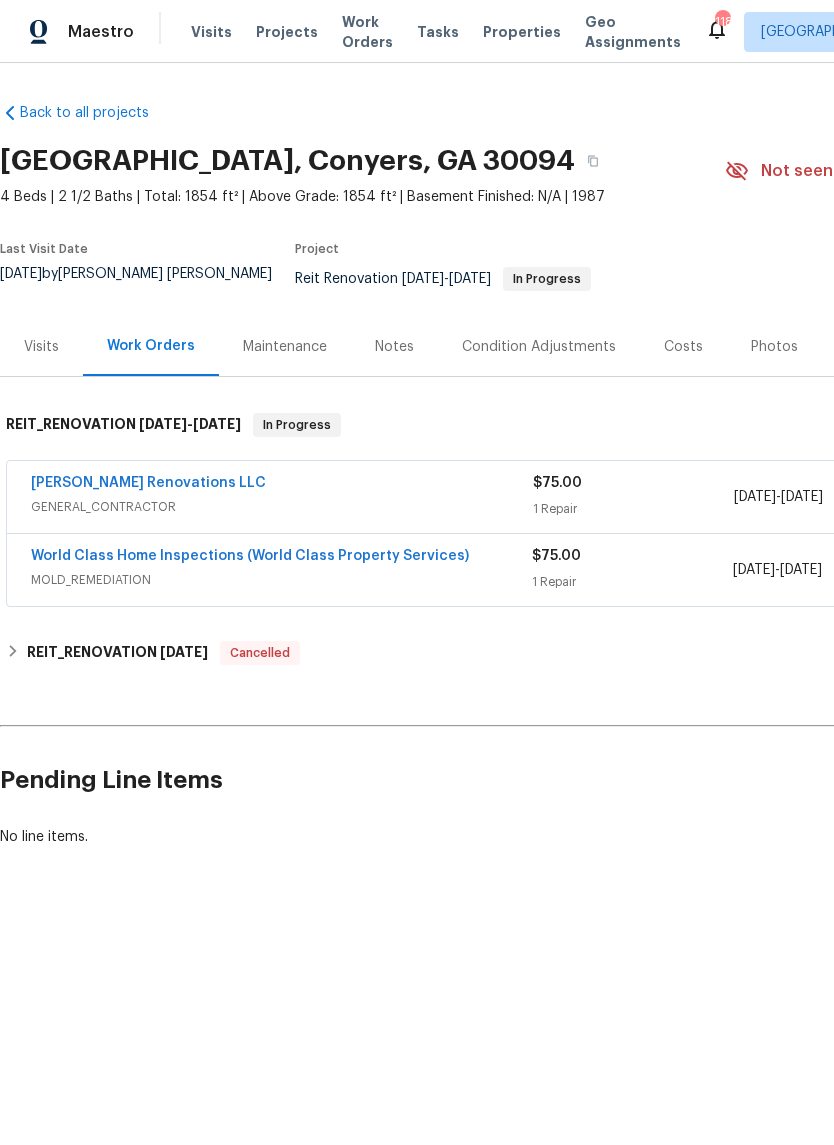 scroll, scrollTop: 0, scrollLeft: 0, axis: both 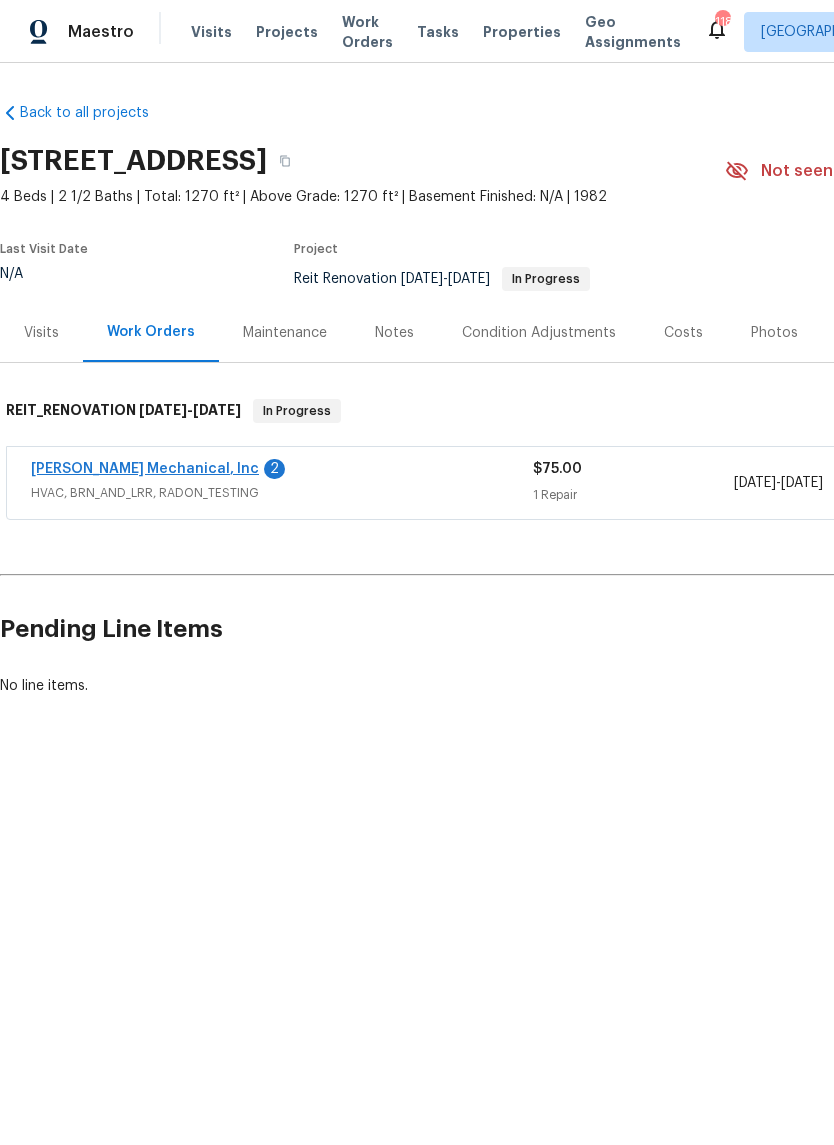 click on "[PERSON_NAME] Mechanical, Inc" at bounding box center (145, 469) 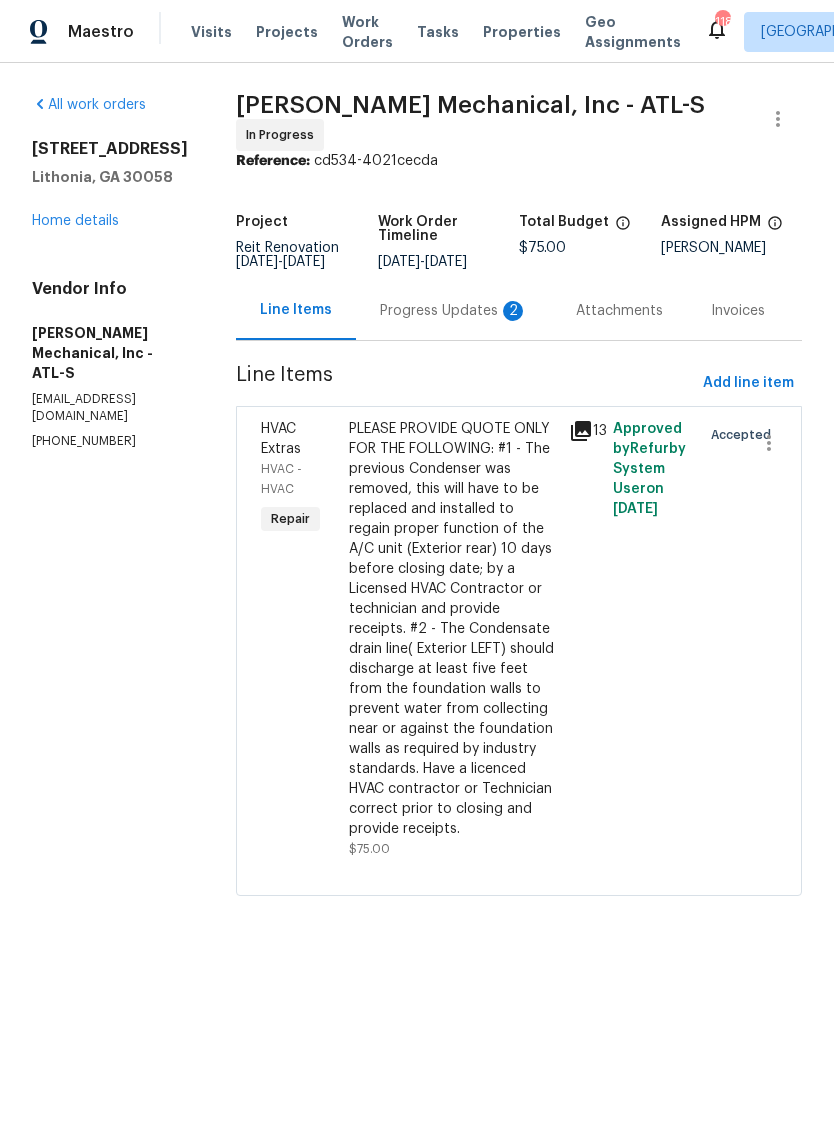 click on "Progress Updates 2" at bounding box center [454, 311] 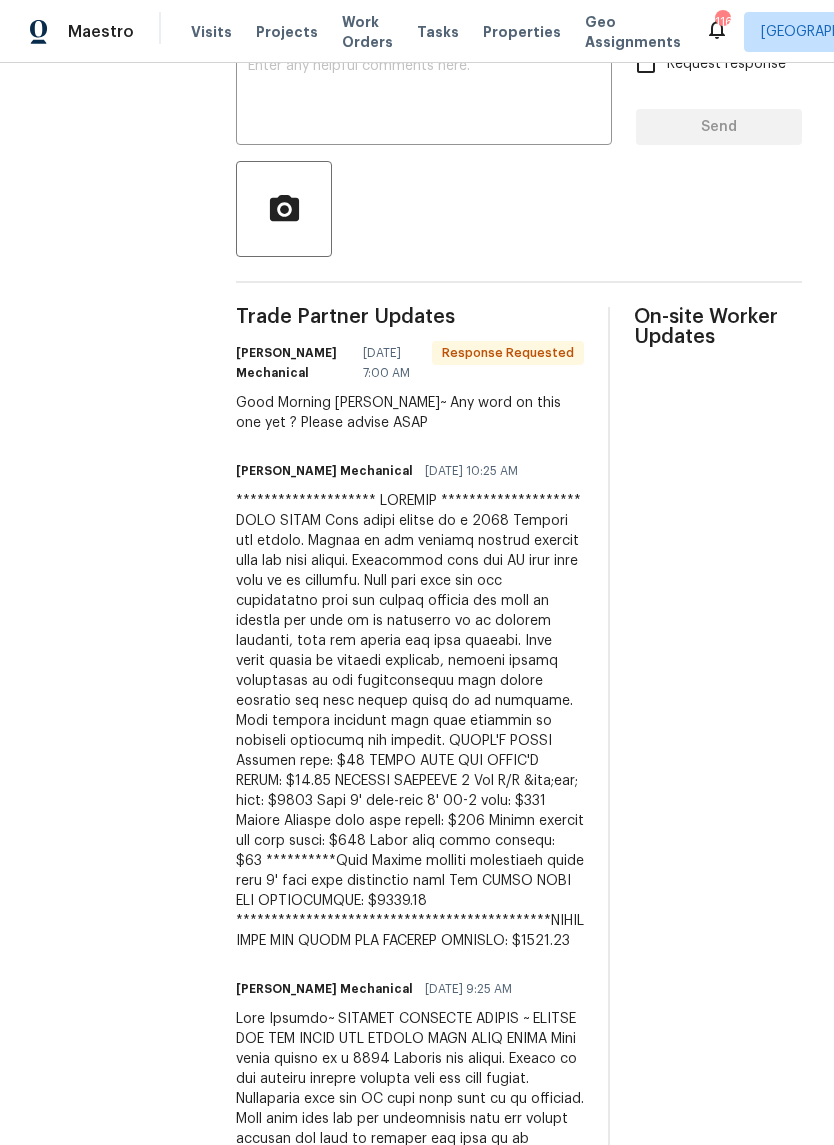 scroll, scrollTop: 393, scrollLeft: 2, axis: both 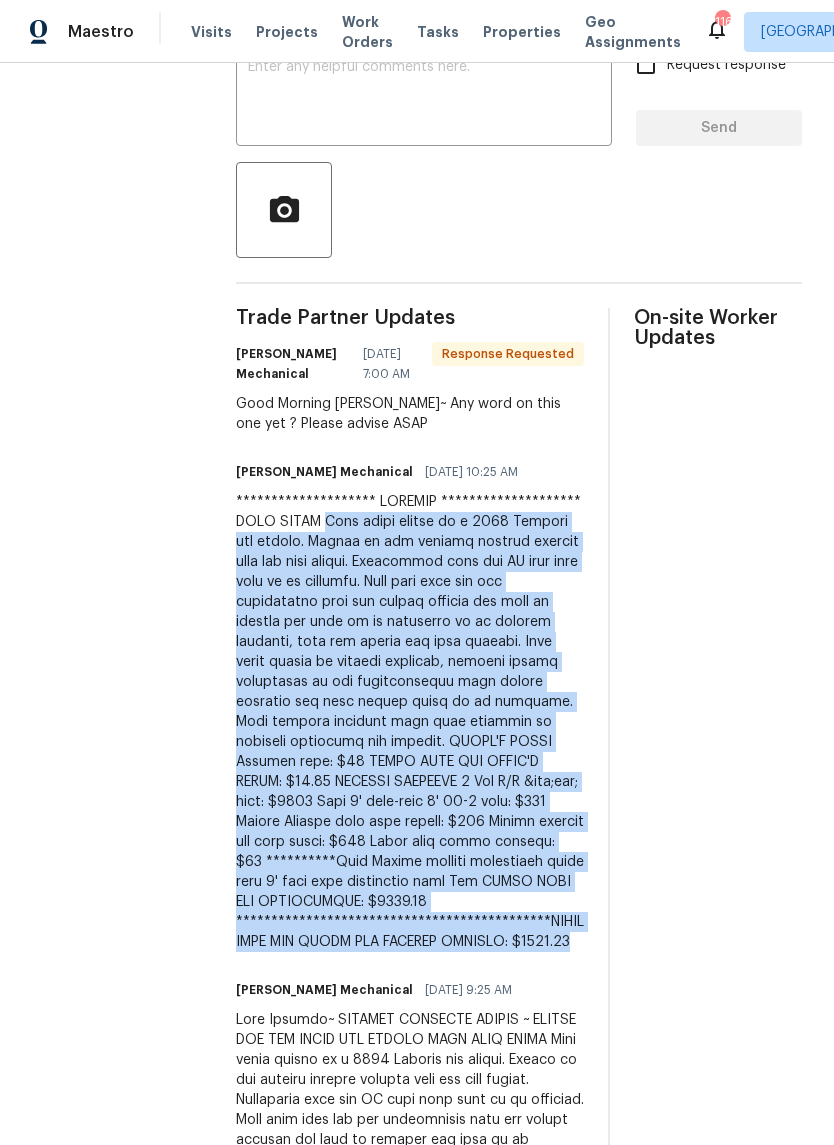 copy on "**********" 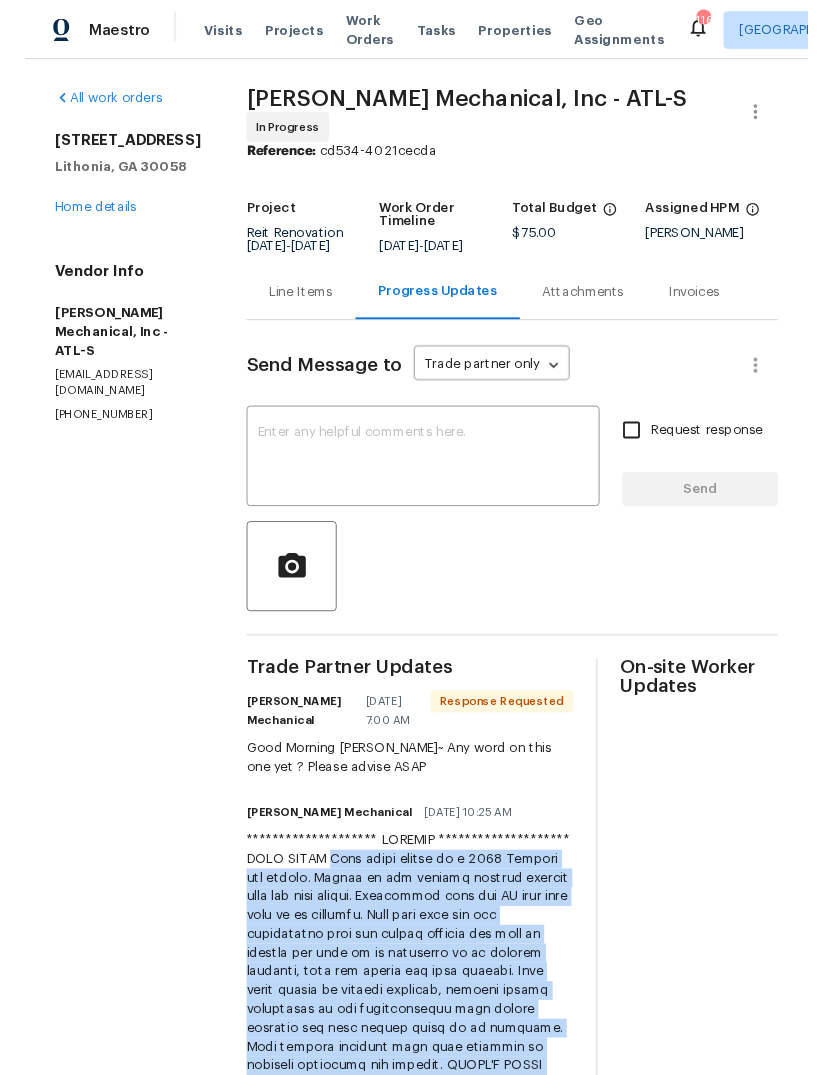 scroll, scrollTop: 0, scrollLeft: 0, axis: both 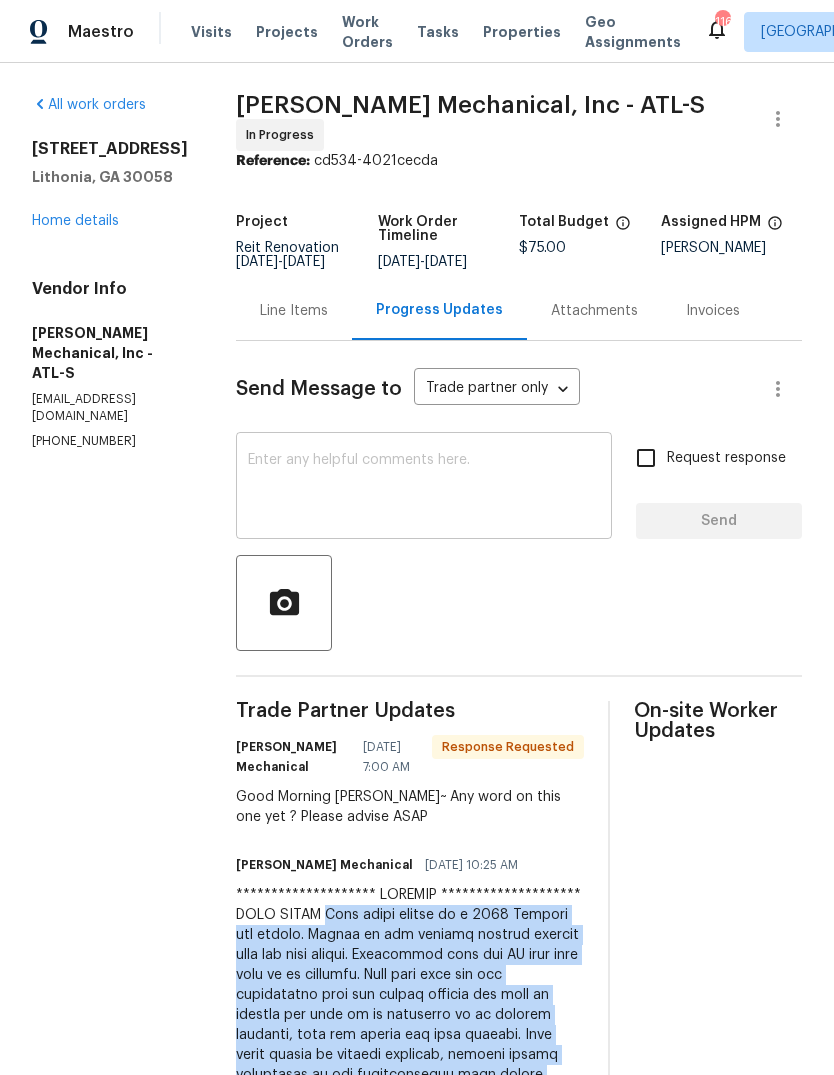 click at bounding box center (424, 488) 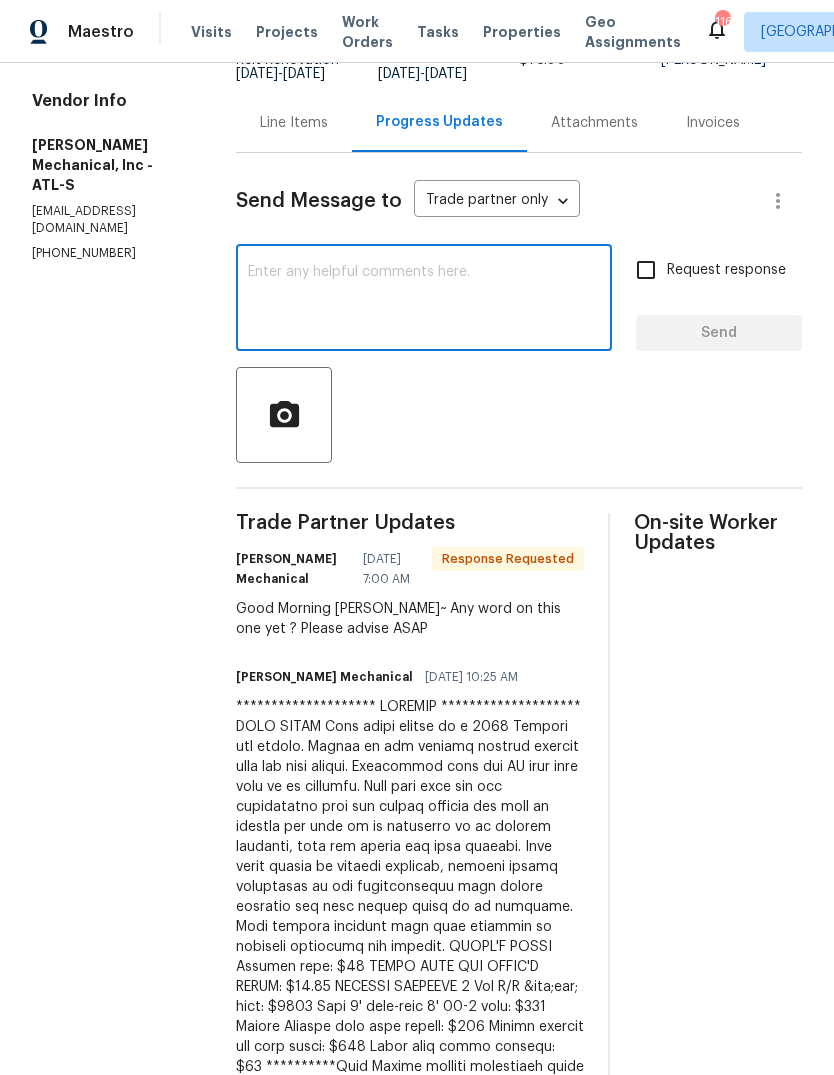 scroll, scrollTop: 188, scrollLeft: 0, axis: vertical 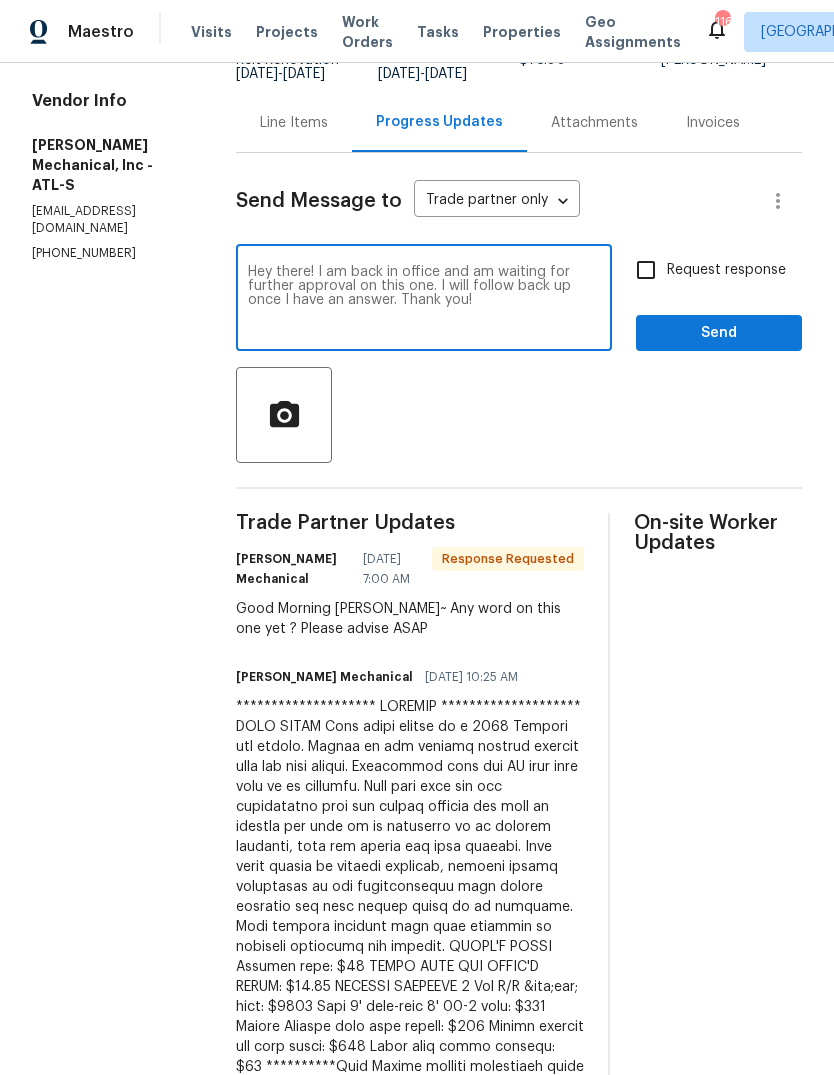 type on "Hey there! I am back in office and am waiting for further approval on this one. I will follow back up once I have an answer. Thank you!" 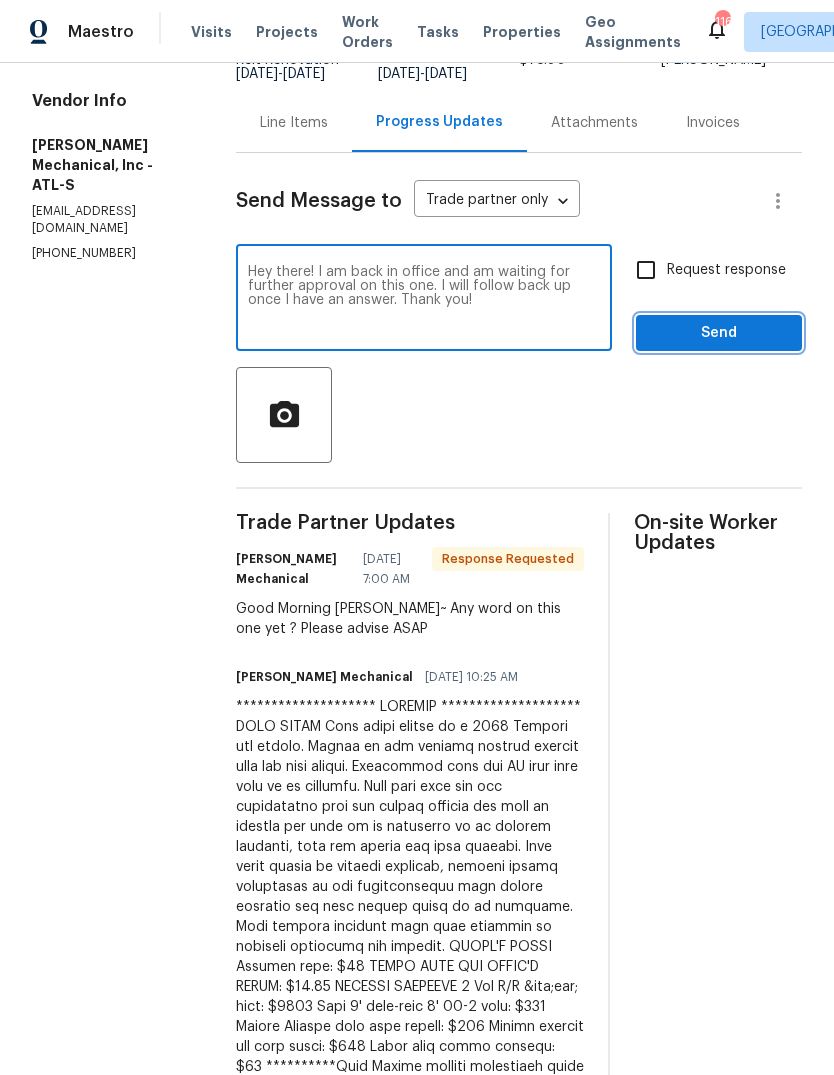 click on "Send" at bounding box center [719, 333] 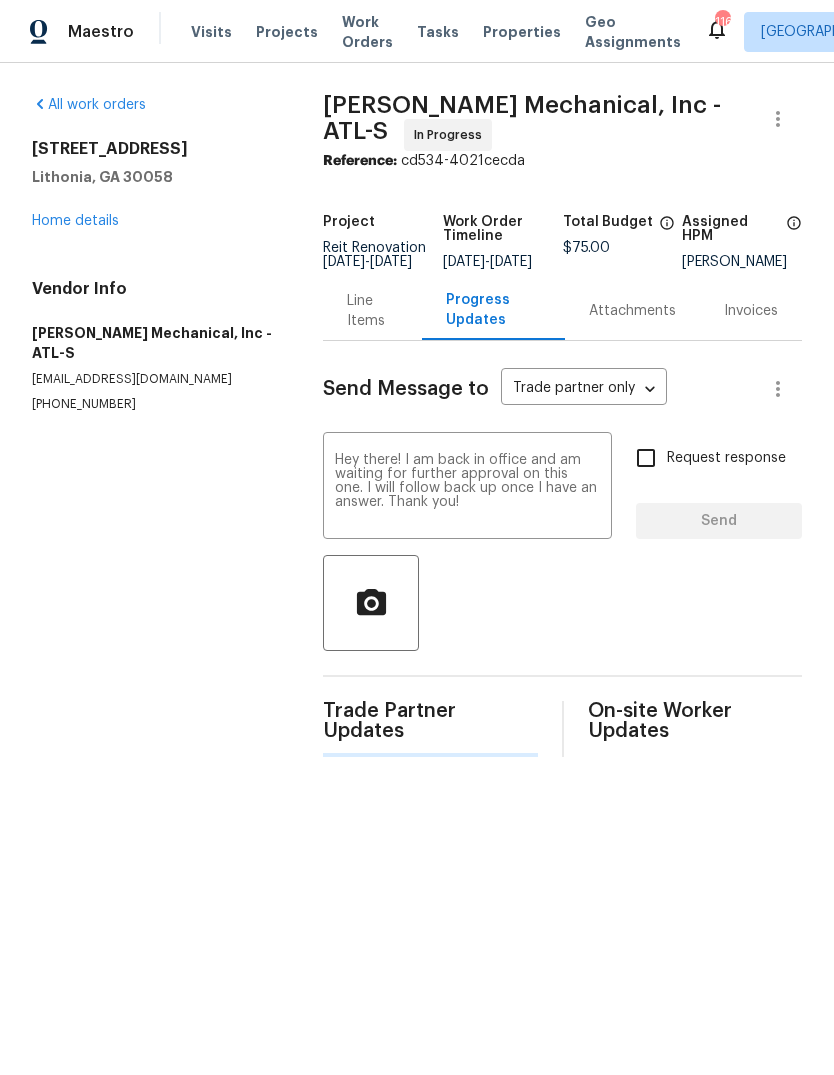 scroll, scrollTop: 0, scrollLeft: 0, axis: both 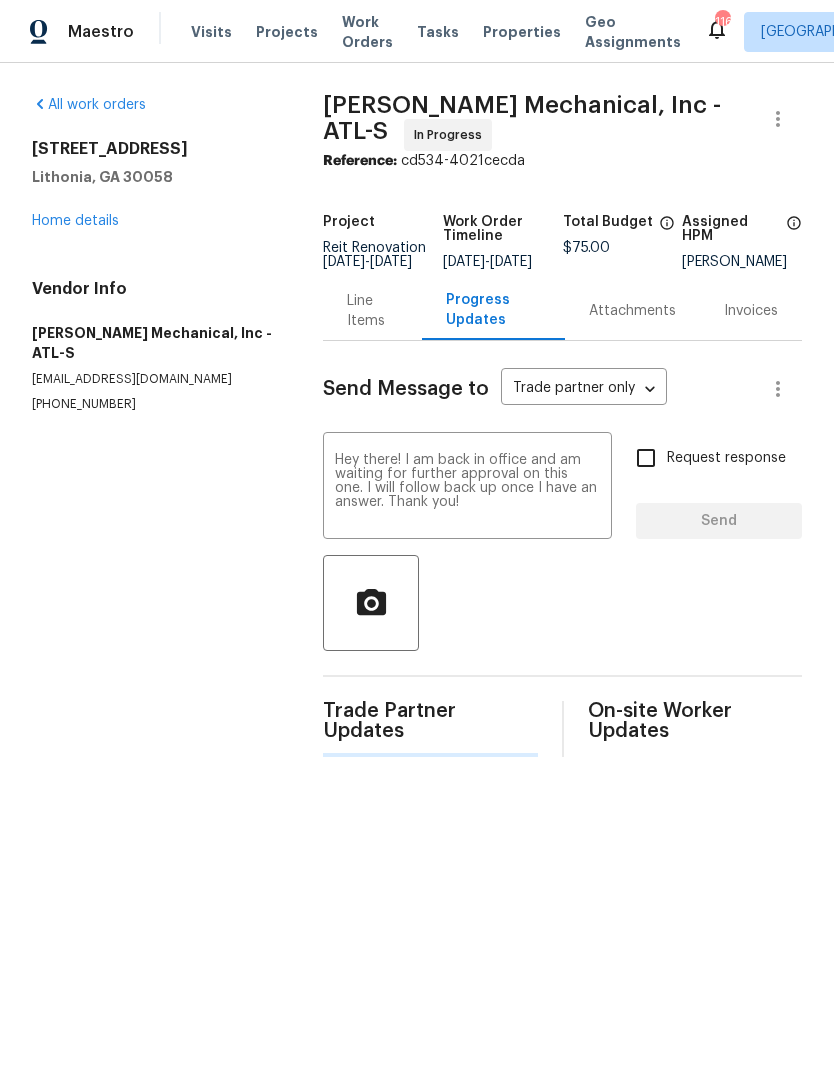 type 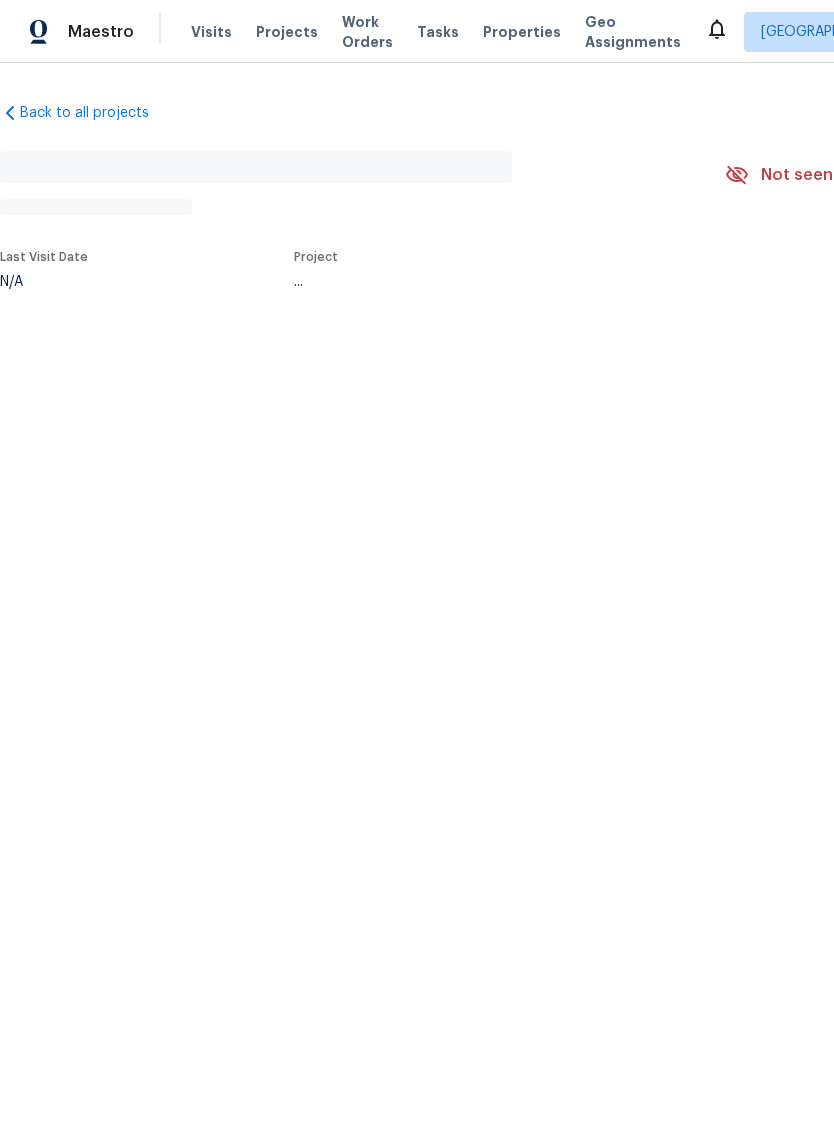 scroll, scrollTop: 0, scrollLeft: 0, axis: both 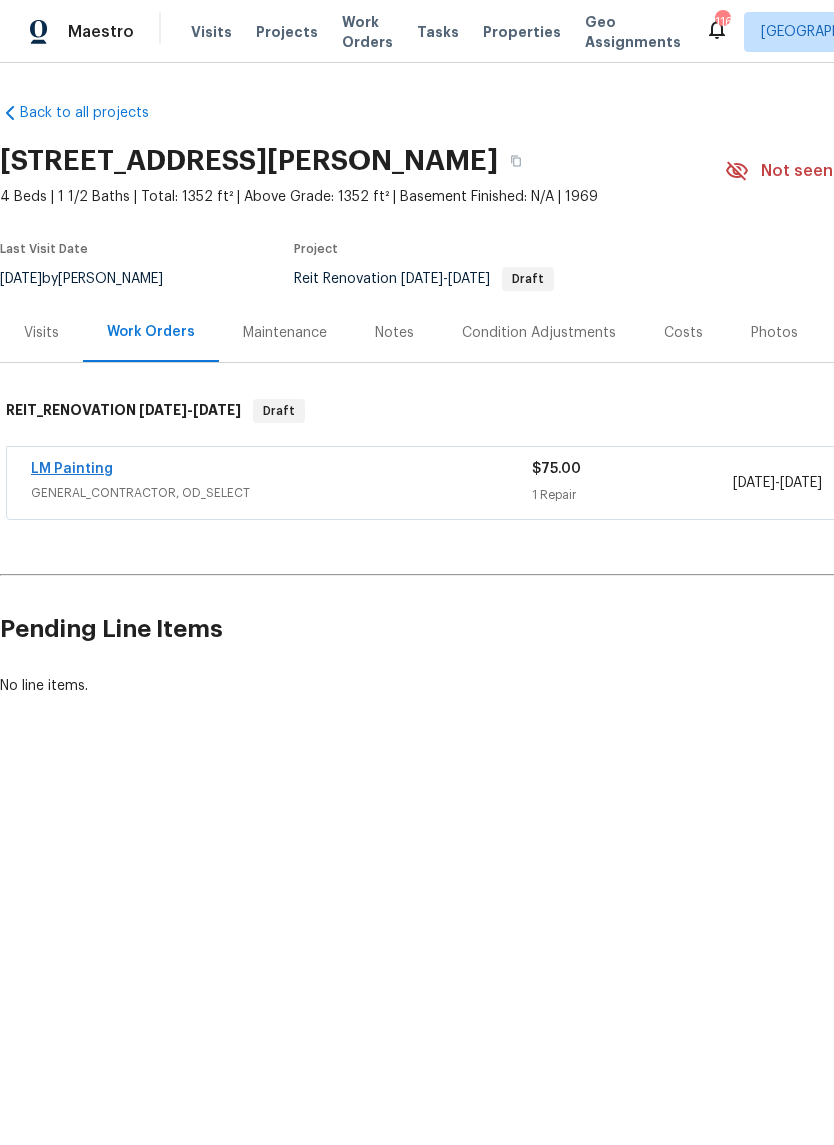 click on "LM Painting" at bounding box center (72, 469) 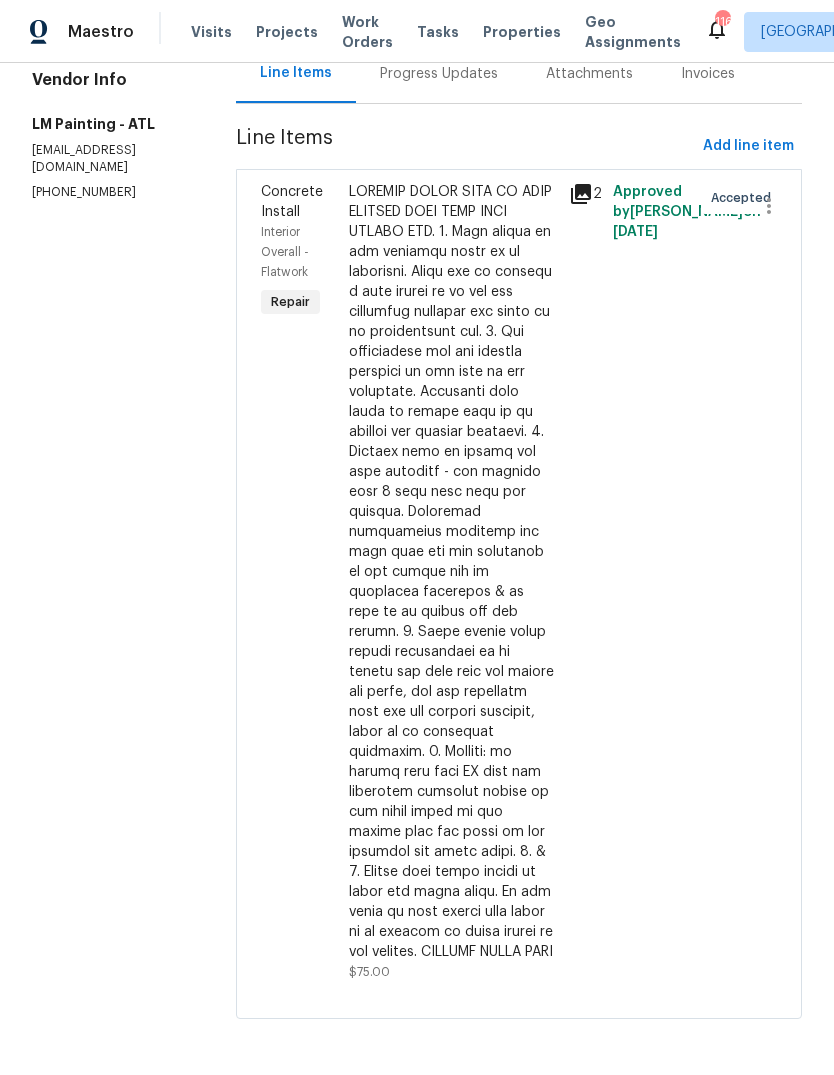 scroll, scrollTop: 269, scrollLeft: 0, axis: vertical 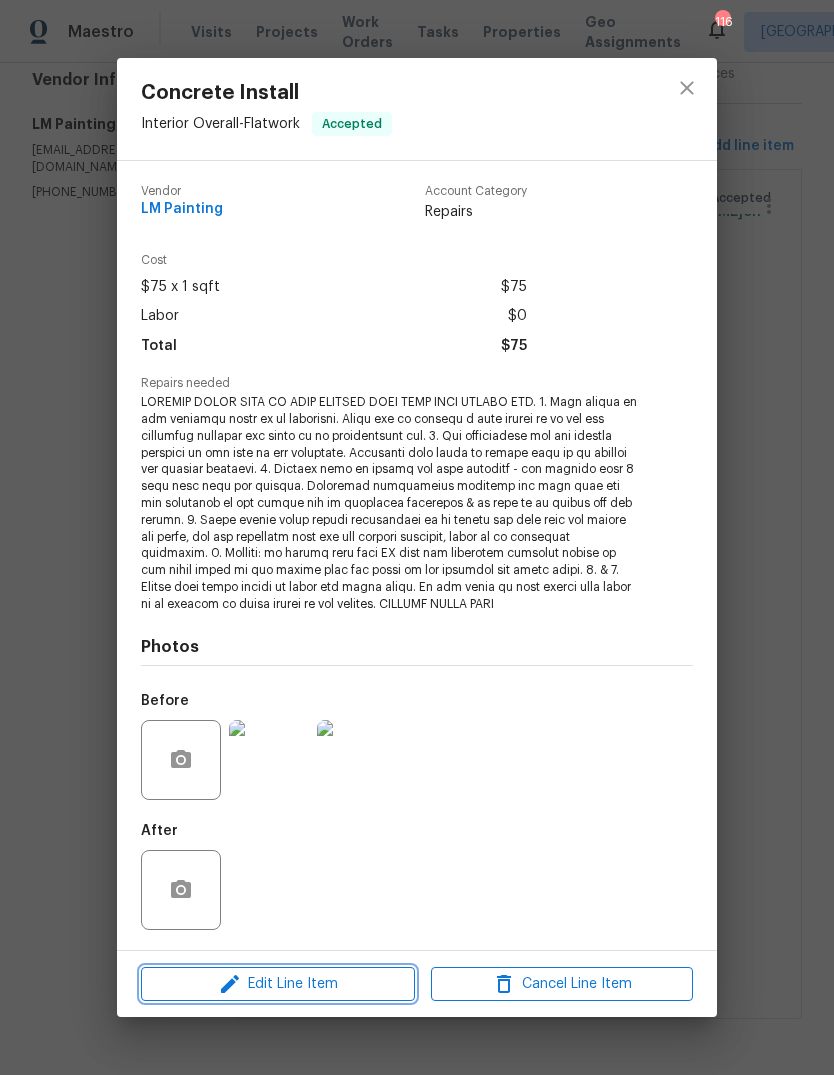 click on "Edit Line Item" at bounding box center [278, 984] 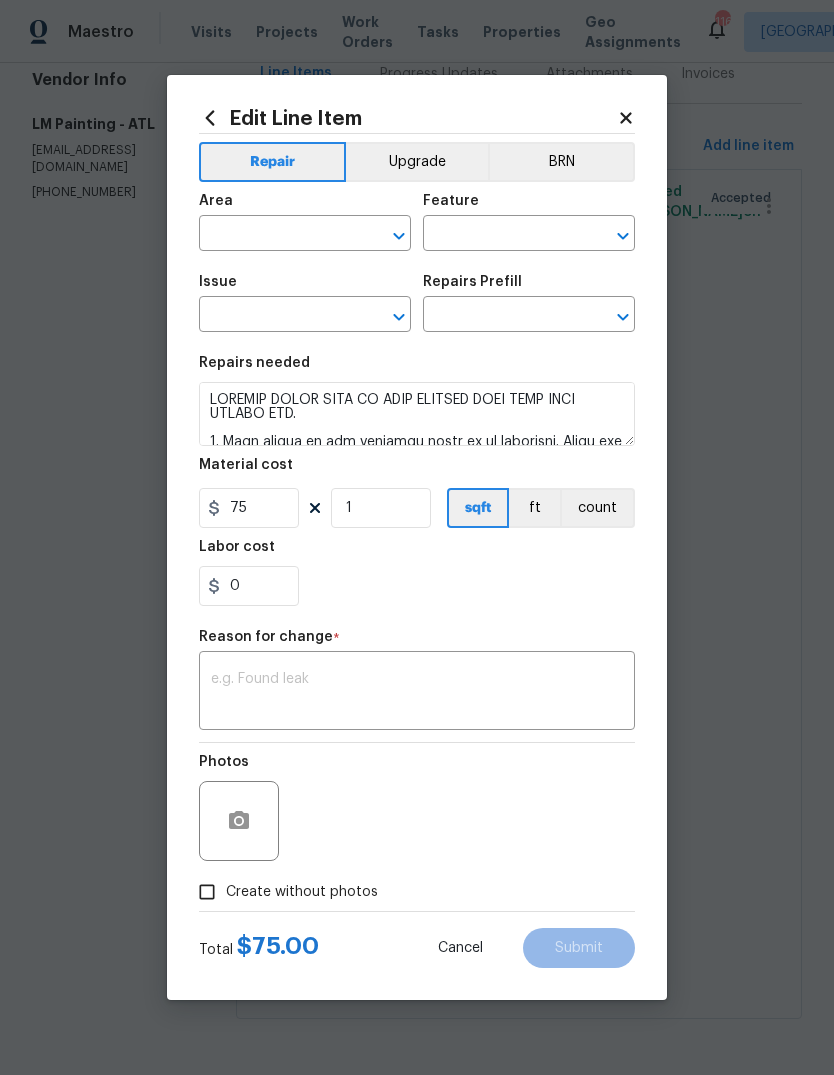 type on "Interior Overall" 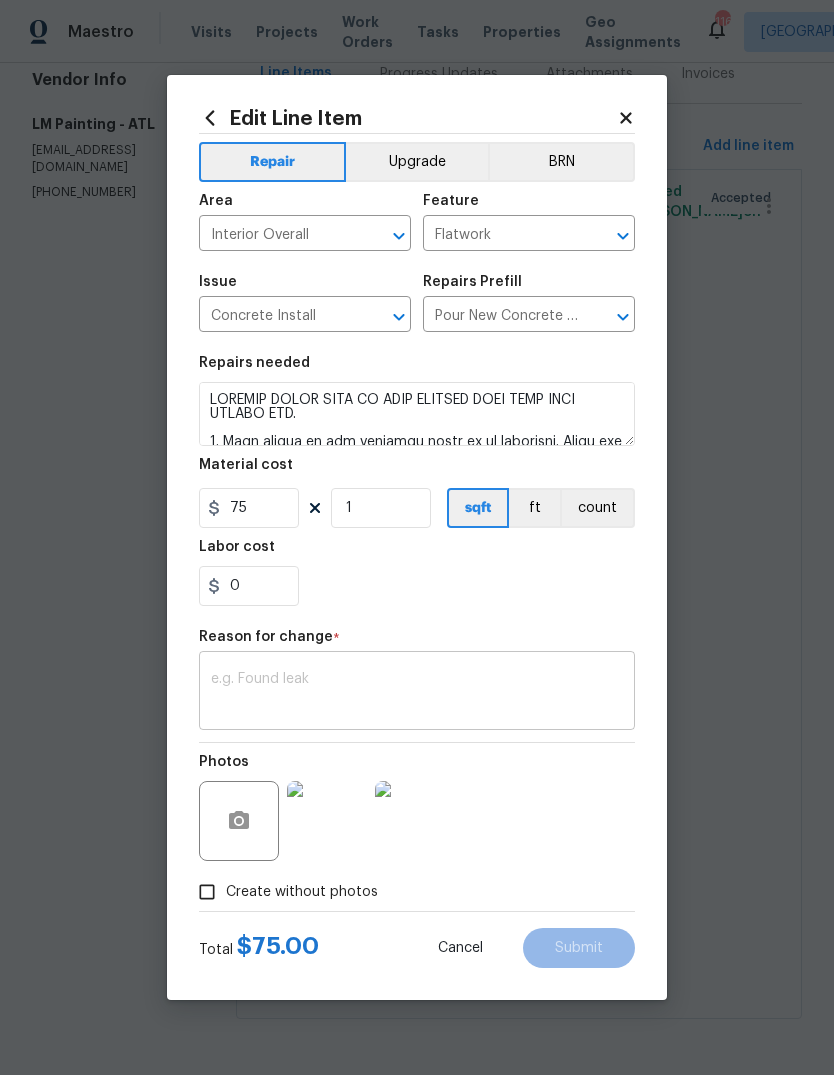 click at bounding box center [417, 693] 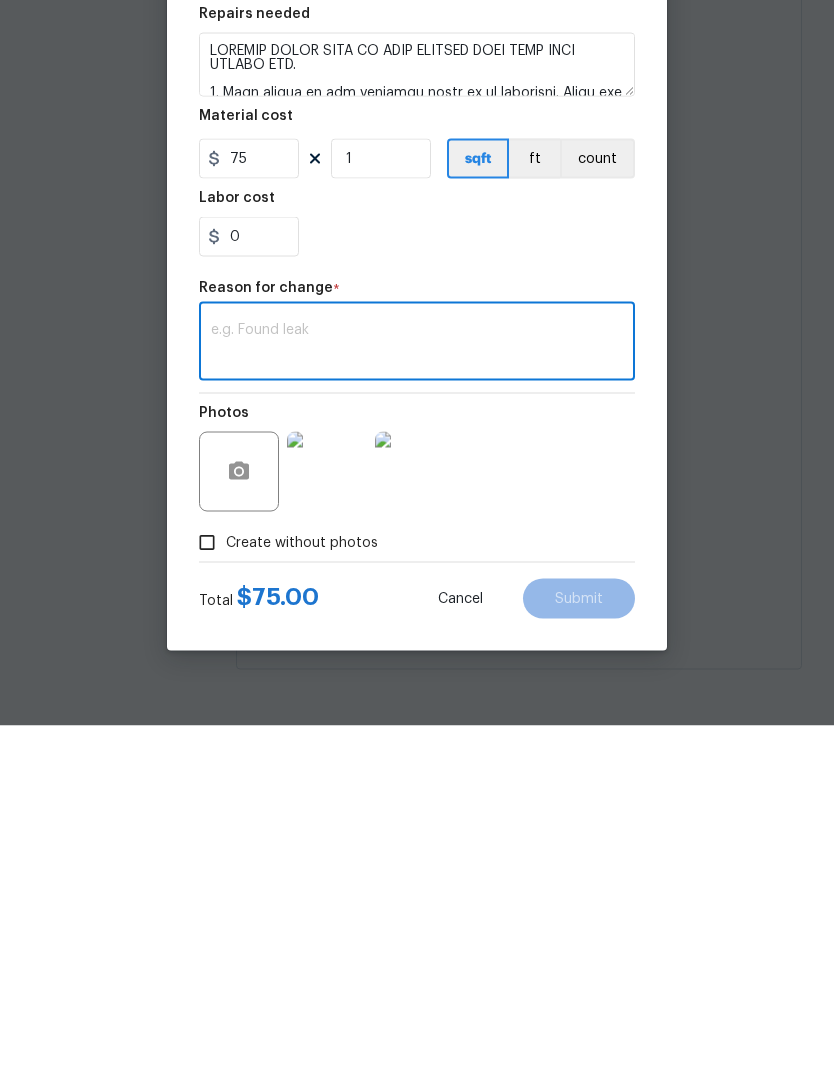 click at bounding box center (417, 693) 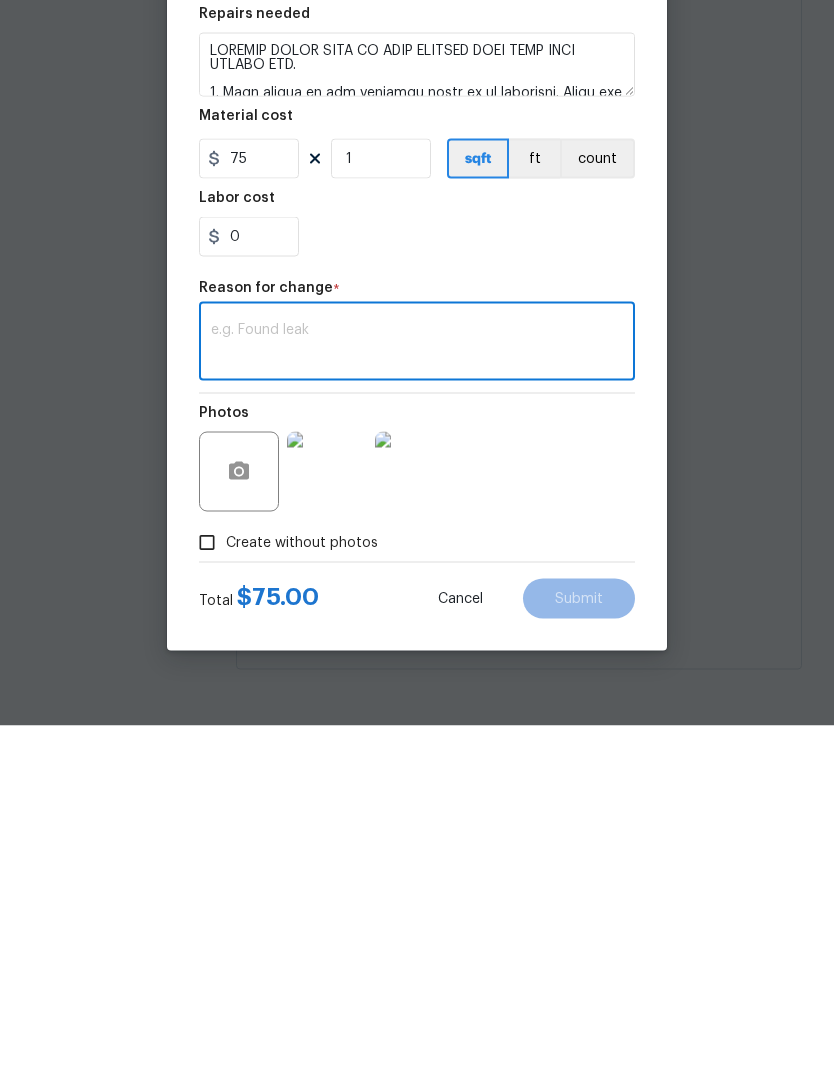 paste on "https://opendoor.enterprise.slack.com/archives/C07MY6AKJKG/p1752582091392699?thread_ts=1751547580.609819&channel=C07MY6AKJKG&message_ts=1752582091.392699" 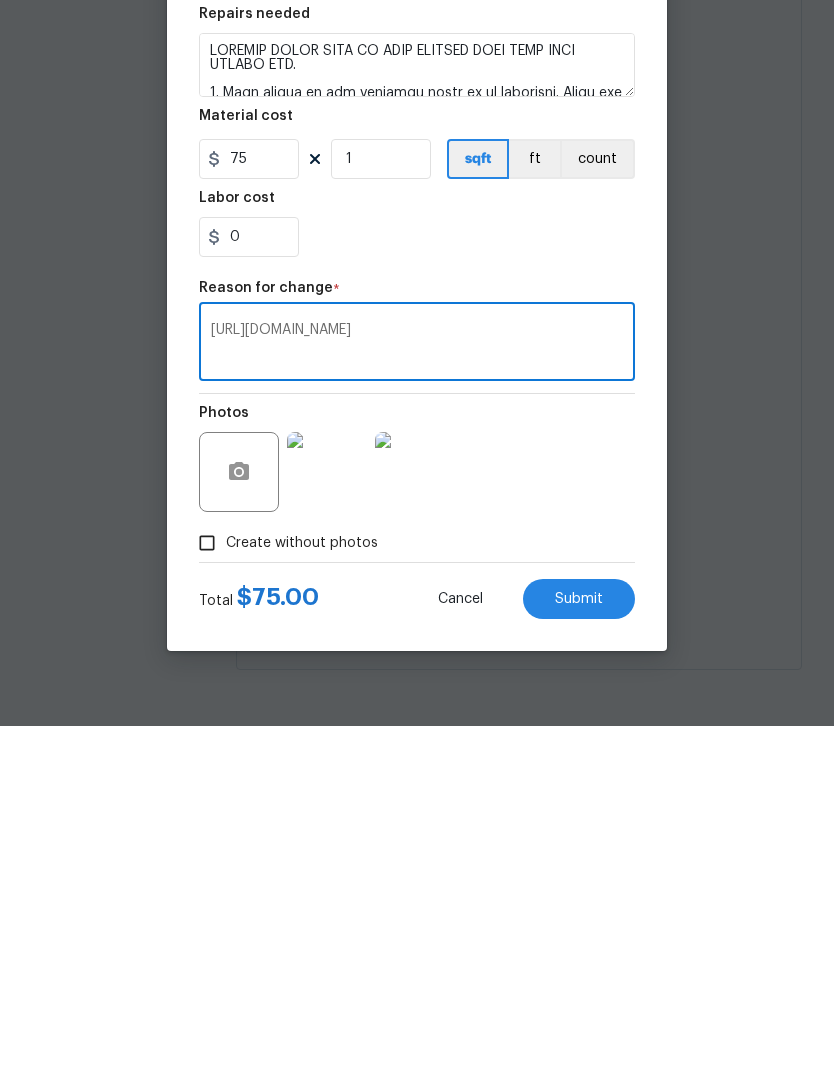 scroll, scrollTop: 0, scrollLeft: 0, axis: both 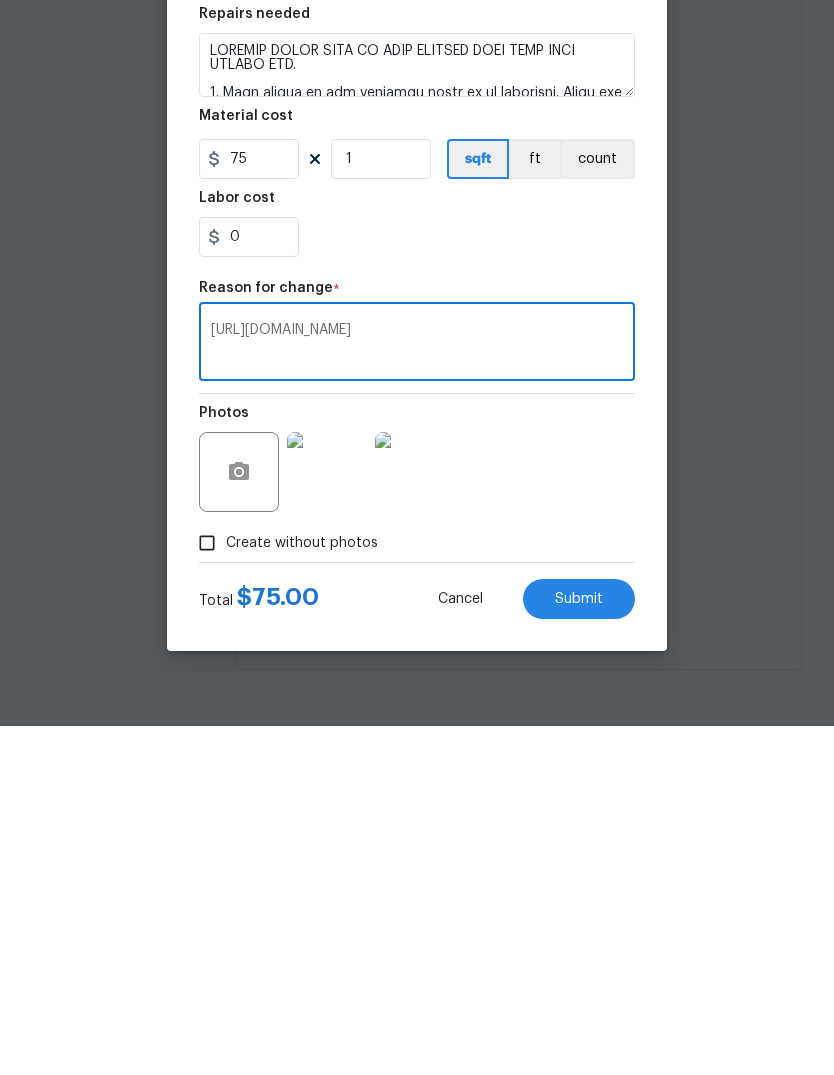 type on "https://" 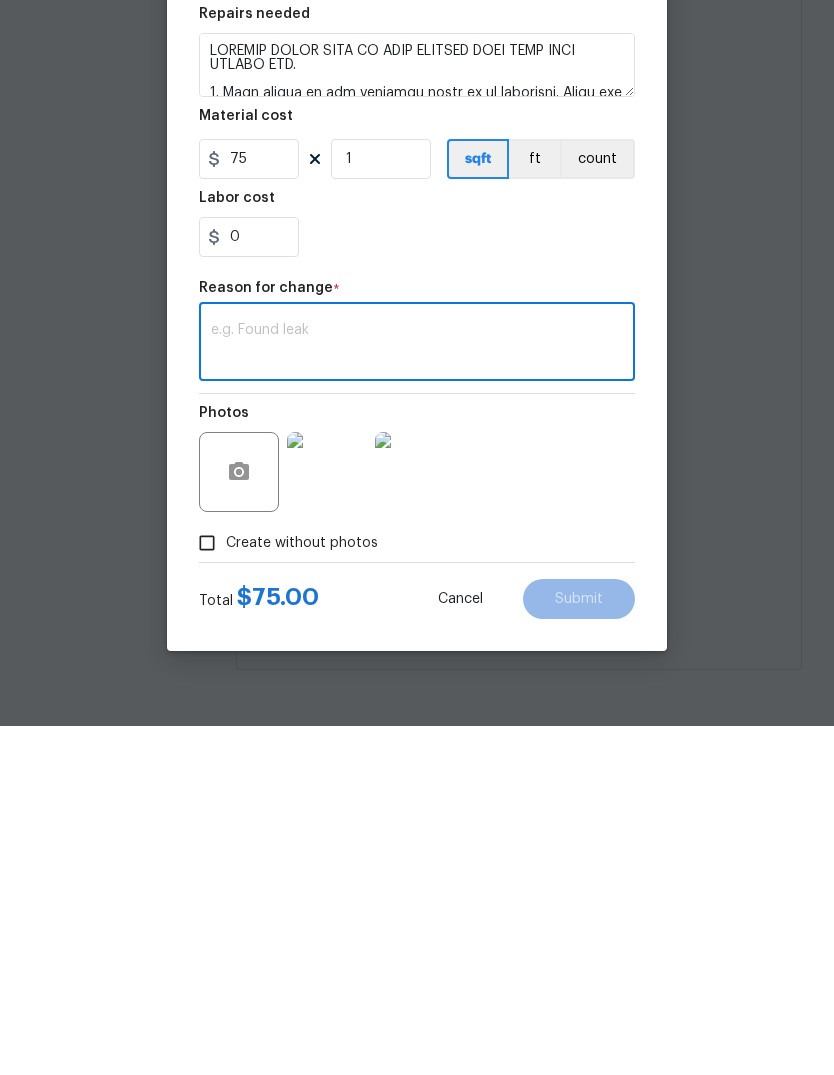 scroll, scrollTop: 75, scrollLeft: 0, axis: vertical 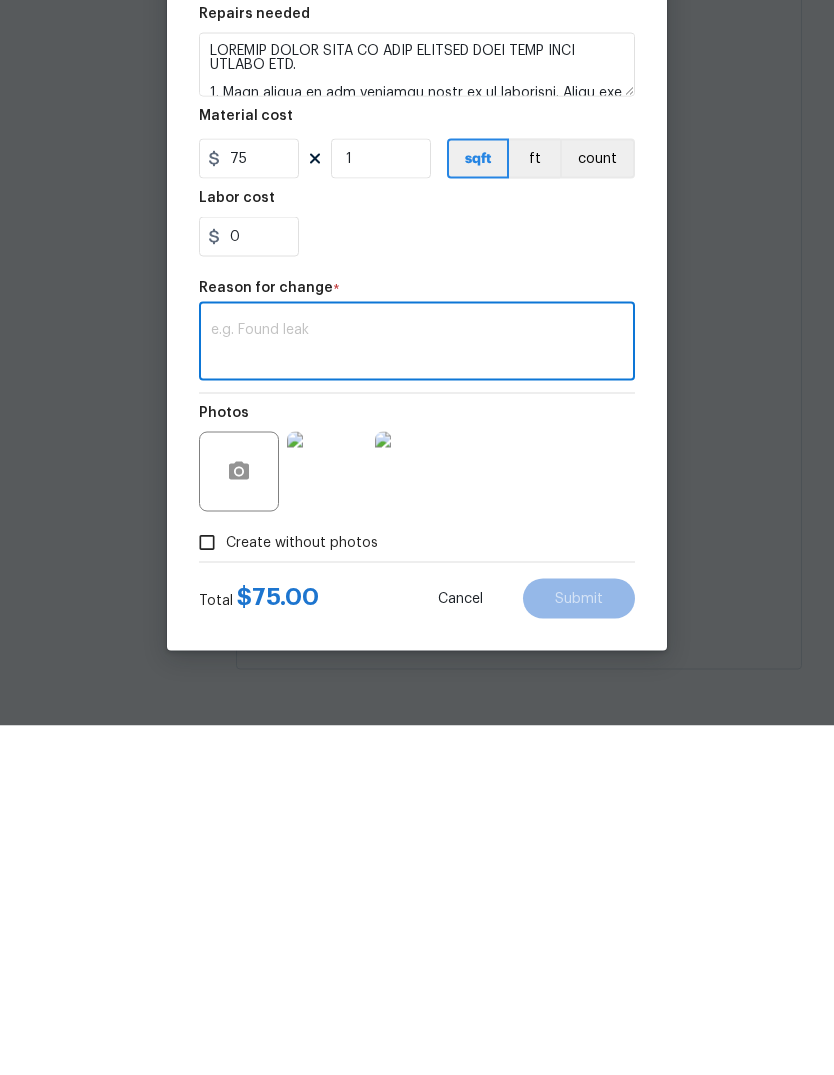 click at bounding box center (417, 693) 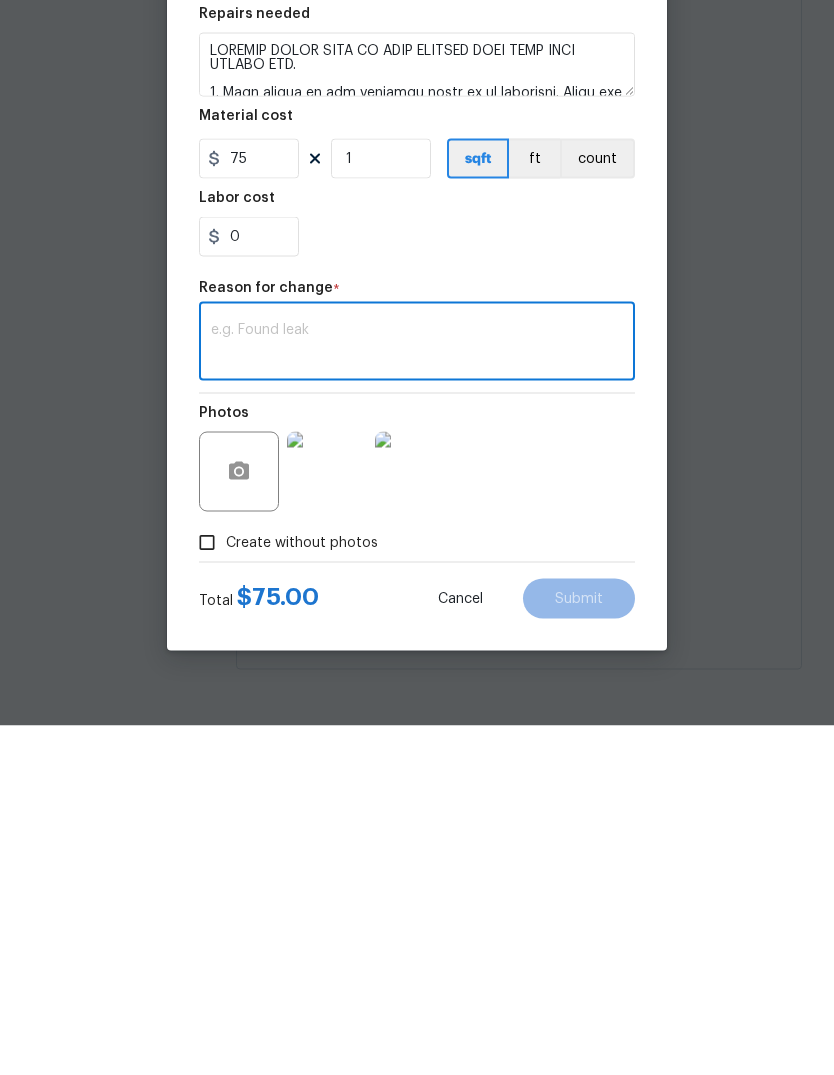 paste on "marcos.resendiz We received approval for the following:
Straighten out the clean out - $450Grind down the trip hazard at the driveway and bring to level - $750Per the GC “we recommend replacing the three windows as we already tried to open them and they would not, if we force them there is a high change that the windows will break - so we think it is best option to go ahead and replace the three windows that would not open, all other windows have been opened” - $1675Remove and replace crawl space door for easy access - $210Proper ventilation for water heater $450
Total $3535" 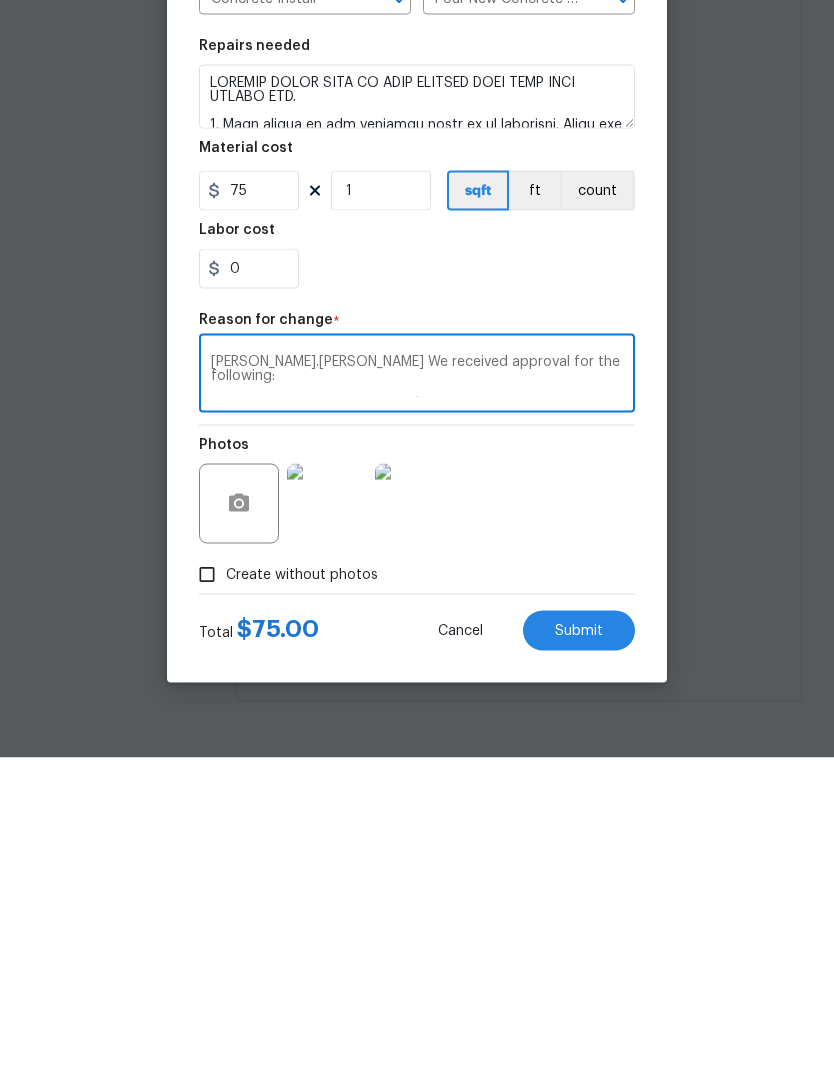scroll, scrollTop: 0, scrollLeft: 0, axis: both 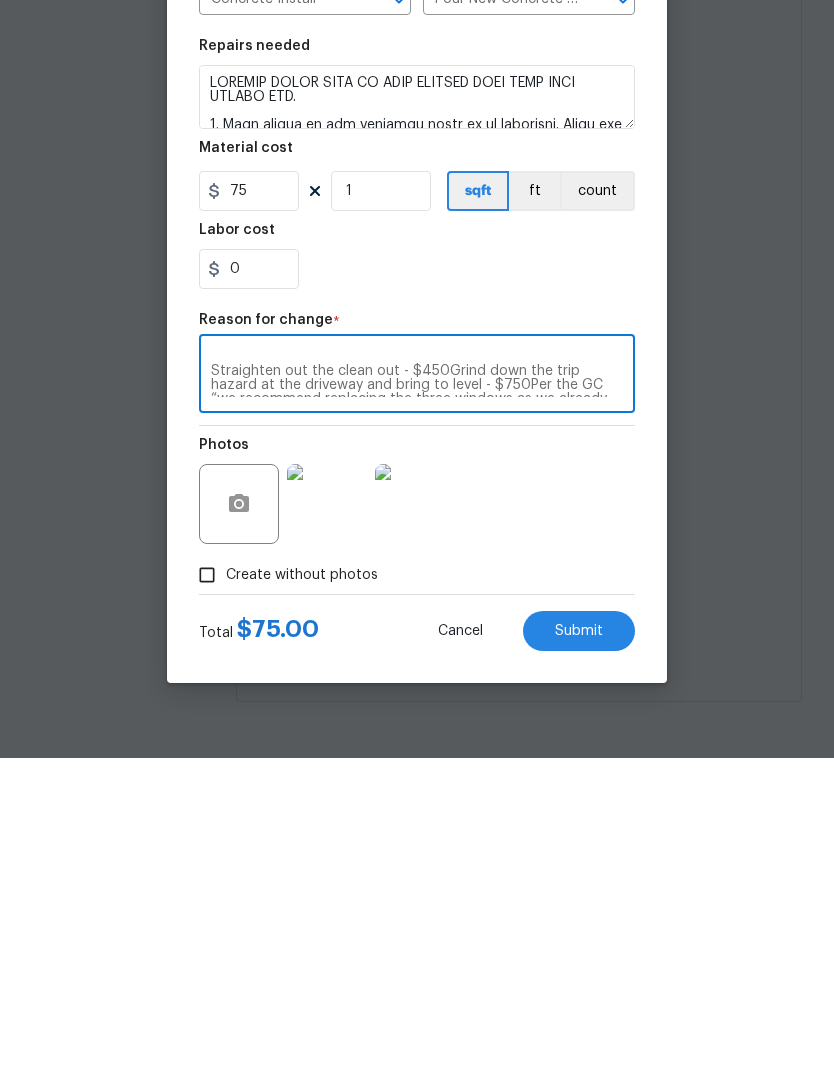 click on "We received approval for the following:
Straighten out the clean out - $450Grind down the trip hazard at the driveway and bring to level - $750Per the GC “we recommend replacing the three windows as we already tried to open them and they would not, if we force them there is a high change that the windows will break - so we think it is best option to go ahead and replace the three windows that would not open, all other windows have been opened” - $1675Remove and replace crawl space door for easy access - $210Proper ventilation for water heater $450
Total $3535" at bounding box center [417, 693] 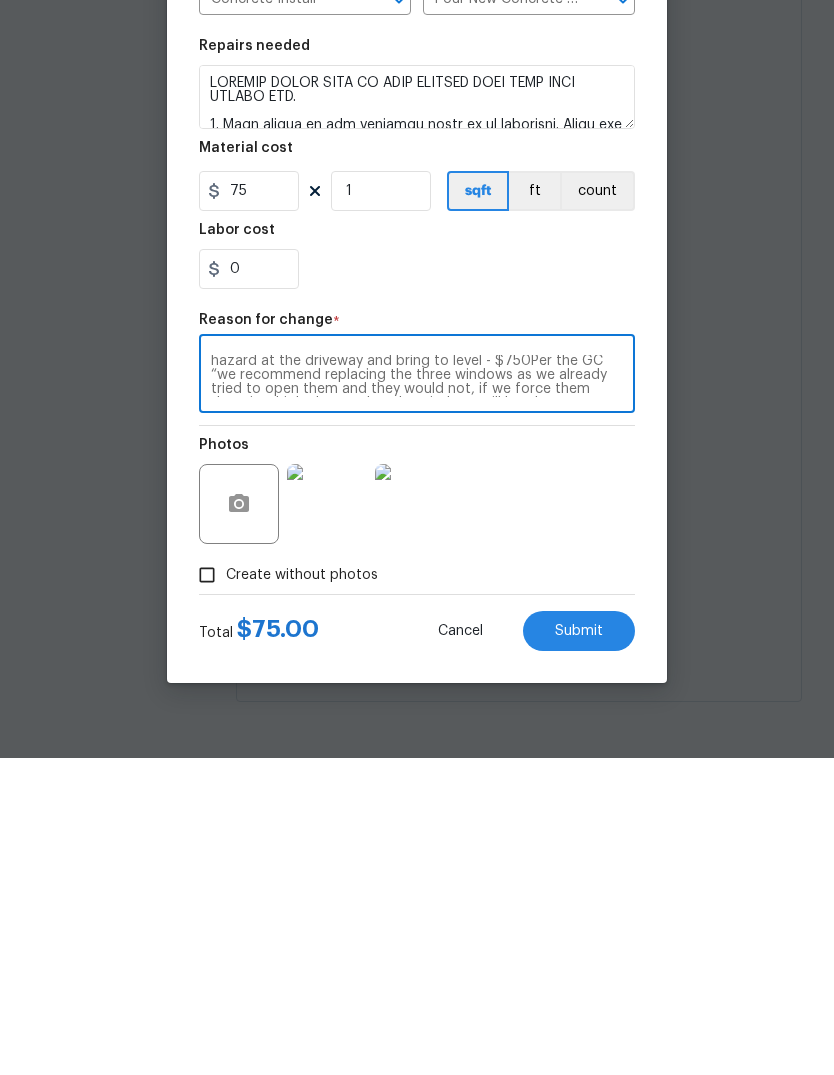 scroll, scrollTop: 44, scrollLeft: 0, axis: vertical 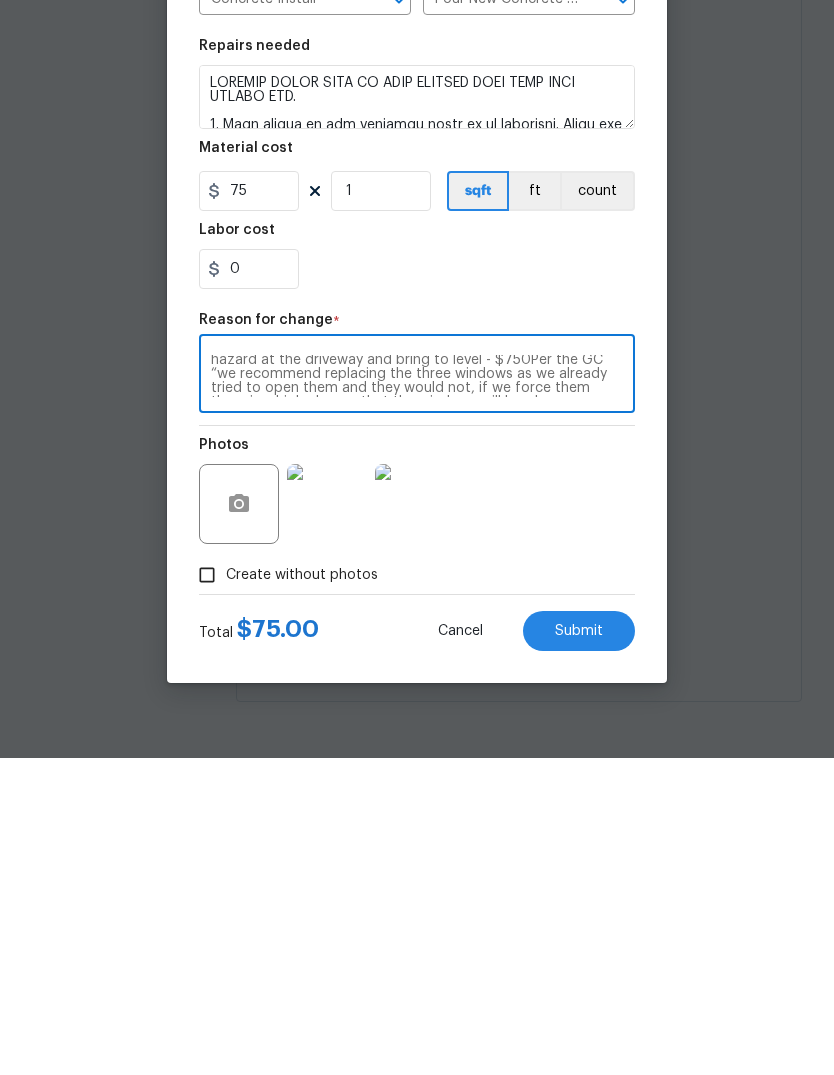 click on "We received approval for the following:
Straighten out the clean out - $450Grind down the trip hazard at the driveway and bring to level - $750Per the GC “we recommend replacing the three windows as we already tried to open them and they would not, if we force them there is a high change that the windows will break - so we think it is best option to go ahead and replace the three windows that would not open, all other windows have been opened” - $1675Remove and replace crawl space door for easy access - $210Proper ventilation for water heater $450
Total $3535" at bounding box center [417, 693] 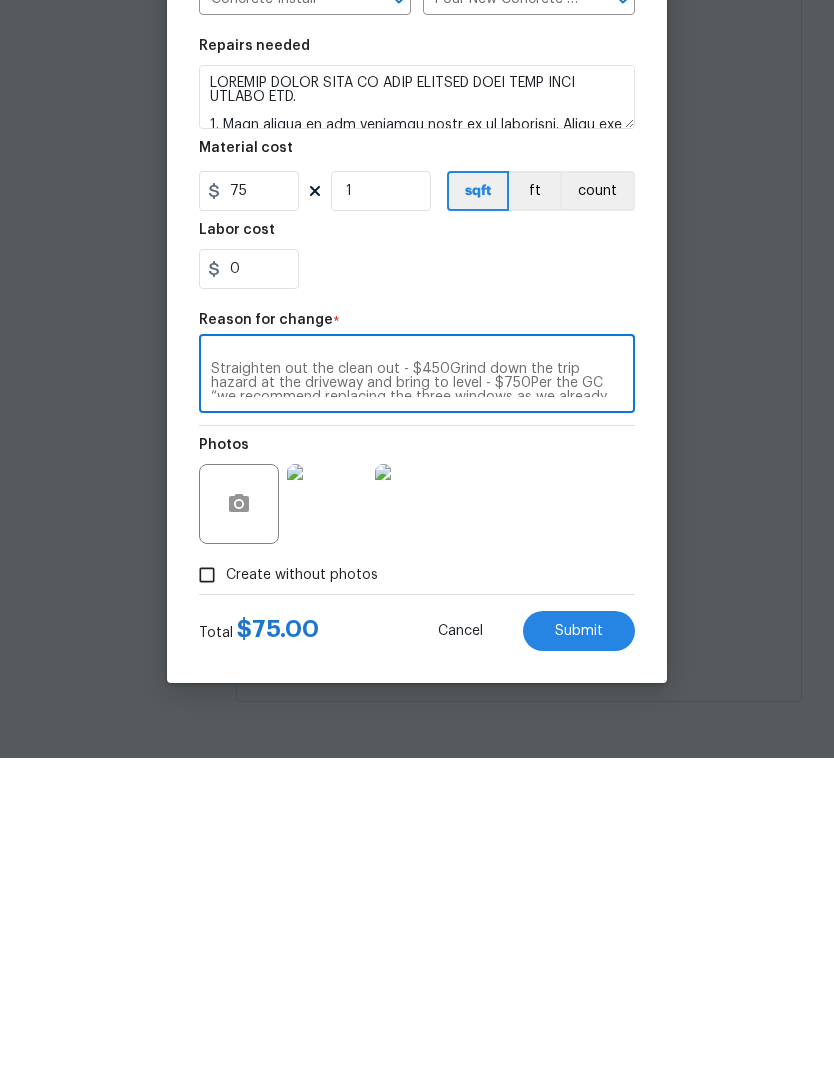 click on "We received approval for the following:
Straighten out the clean out - $450Grind down the trip hazard at the driveway and bring to level - $750Per the GC “we recommend replacing the three windows as we already tried to open them and they would not, if we force them there is a high change that the windows will break - so we think it is best option to go ahead and replace the three windows that would not open, all other windows have been opened” - $1675Remove and replace crawl space door for easy access - $210Proper ventilation for water heater $450
Total $3535" at bounding box center [417, 693] 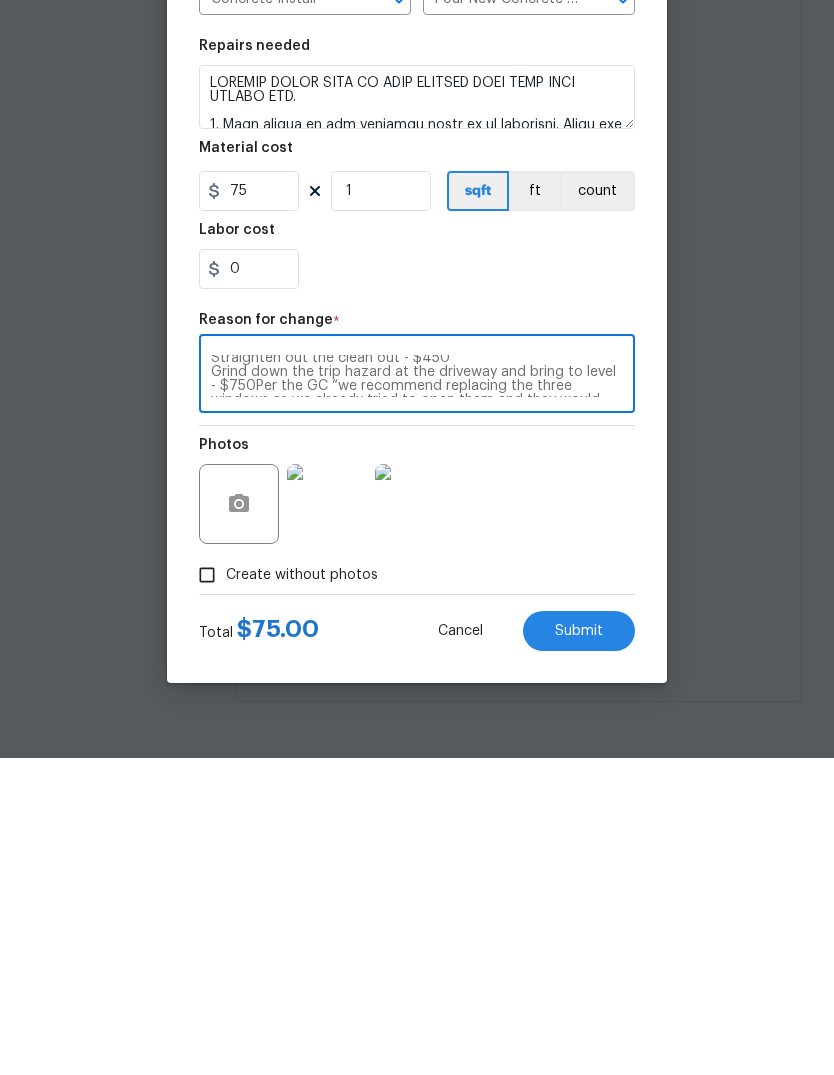 scroll, scrollTop: 39, scrollLeft: 0, axis: vertical 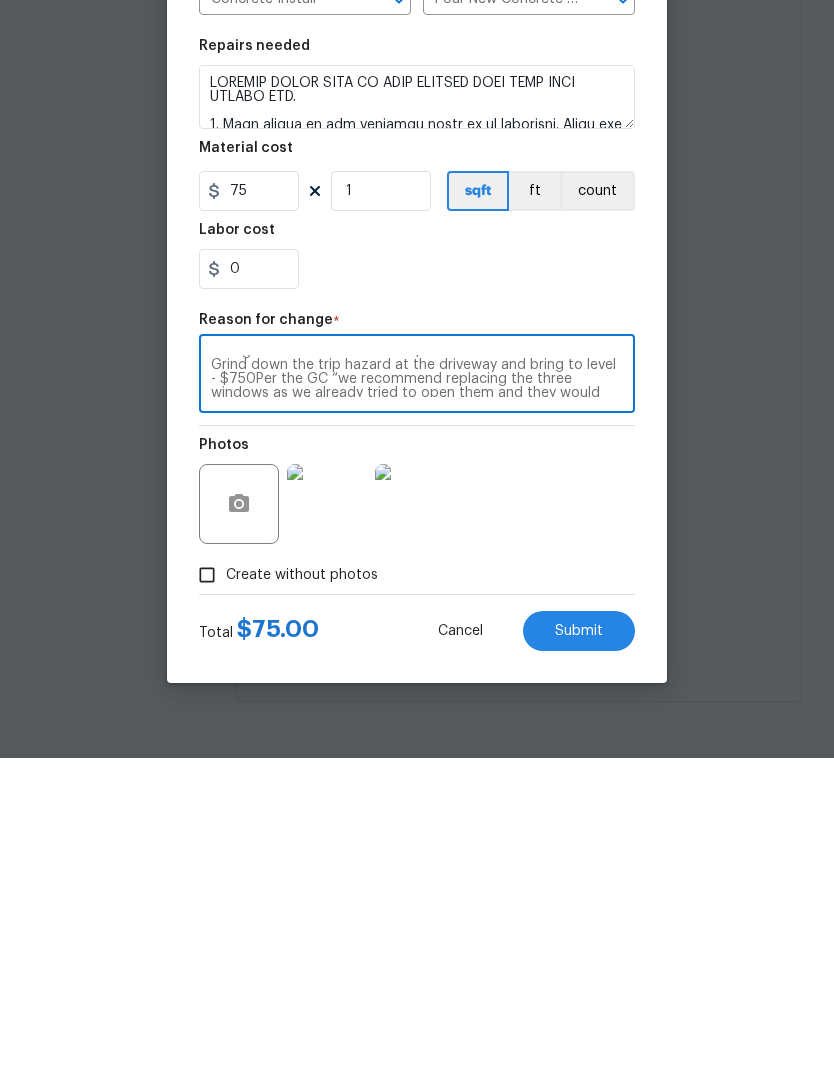 click on "We received approval for the following:
Straighten out the clean out - $450
Grind down the trip hazard at the driveway and bring to level - $750Per the GC “we recommend replacing the three windows as we already tried to open them and they would not, if we force them there is a high change that the windows will break - so we think it is best option to go ahead and replace the three windows that would not open, all other windows have been opened” - $1675Remove and replace crawl space door for easy access - $210Proper ventilation for water heater $450
Total $3535" at bounding box center (417, 693) 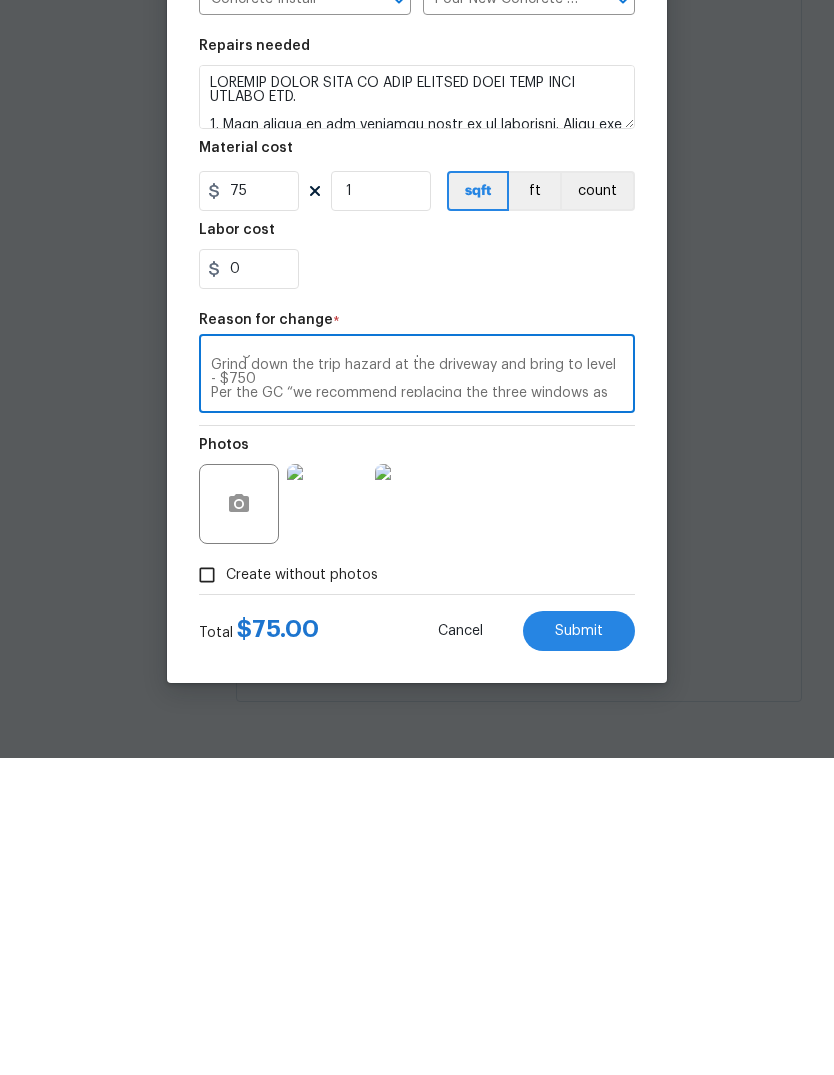 scroll, scrollTop: 42, scrollLeft: 0, axis: vertical 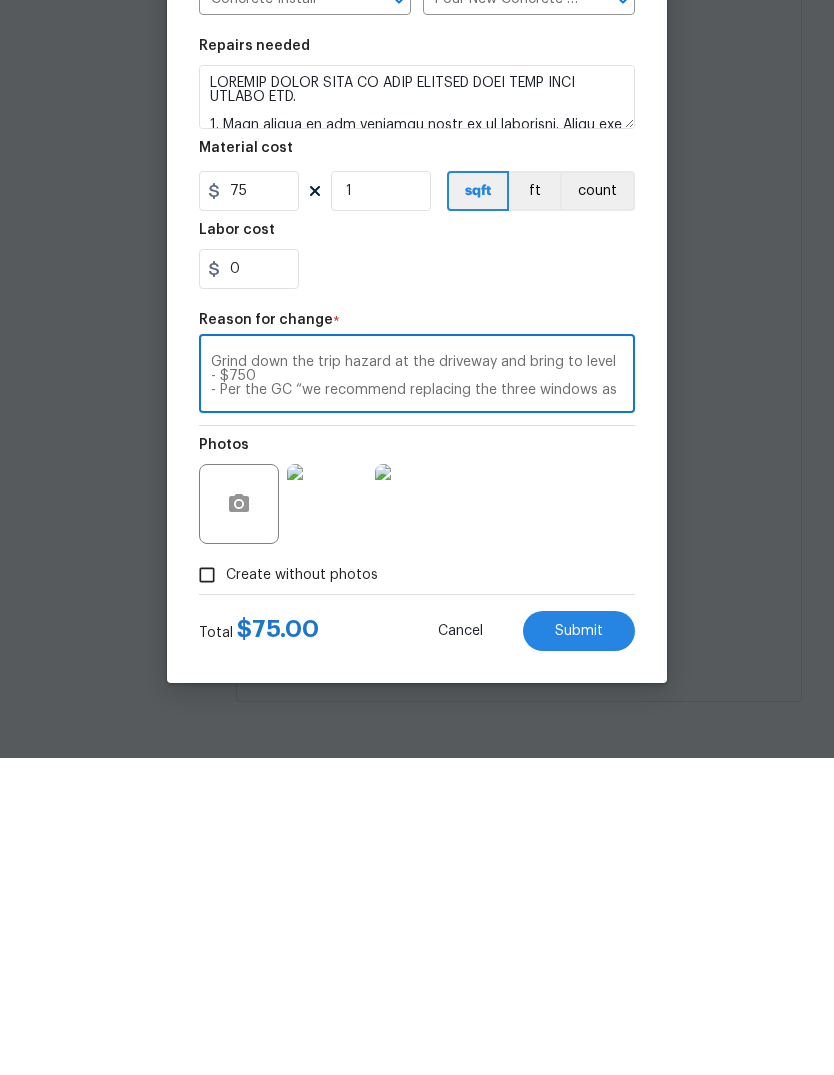 click on "We received approval for the following:
Straighten out the clean out - $450
Grind down the trip hazard at the driveway and bring to level - $750
- Per the GC “we recommend replacing the three windows as we already tried to open them and they would not, if we force them there is a high change that the windows will break - so we think it is best option to go ahead and replace the three windows that would not open, all other windows have been opened” - $1675Remove and replace crawl space door for easy access - $210Proper ventilation for water heater $450
Total $3535" at bounding box center (417, 693) 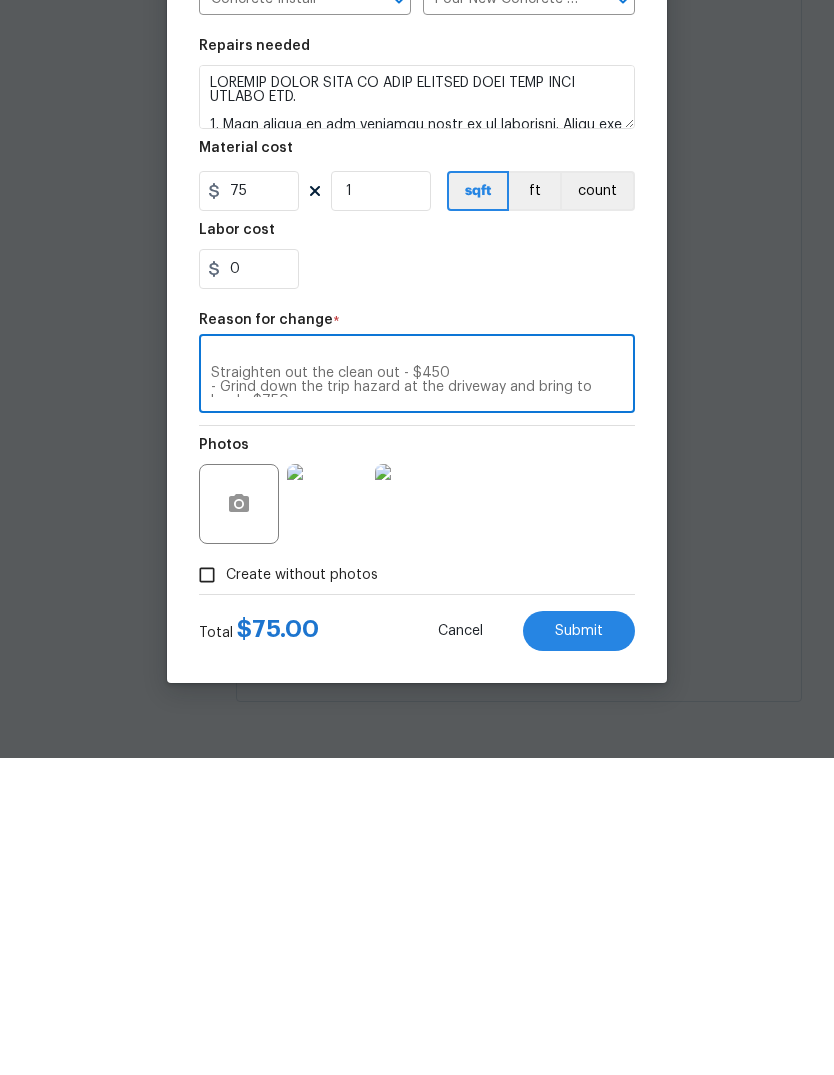 scroll, scrollTop: 7, scrollLeft: 0, axis: vertical 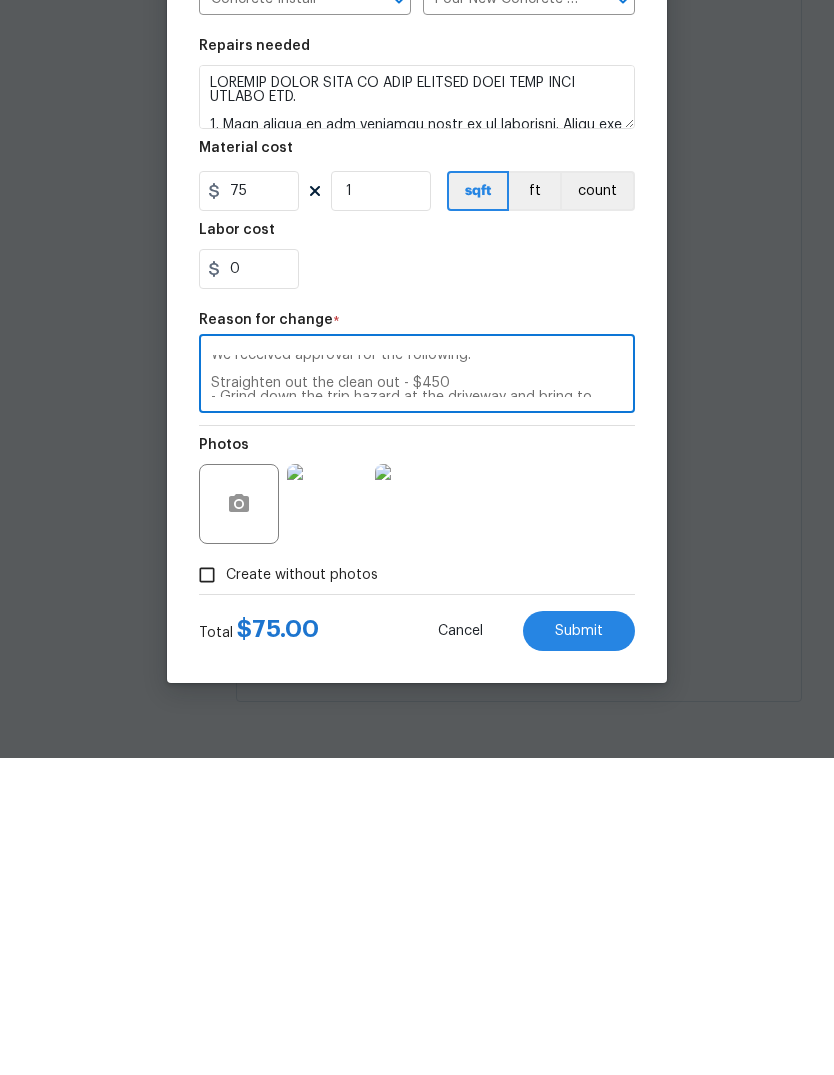 click on "We received approval for the following:
Straighten out the clean out - $450
- Grind down the trip hazard at the driveway and bring to level - $750
- Per the GC “we recommend replacing the three windows as we already tried to open them and they would not, if we force them there is a high change that the windows will break - so we think it is best option to go ahead and replace the three windows that would not open, all other windows have been opened” - $1675Remove and replace crawl space door for easy access - $210Proper ventilation for water heater $450
Total $3535" at bounding box center (417, 693) 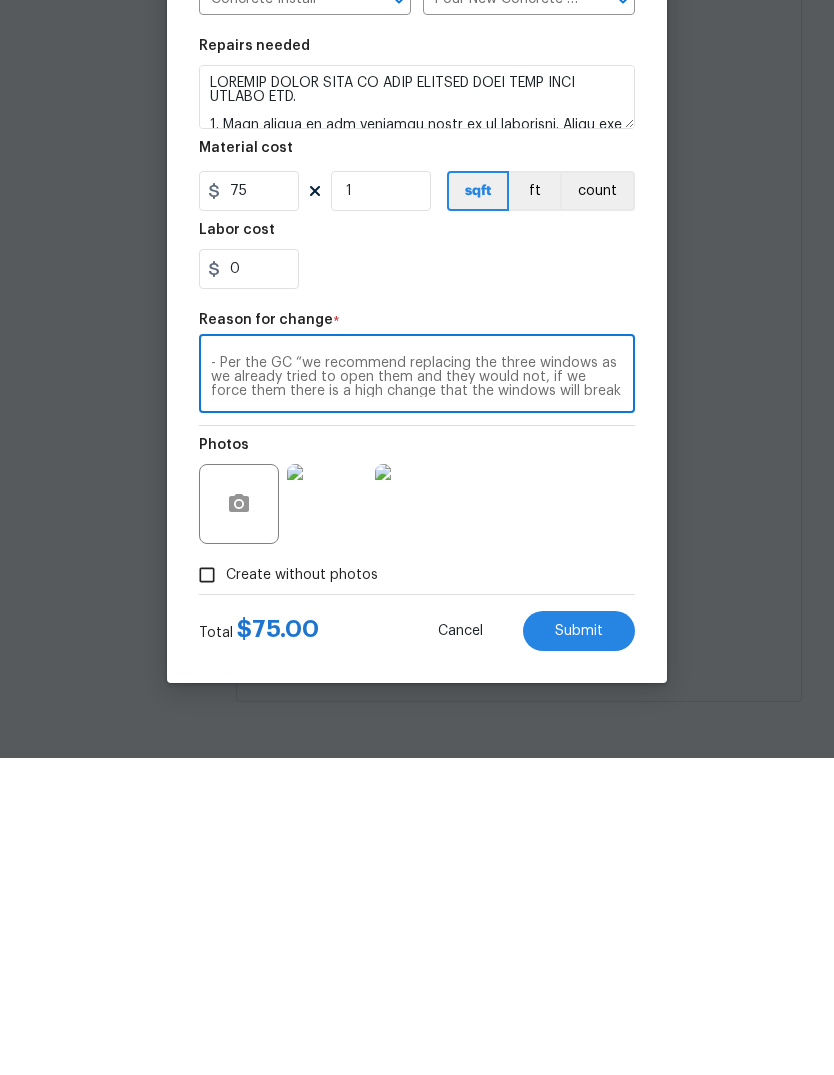 scroll, scrollTop: 67, scrollLeft: 0, axis: vertical 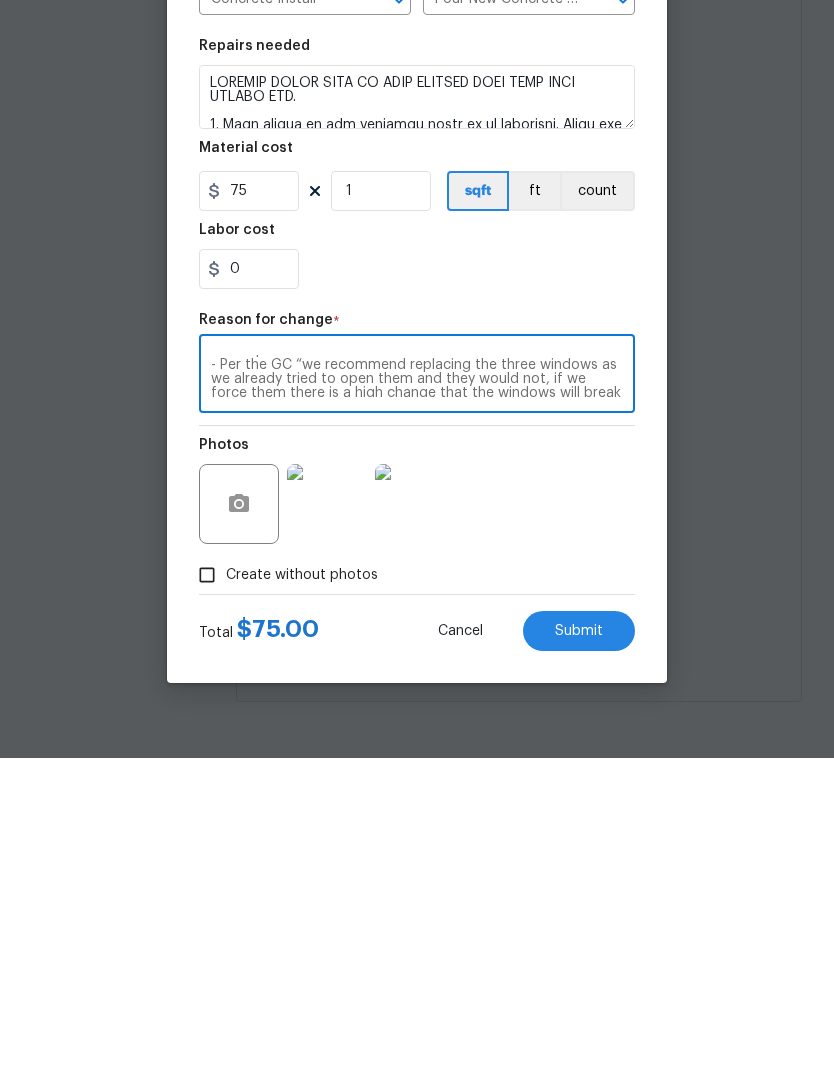 click on "We received approval for the following:
- Straighten out the clean out - $450
- Grind down the trip hazard at the driveway and bring to level - $750
- Per the GC “we recommend replacing the three windows as we already tried to open them and they would not, if we force them there is a high change that the windows will break - so we think it is best option to go ahead and replace the three windows that would not open, all other windows have been opened” - $1675Remove and replace crawl space door for easy access - $210Proper ventilation for water heater $450
Total $3535" at bounding box center [417, 693] 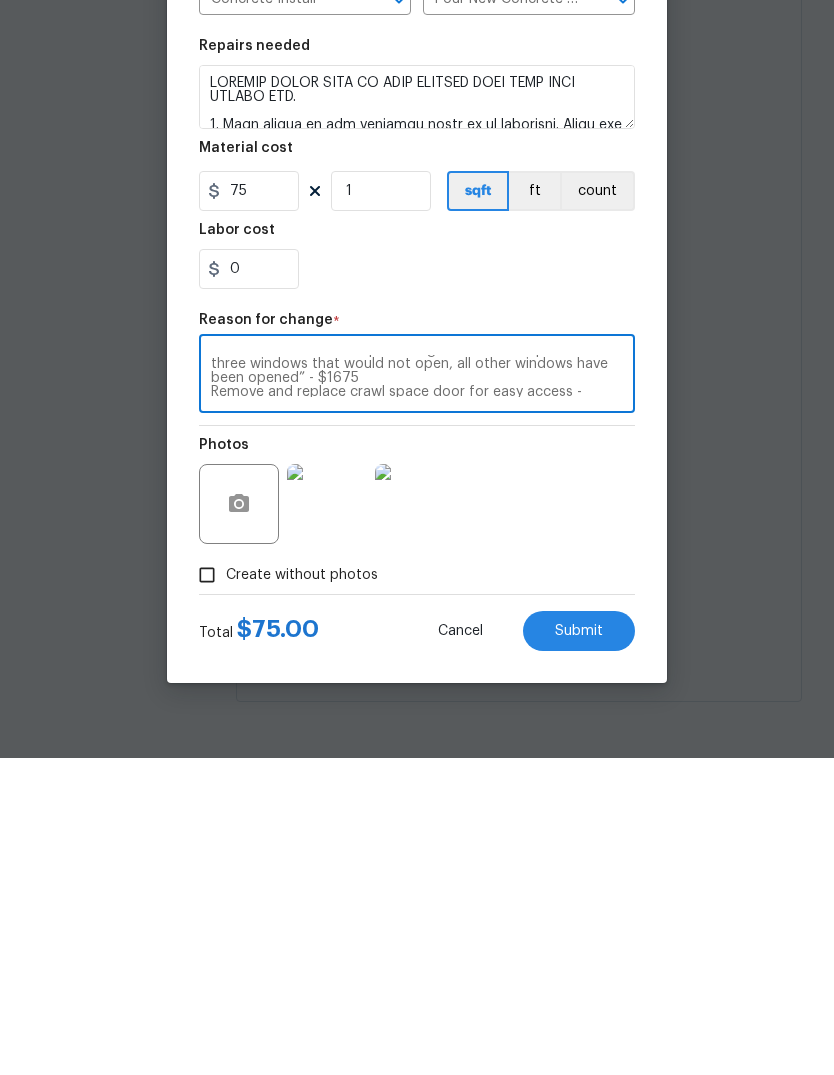 scroll, scrollTop: 126, scrollLeft: 0, axis: vertical 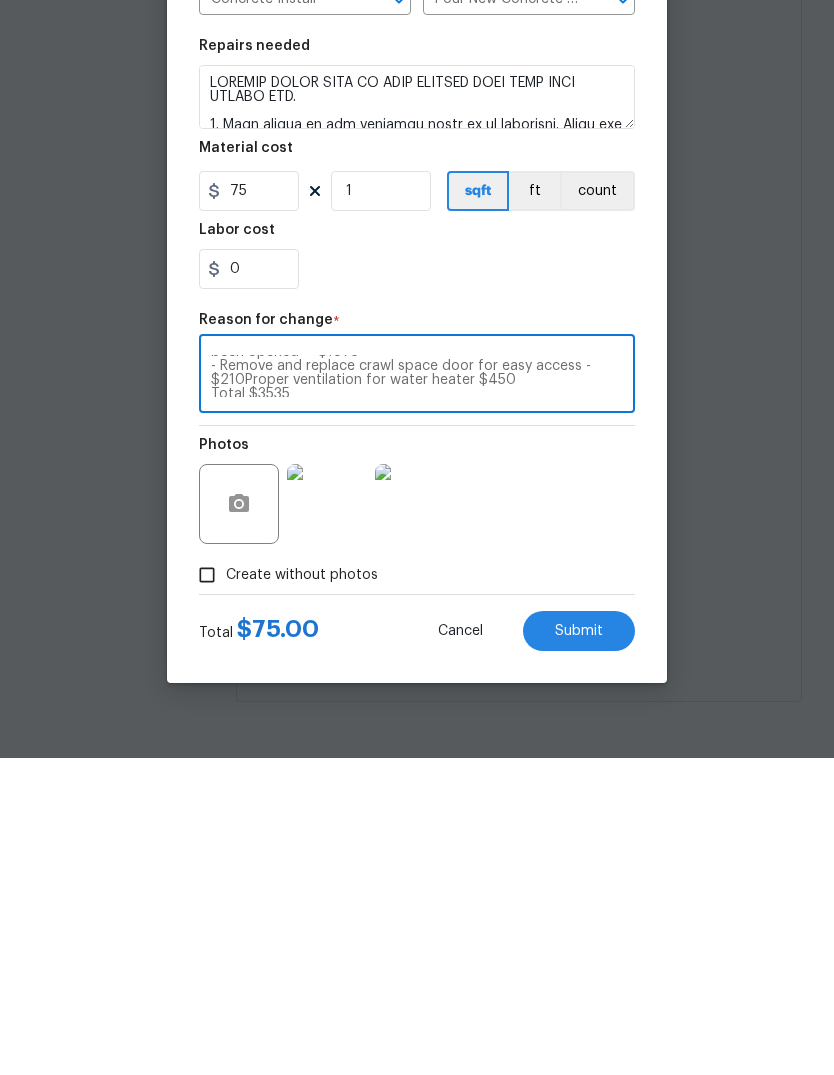 click on "We received approval for the following:
- Straighten out the clean out - $450
- Grind down the trip hazard at the driveway and bring to level - $750
- Per the GC “we recommend replacing the three windows as we already tried to open them and they would not, if we force them there is a high change that the windows will break - so we think it is best option to go ahead and replace the three windows that would not open, all other windows have been opened” - $1675
- Remove and replace crawl space door for easy access - $210Proper ventilation for water heater $450
Total $3535" at bounding box center [417, 693] 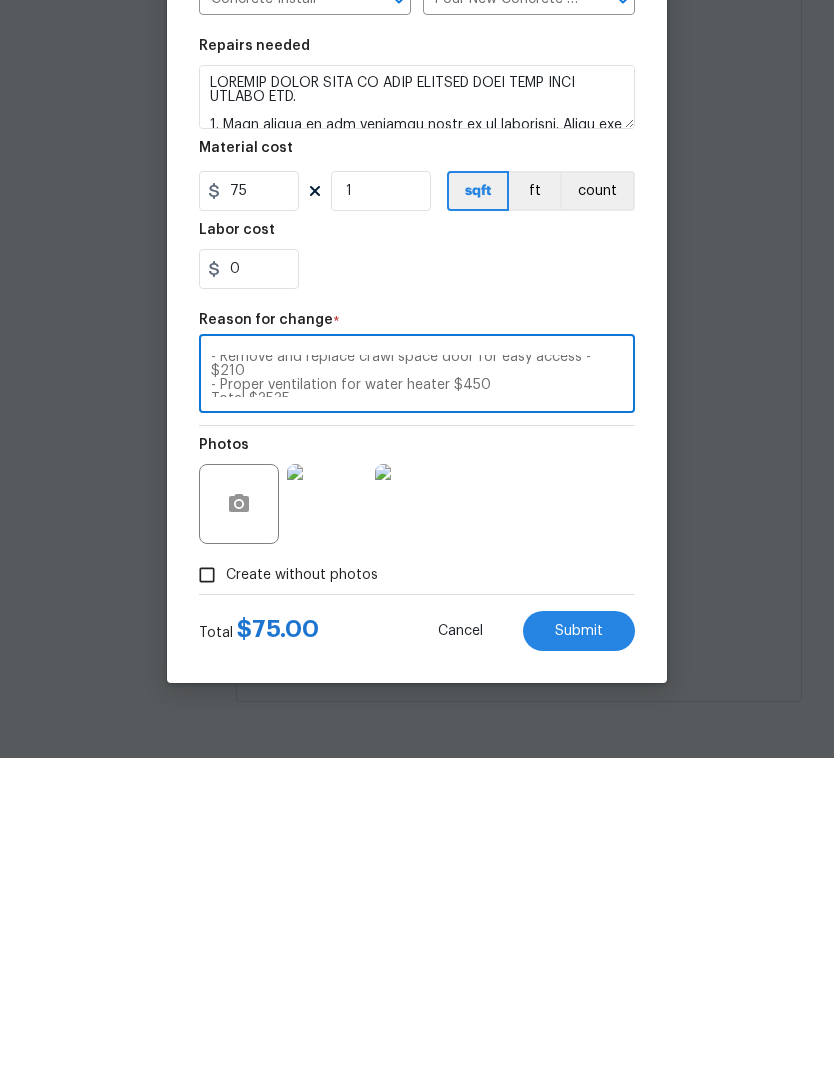 click on "We received approval for the following:
- Straighten out the clean out - $450
- Grind down the trip hazard at the driveway and bring to level - $750
- Per the GC “we recommend replacing the three windows as we already tried to open them and they would not, if we force them there is a high change that the windows will break - so we think it is best option to go ahead and replace the three windows that would not open, all other windows have been opened” - $1675
- Remove and replace crawl space door for easy access - $210
- Proper ventilation for water heater $450
Total $3535" at bounding box center [417, 693] 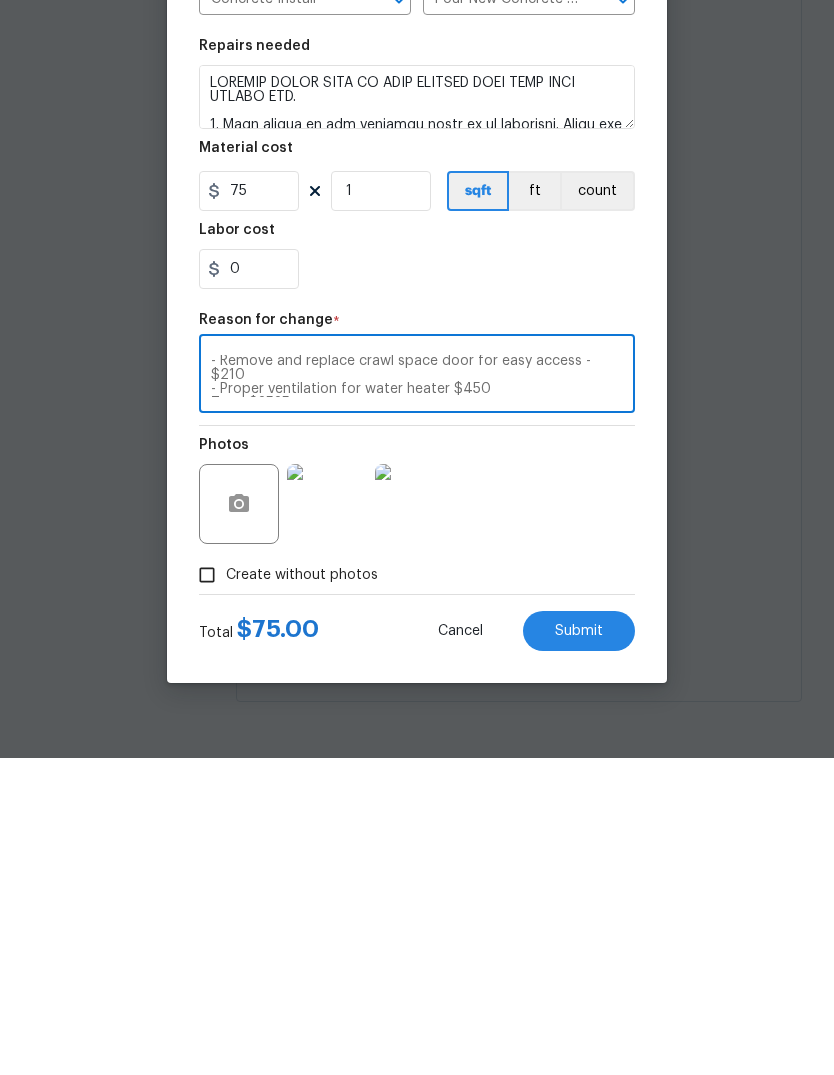 scroll, scrollTop: 154, scrollLeft: 0, axis: vertical 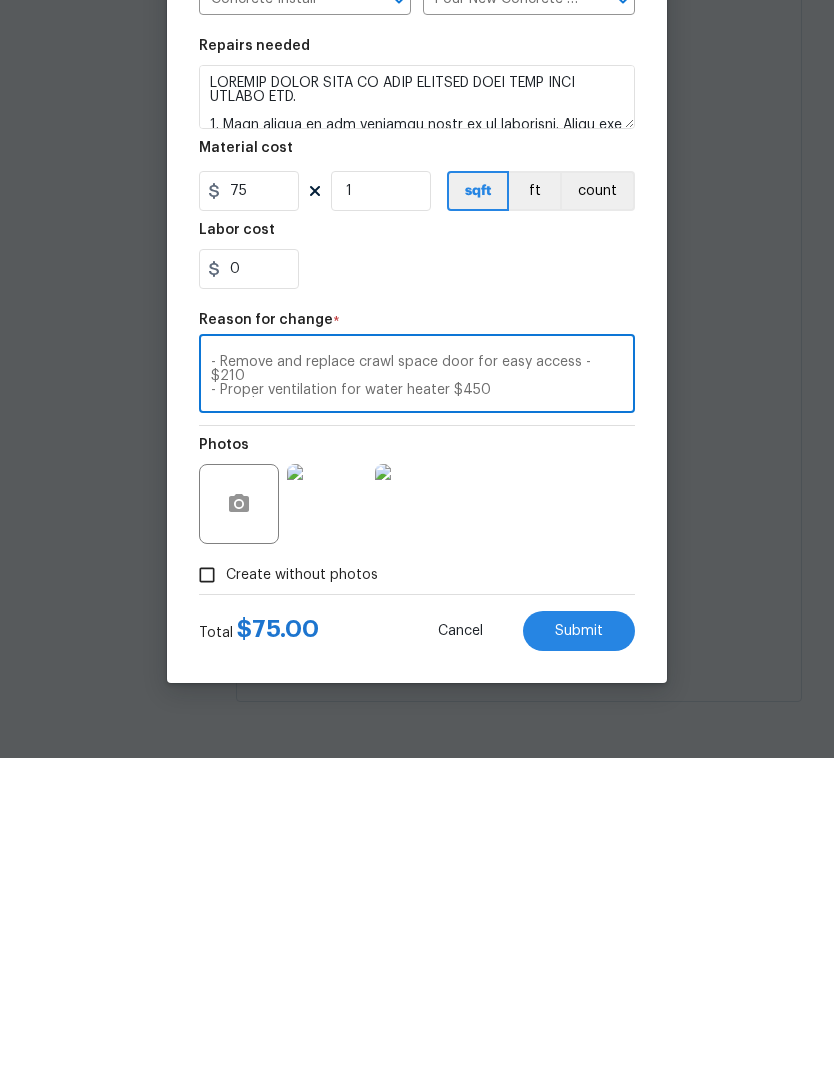 type on "We received approval for the following:
- Straighten out the clean out - $450
- Grind down the trip hazard at the driveway and bring to level - $750
- Per the GC “we recommend replacing the three windows as we already tried to open them and they would not, if we force them there is a high change that the windows will break - so we think it is best option to go ahead and replace the three windows that would not open, all other windows have been opened” - $1675
- Remove and replace crawl space door for easy access - $210
- Proper ventilation for water heater $450
Total $3535" 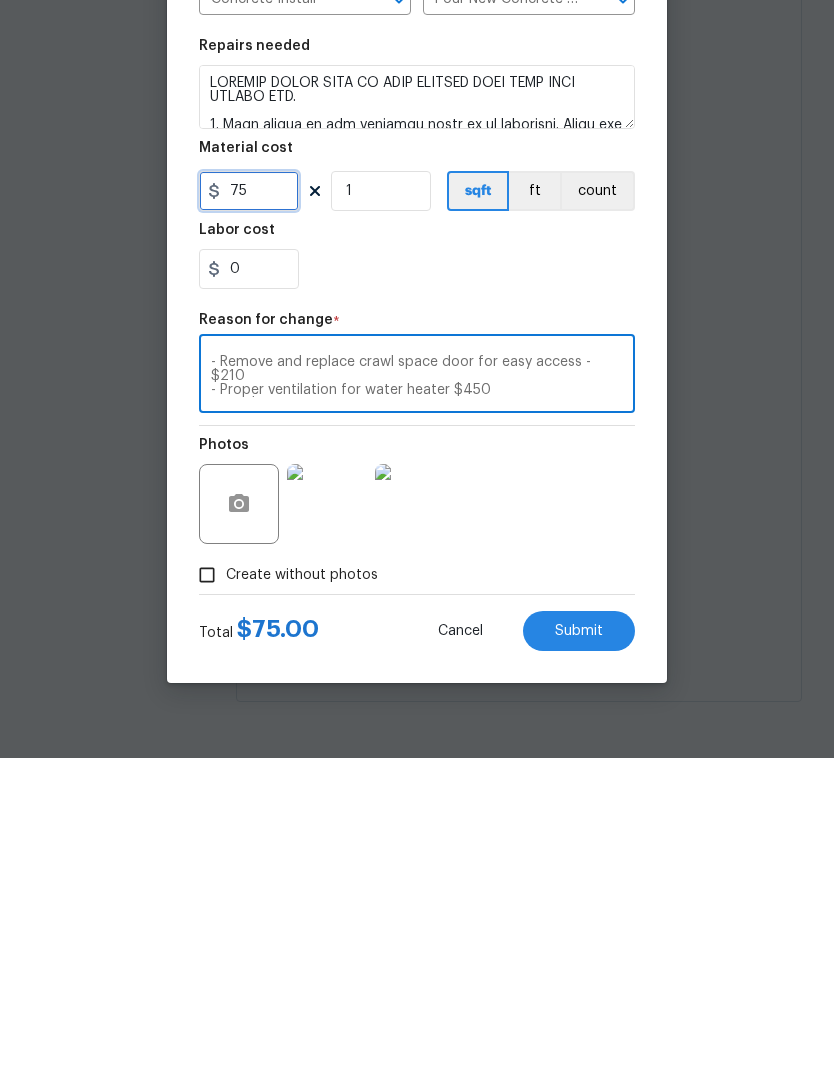 click on "75" at bounding box center (249, 508) 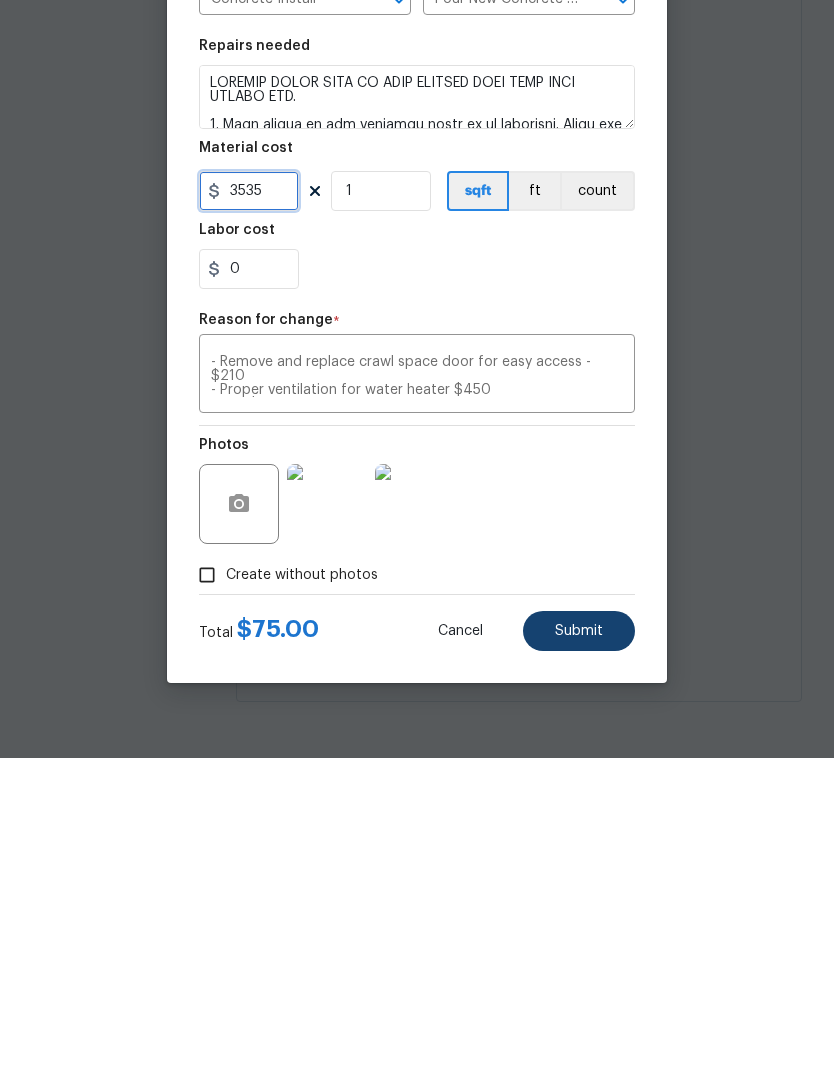 type on "3535" 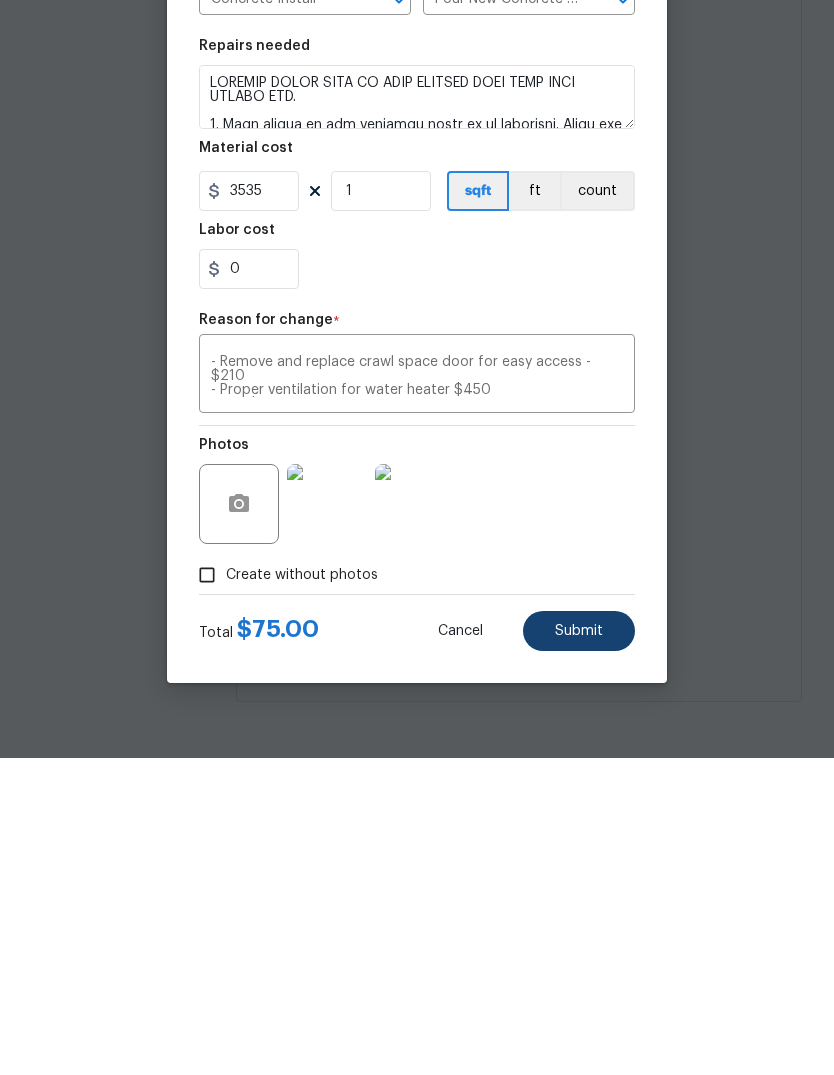 click on "Submit" at bounding box center (579, 948) 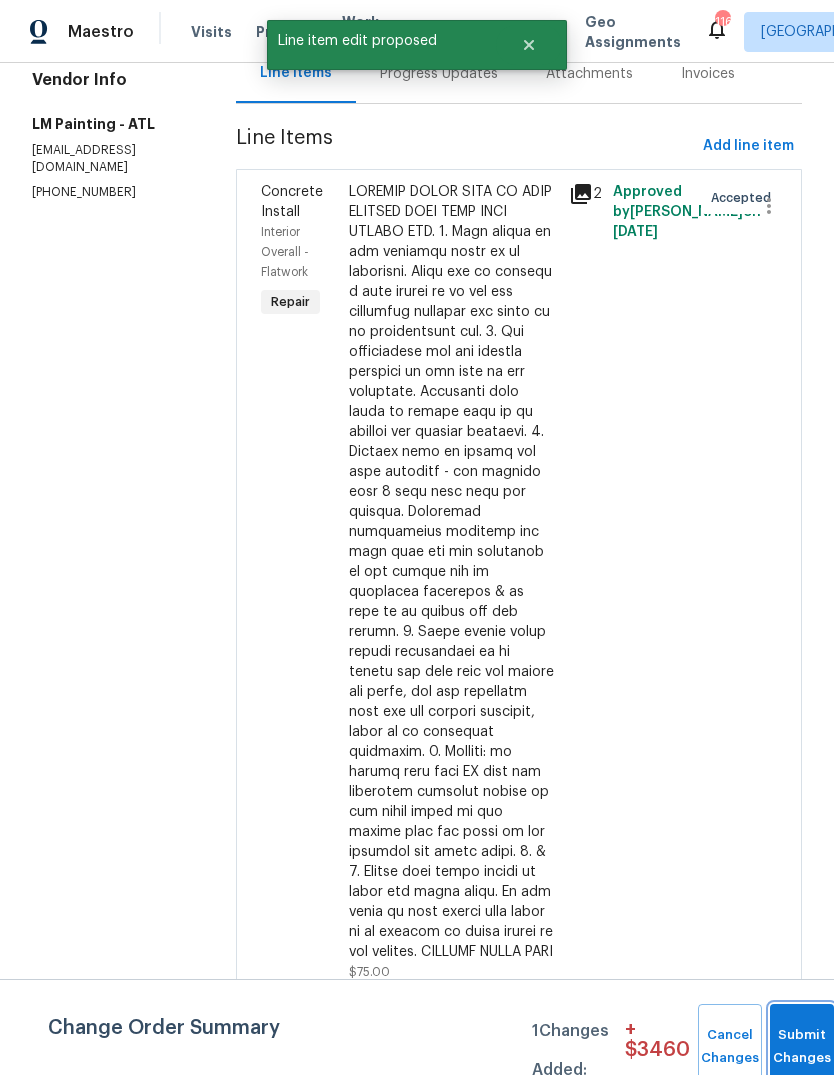 click on "Submit Changes" at bounding box center (802, 1047) 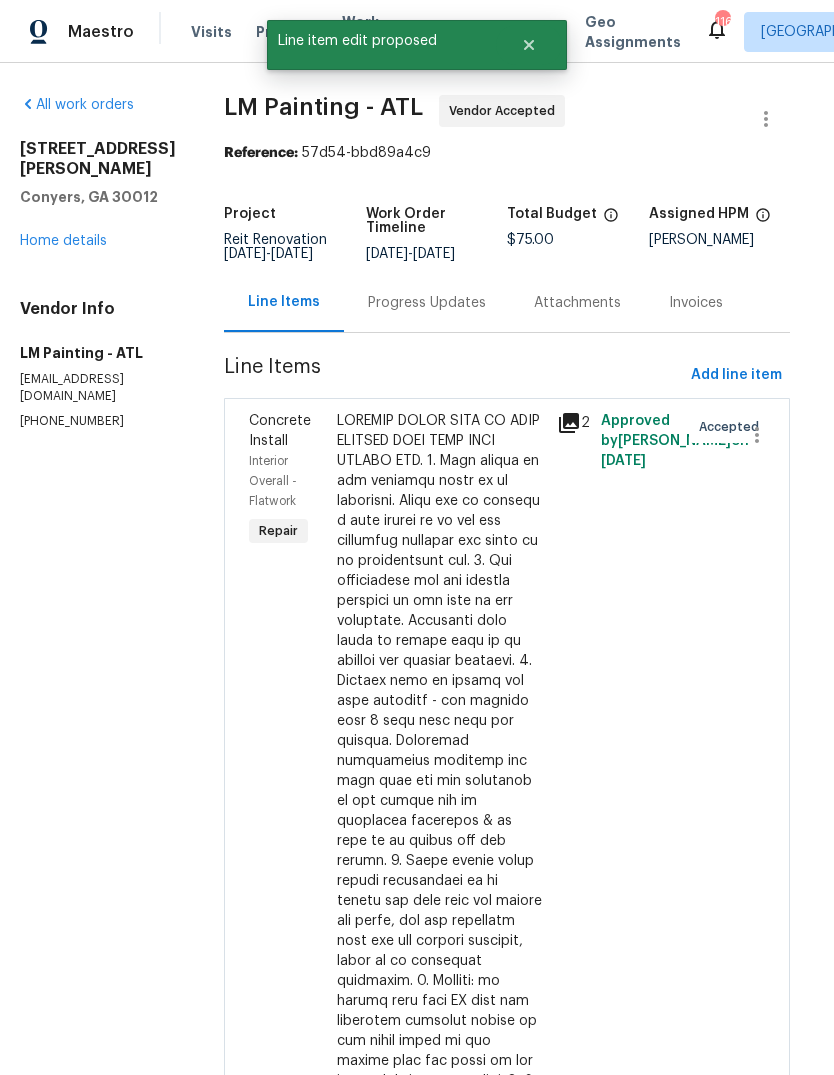 scroll, scrollTop: 0, scrollLeft: 18, axis: horizontal 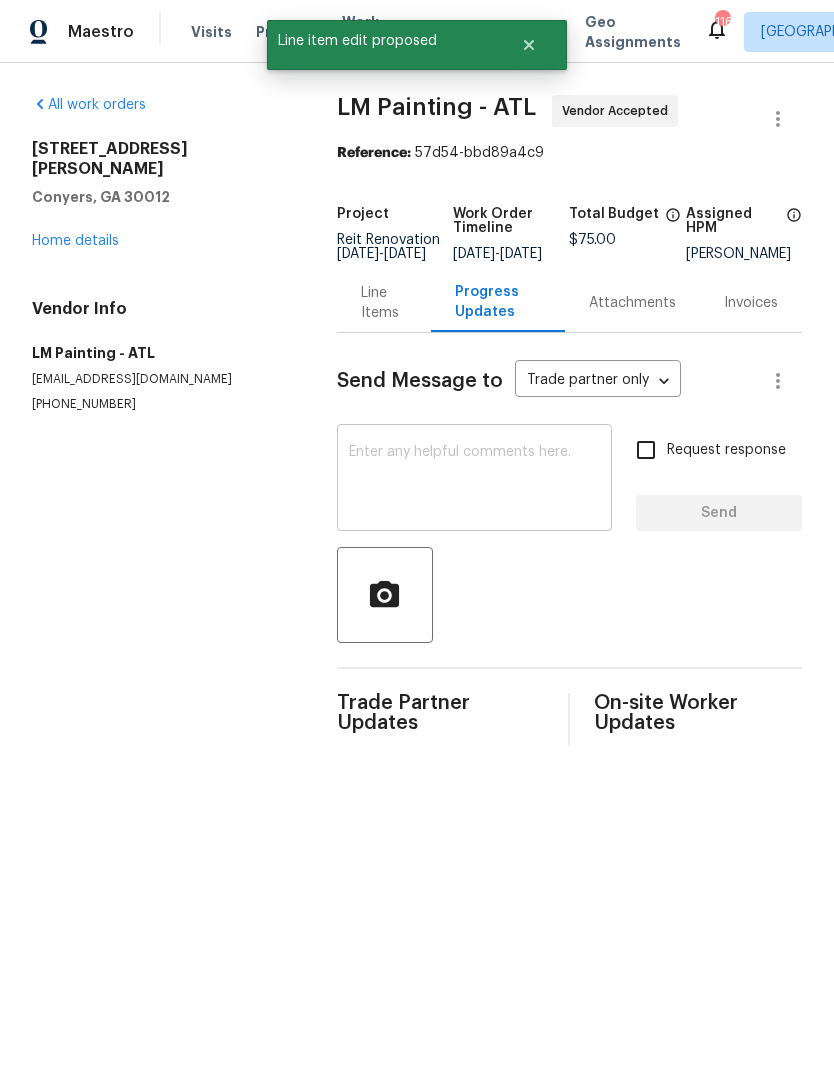 click at bounding box center [474, 480] 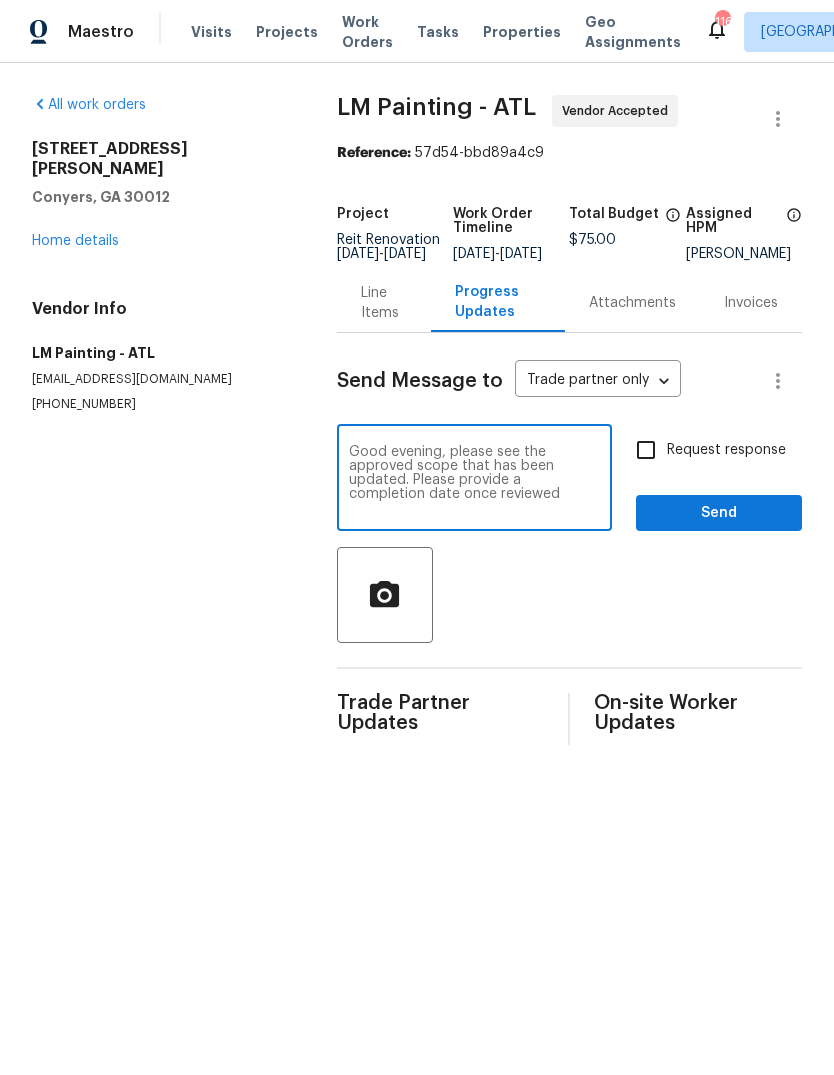type on "Good evening, please see the approved scope that has been updated. Please provide a completion date once reviewed" 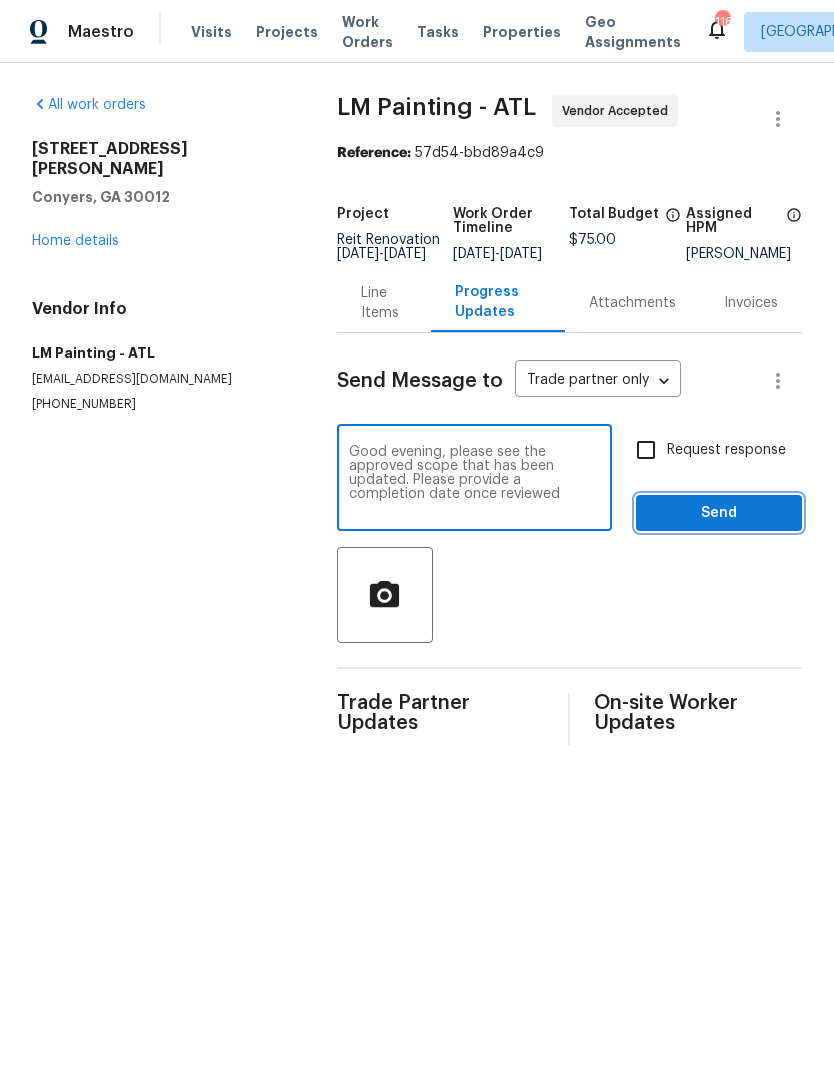 click on "Send" at bounding box center (719, 513) 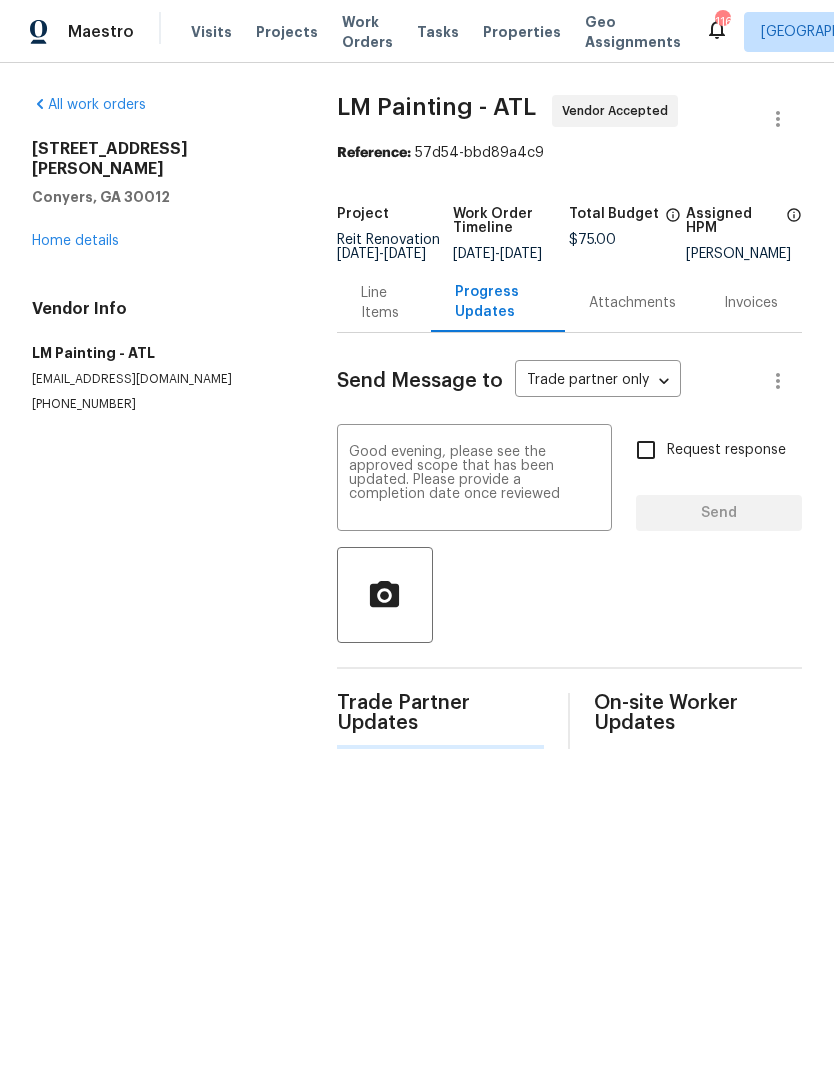 type 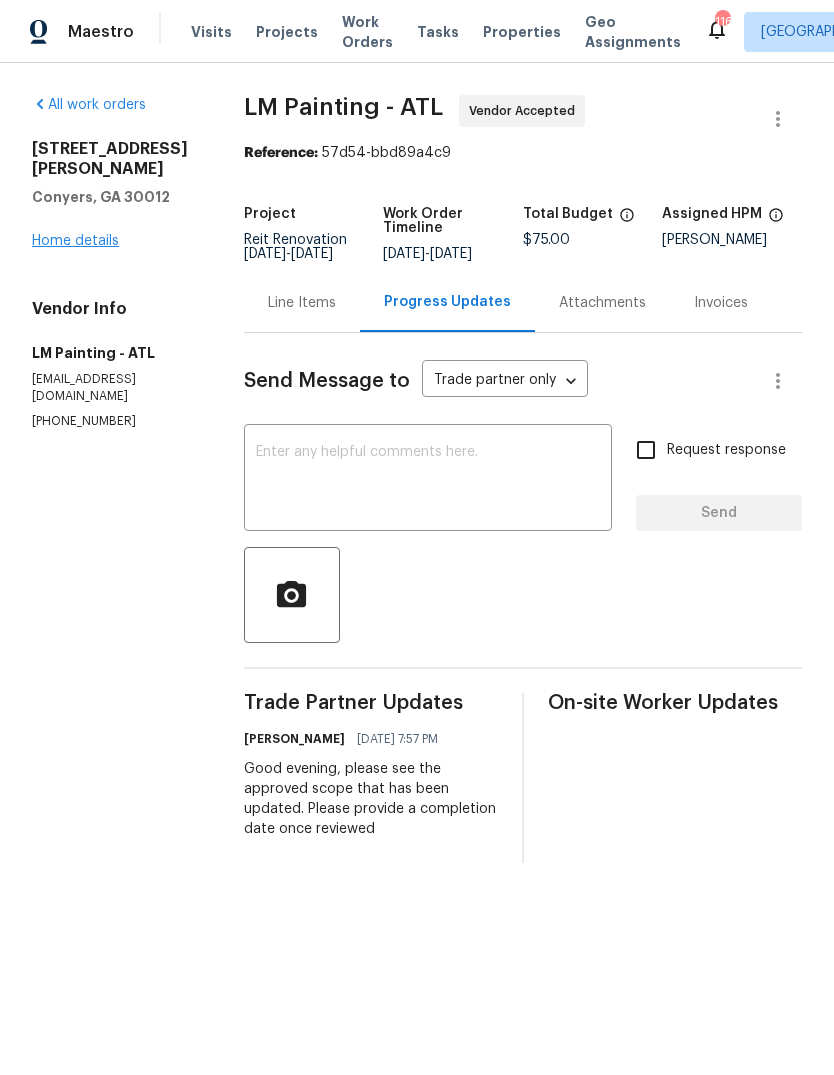 click on "Home details" at bounding box center [75, 241] 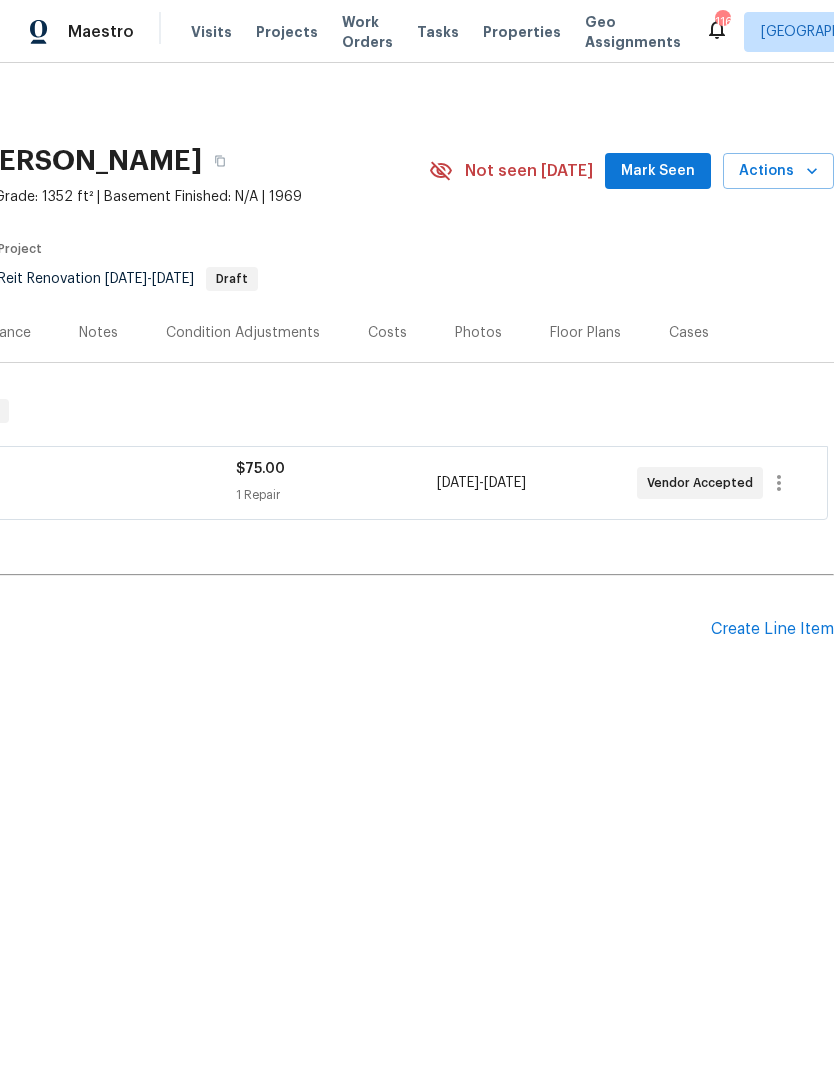 scroll, scrollTop: 0, scrollLeft: 296, axis: horizontal 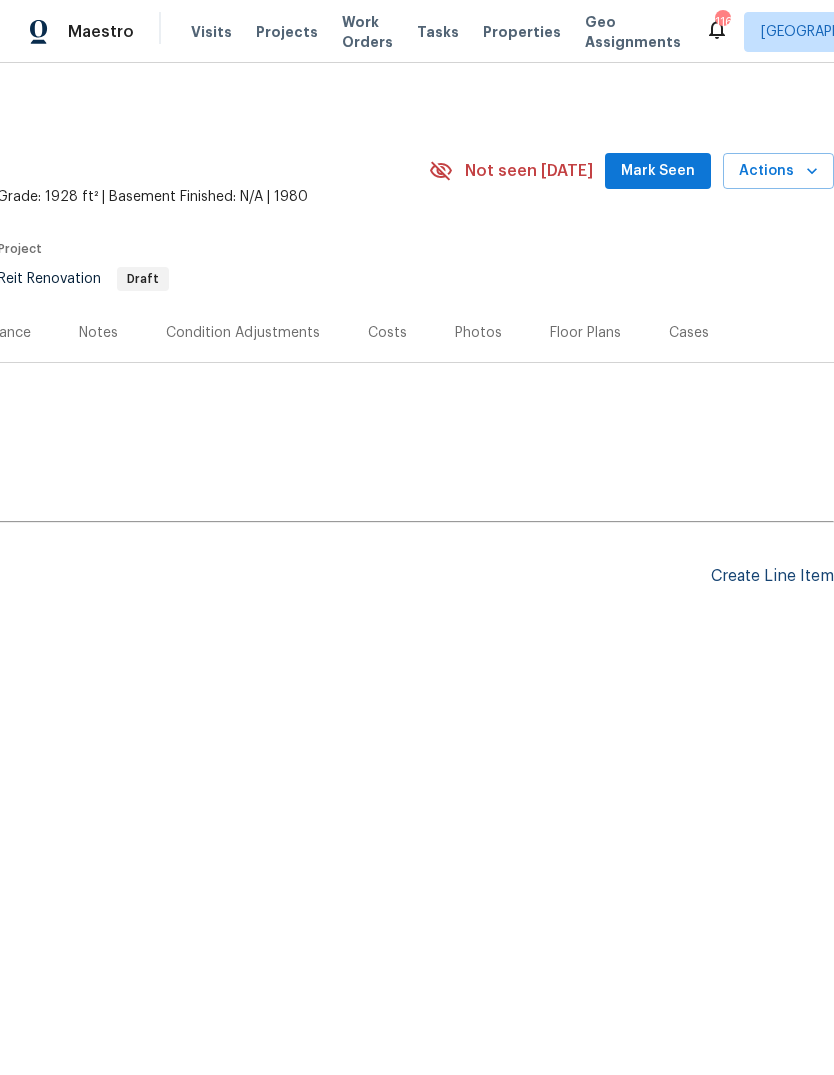 click on "Create Line Item" at bounding box center [772, 576] 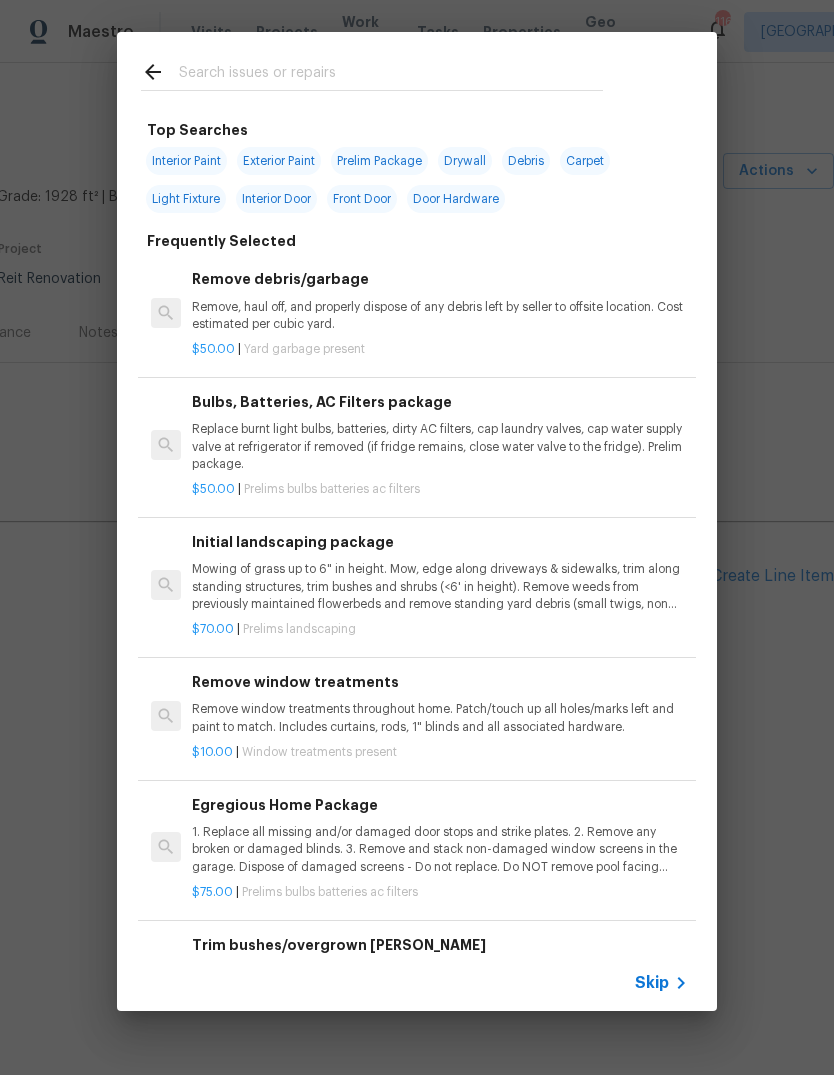 click at bounding box center [391, 75] 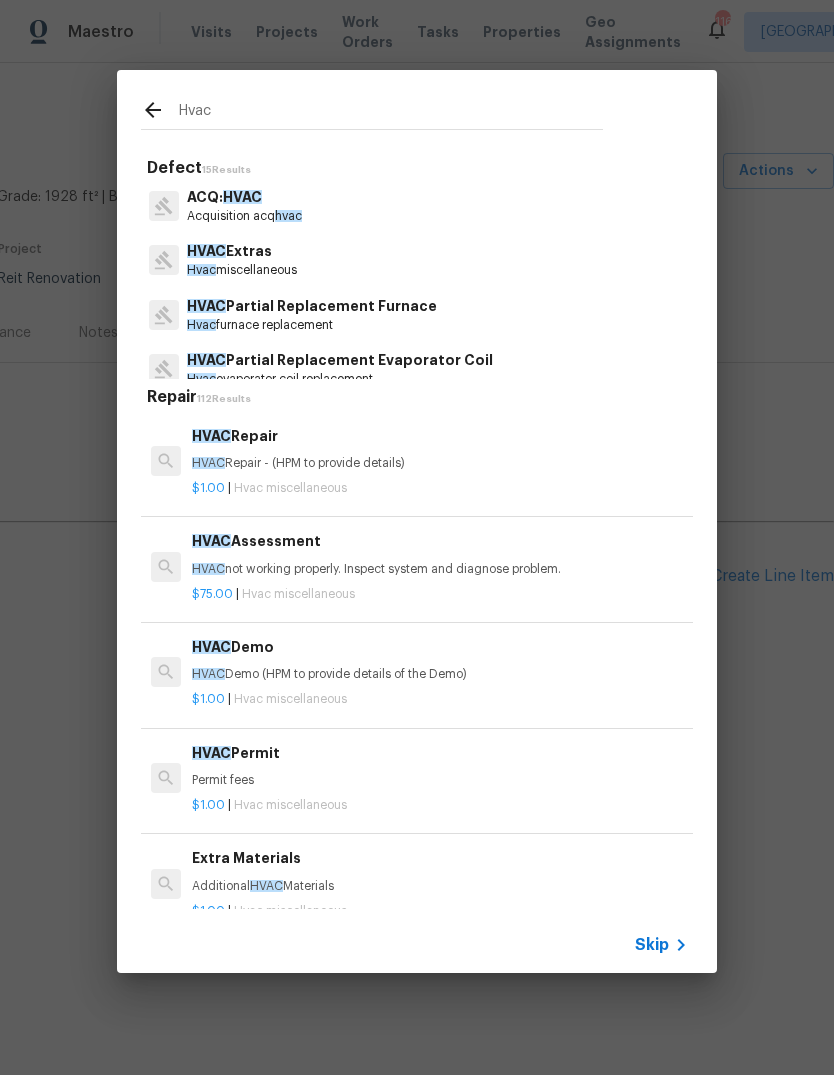 type on "Hvac" 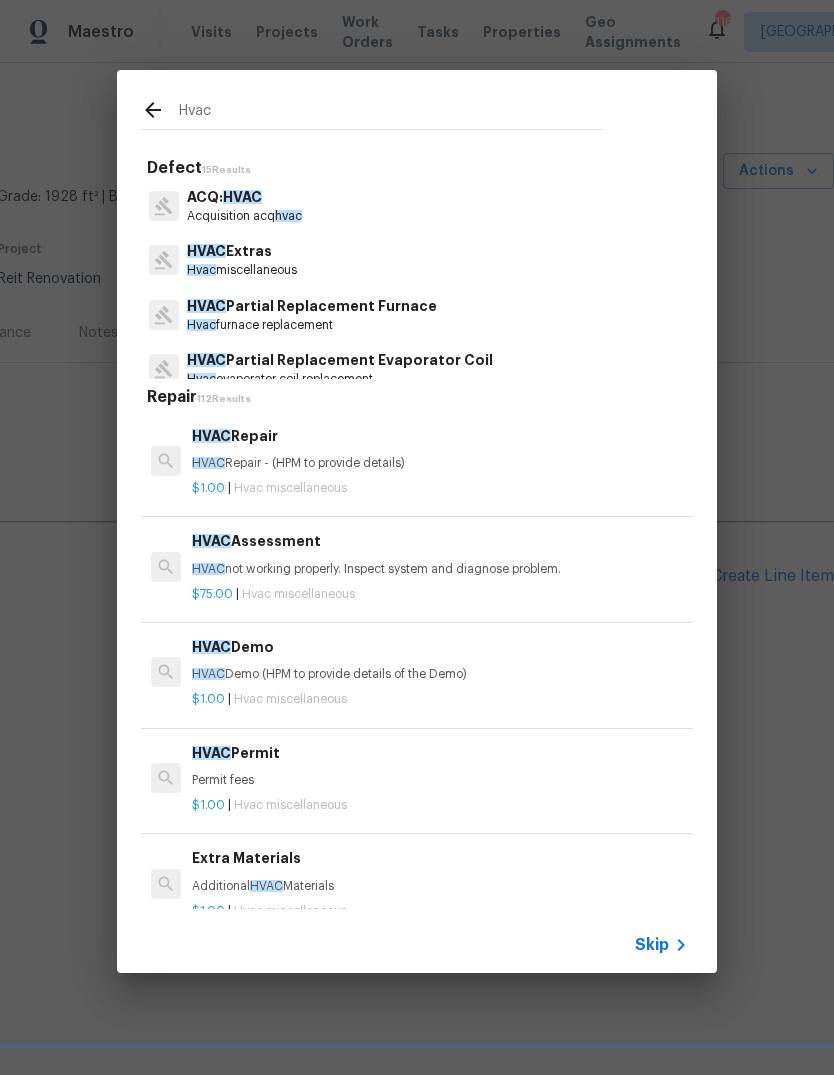 click on "HVAC  Extras Hvac  miscellaneous" at bounding box center [417, 260] 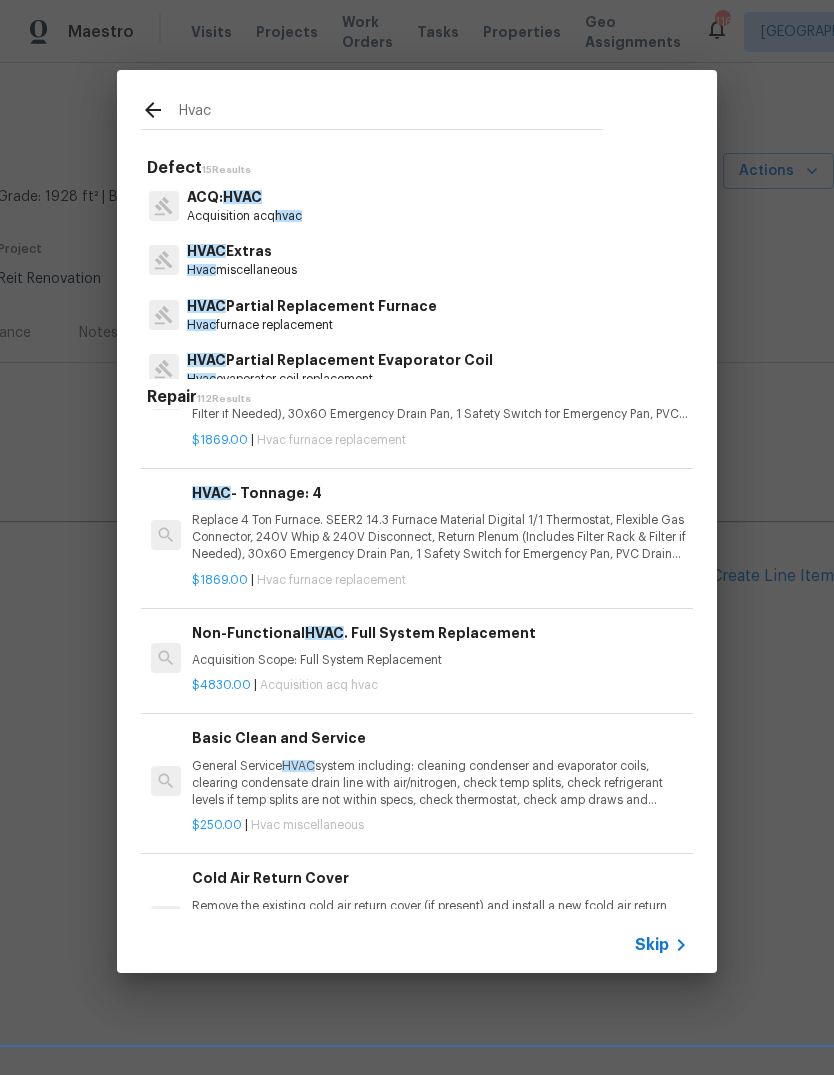 scroll, scrollTop: 1881, scrollLeft: 0, axis: vertical 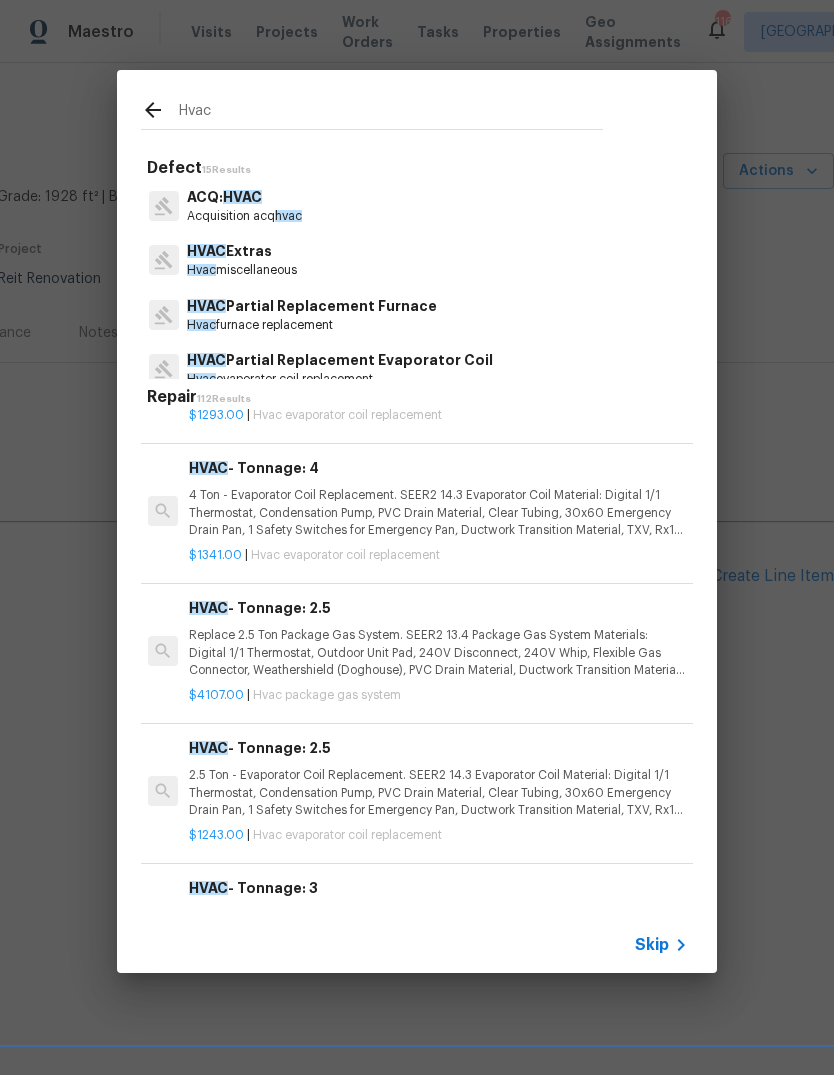click on "HVAC  Extras Hvac  miscellaneous" at bounding box center [417, 260] 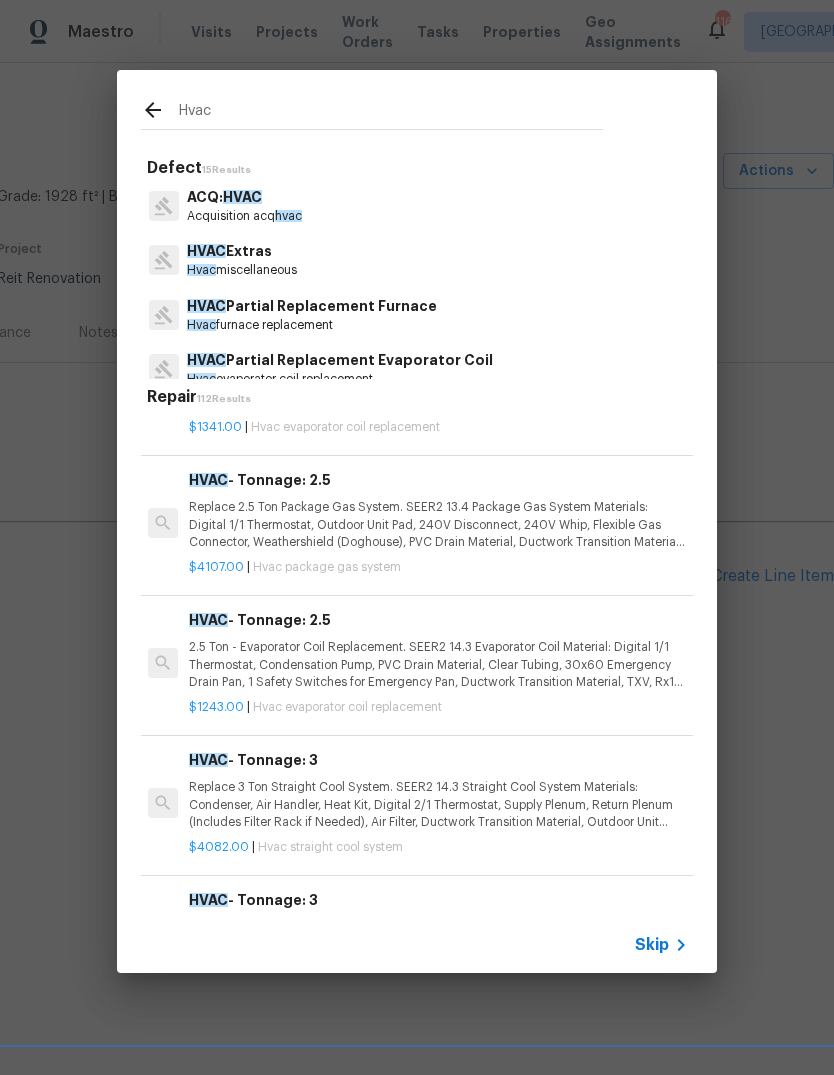 click on "HVAC  Extras" at bounding box center (242, 251) 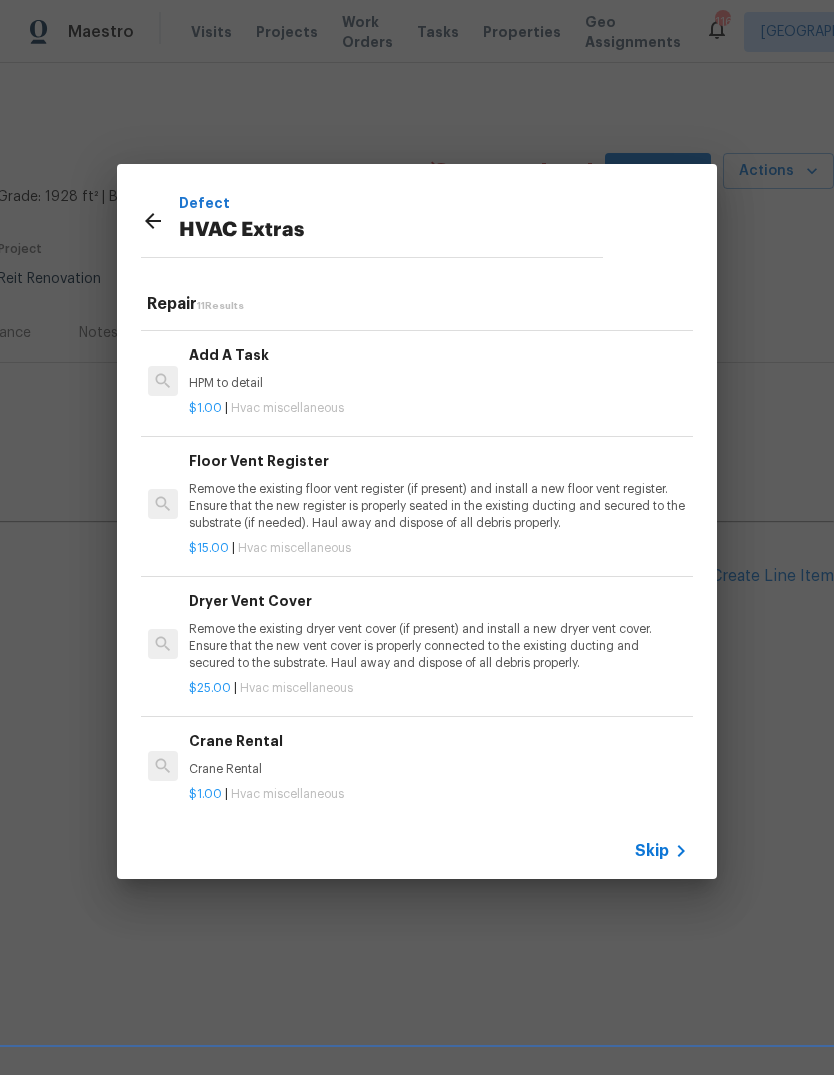 scroll, scrollTop: 794, scrollLeft: 3, axis: both 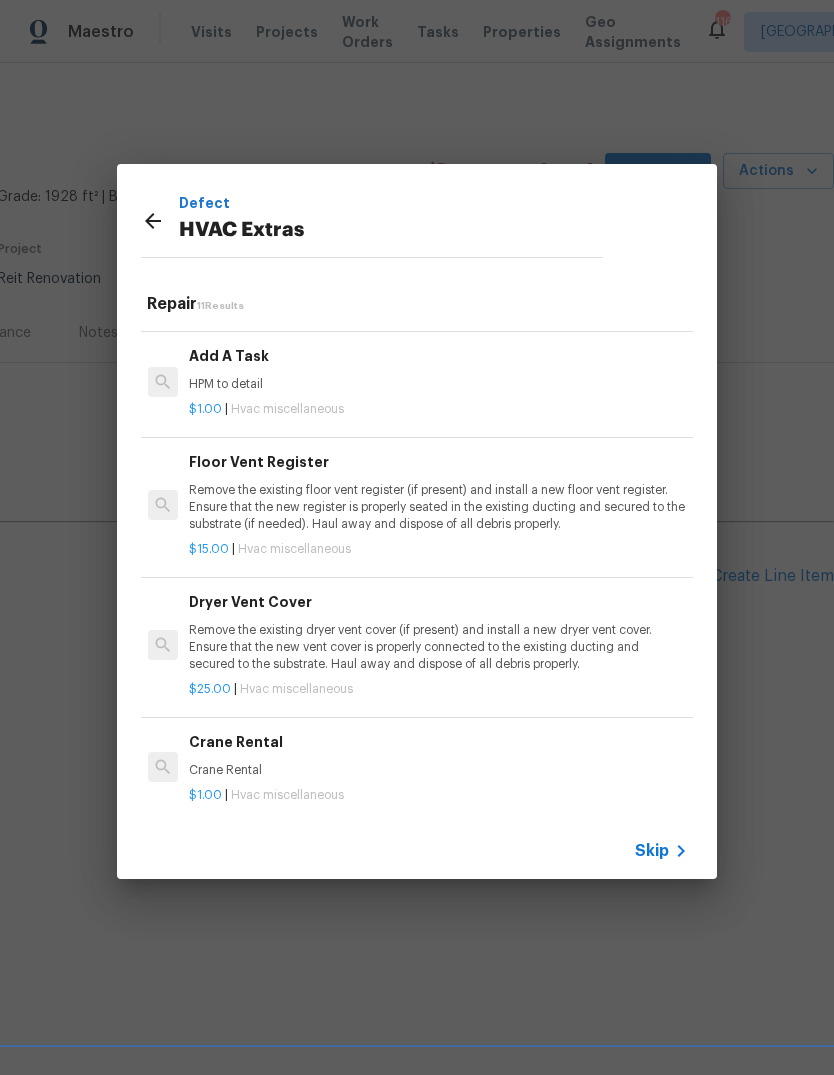 click on "HPM to detail" at bounding box center [437, 384] 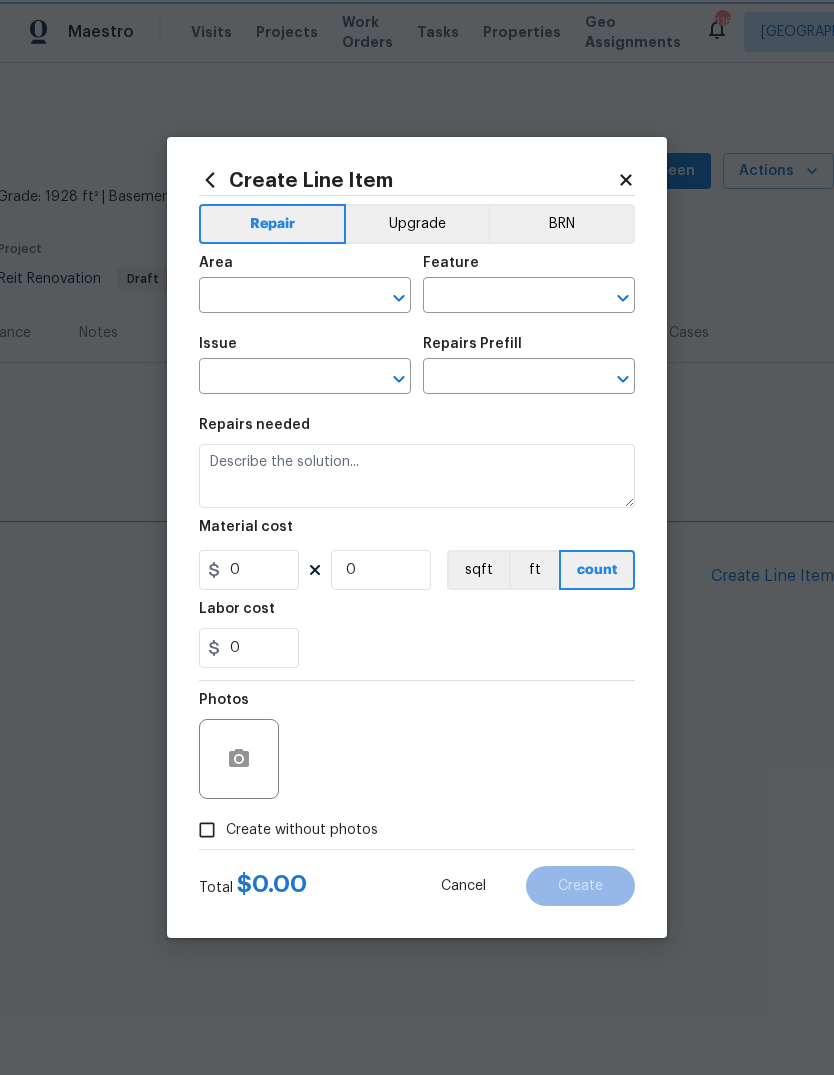 type on "HVAC" 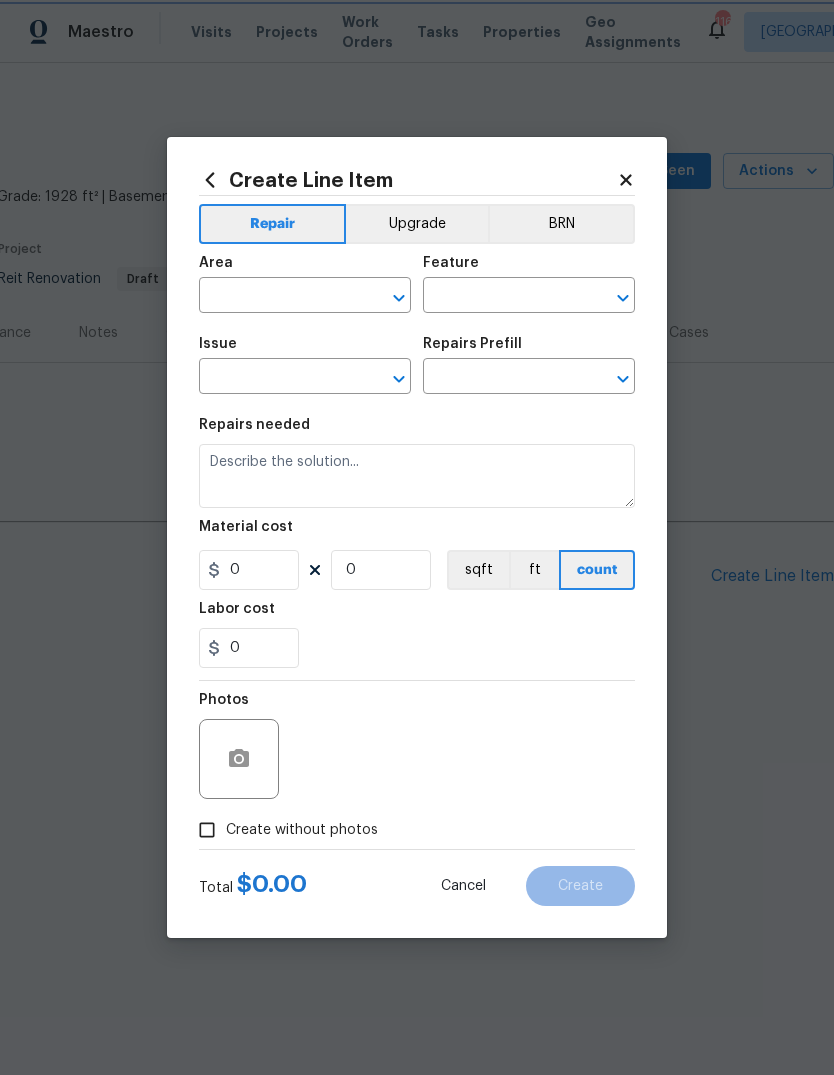 type on "HVAC Extras" 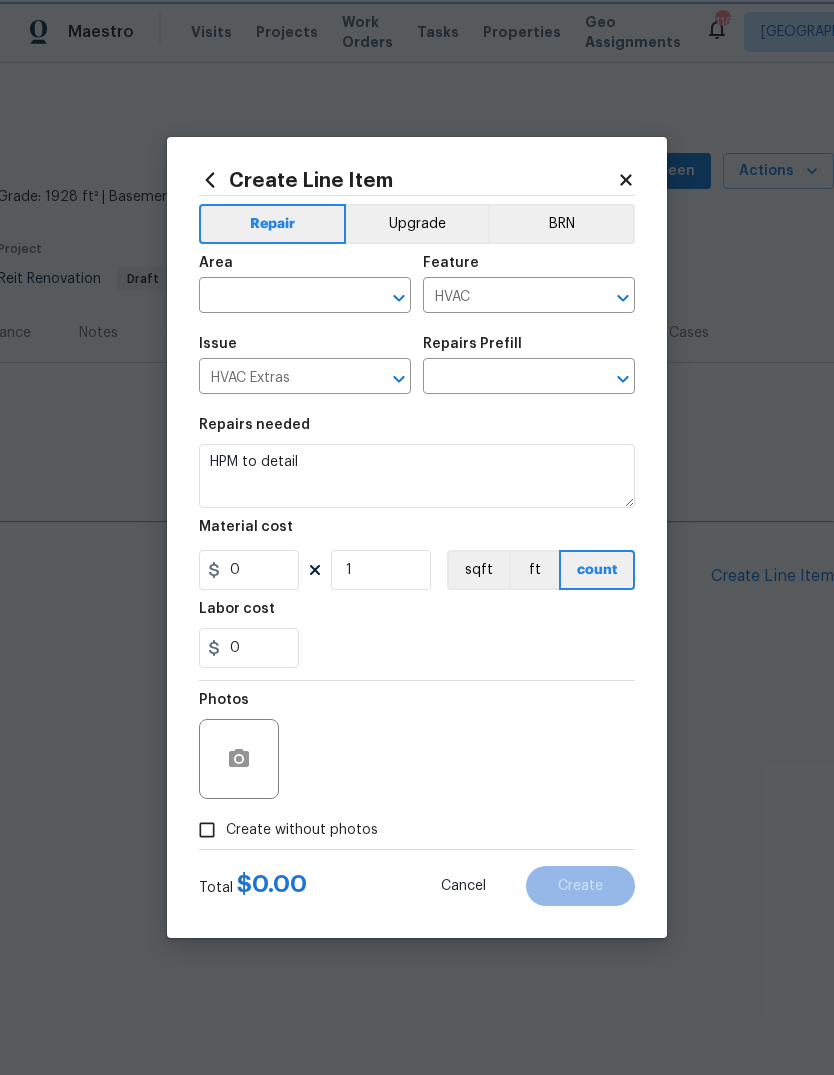 type on "Add A Task $1.00" 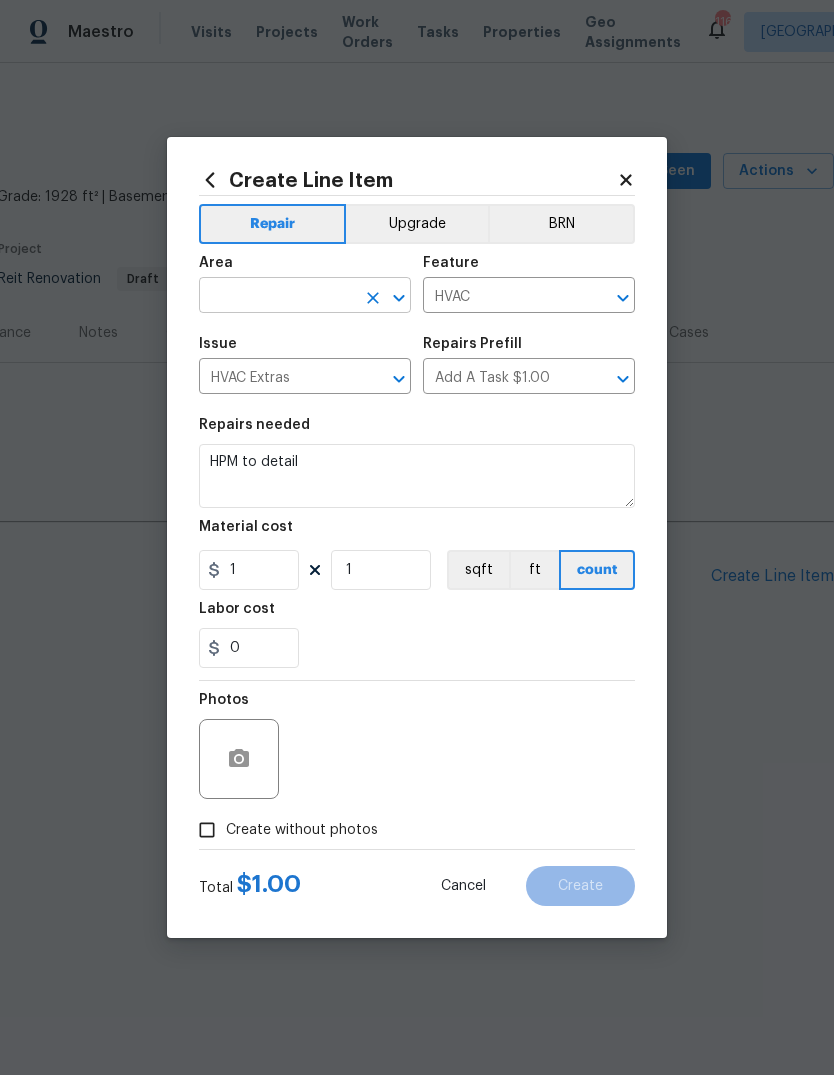 click at bounding box center (277, 297) 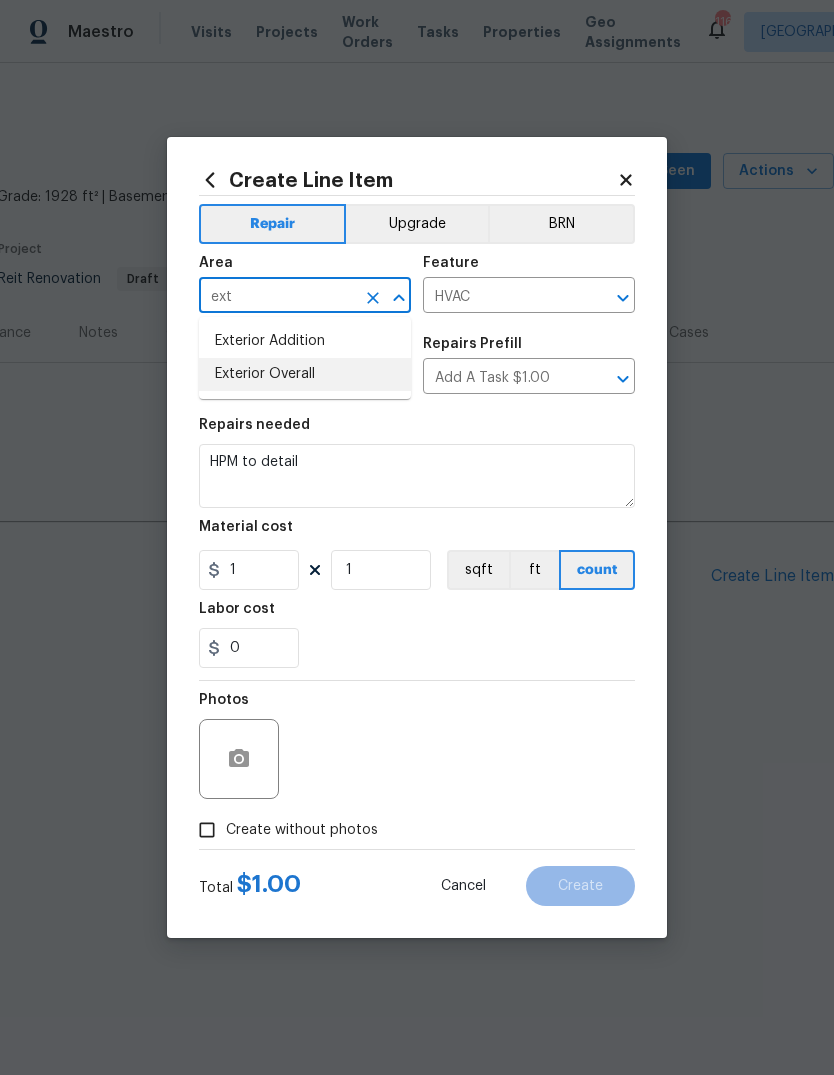 click on "Exterior Overall" at bounding box center [305, 374] 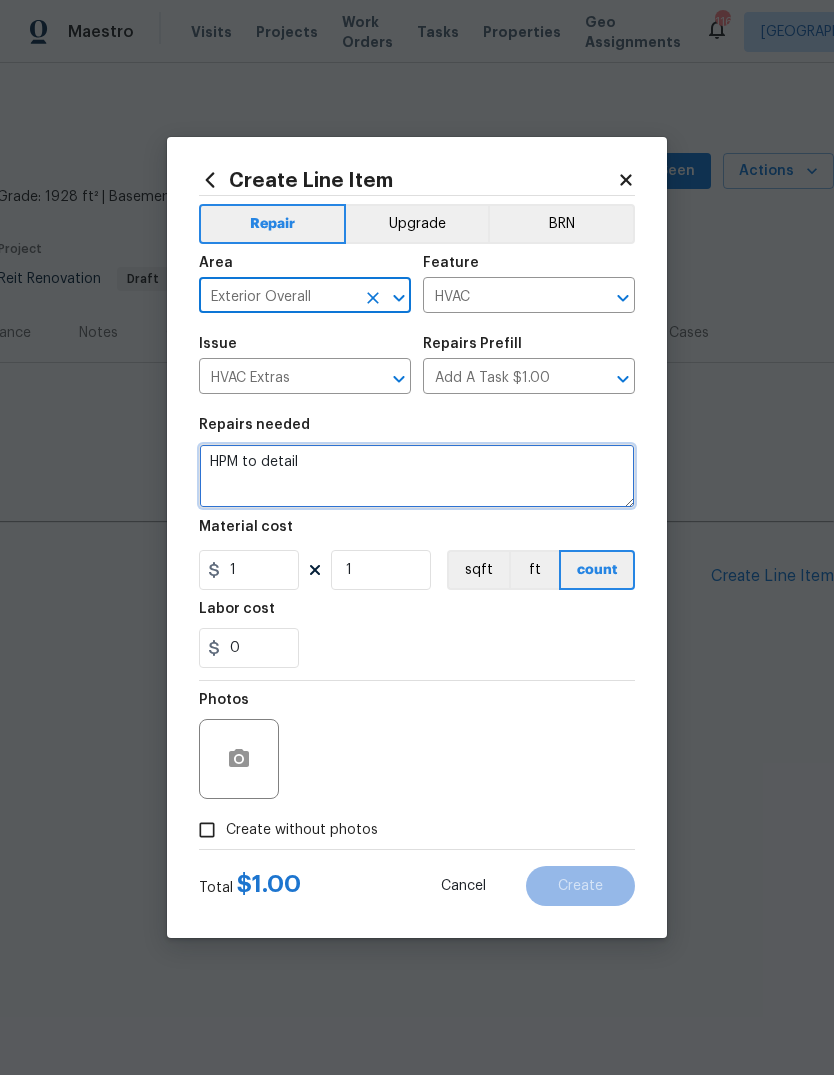 click on "HPM to detail" at bounding box center [417, 476] 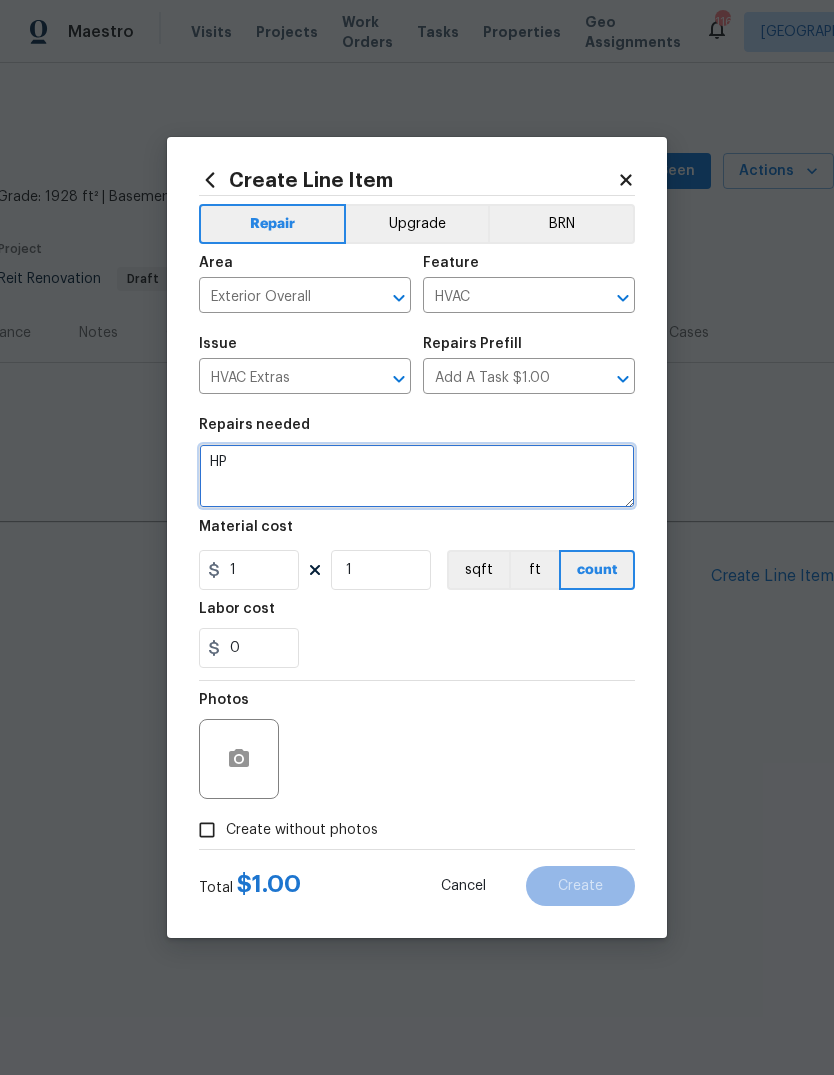type on "H" 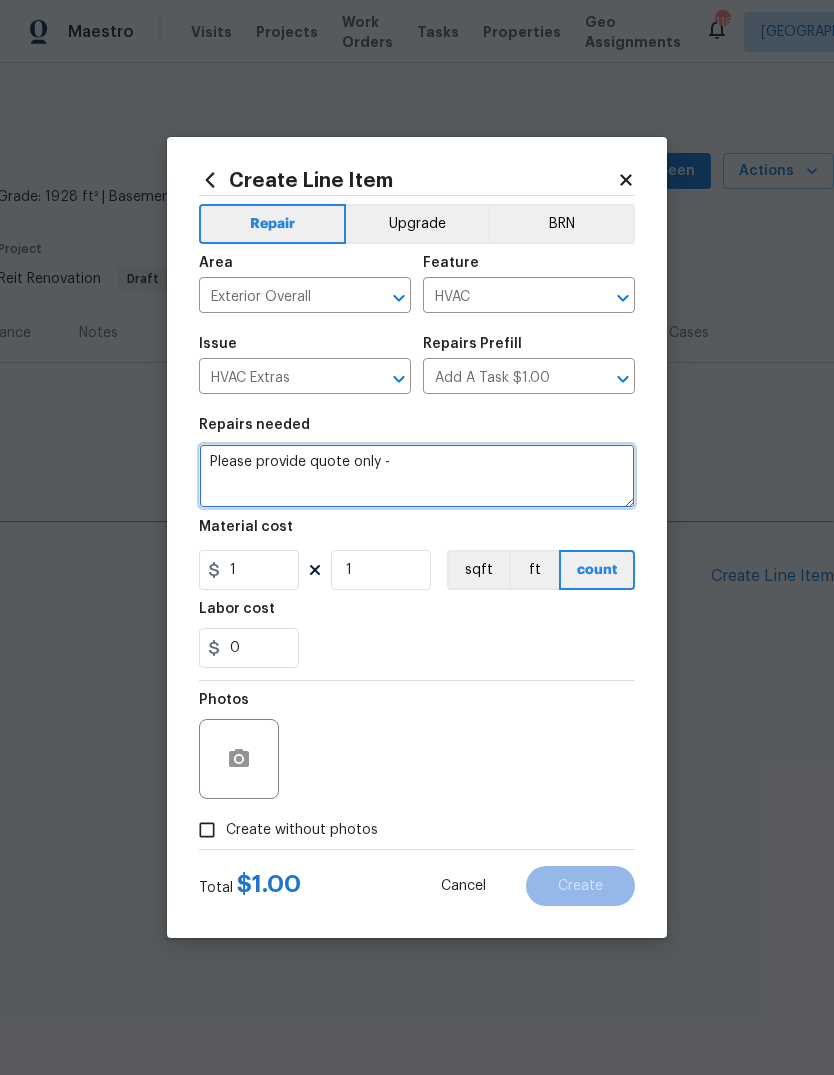 click on "Please provide quote only -" at bounding box center [417, 476] 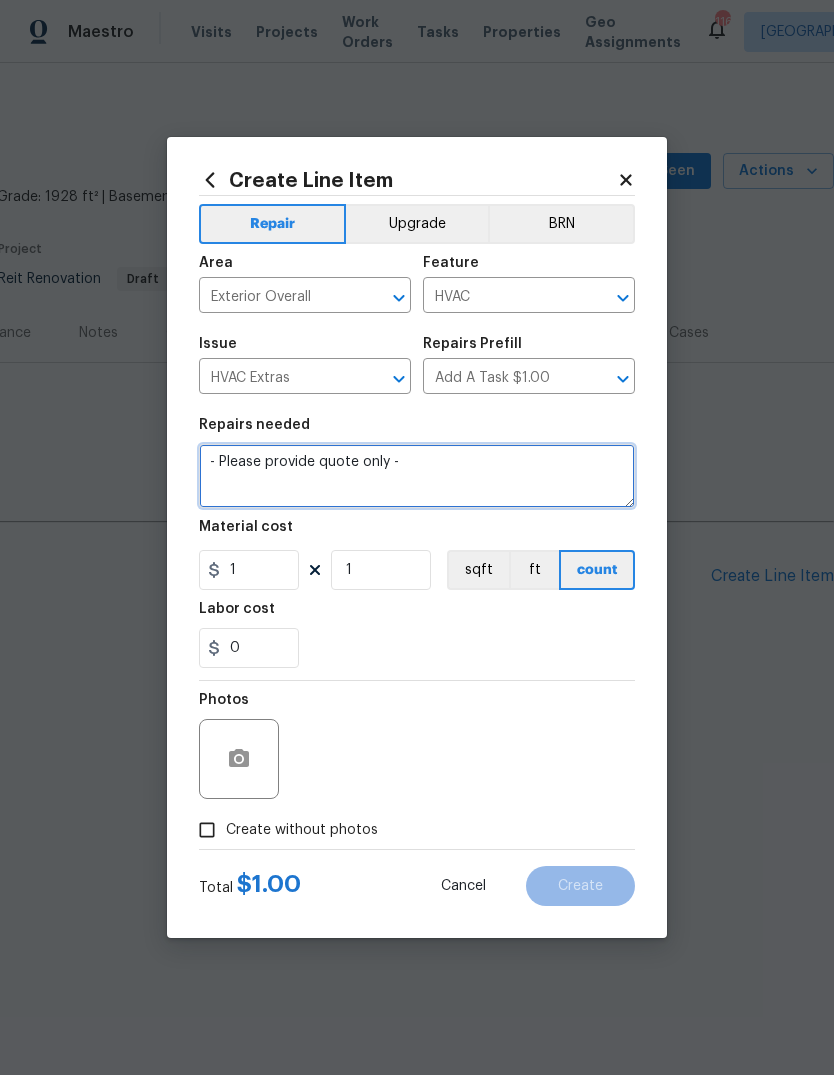 click on "- Please provide quote only -" at bounding box center [417, 476] 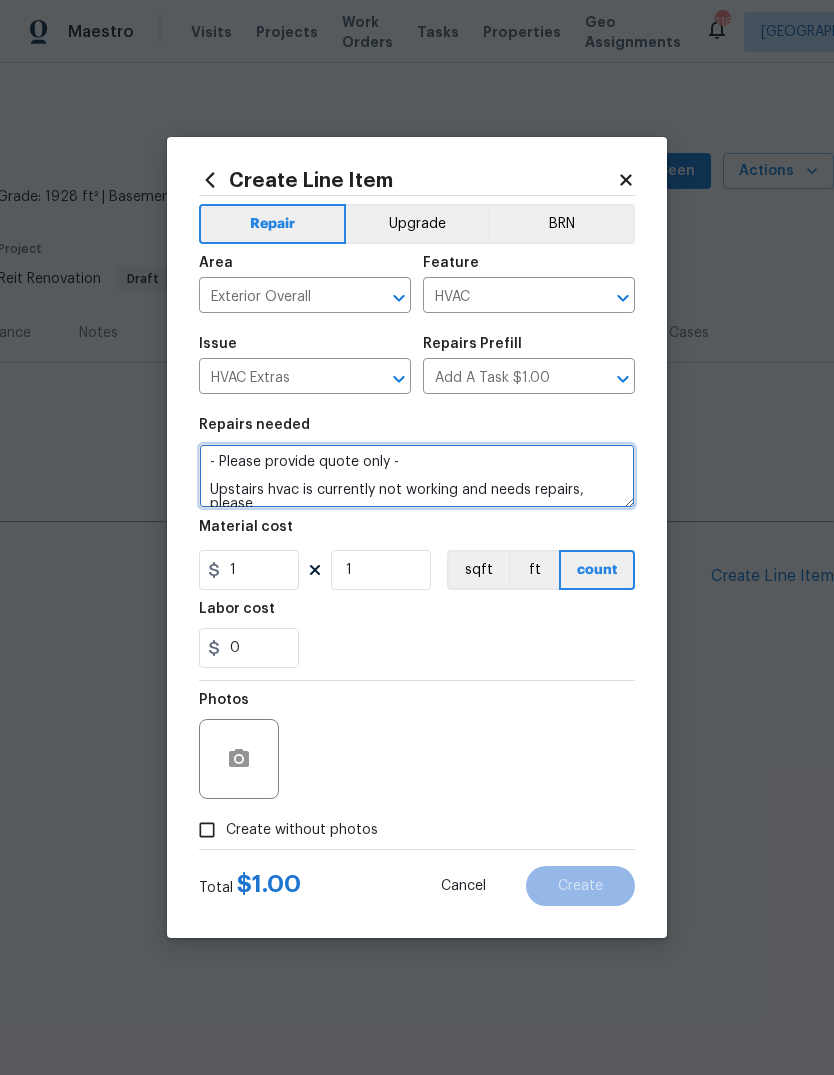 scroll, scrollTop: 4, scrollLeft: 0, axis: vertical 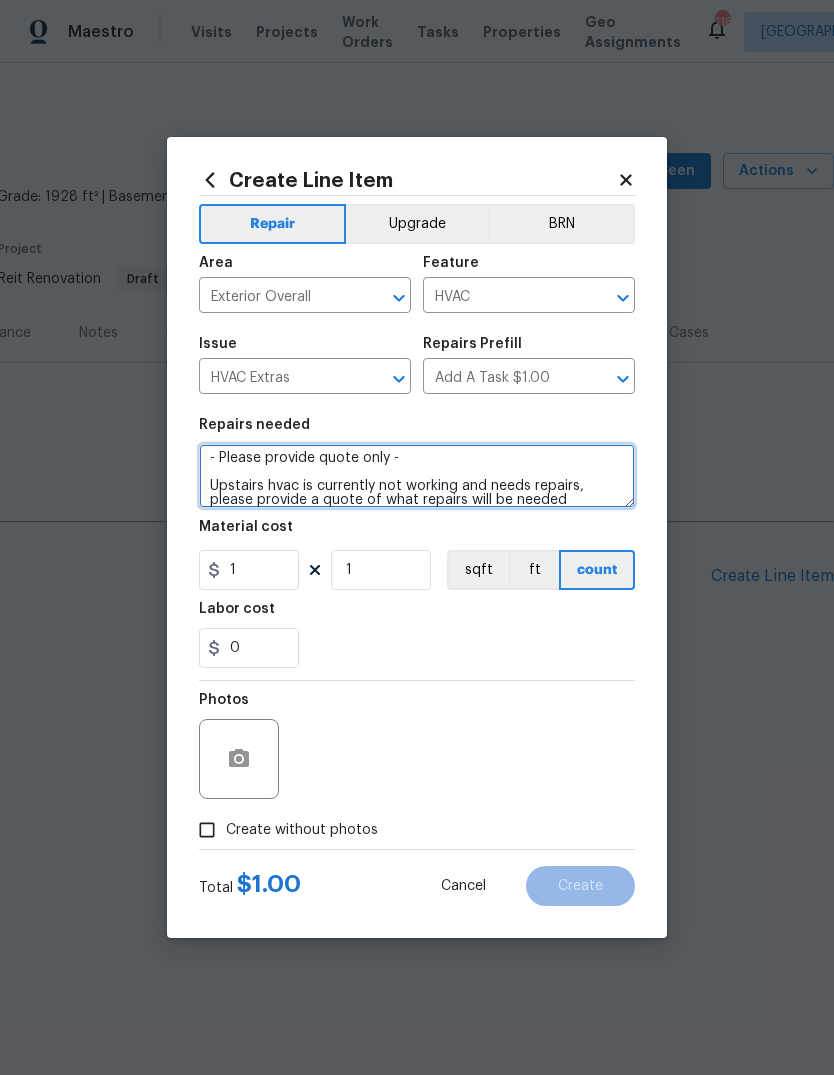 type on "- Please provide quote only -
Upstairs hvac is currently not working and needs repairs, please provide a quote of what repairs will be needed" 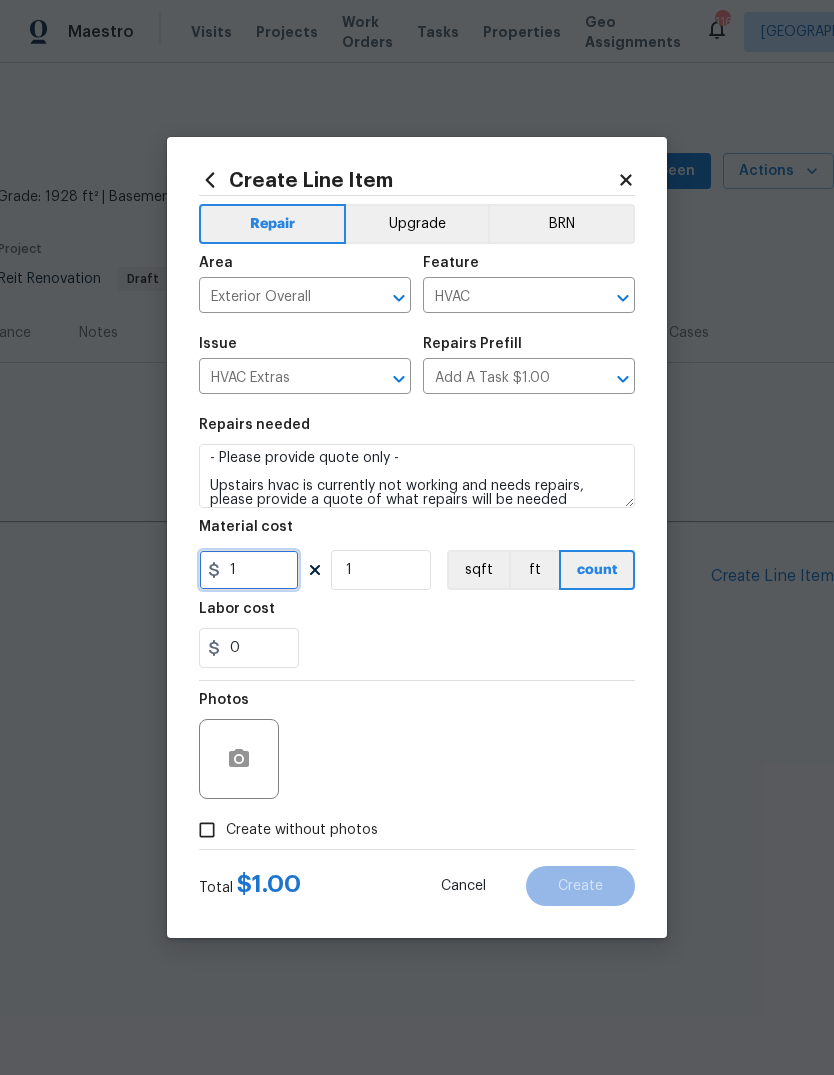 click on "1" at bounding box center (249, 570) 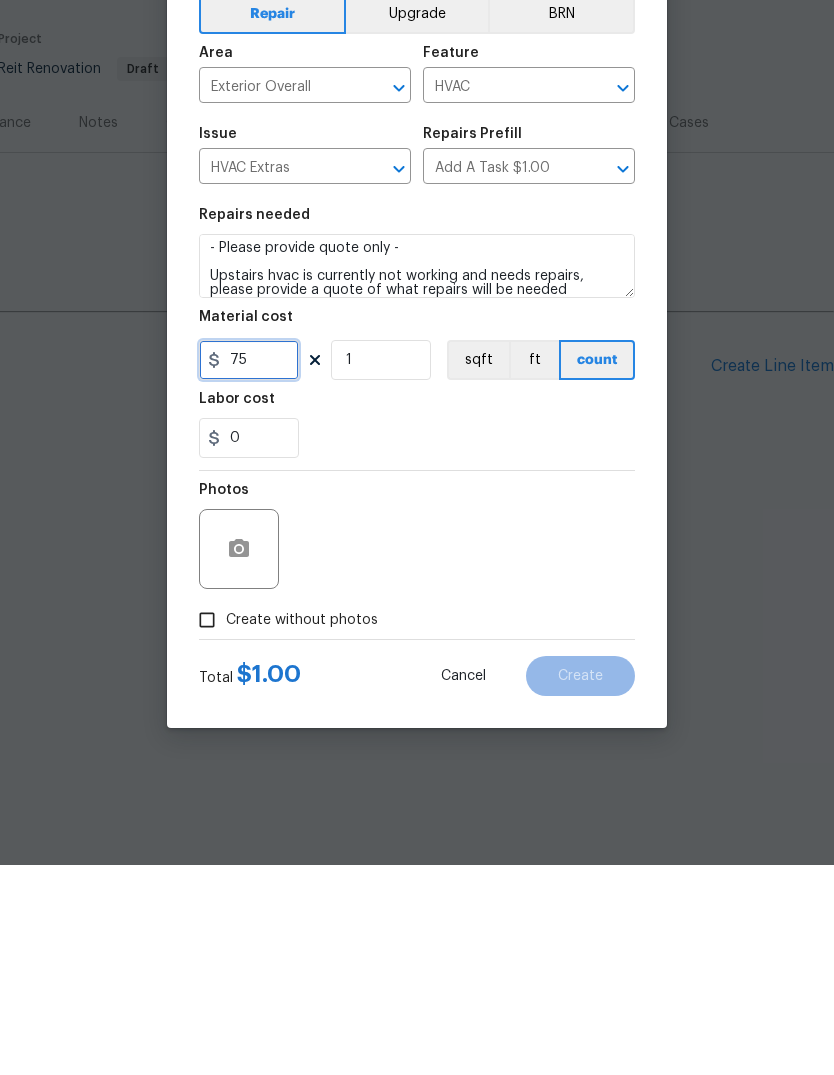 type on "75" 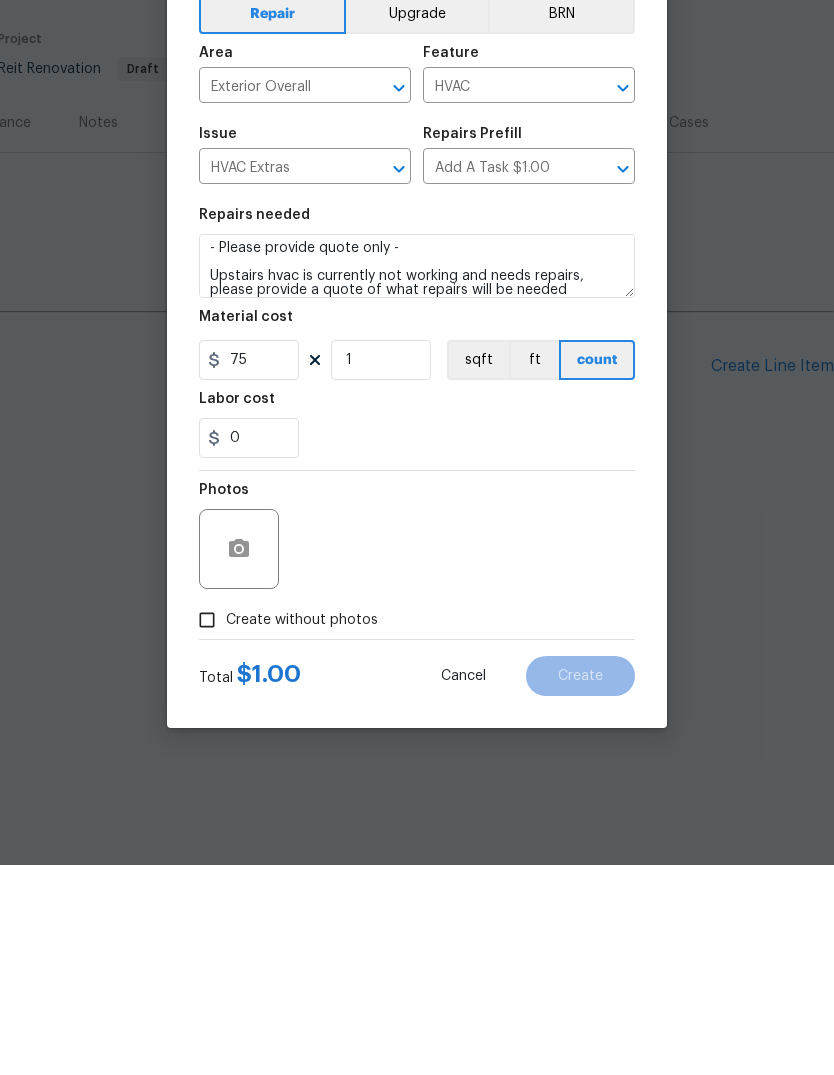 click on "Create without photos" at bounding box center [207, 830] 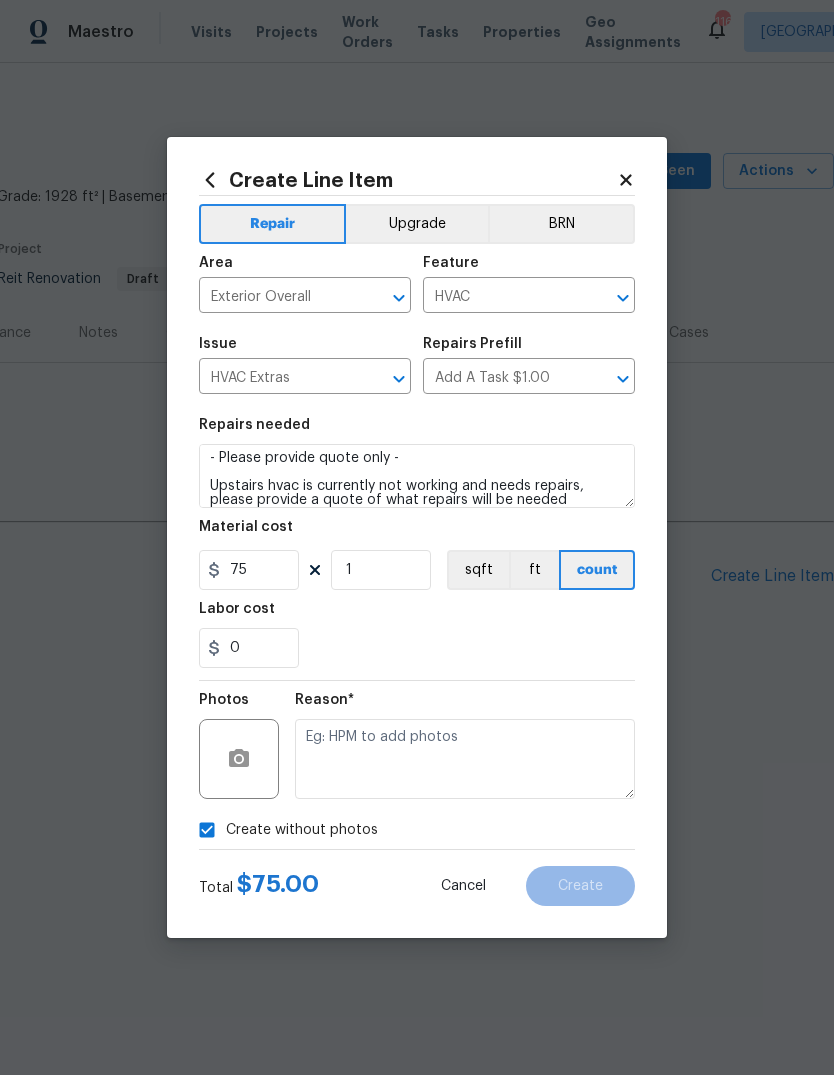 click at bounding box center (465, 759) 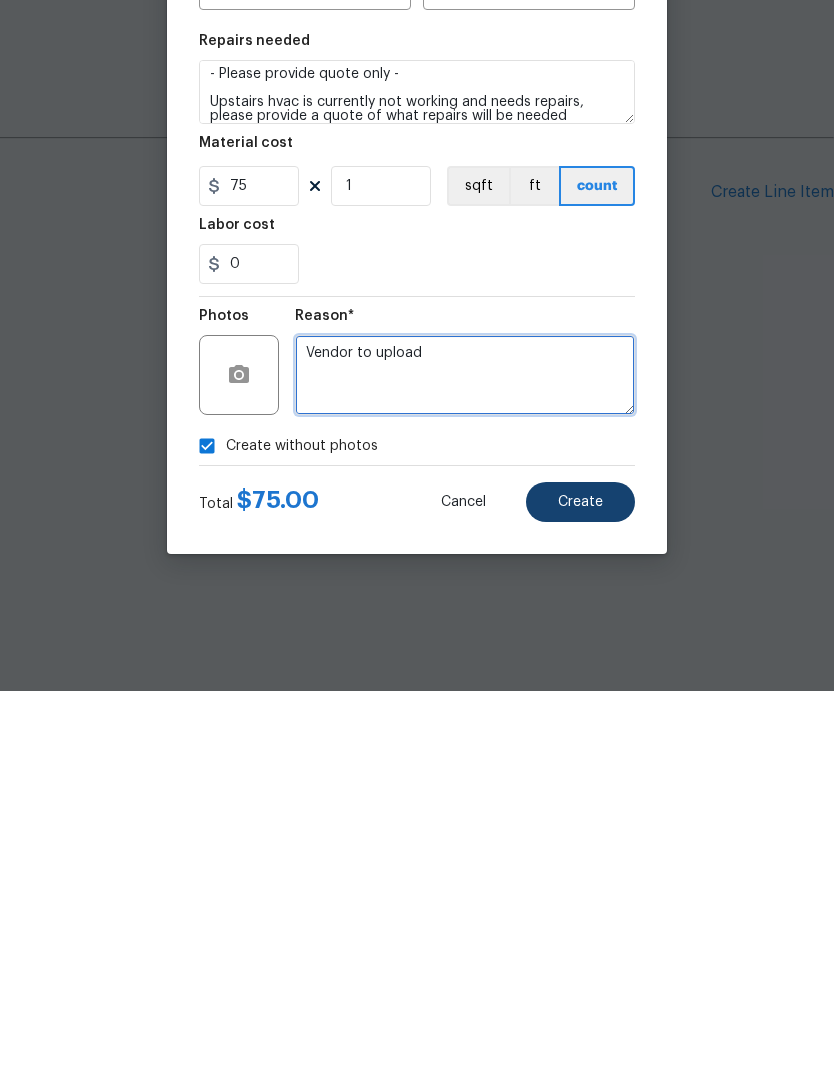 type on "Vendor to upload" 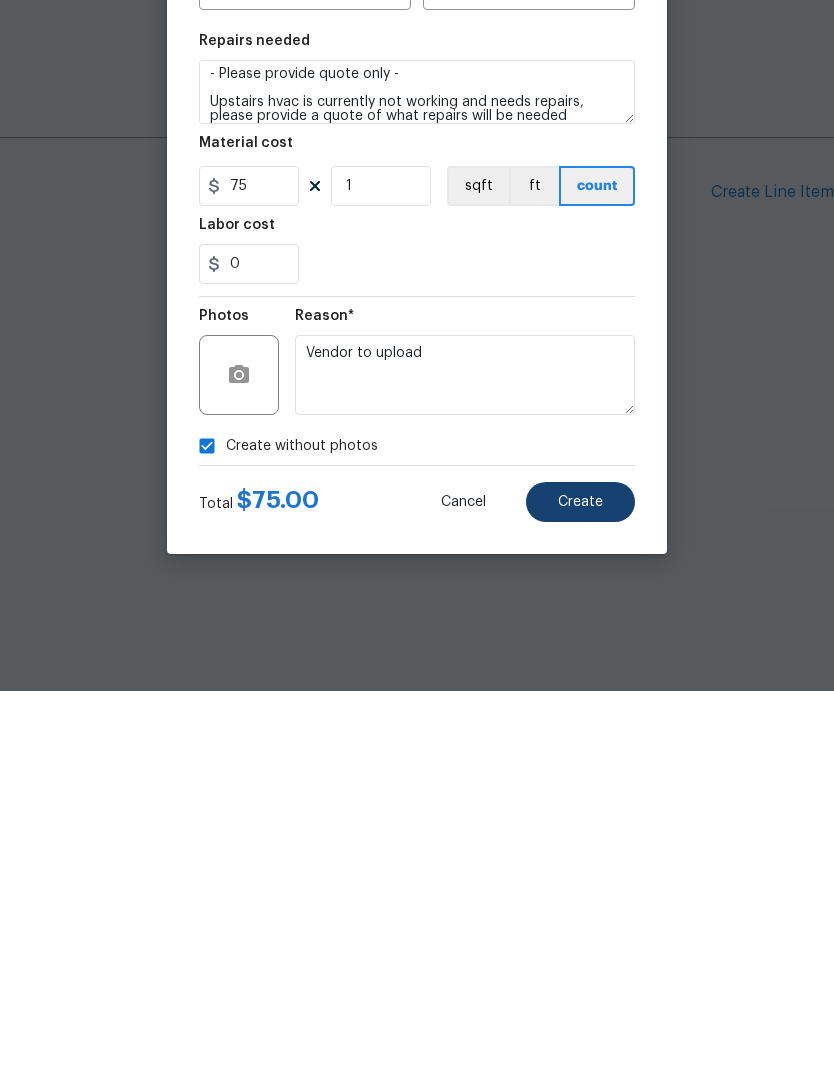 click on "Create" at bounding box center (580, 886) 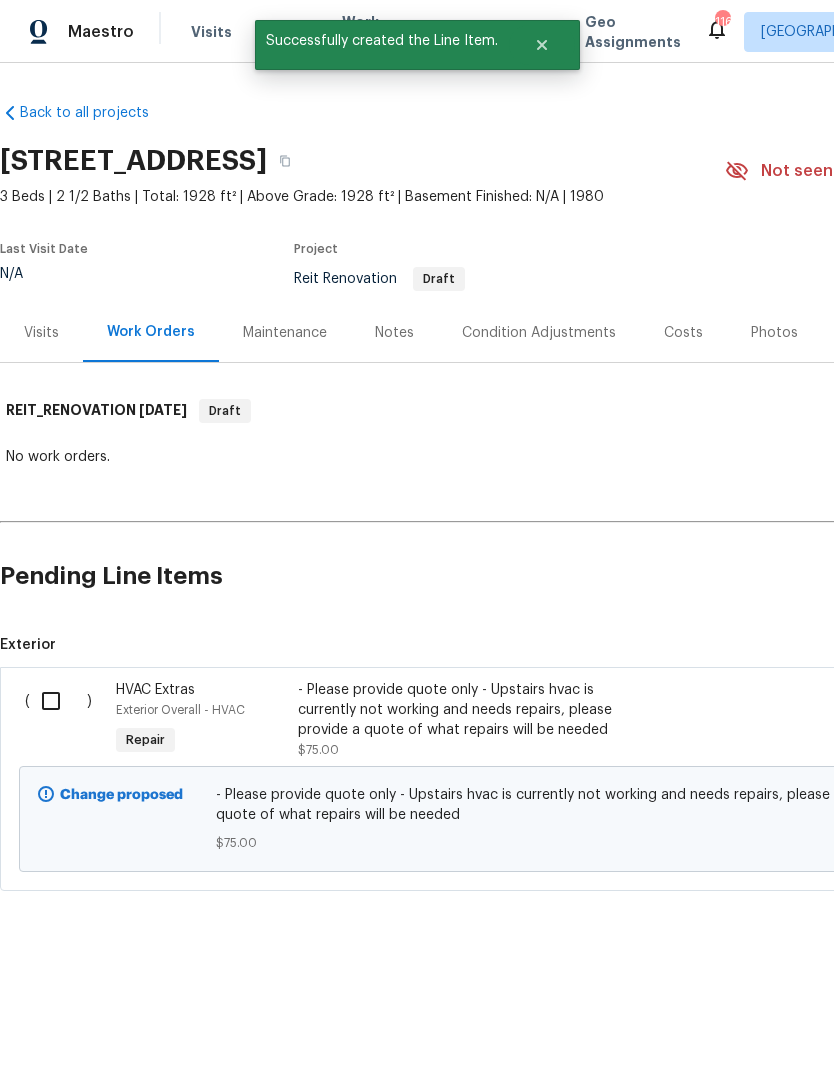 scroll, scrollTop: 0, scrollLeft: -1, axis: horizontal 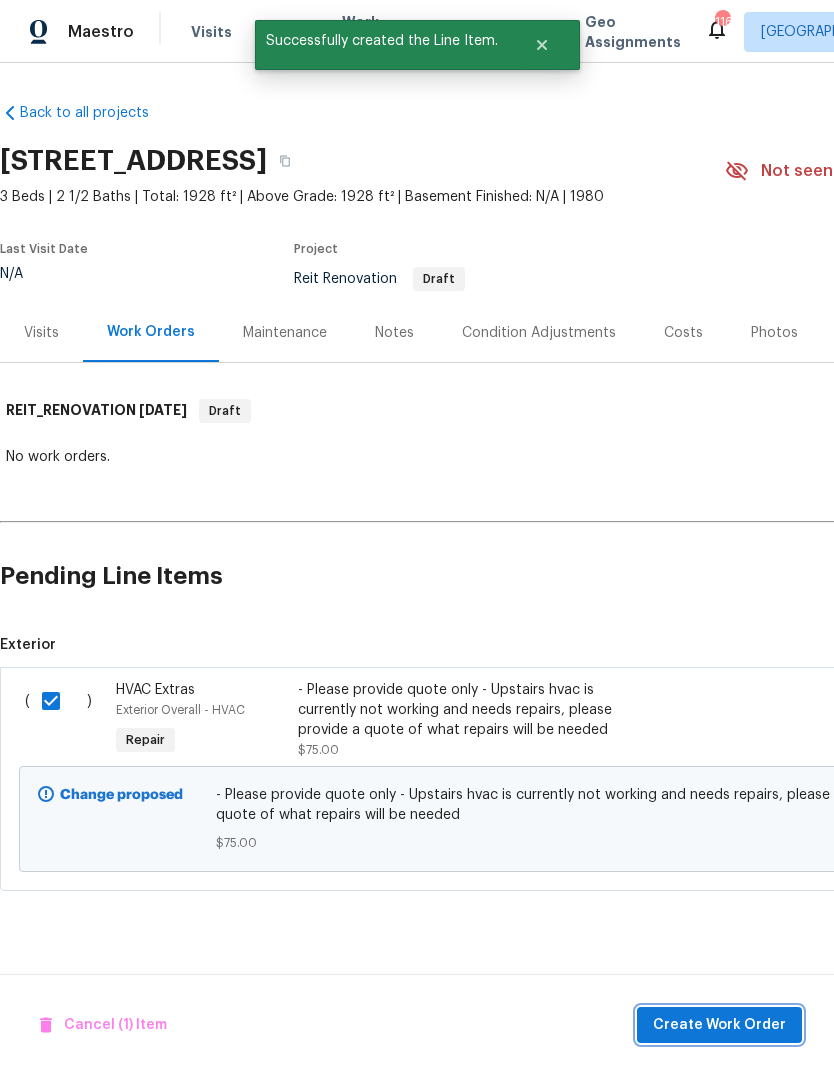 click on "Create Work Order" at bounding box center (719, 1025) 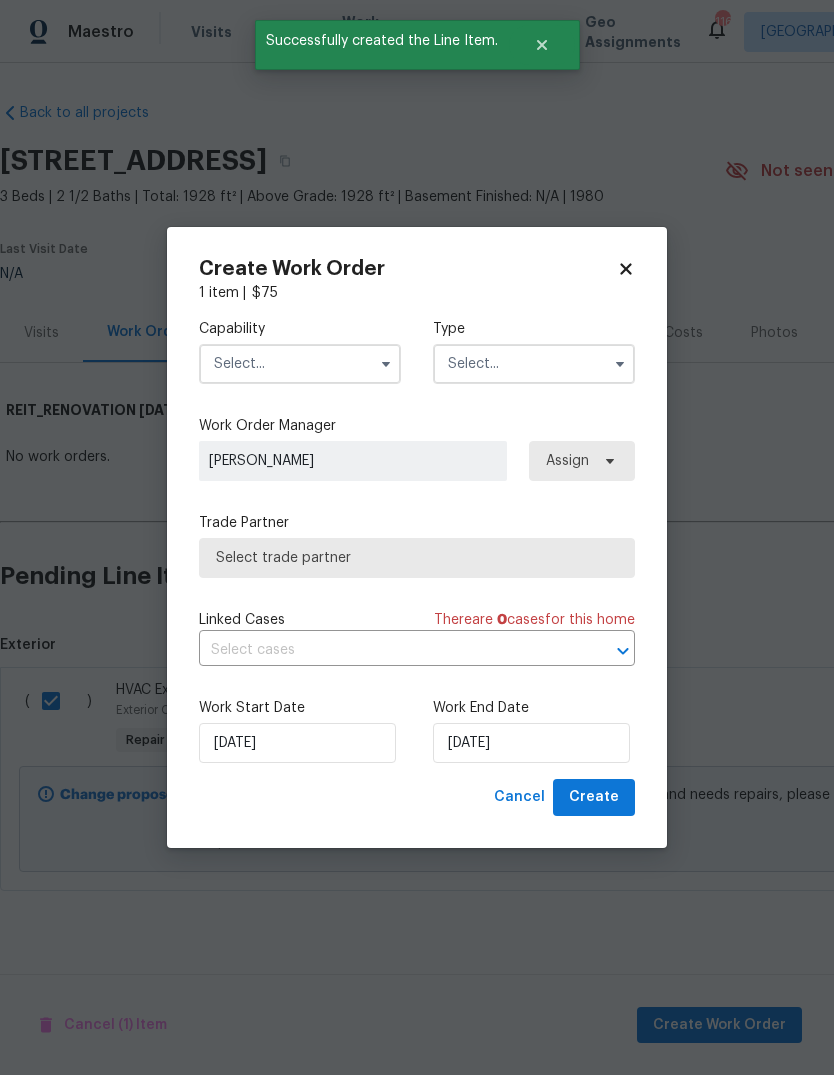 click at bounding box center [300, 364] 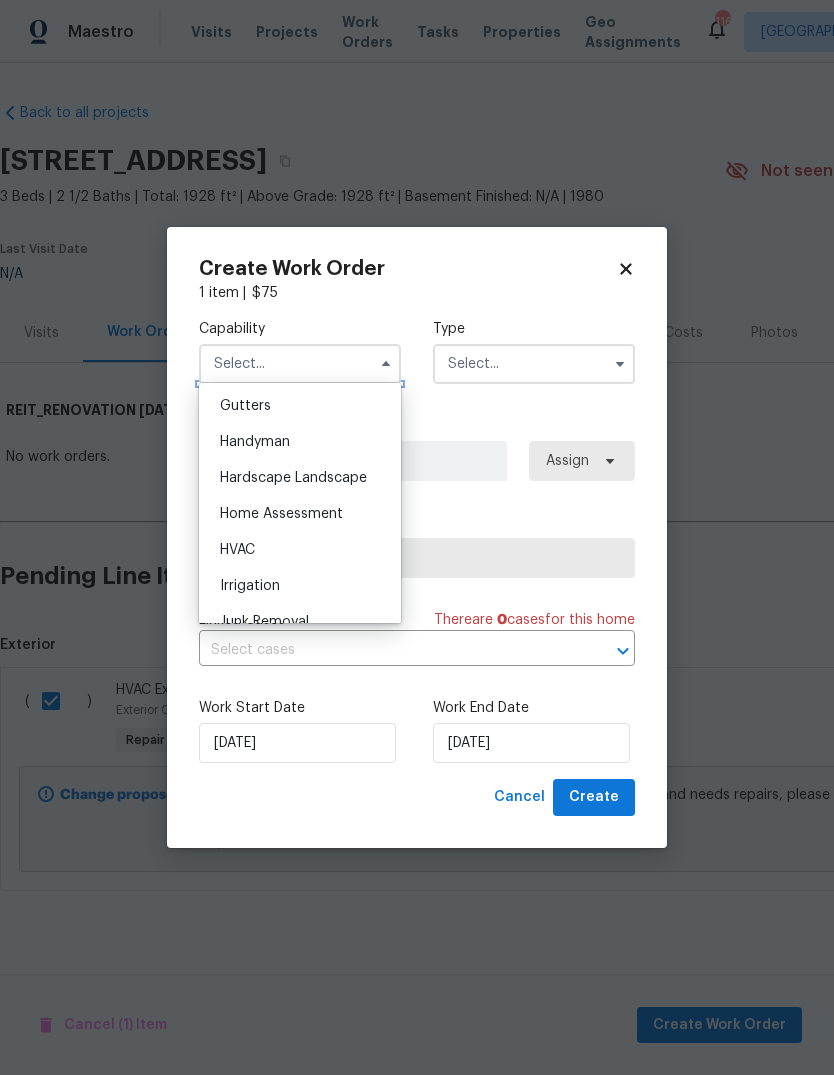 scroll, scrollTop: 1063, scrollLeft: 0, axis: vertical 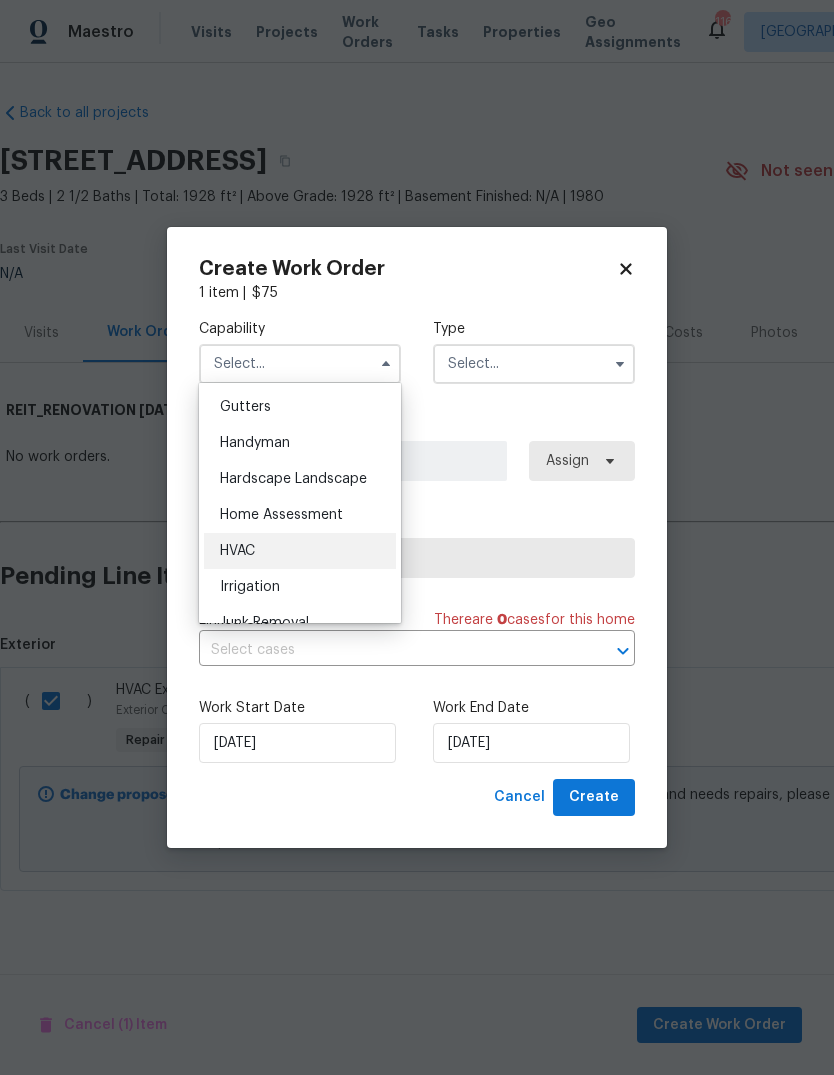 click on "HVAC" at bounding box center (300, 551) 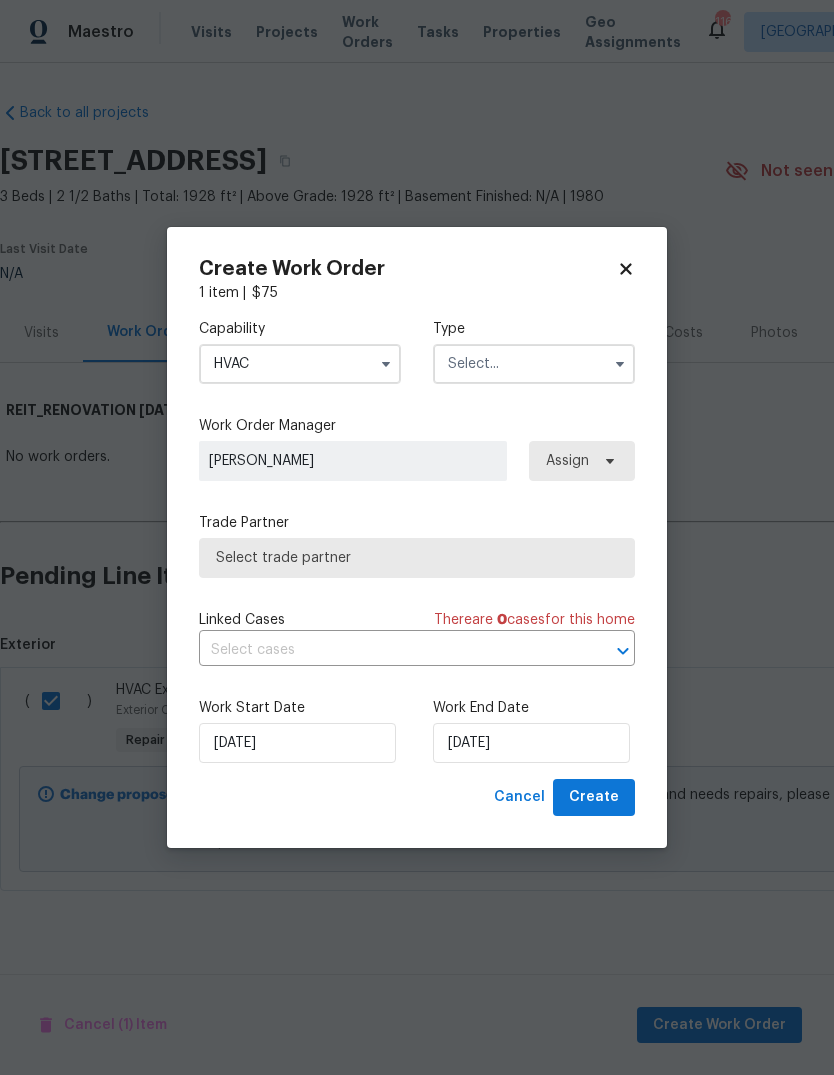 click at bounding box center (534, 364) 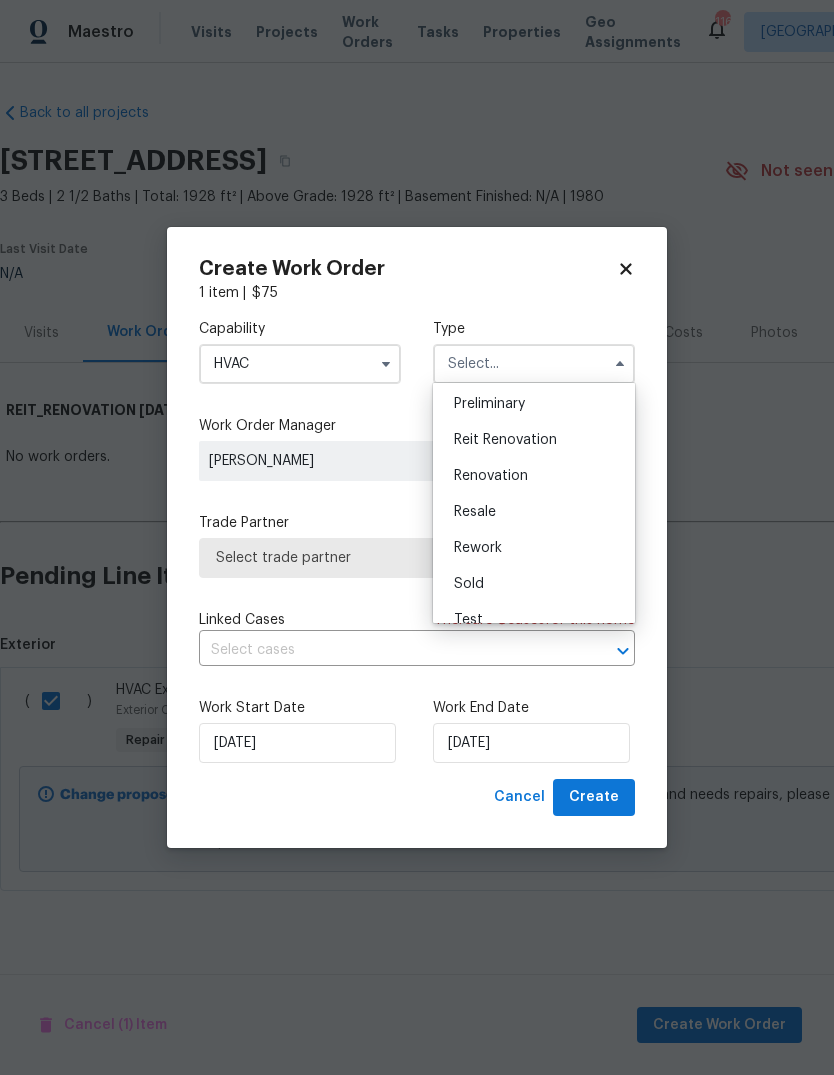 scroll, scrollTop: 434, scrollLeft: 0, axis: vertical 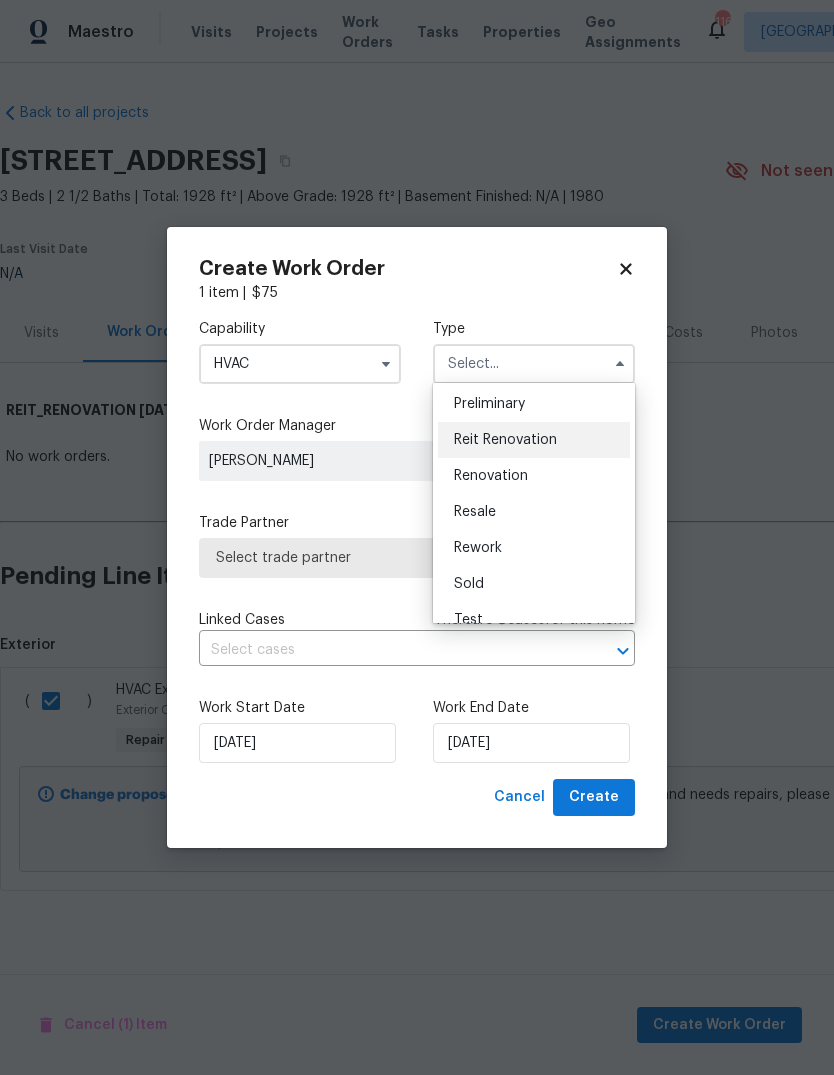 click on "Reit Renovation" at bounding box center [534, 440] 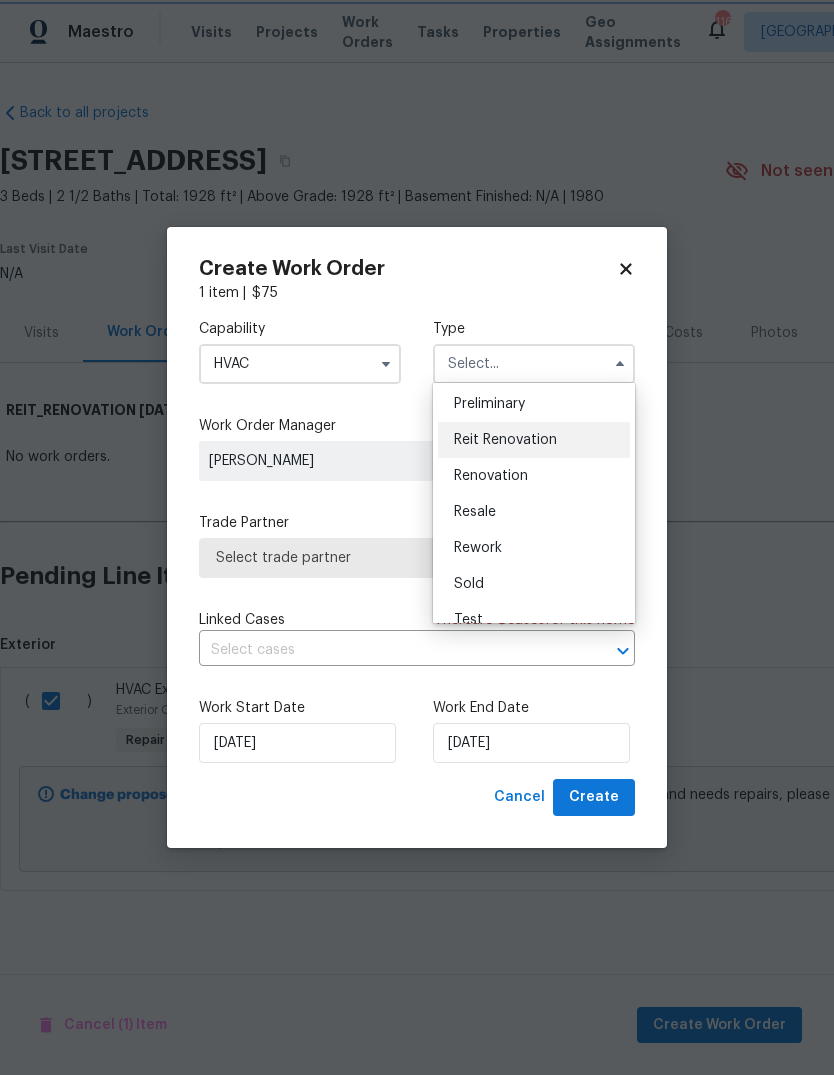 type on "Reit Renovation" 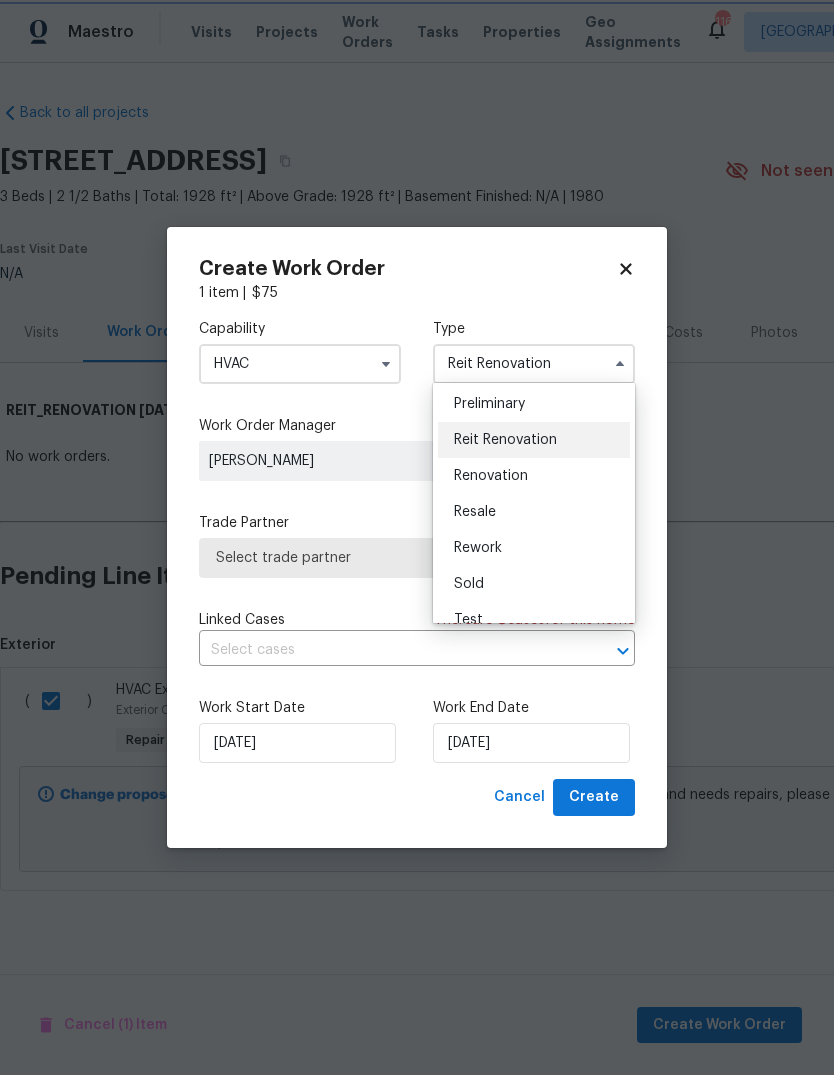scroll, scrollTop: 0, scrollLeft: 0, axis: both 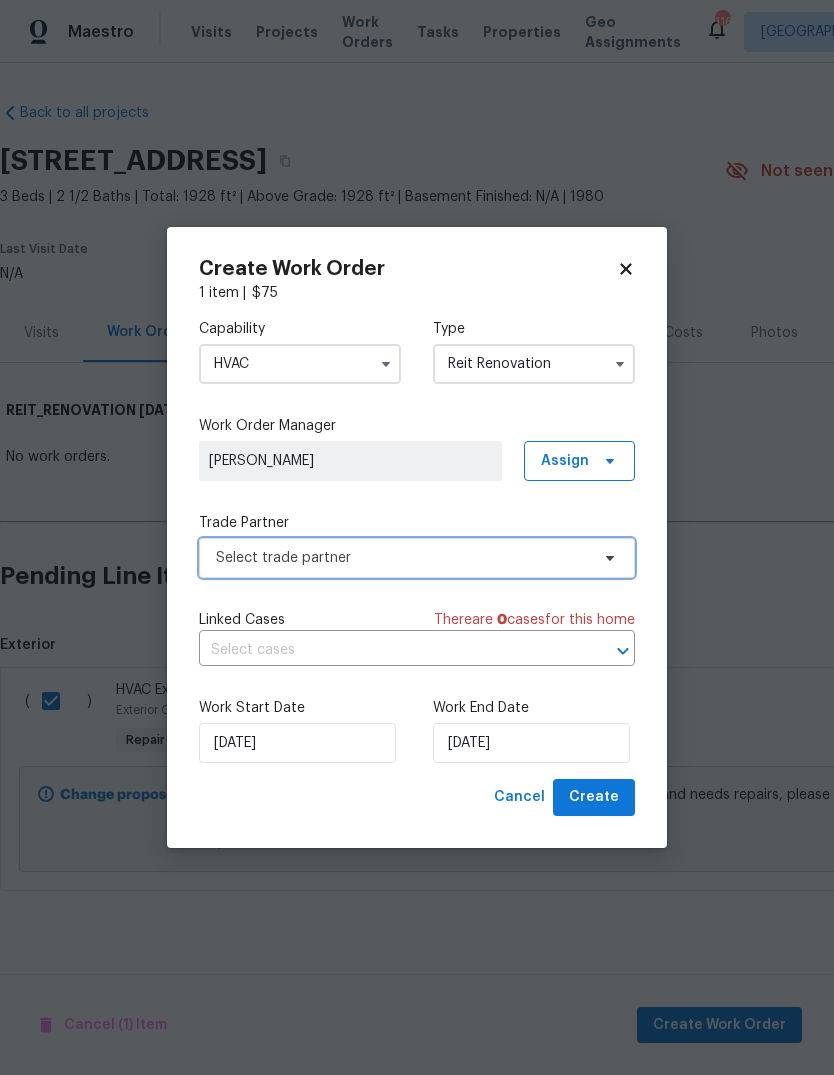 click 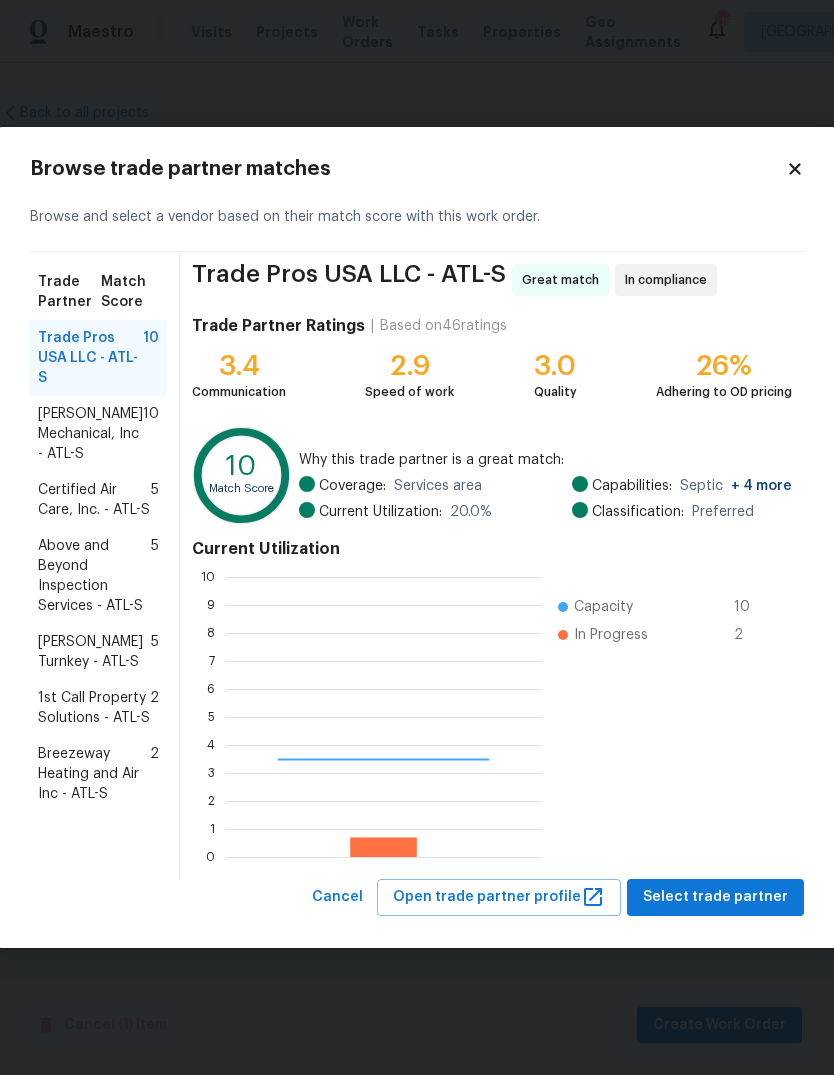 scroll, scrollTop: 2, scrollLeft: 2, axis: both 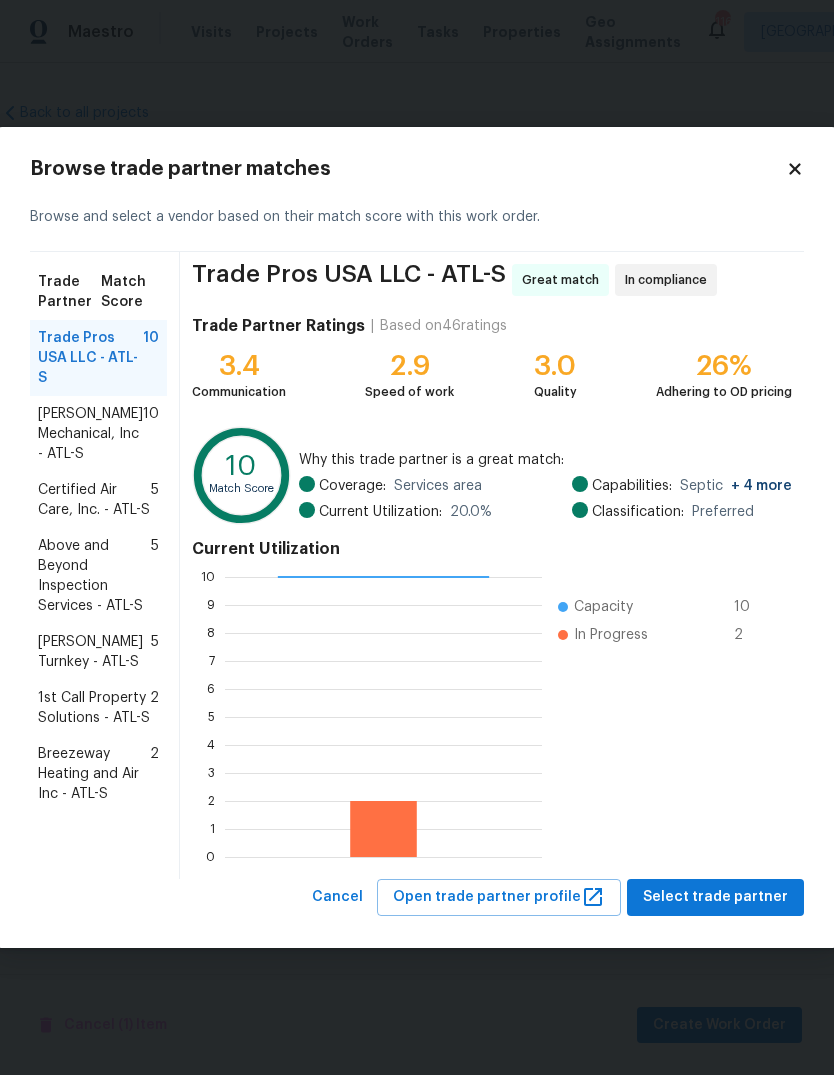 click on "[PERSON_NAME] Mechanical, Inc - ATL-S" at bounding box center (90, 434) 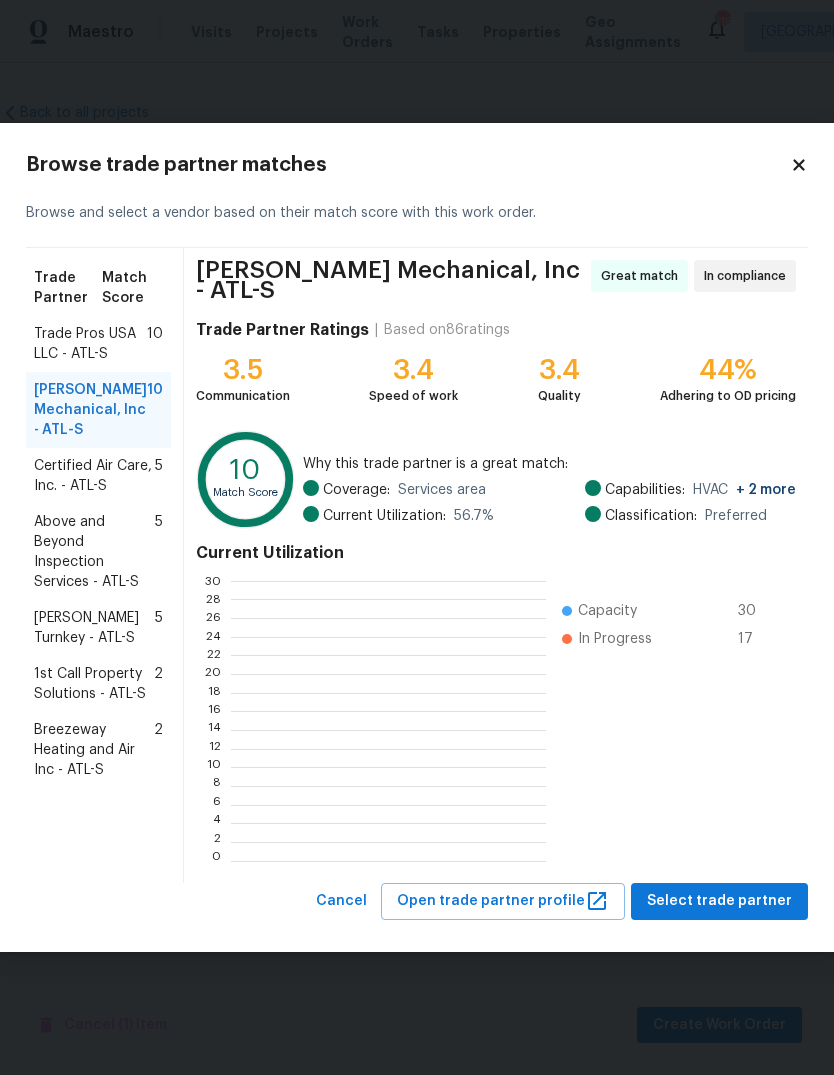 scroll, scrollTop: 2, scrollLeft: 2, axis: both 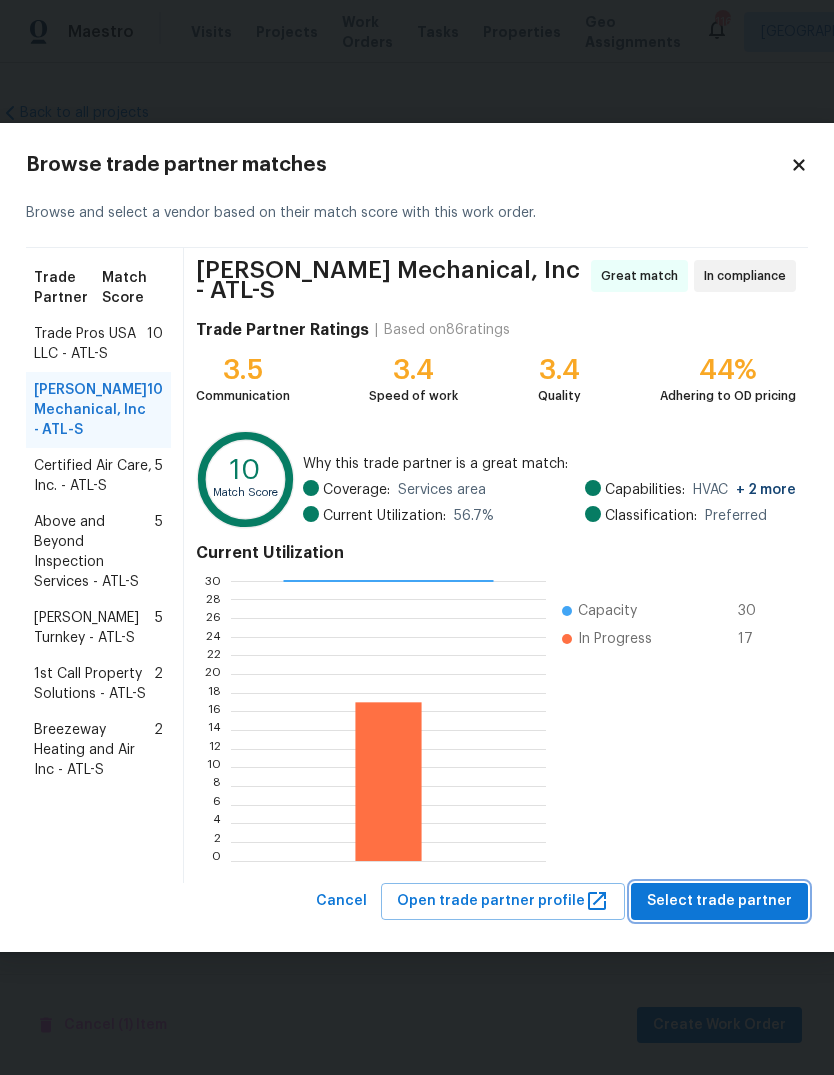 click on "Select trade partner" at bounding box center [719, 901] 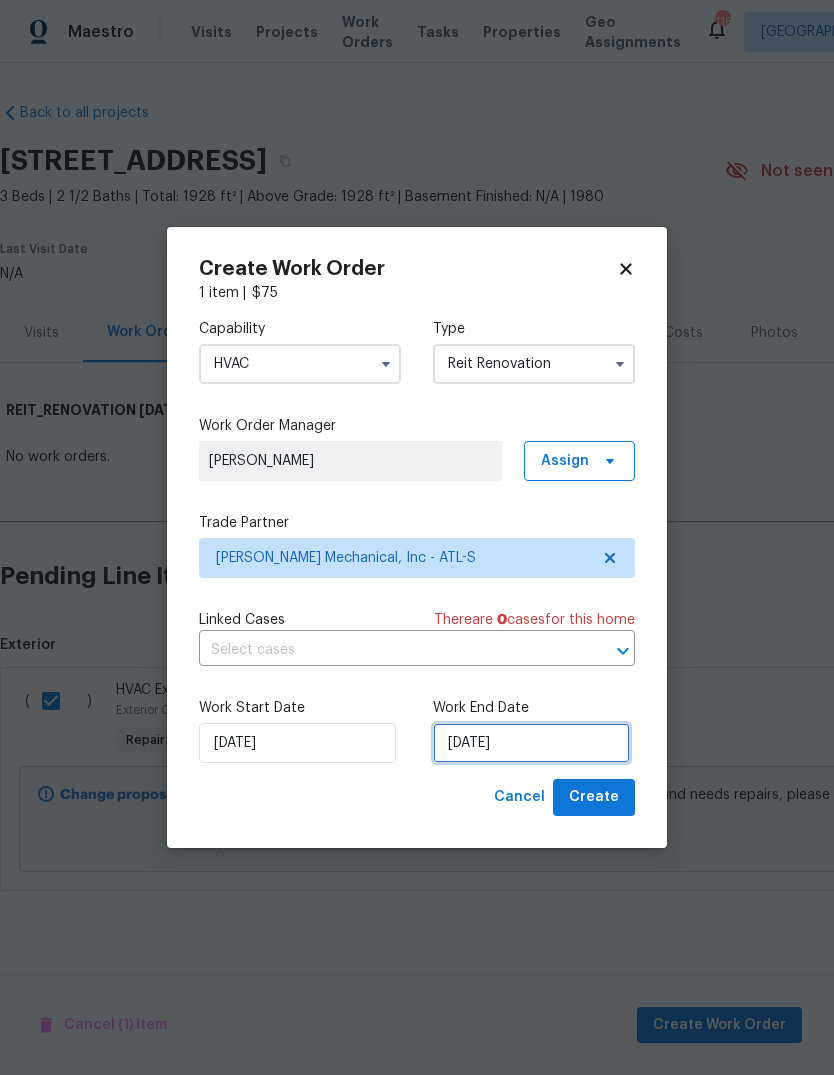 click on "[DATE]" at bounding box center [531, 743] 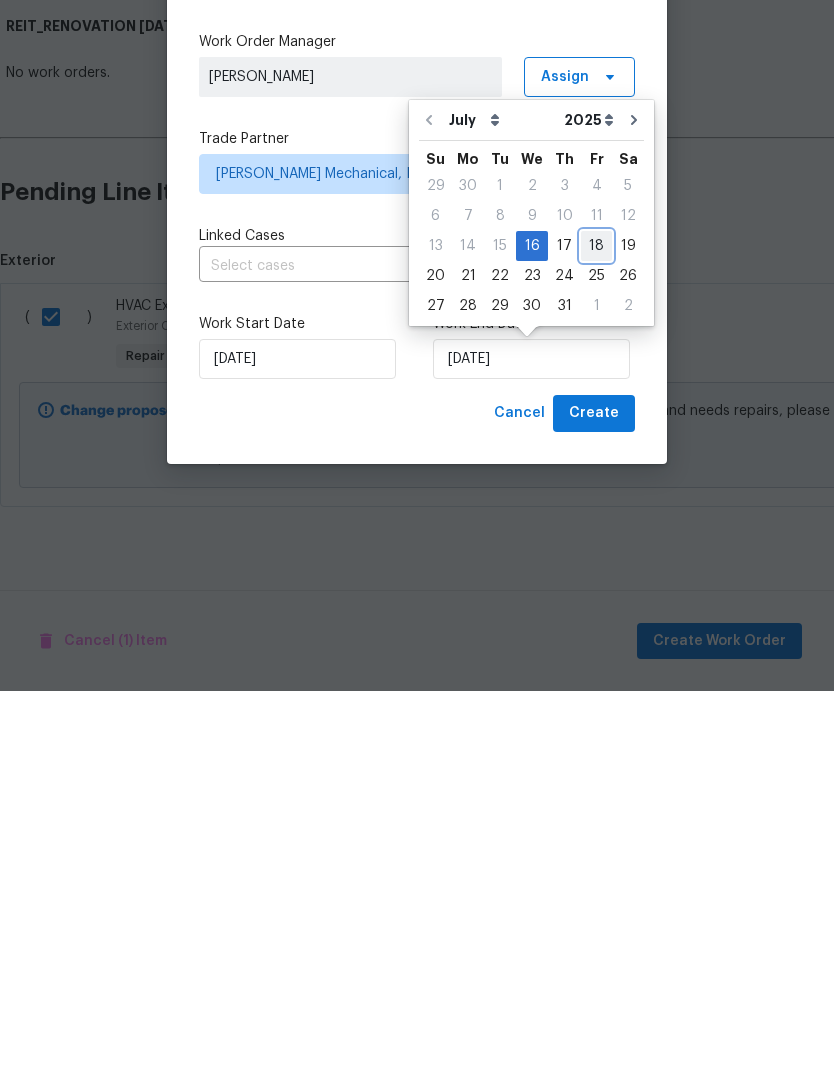 click on "18" at bounding box center [596, 630] 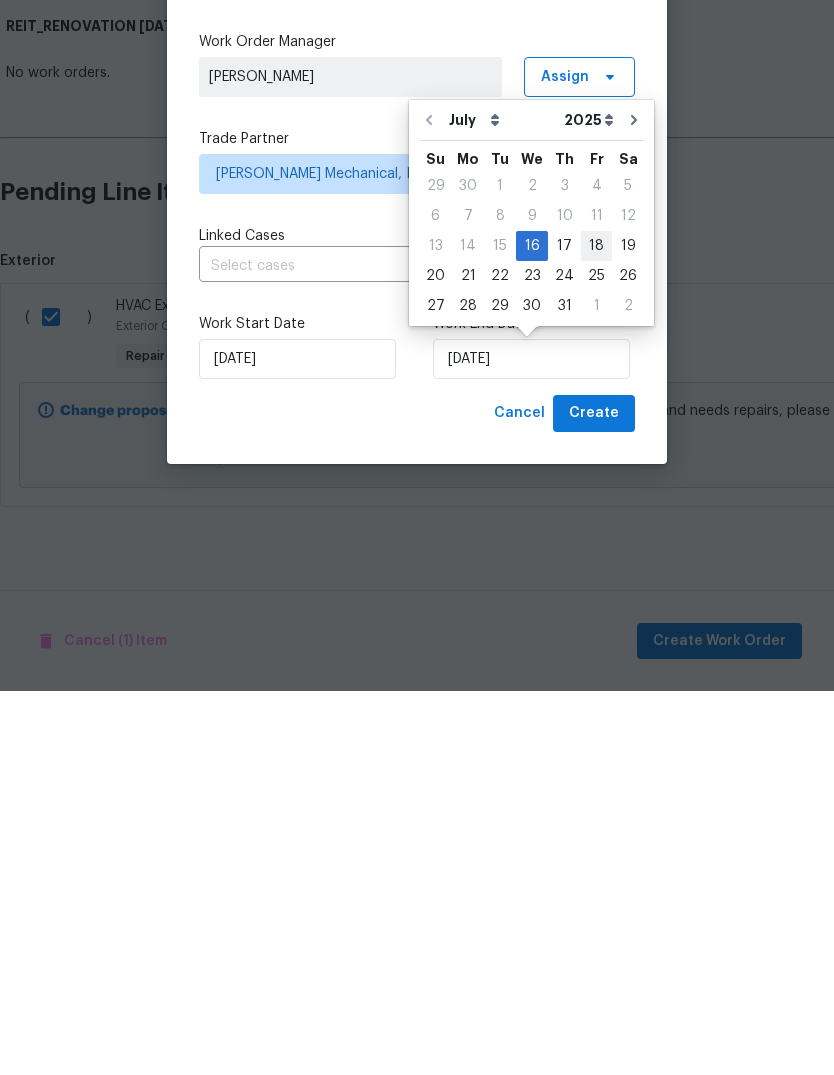 type on "[DATE]" 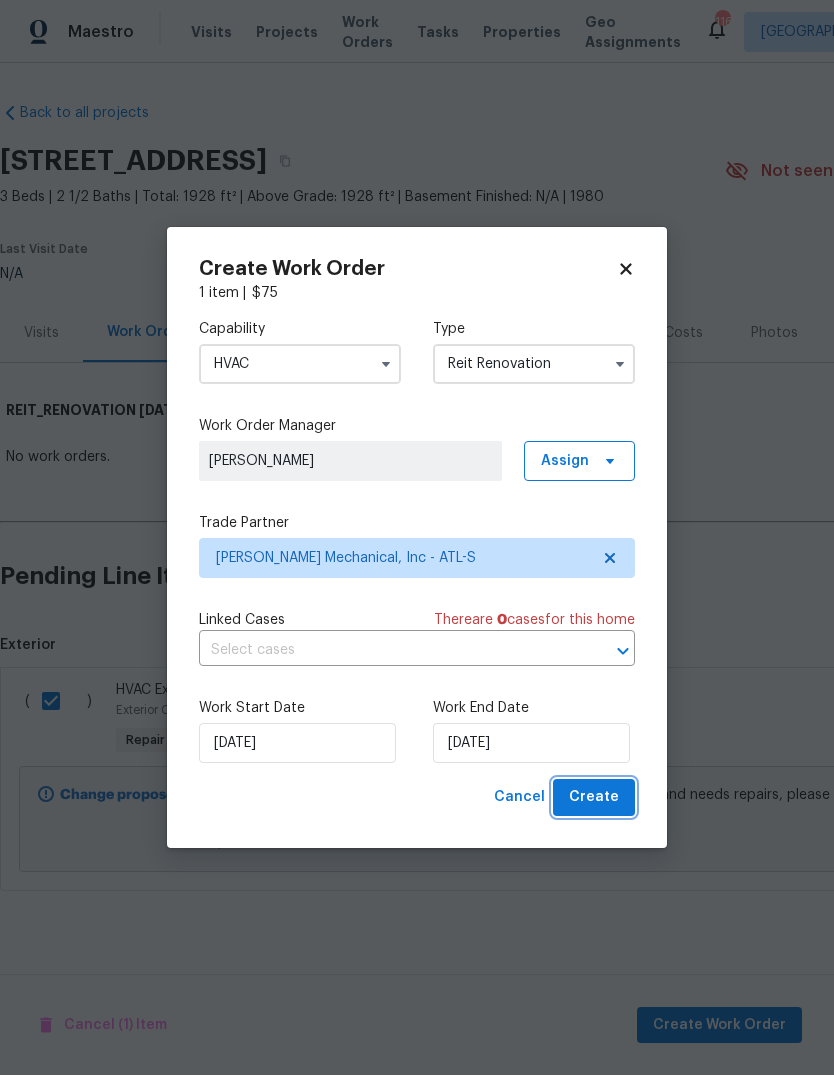 click on "Create" at bounding box center (594, 797) 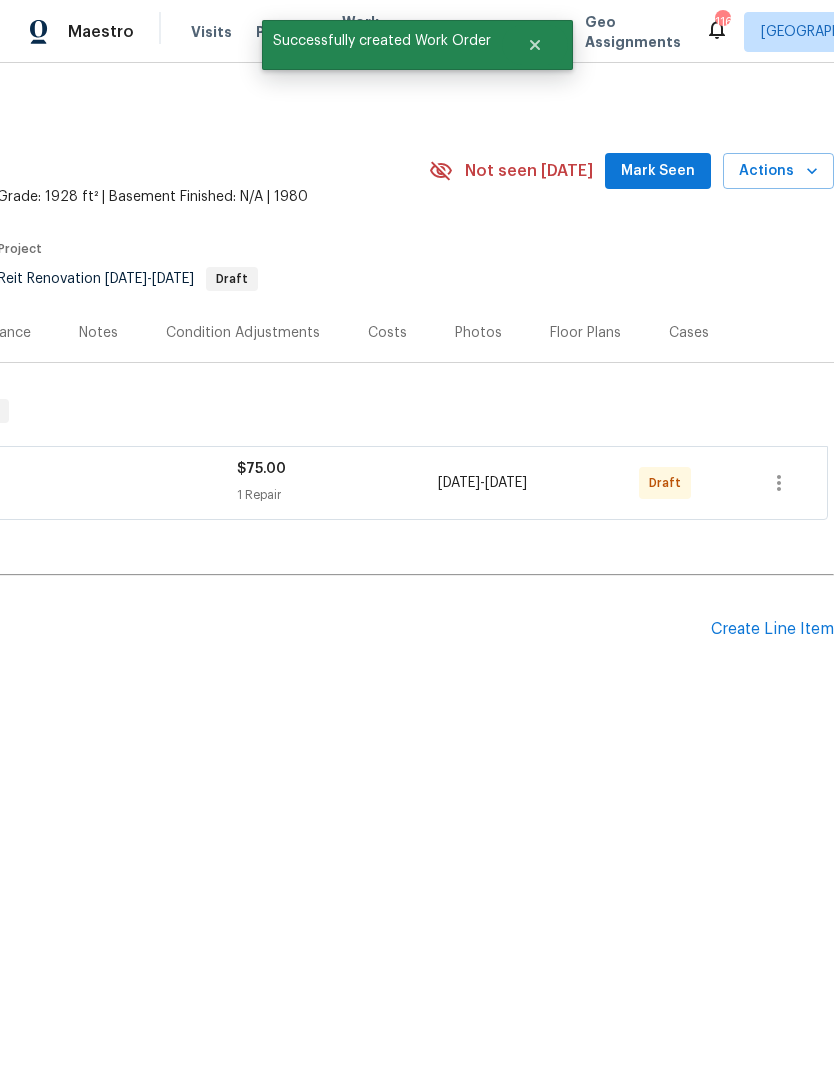 scroll, scrollTop: 0, scrollLeft: 296, axis: horizontal 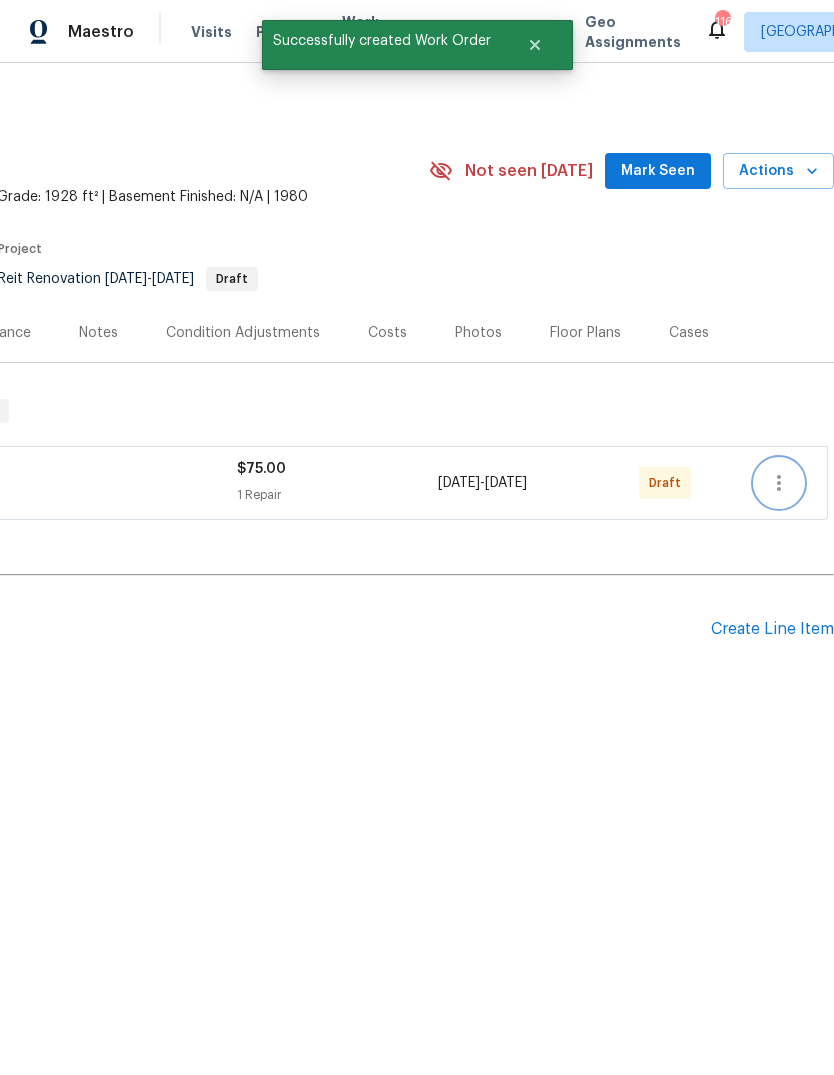 click 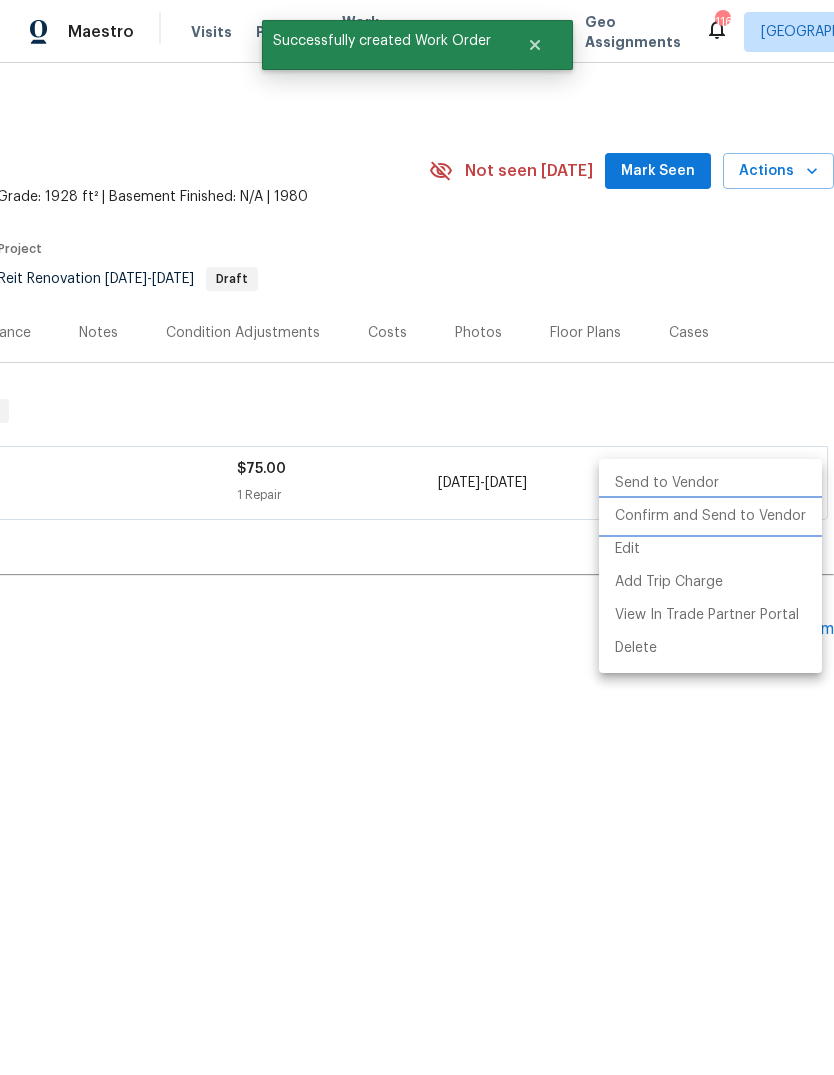 click on "Confirm and Send to Vendor" at bounding box center [710, 516] 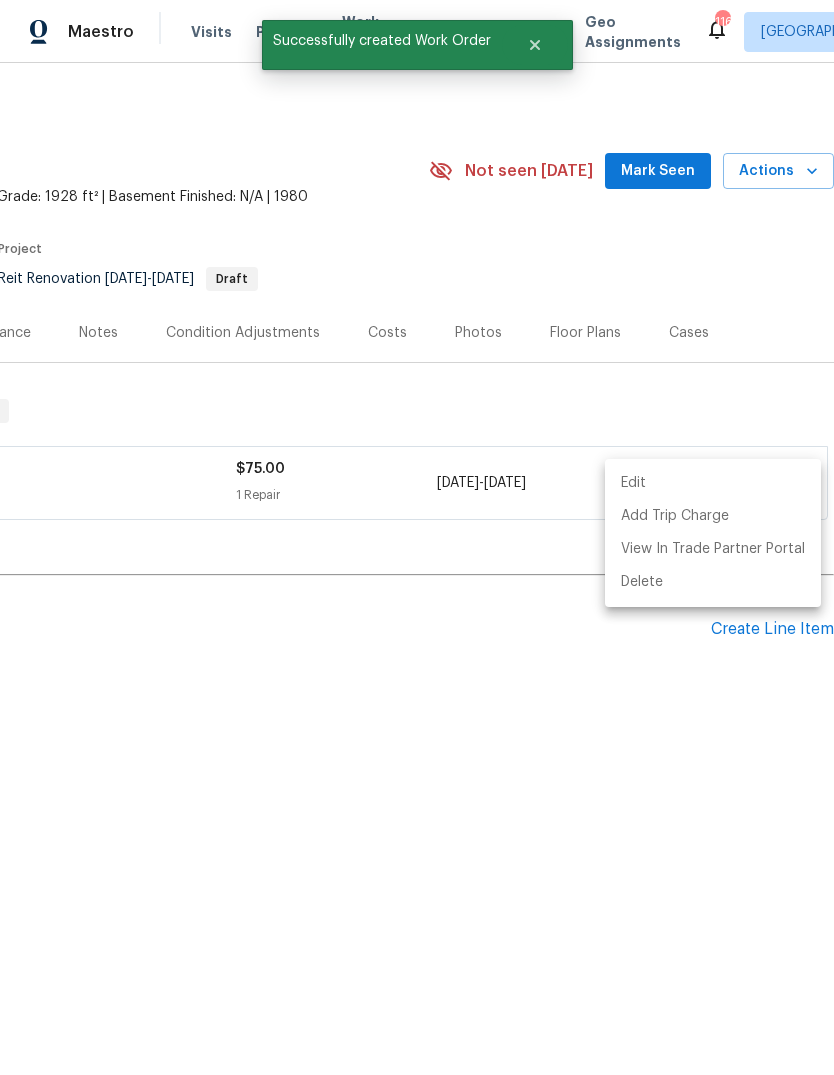 click at bounding box center [417, 537] 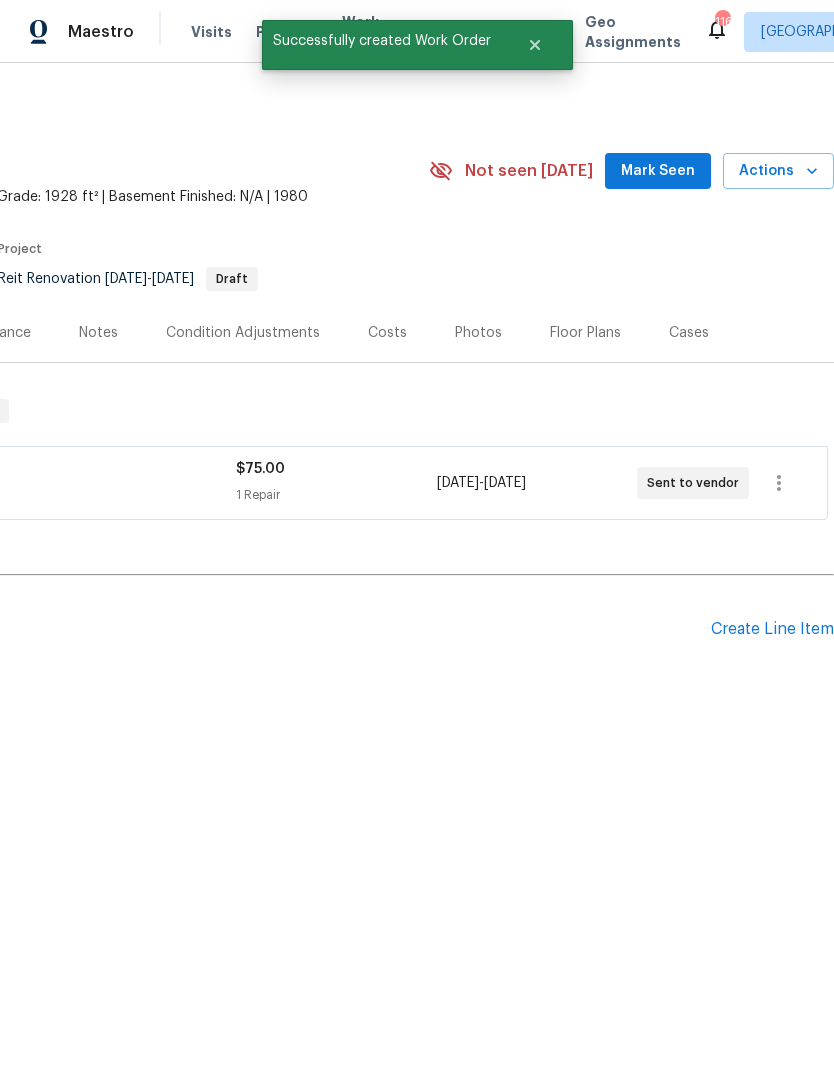 click on "Mark Seen" at bounding box center [658, 171] 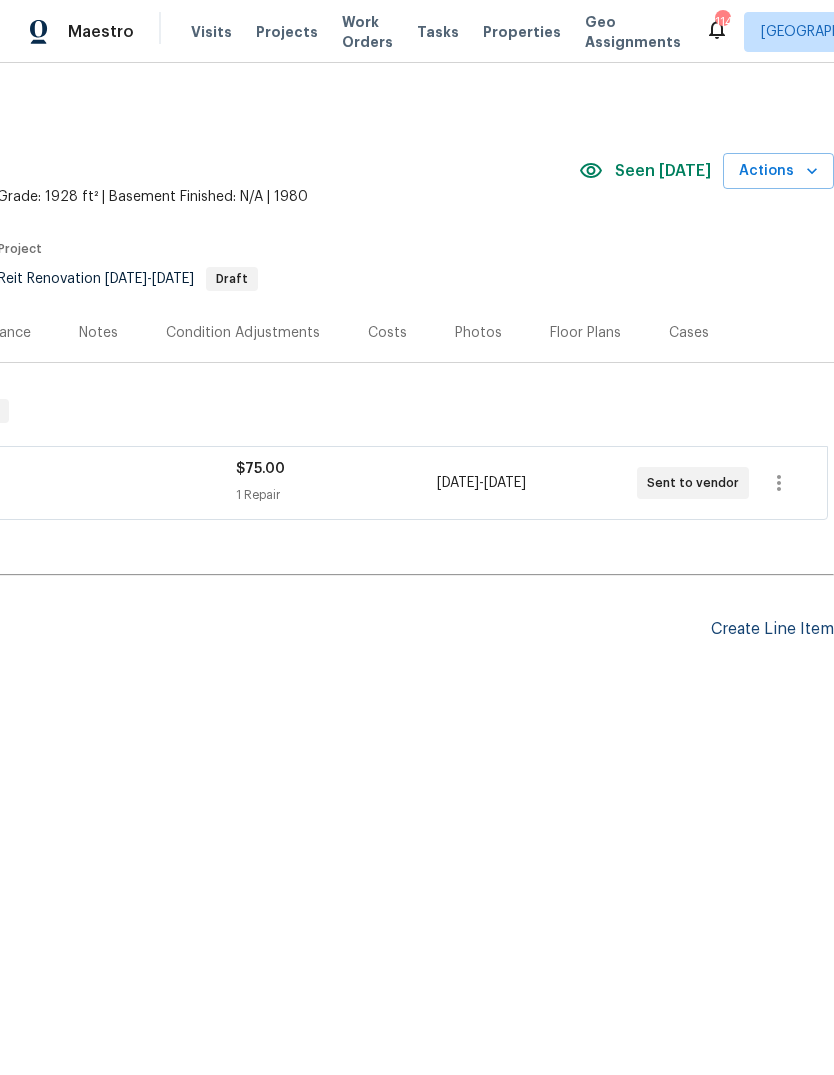 click on "Create Line Item" at bounding box center (772, 629) 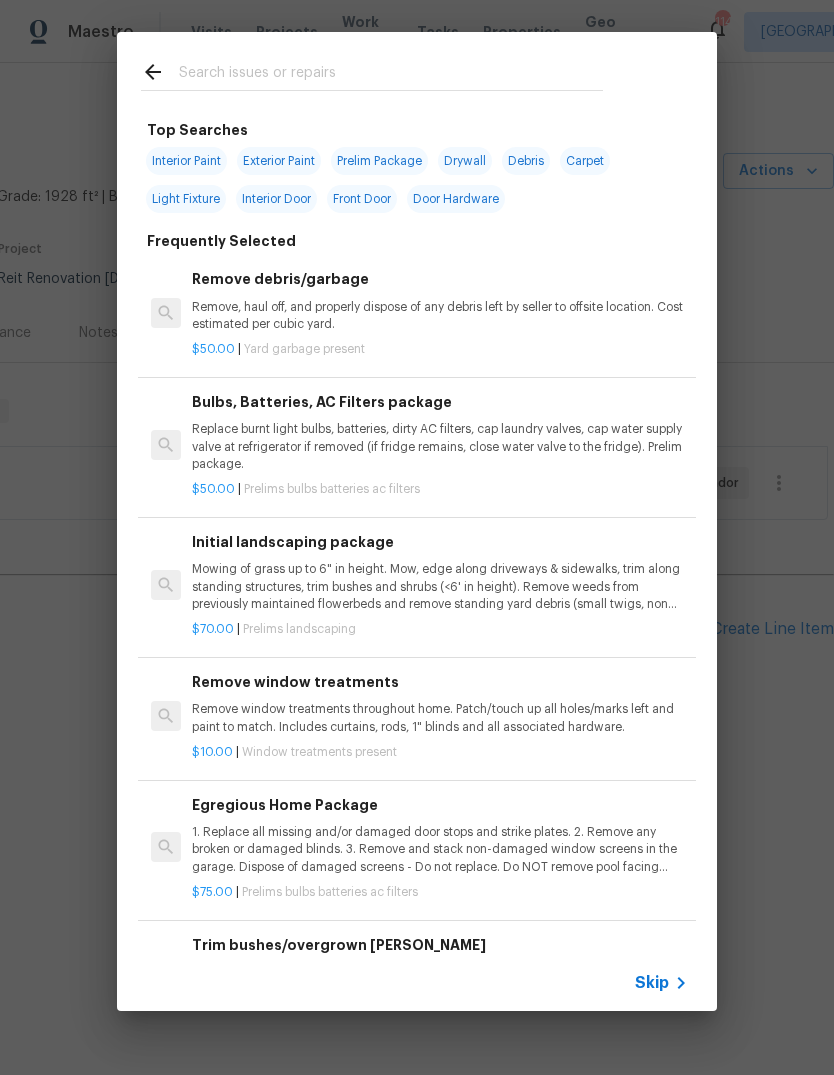 click at bounding box center (391, 75) 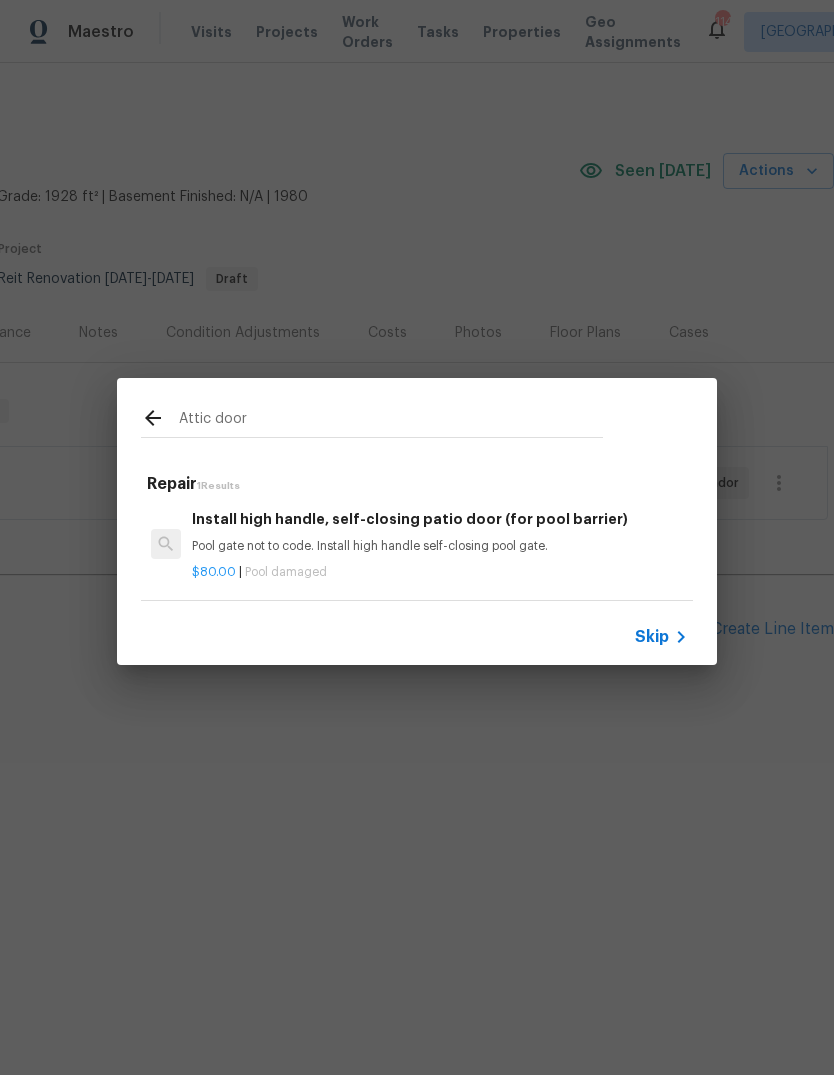 scroll, scrollTop: 3, scrollLeft: 0, axis: vertical 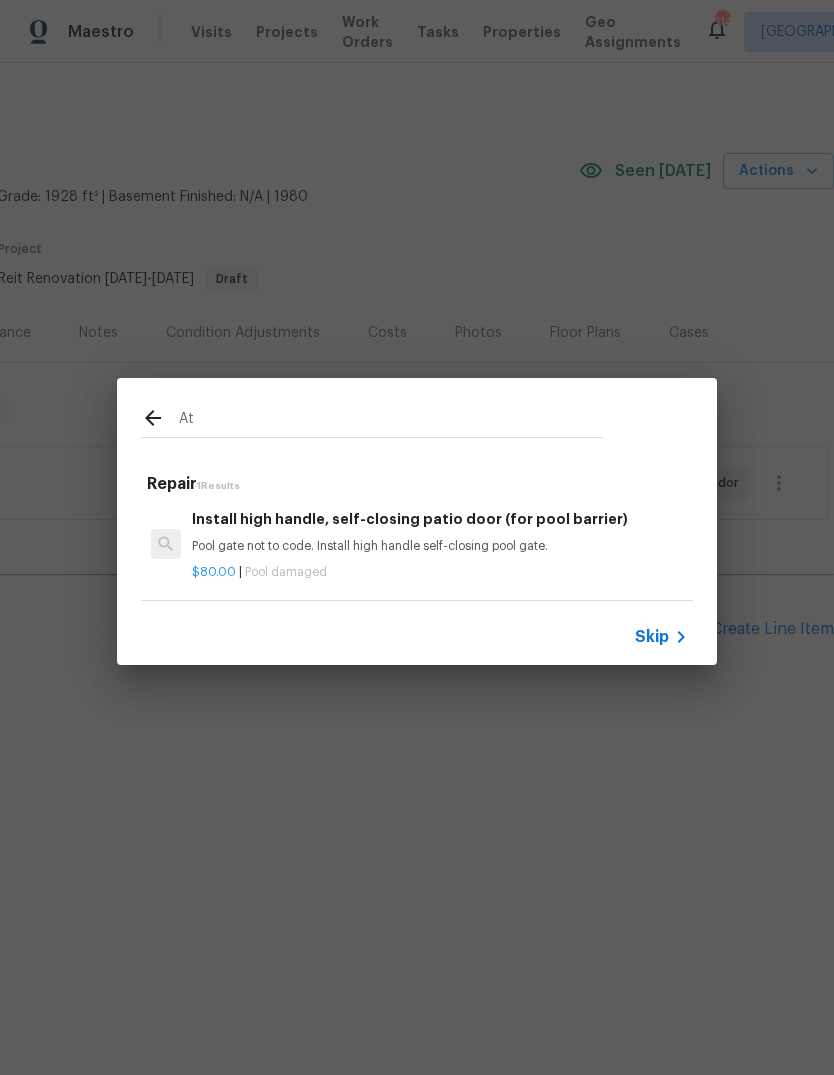 type on "A" 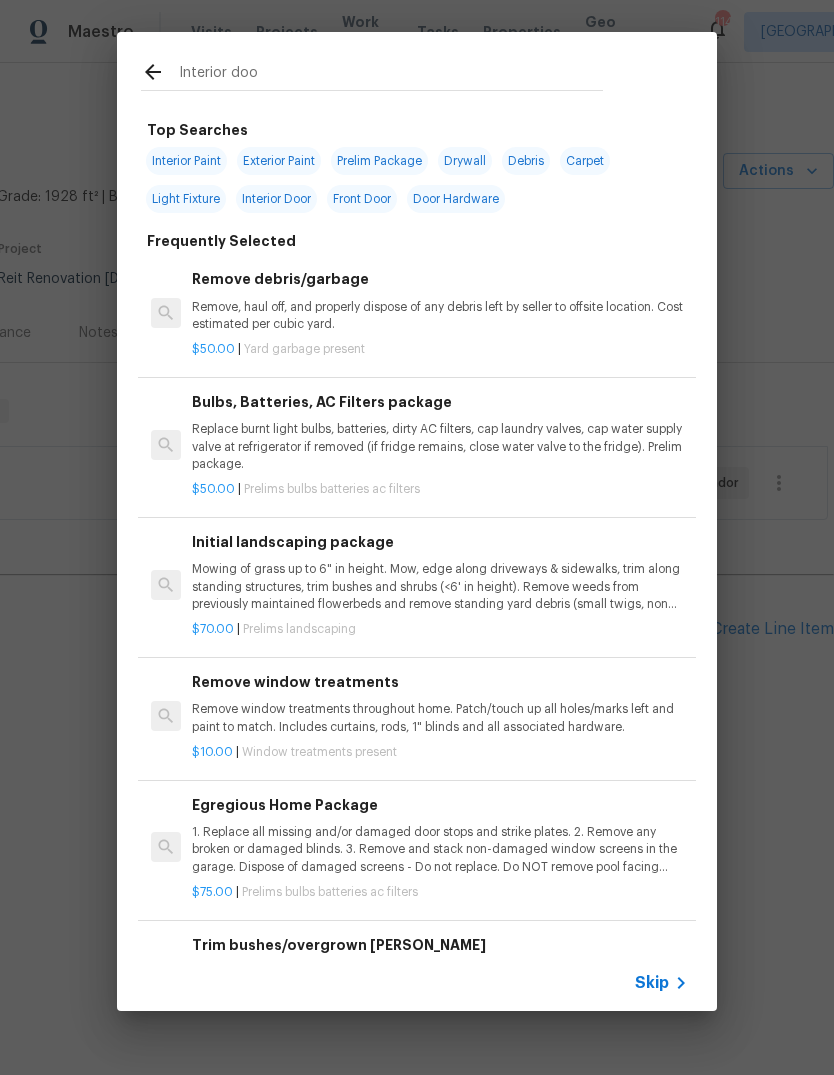 type on "Interior door" 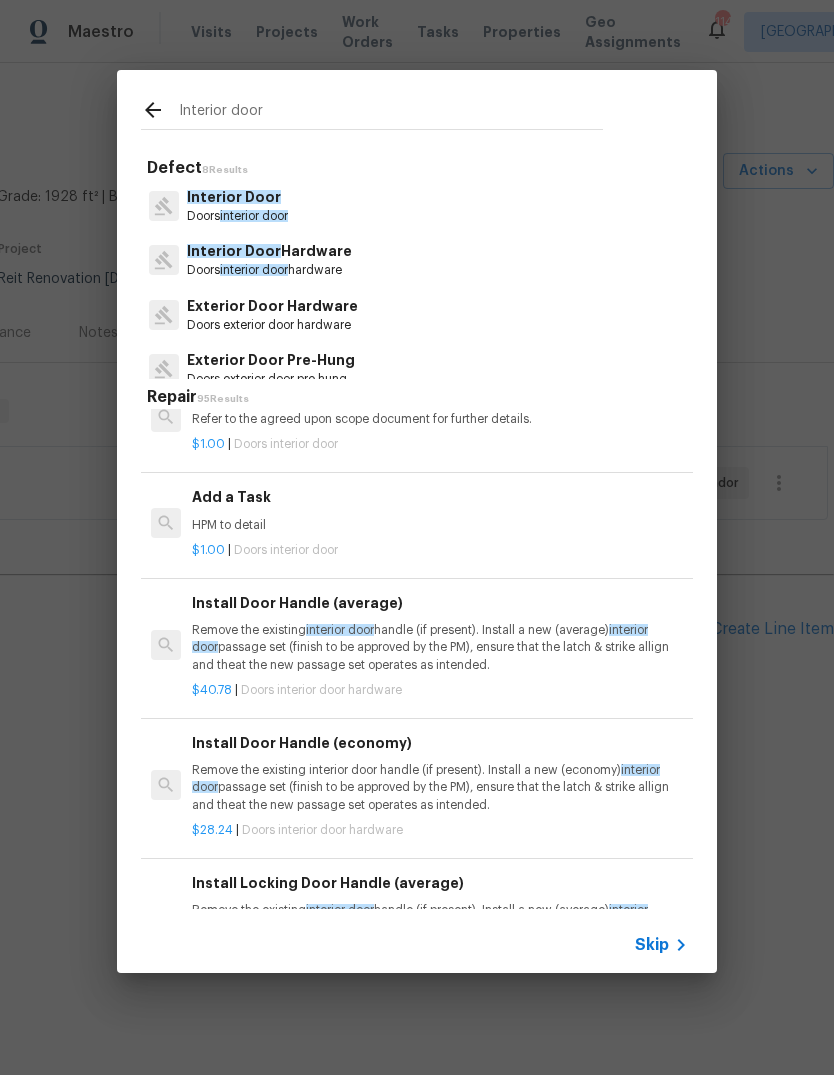 scroll, scrollTop: 1149, scrollLeft: 0, axis: vertical 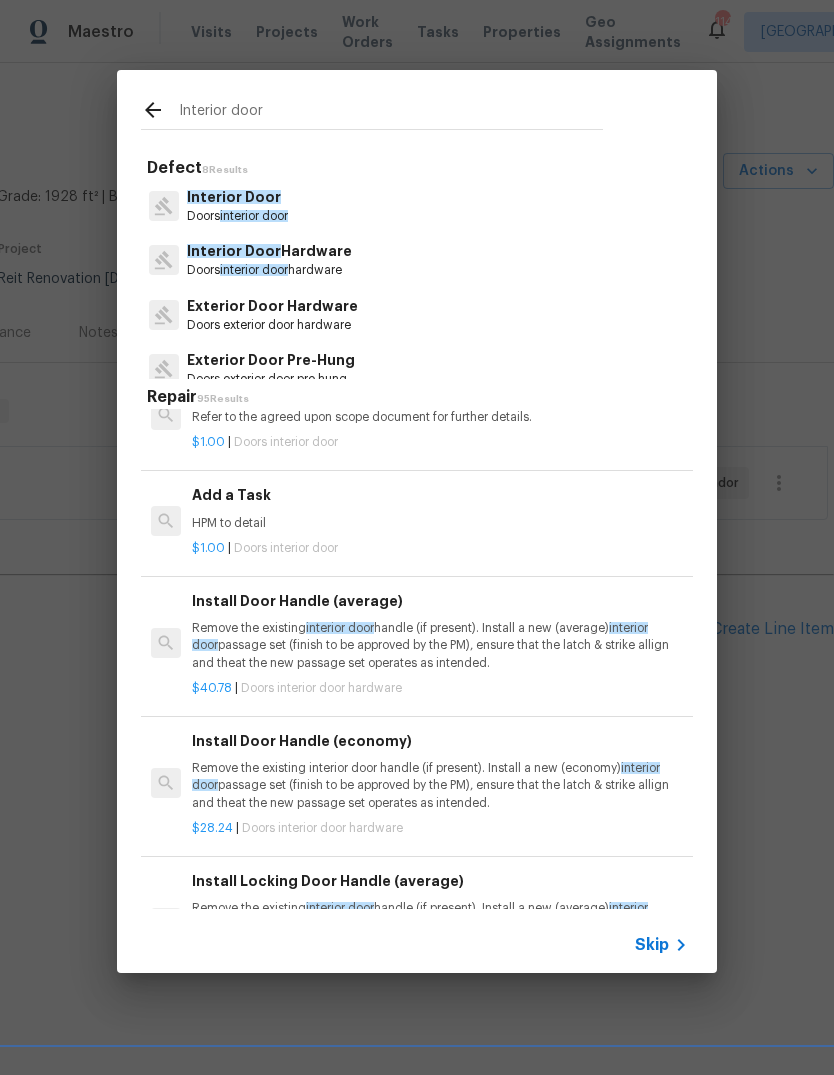 click on "HPM to detail" at bounding box center [440, 523] 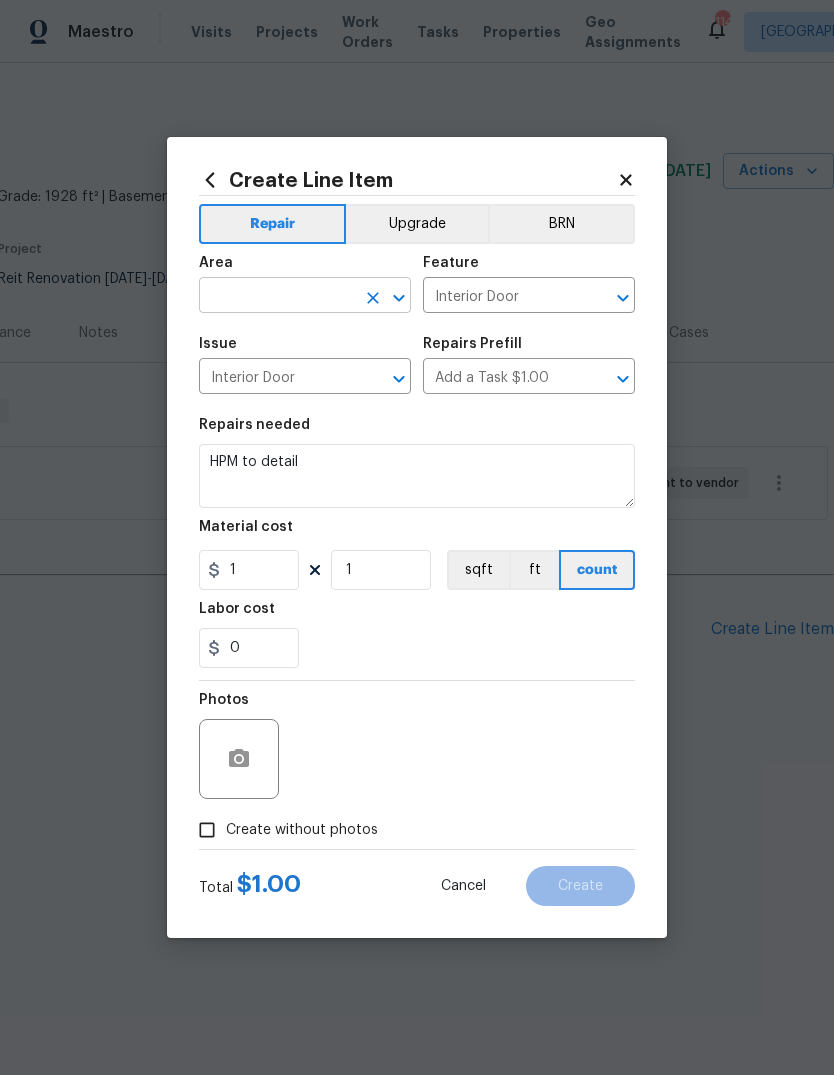 click at bounding box center [277, 297] 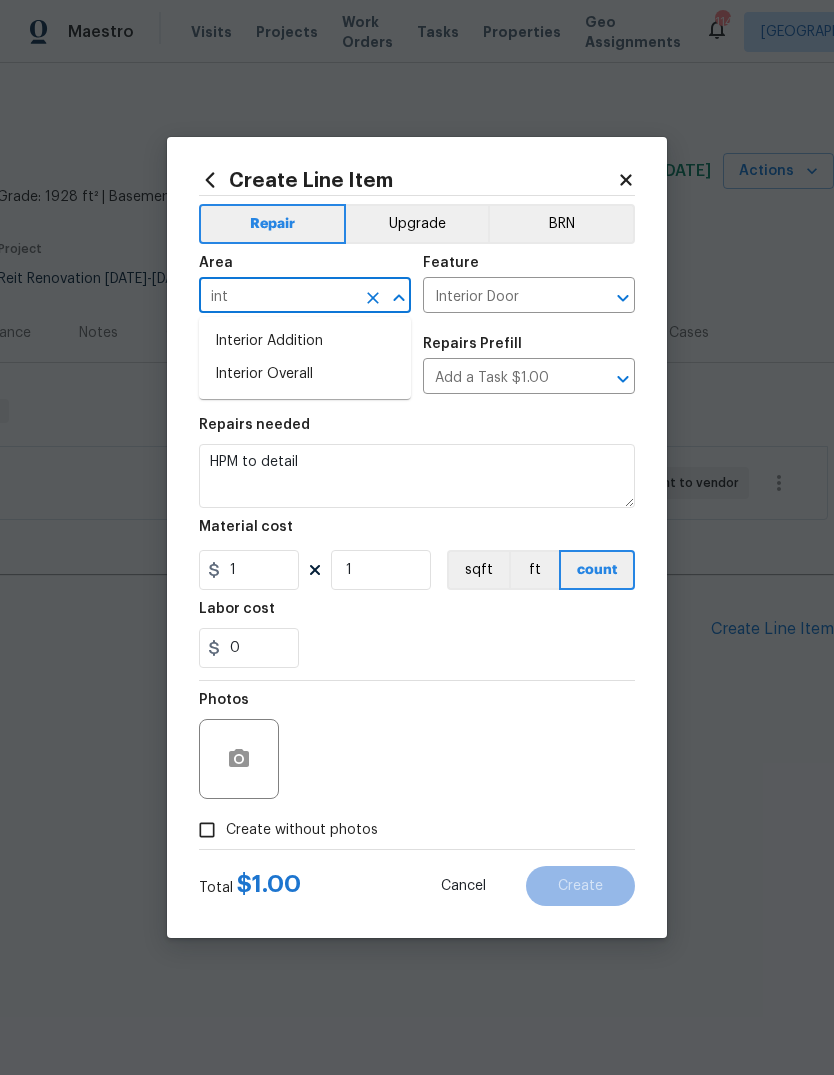 type on "int" 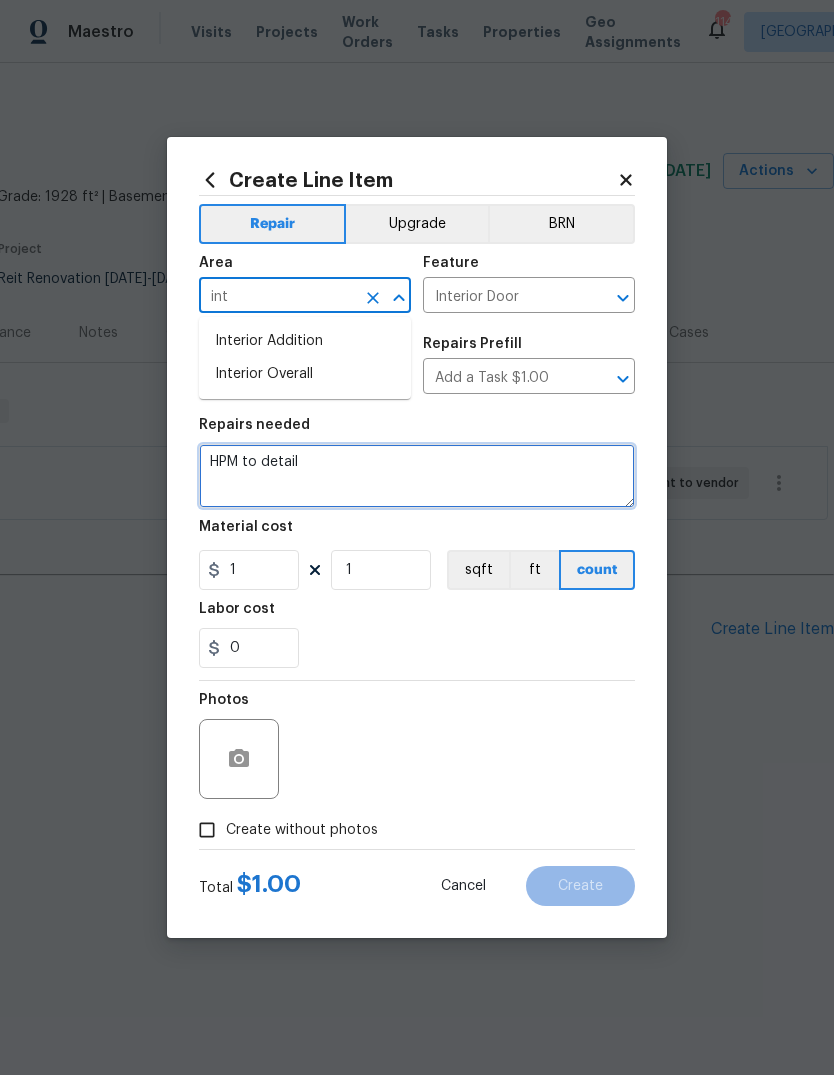 click on "HPM to detail" at bounding box center (417, 476) 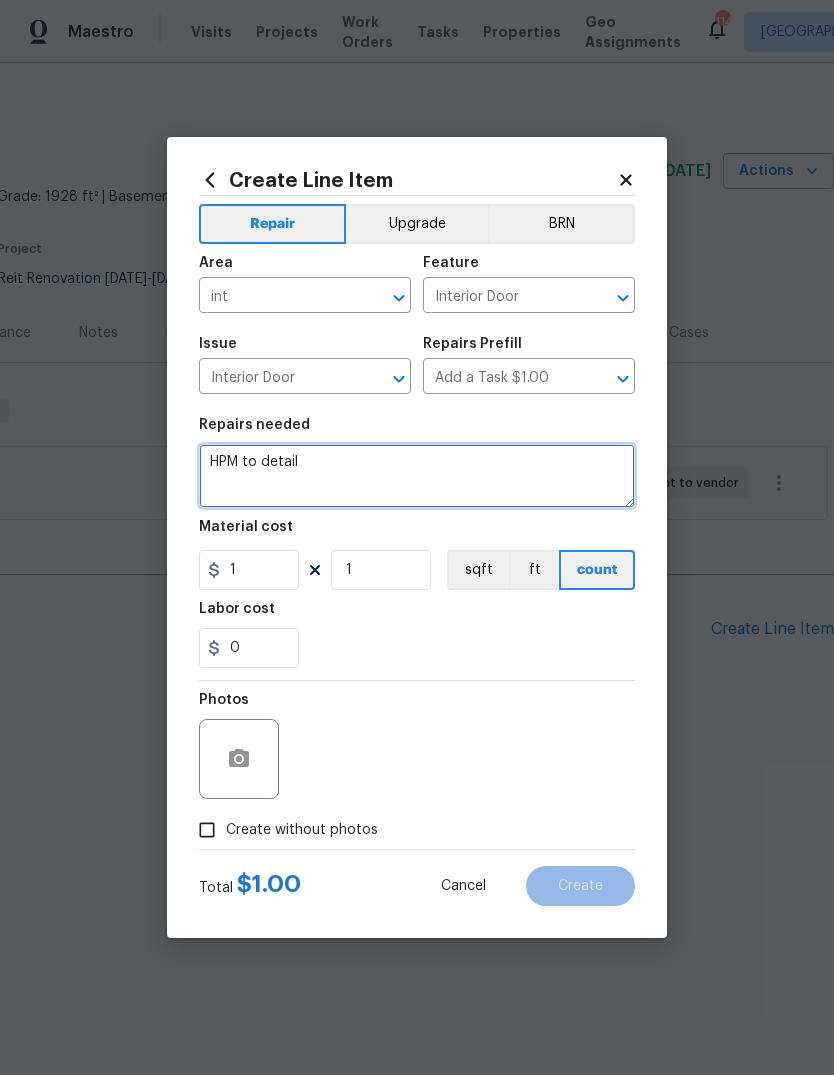 type 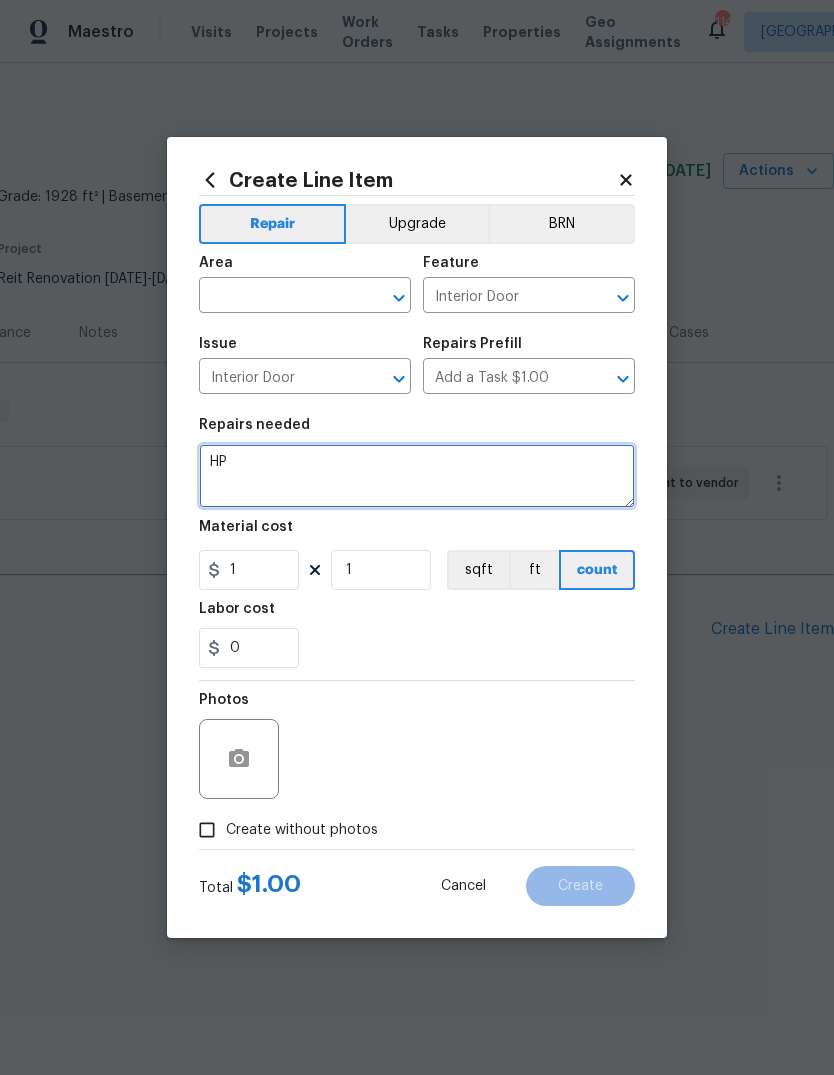 type on "H" 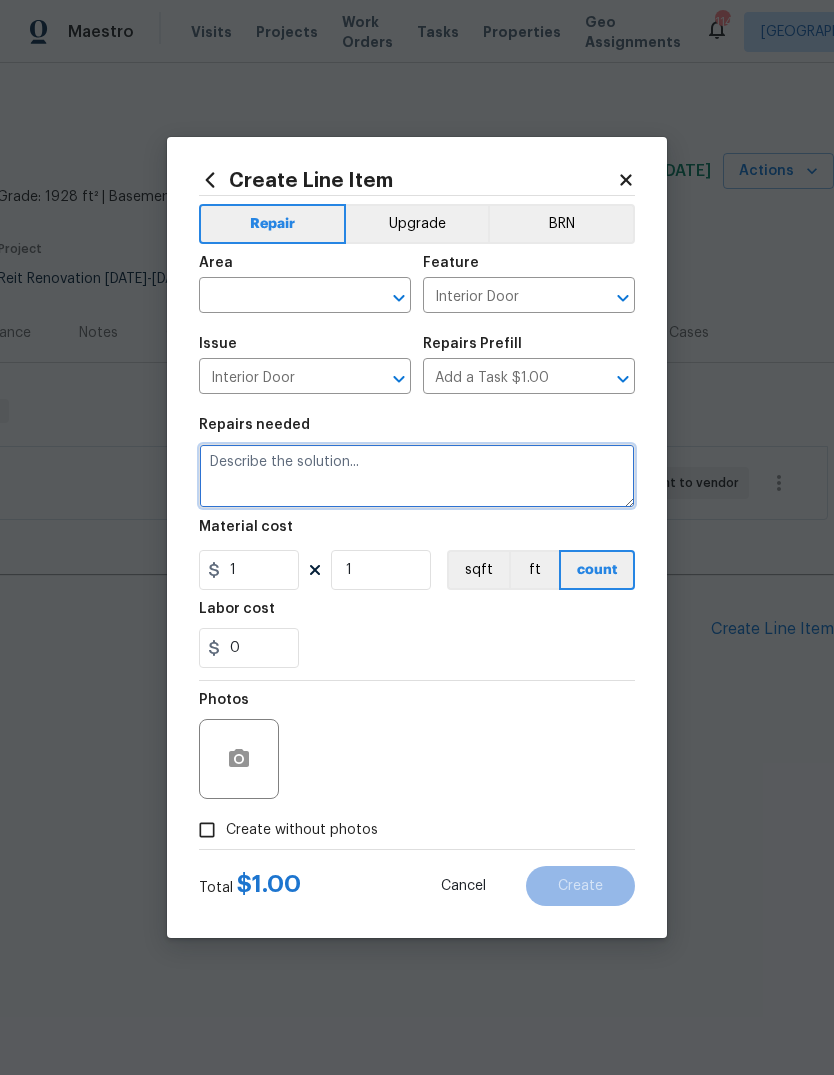 click at bounding box center [417, 476] 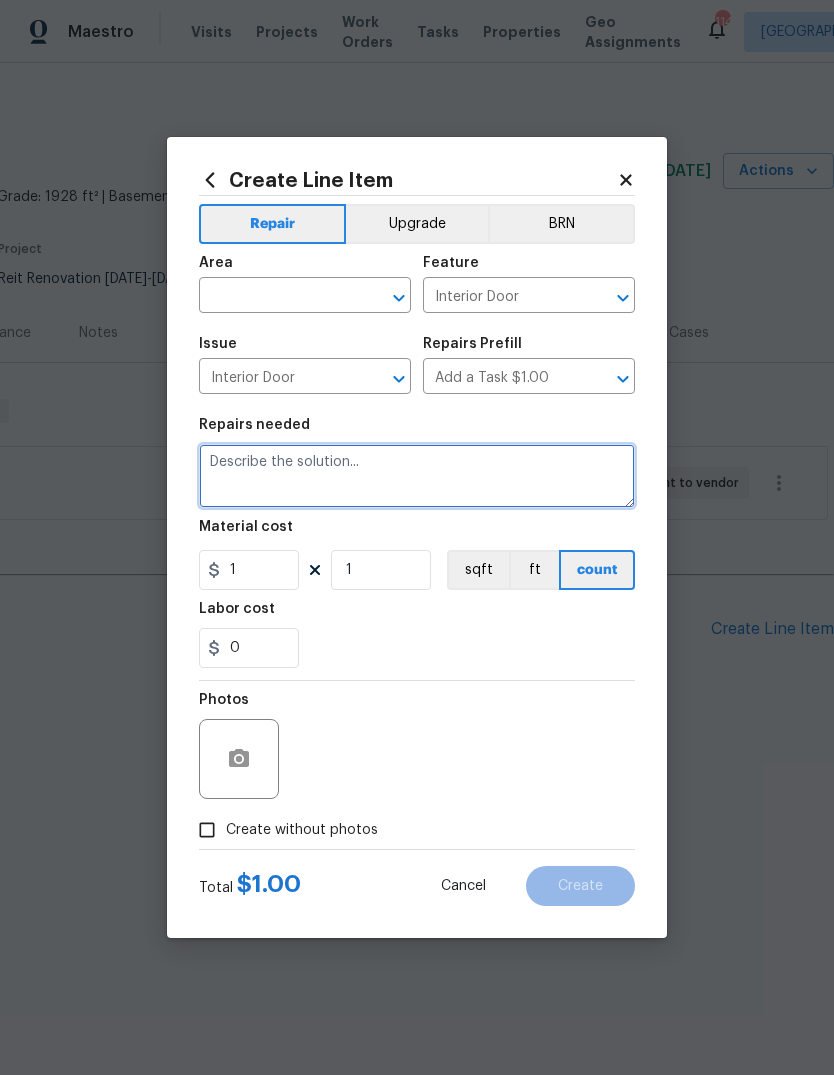 paste on "Igloo Lb: 398 523 30 // Mech LB: 3236, 4853, 5593;
9393; 2267 ; 0022
Additional Details: Seller would like a quote appraisal condition repairs:
1. Drop attic stairs need to be repaired.
See photo.
2. Master bedroom toilet needs to flush/ work properly
3. Repair the Dishwasher, it has power, but does not run. (provide replacement option)" 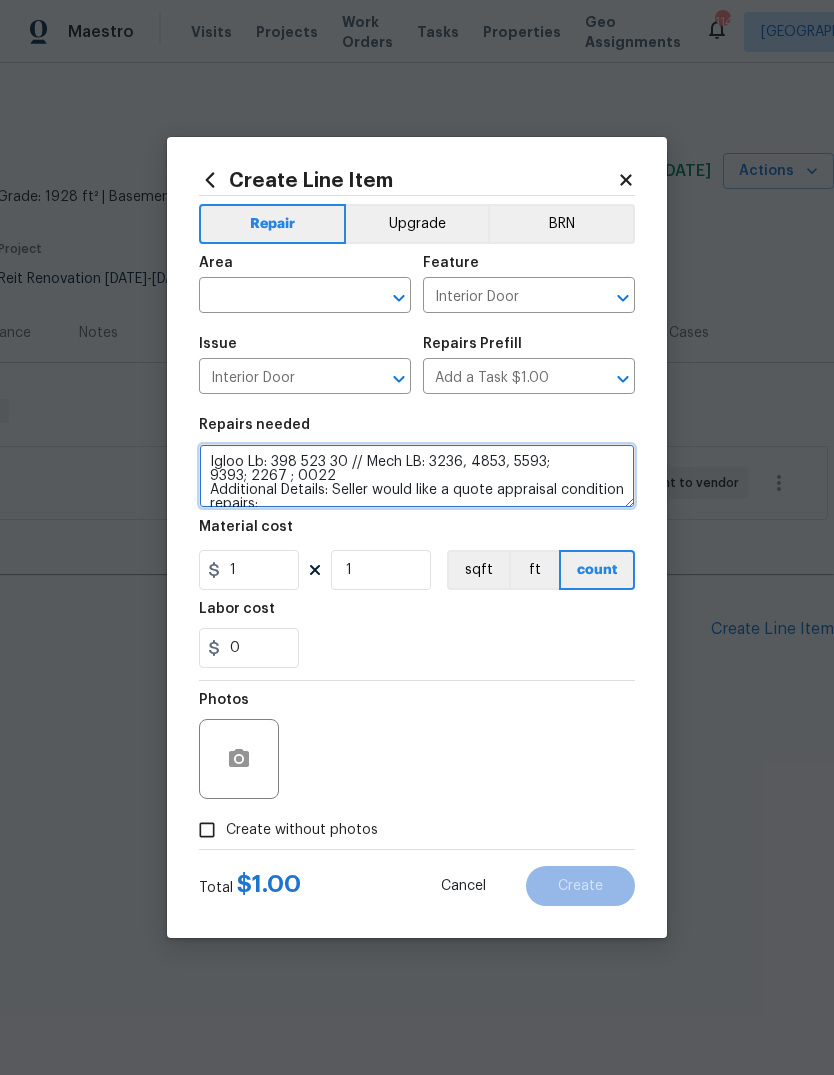 scroll, scrollTop: 0, scrollLeft: 0, axis: both 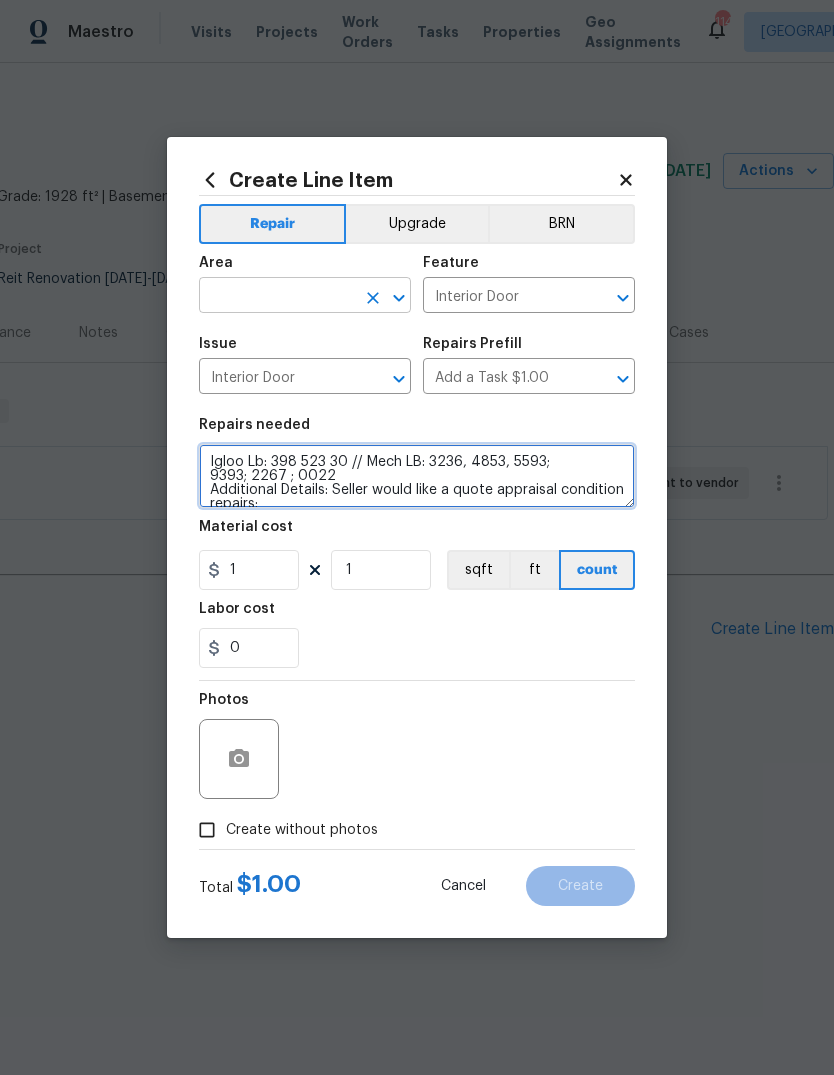 type on "Igloo Lb: 398 523 30 // Mech LB: 3236, 4853, 5593;
9393; 2267 ; 0022
Additional Details: Seller would like a quote appraisal condition repairs:
1. Drop attic stairs need to be repaired.
See photo.
2. Master bedroom toilet needs to flush/ work properly
3. Repair the Dishwasher, it has power, but does not run. (provide replacement option)" 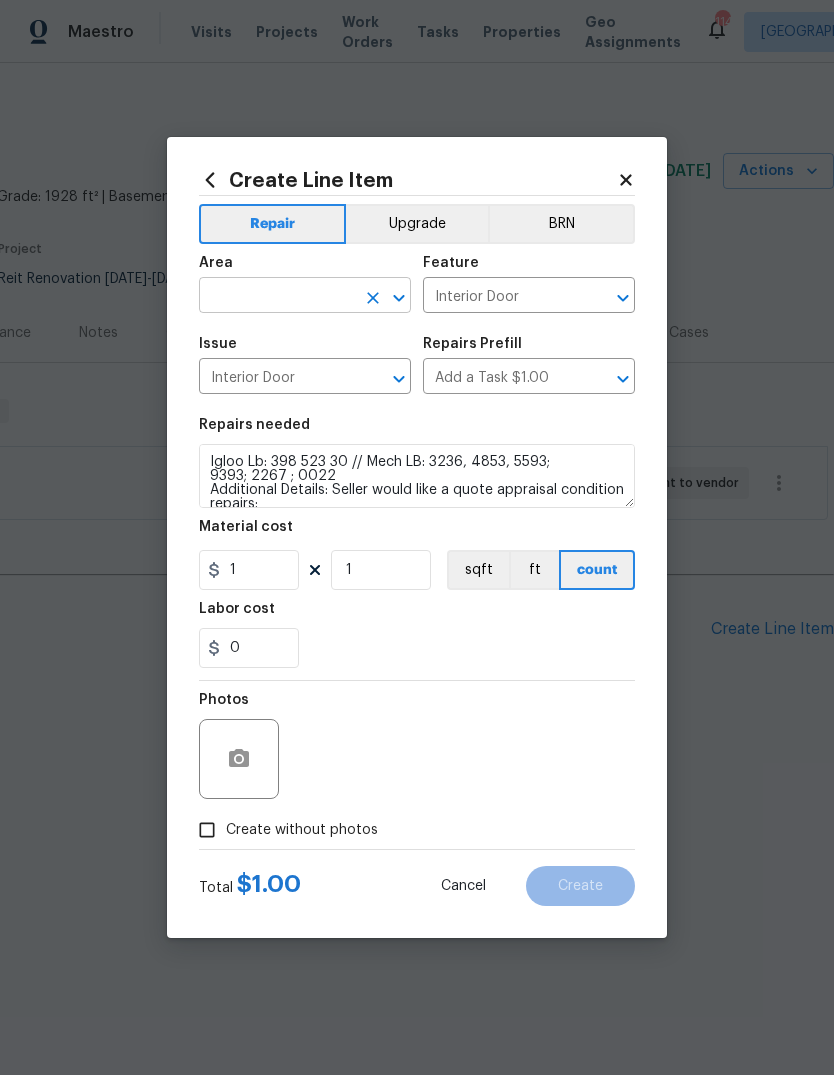 click at bounding box center [277, 297] 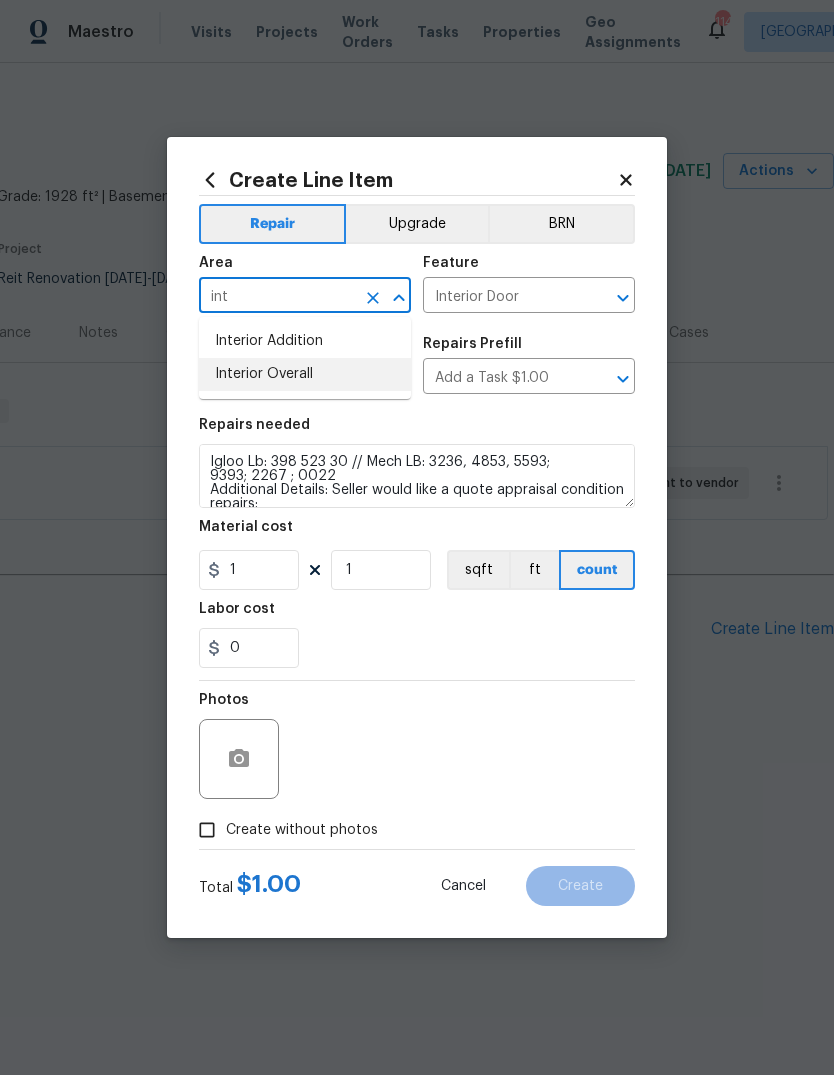 click on "Interior Overall" at bounding box center (305, 374) 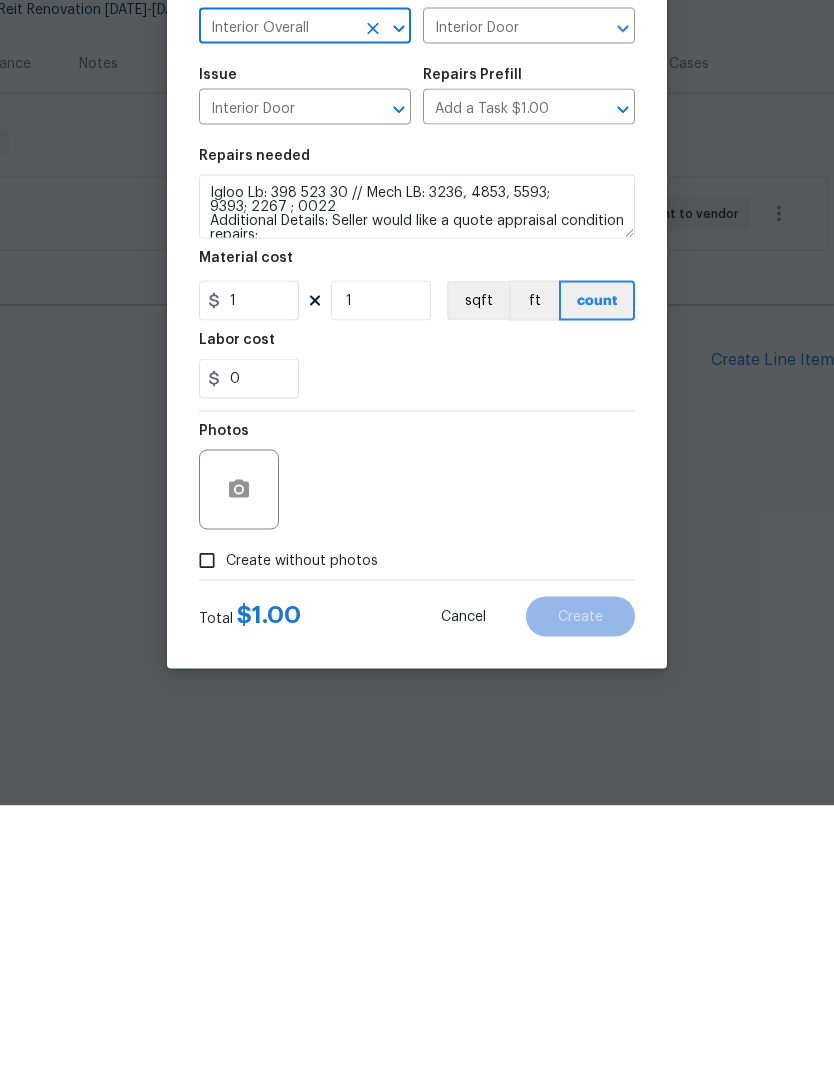 click on "Create without photos" at bounding box center [302, 830] 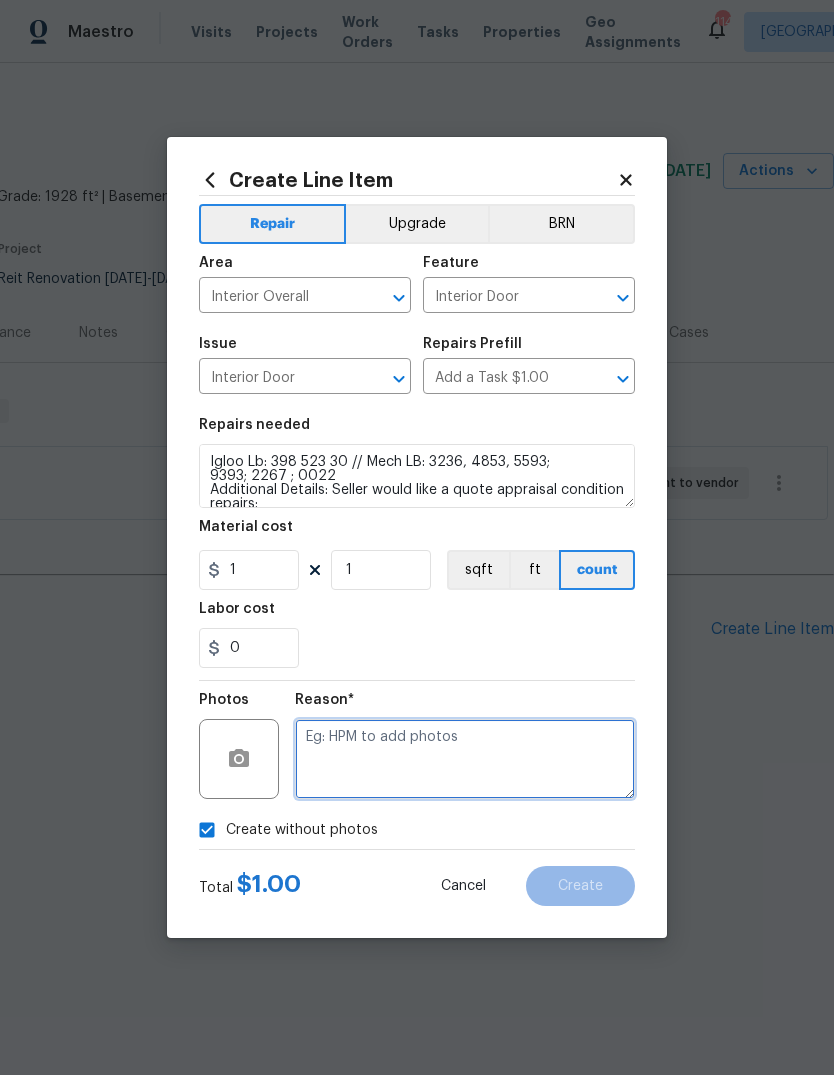 click at bounding box center [465, 759] 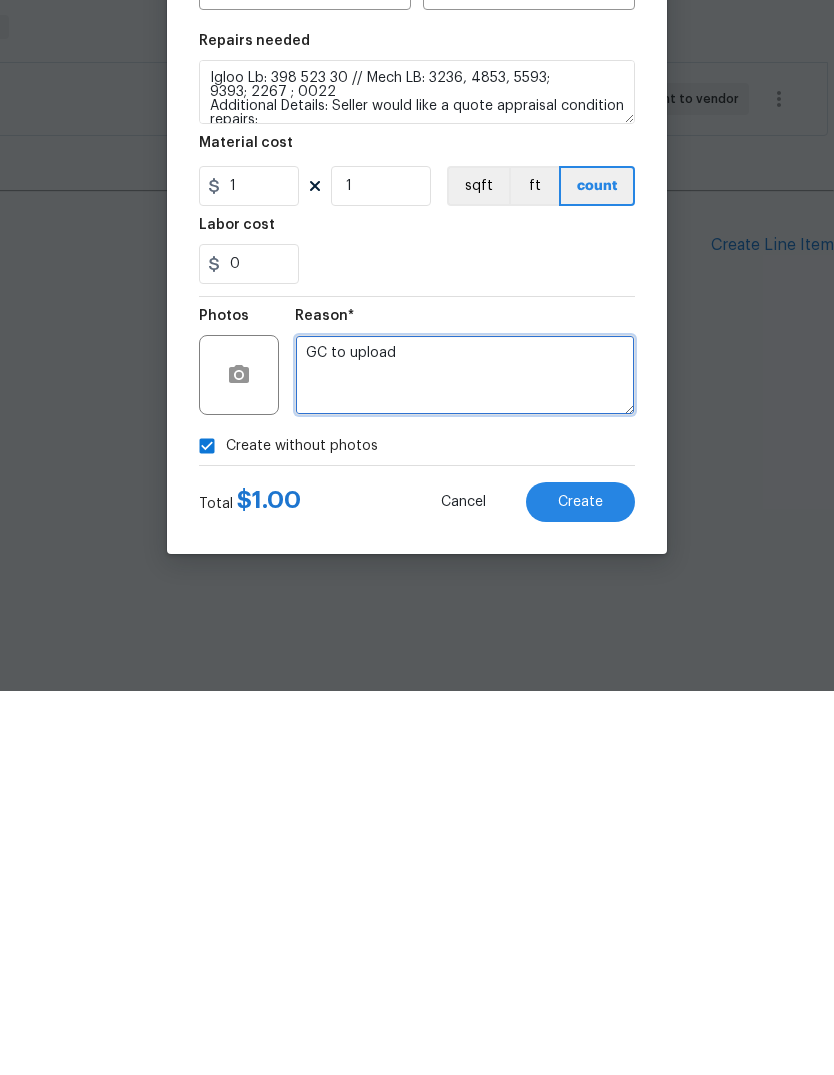 type on "GC to upload" 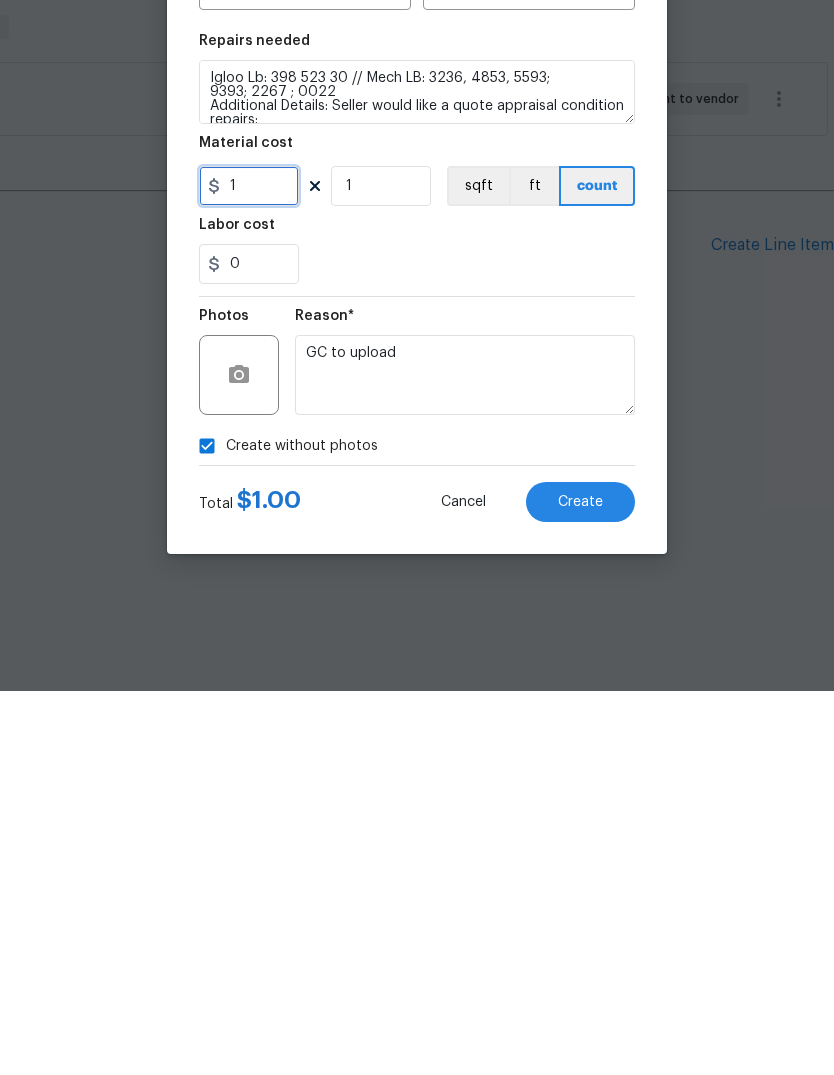 click on "1" at bounding box center (249, 570) 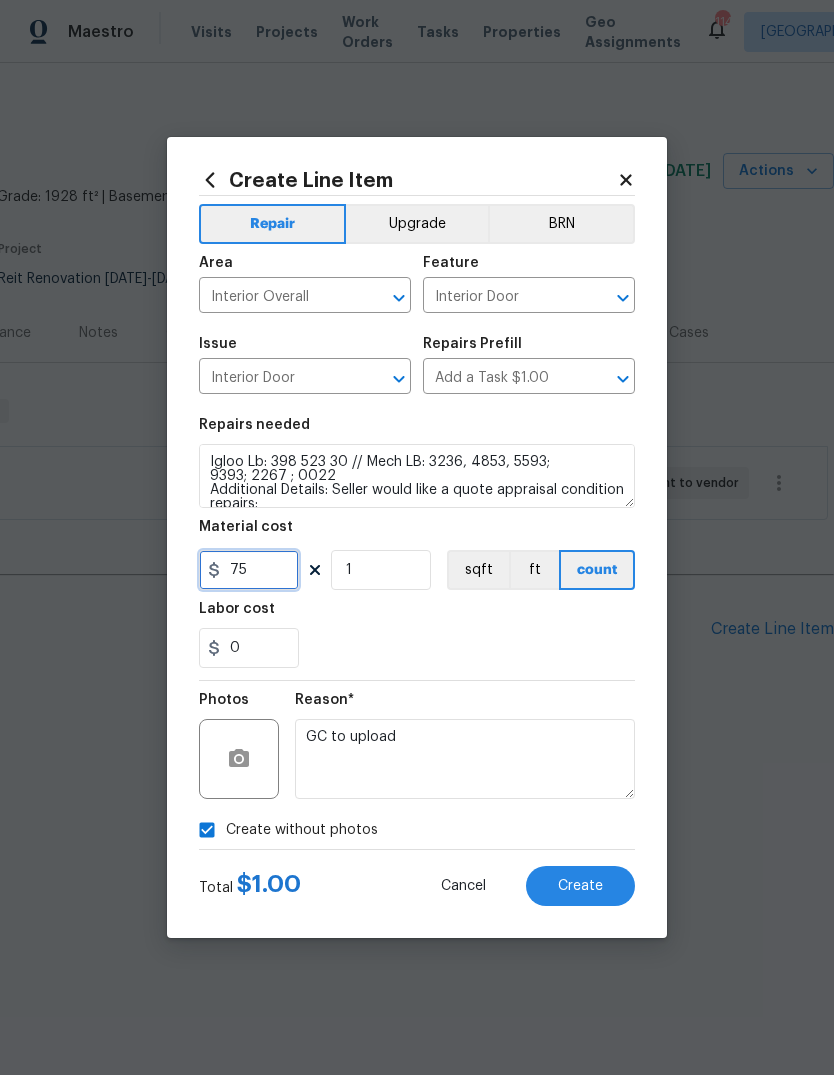 type on "75" 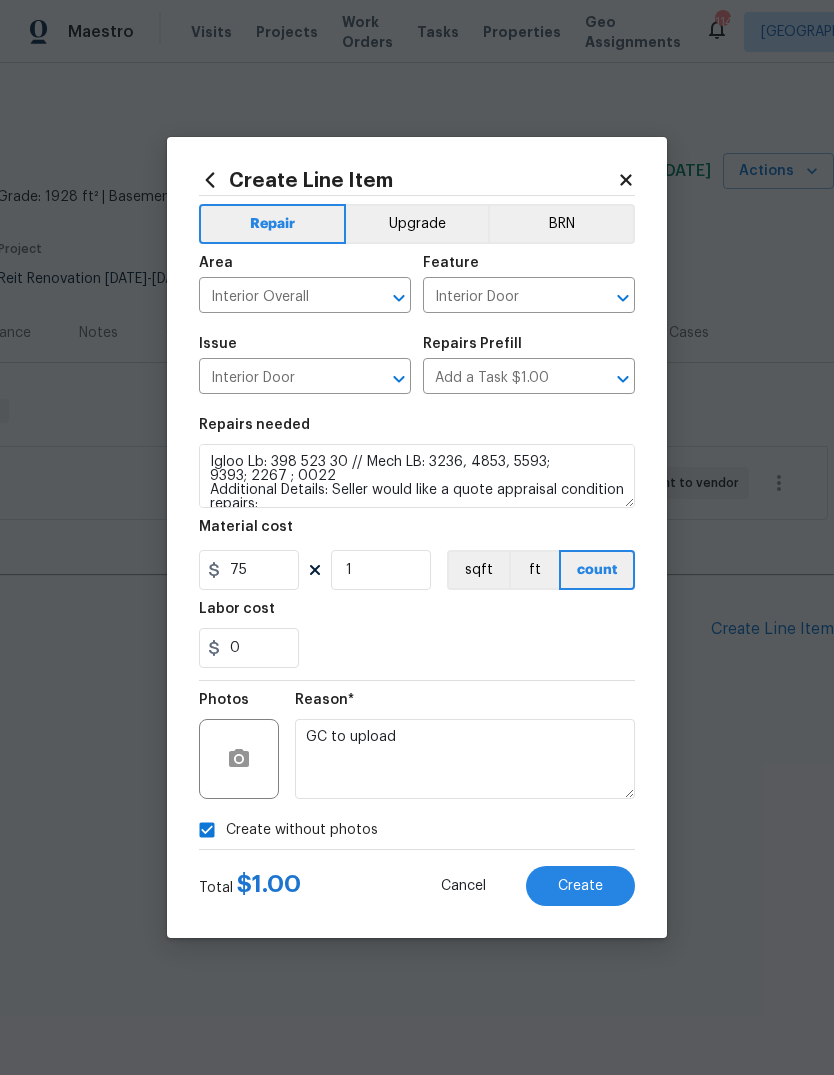 click on "Igloo Lb: 398 523 30 // Mech LB: 3236, 4853, 5593;
9393; 2267 ; 0022
Additional Details: Seller would like a quote appraisal condition repairs:
1. Drop attic stairs need to be repaired.
See photo.
2. Master bedroom toilet needs to flush/ work properly
3. Repair the Dishwasher, it has power, but does not run. (provide replacement option)" at bounding box center (417, 476) 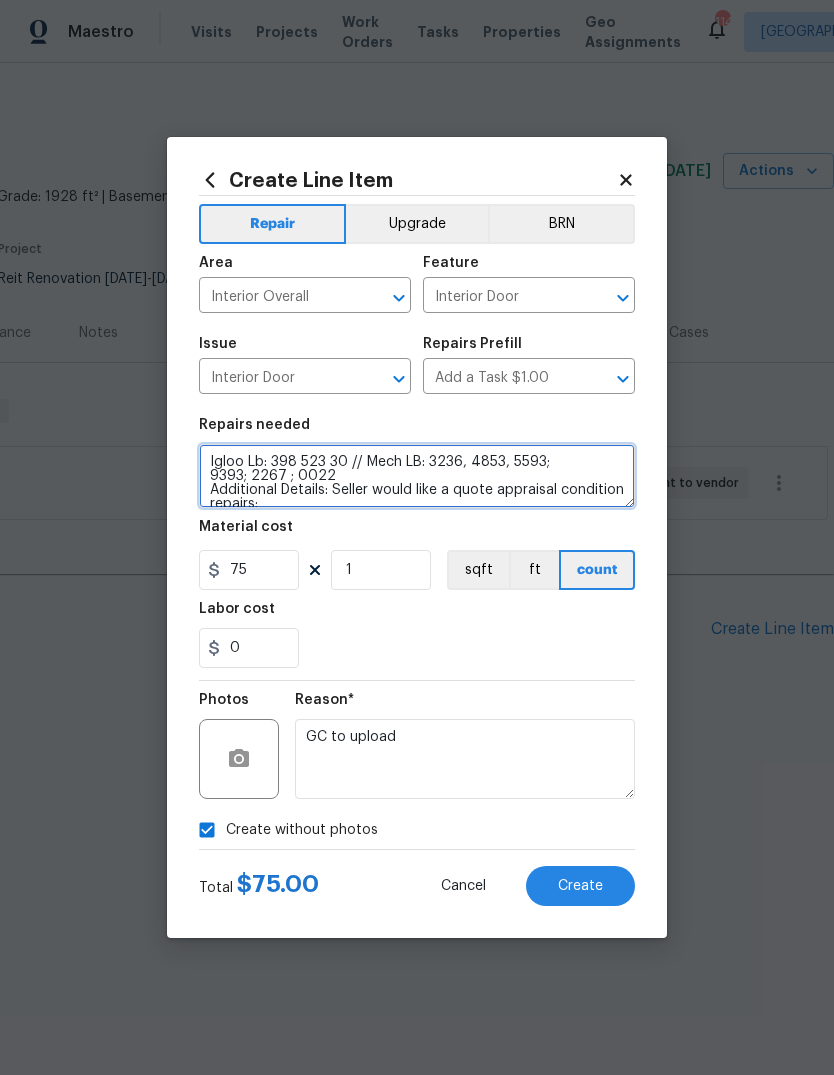 click on "Igloo Lb: 398 523 30 // Mech LB: 3236, 4853, 5593;
9393; 2267 ; 0022
Additional Details: Seller would like a quote appraisal condition repairs:
1. Drop attic stairs need to be repaired.
See photo.
2. Master bedroom toilet needs to flush/ work properly
3. Repair the Dishwasher, it has power, but does not run. (provide replacement option)" at bounding box center [417, 476] 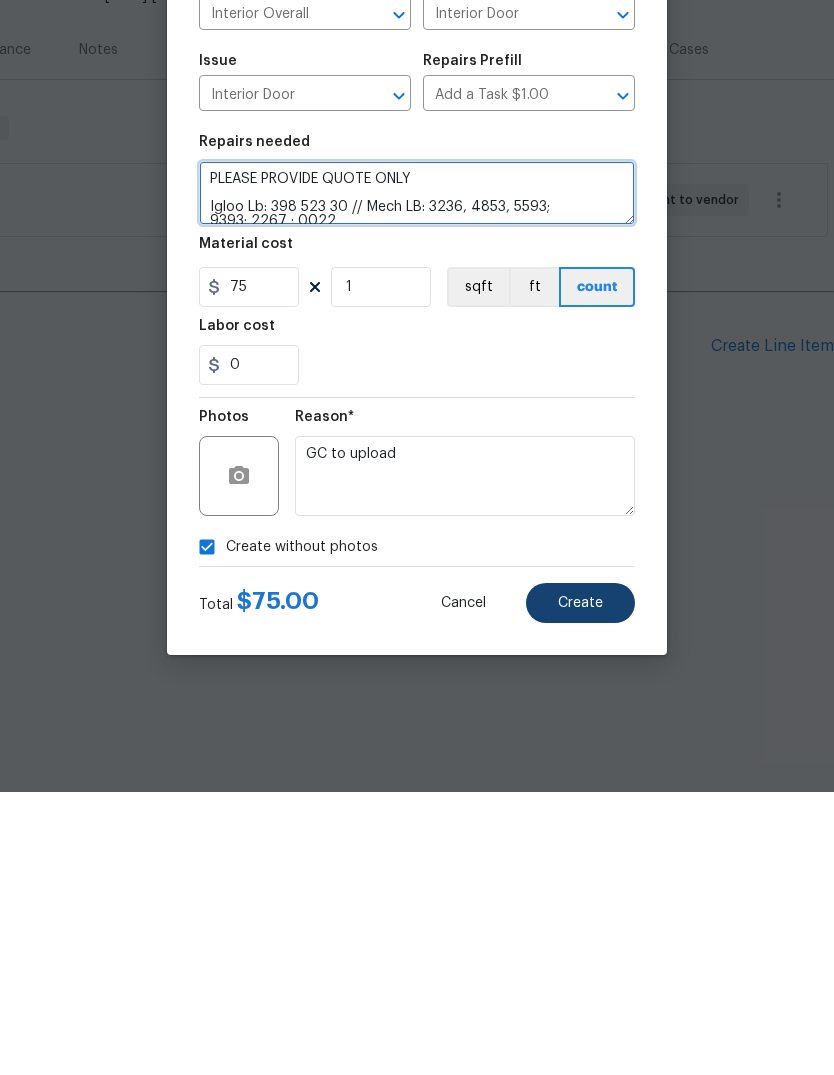 type on "PLEASE PROVIDE QUOTE ONLY
Igloo Lb: 398 523 30 // Mech LB: 3236, 4853, 5593;
9393; 2267 ; 0022
Additional Details: Seller would like a quote appraisal condition repairs:
1. Drop attic stairs need to be repaired.
See photo.
2. Master bedroom toilet needs to flush/ work properly
3. Repair the Dishwasher, it has power, but does not run. (provide replacement option)" 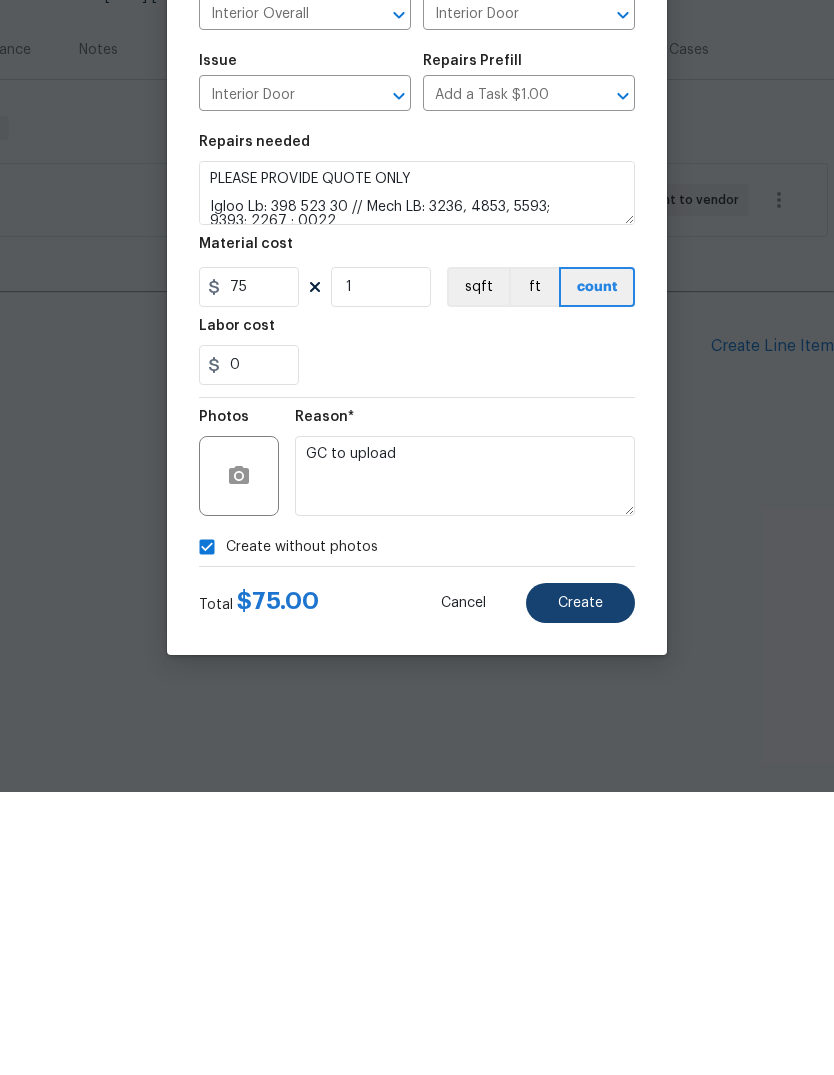 click on "Create" at bounding box center [580, 886] 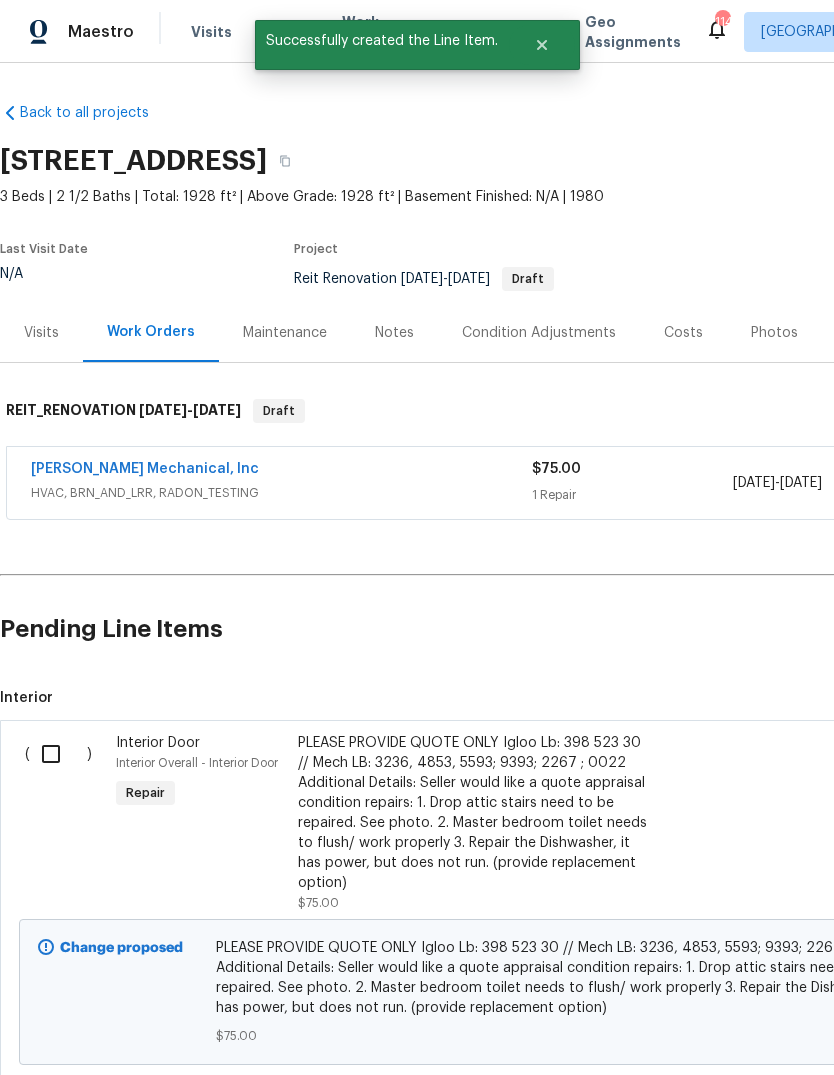 scroll, scrollTop: 0, scrollLeft: 0, axis: both 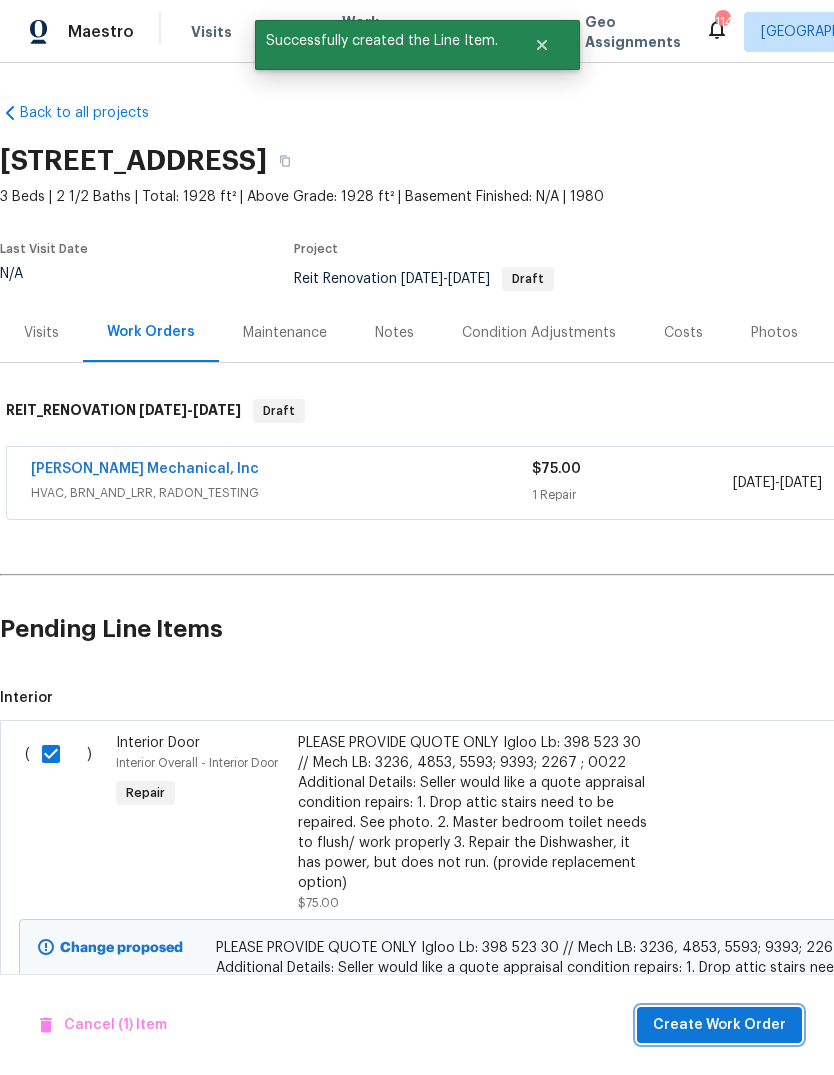 click on "Create Work Order" at bounding box center (719, 1025) 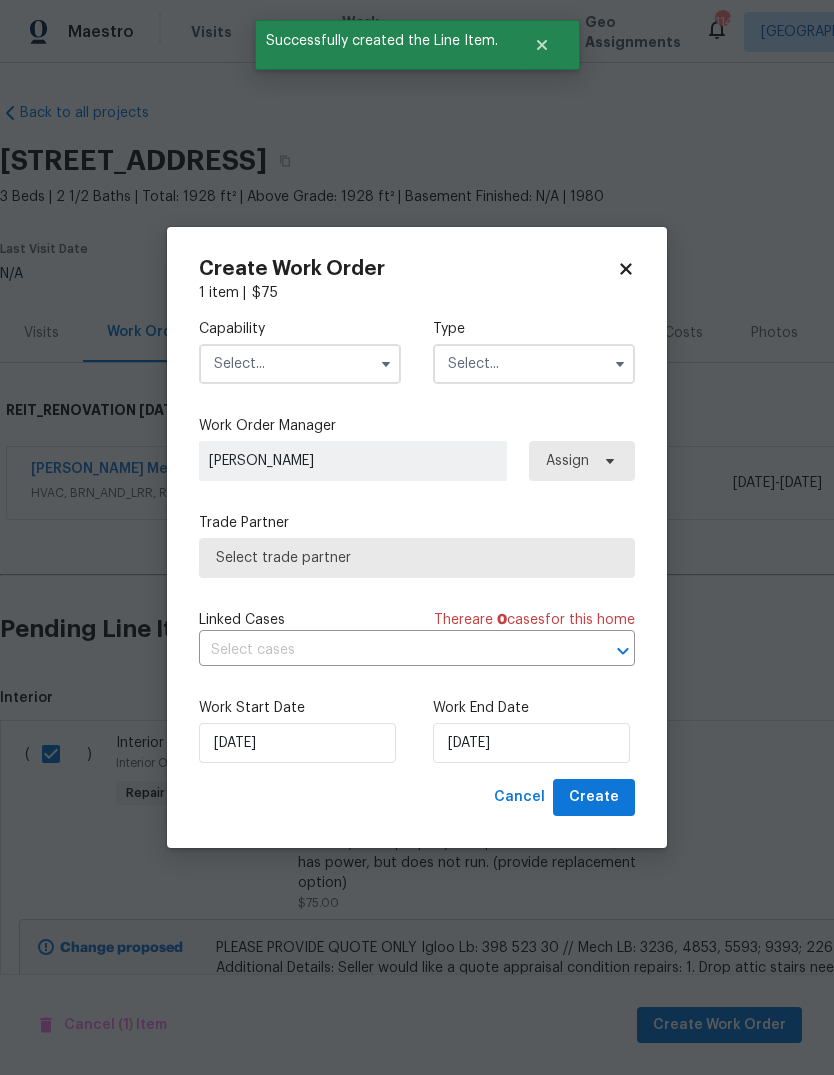 click at bounding box center [300, 364] 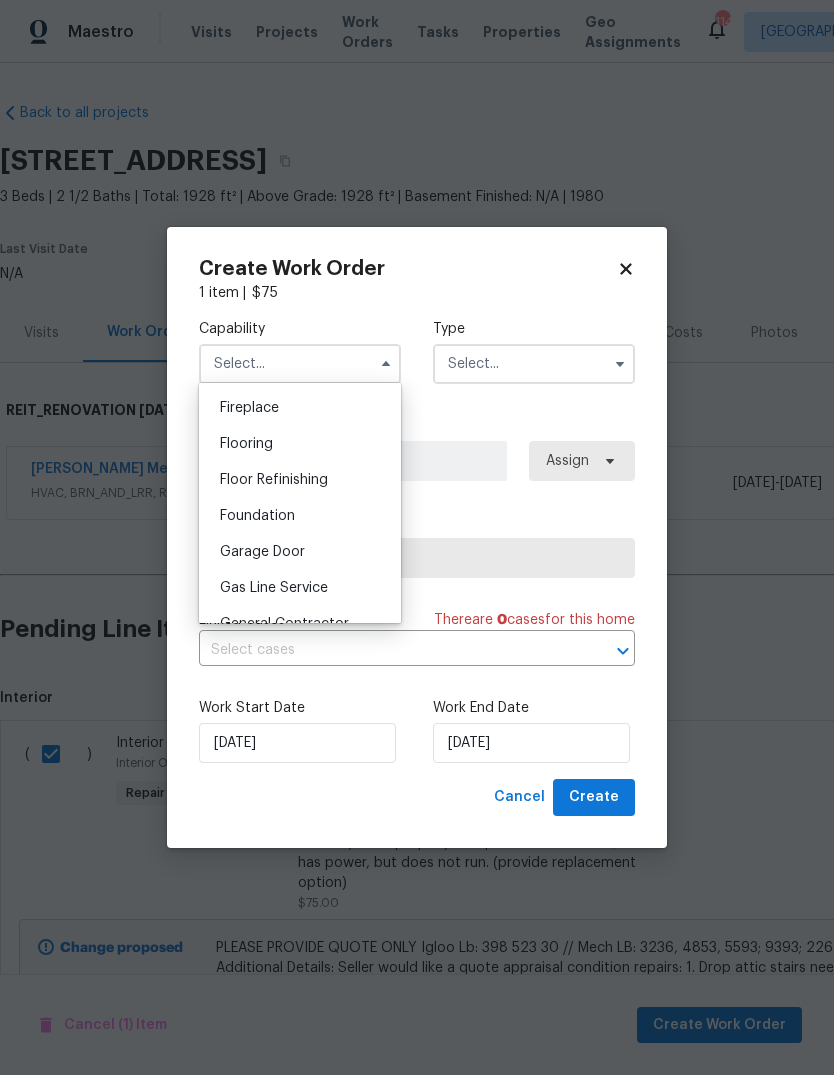 scroll, scrollTop: 837, scrollLeft: 0, axis: vertical 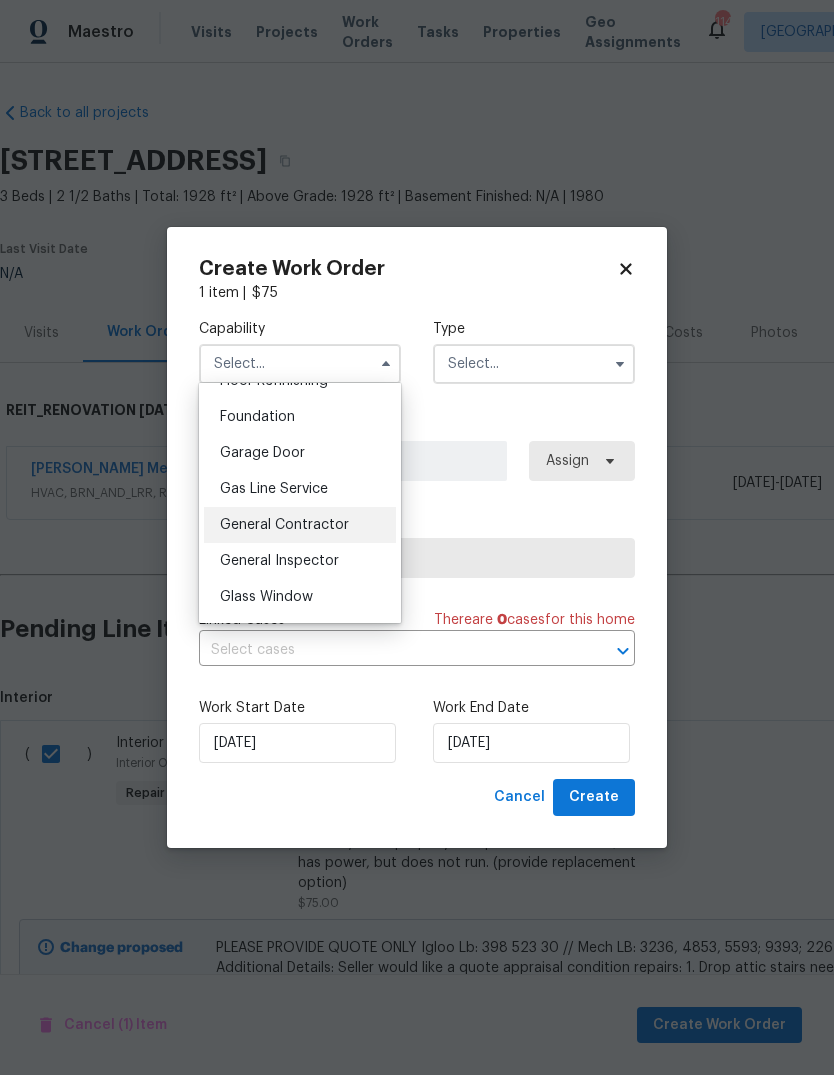 click on "General Contractor" at bounding box center (284, 525) 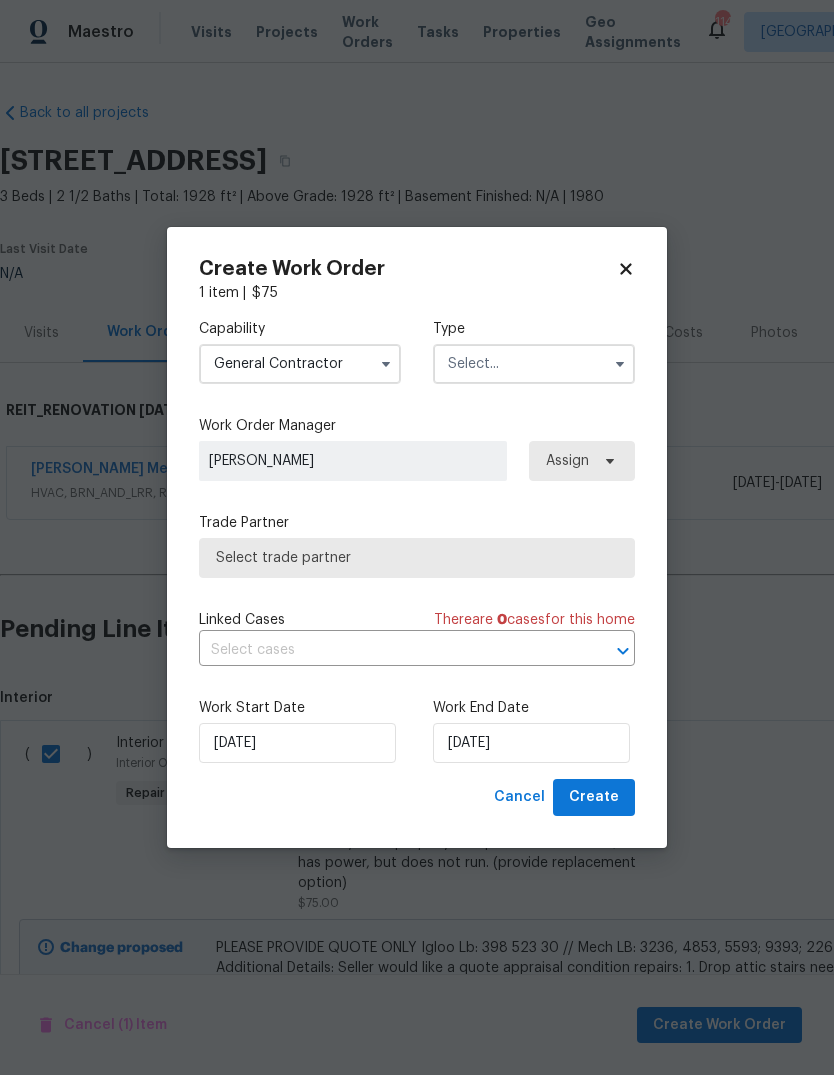 click at bounding box center [534, 364] 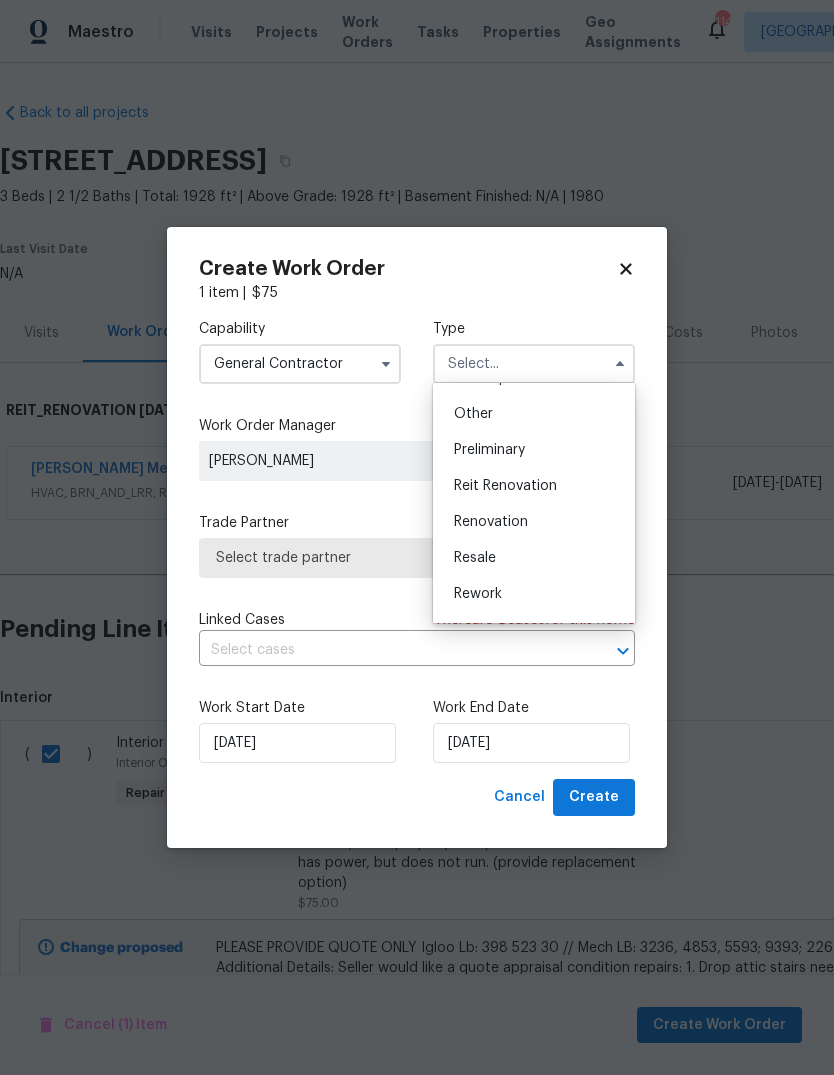 scroll, scrollTop: 400, scrollLeft: 0, axis: vertical 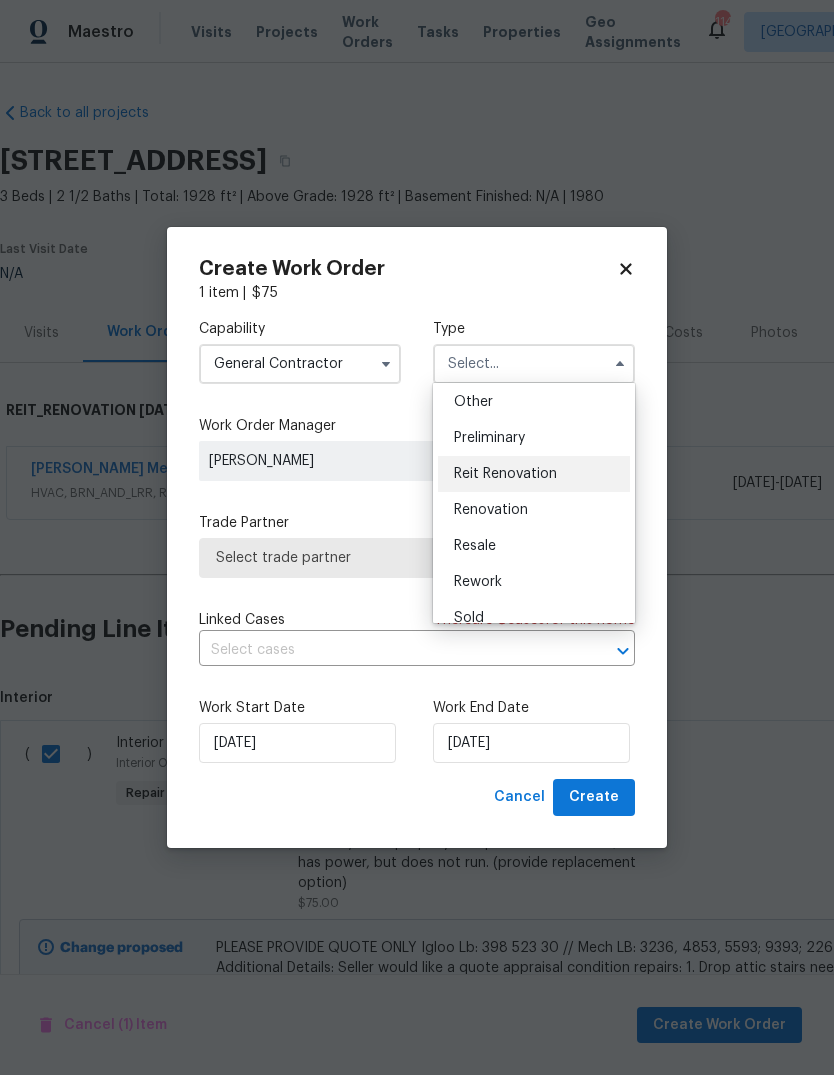 click on "Reit Renovation" at bounding box center [505, 474] 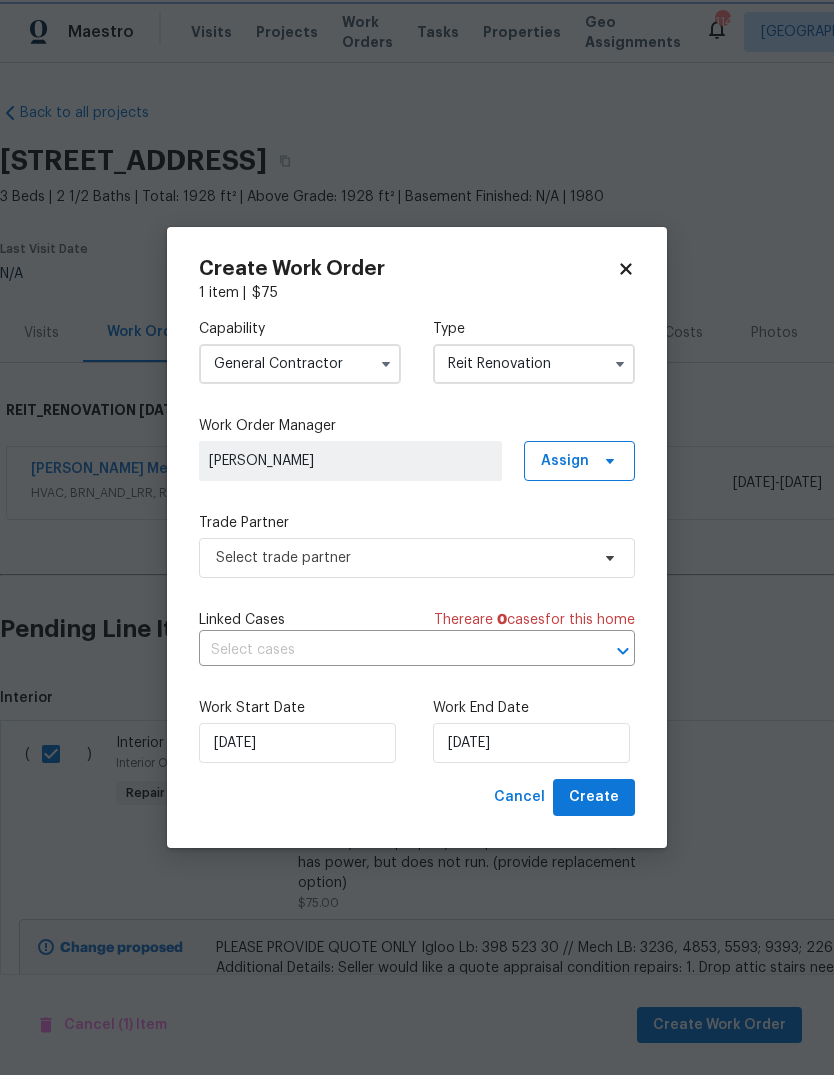 scroll, scrollTop: 0, scrollLeft: 0, axis: both 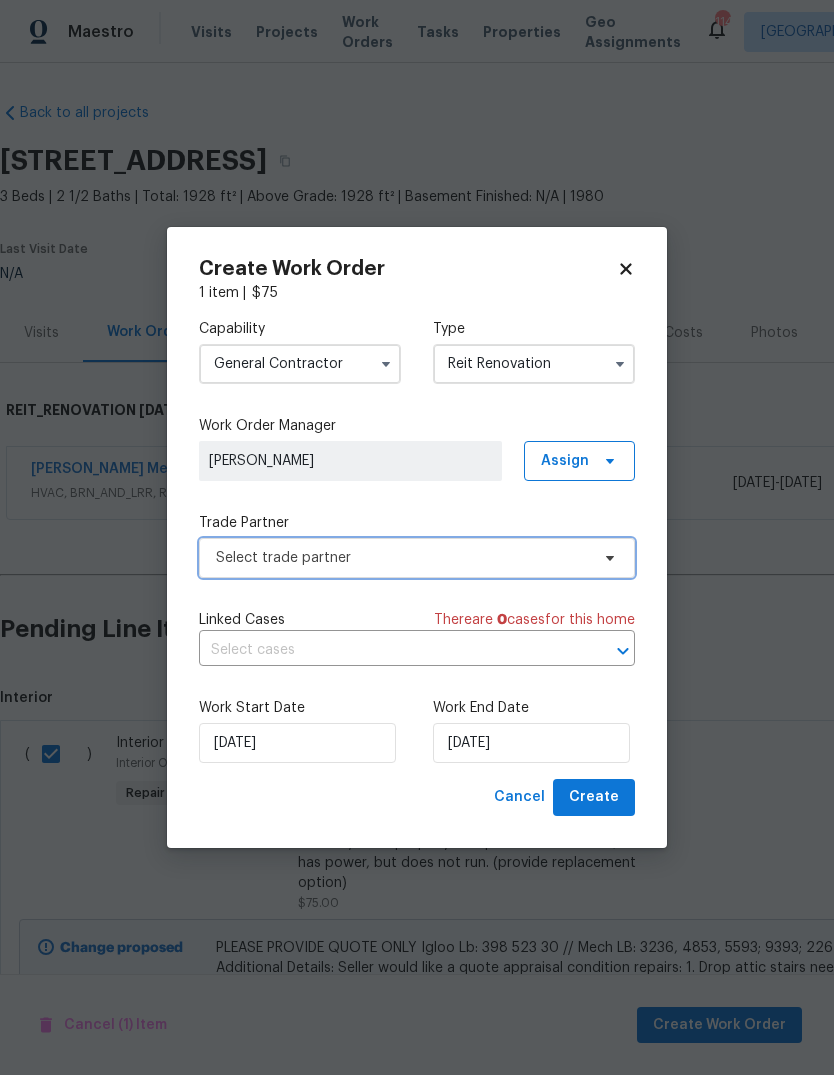click on "Select trade partner" at bounding box center [402, 558] 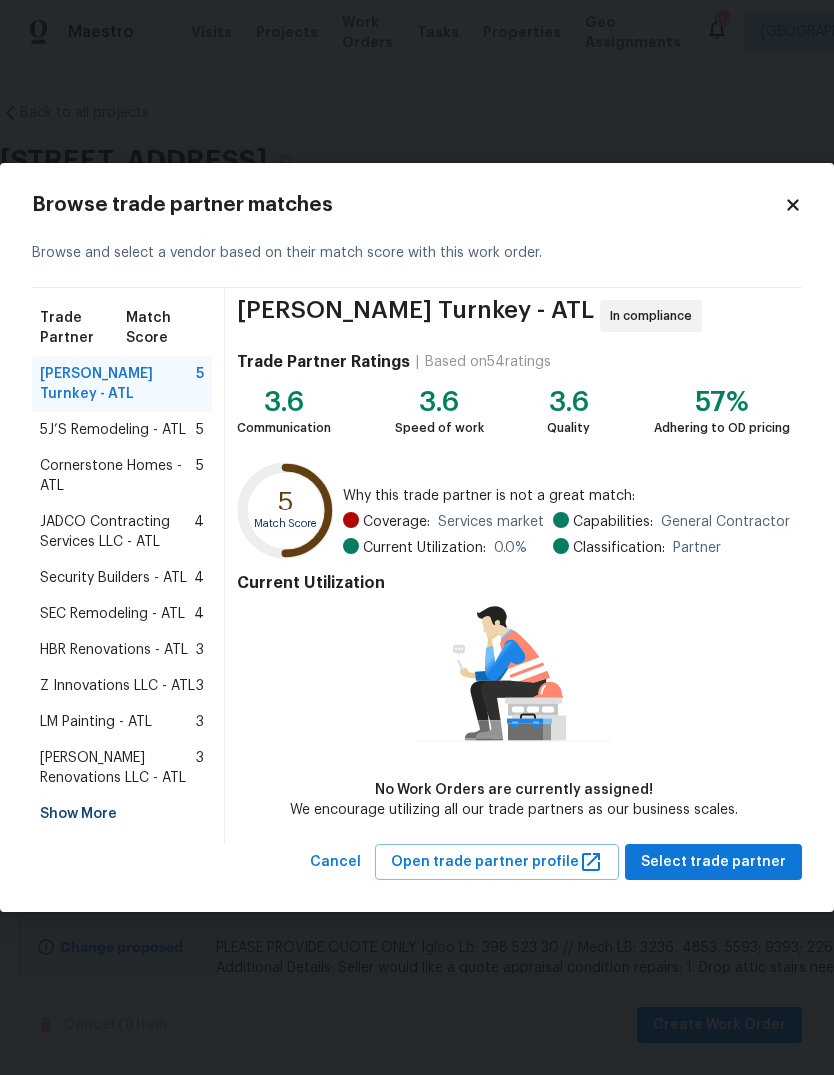 click on "LM Painting - ATL" at bounding box center [96, 722] 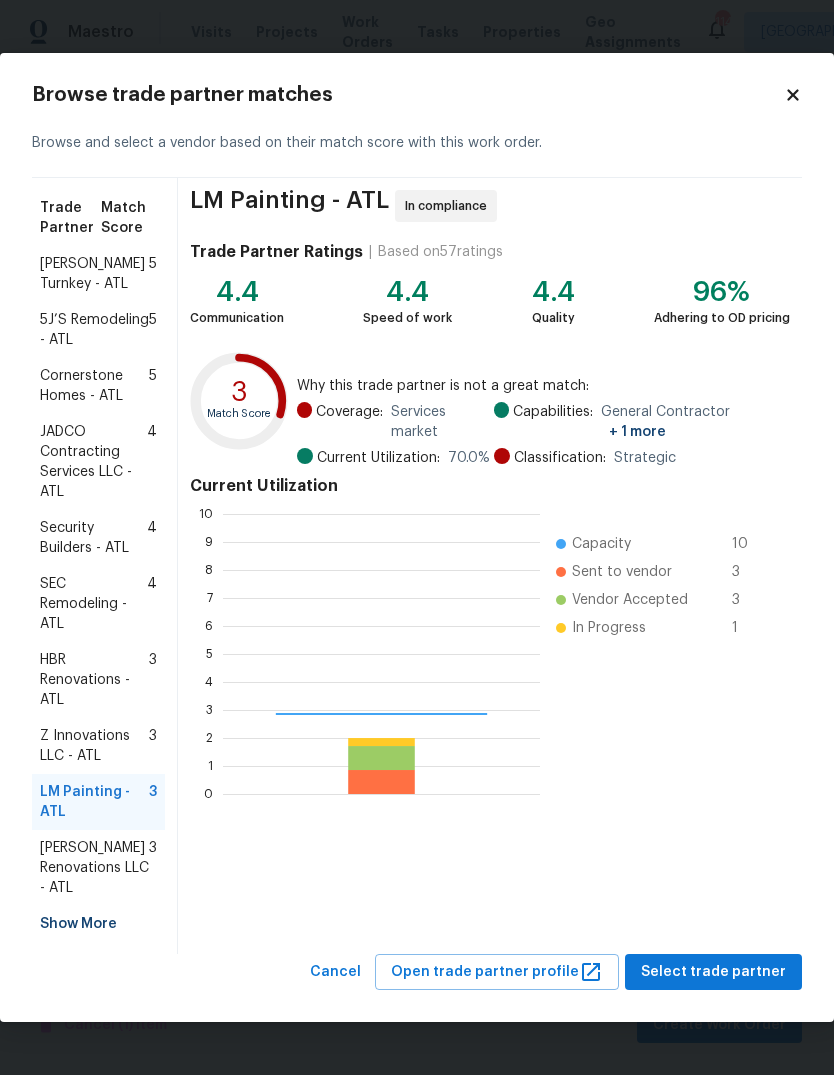 scroll, scrollTop: 2, scrollLeft: 2, axis: both 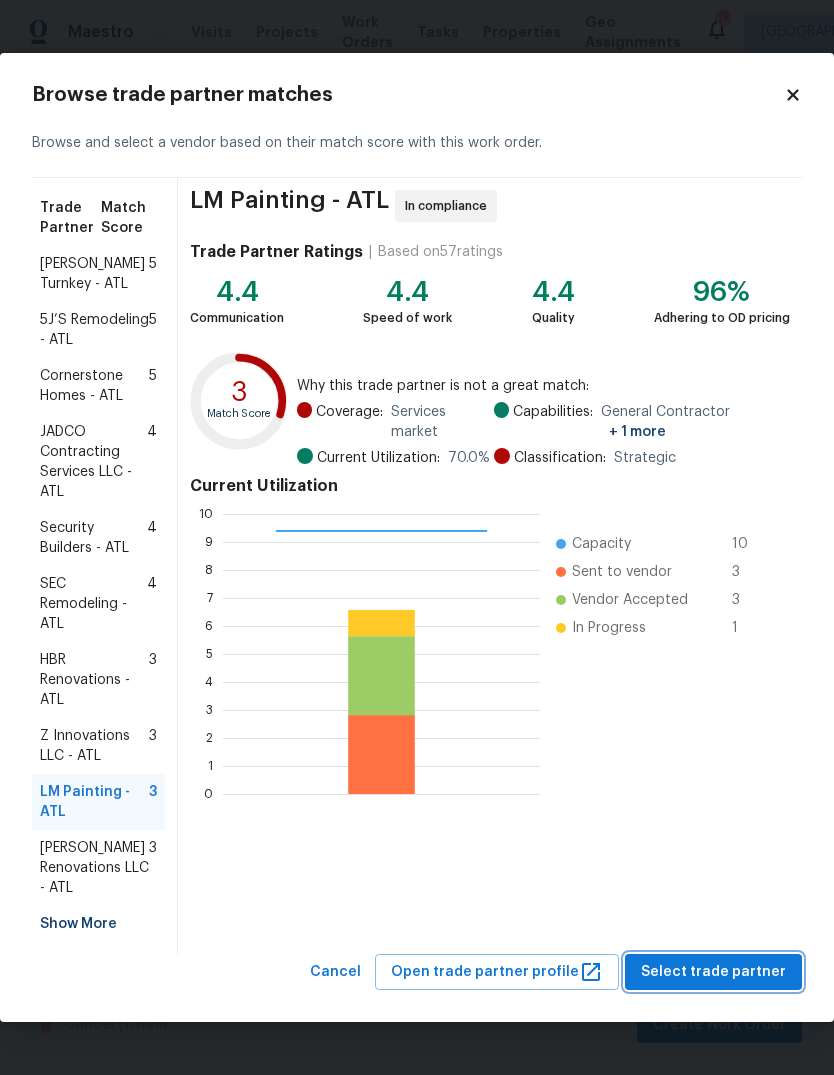 click on "Select trade partner" at bounding box center [713, 972] 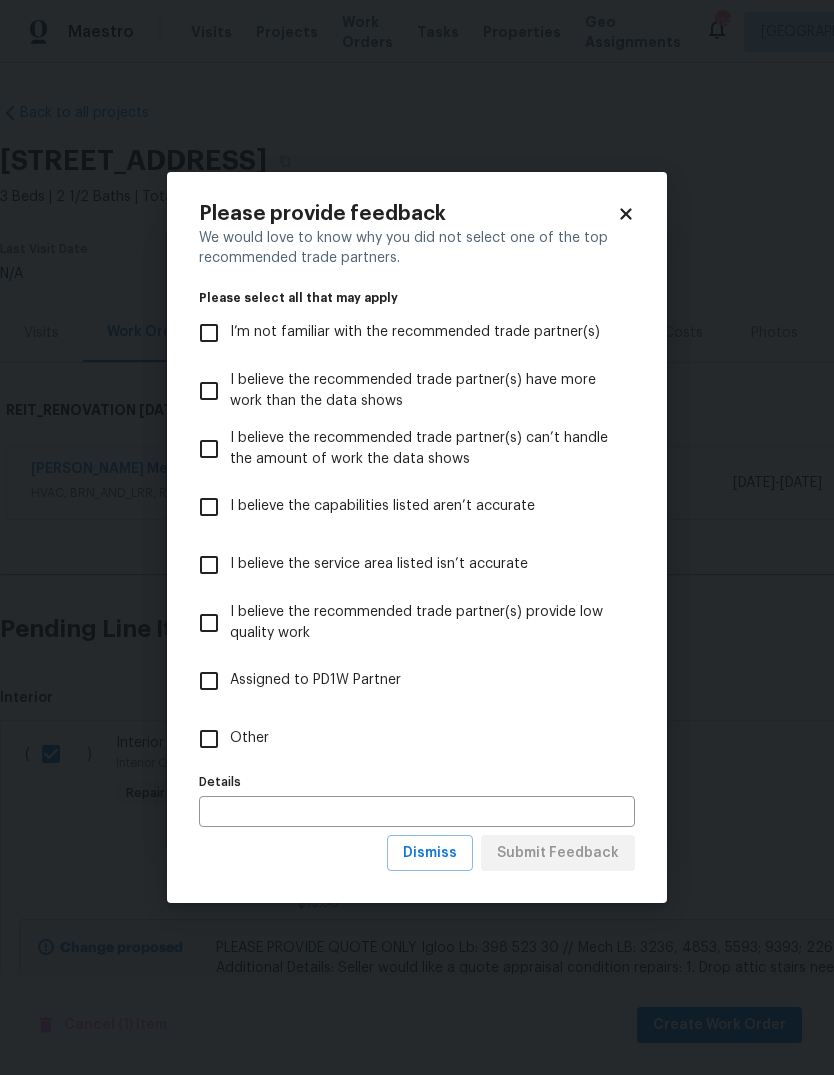 click on "Other" at bounding box center [209, 739] 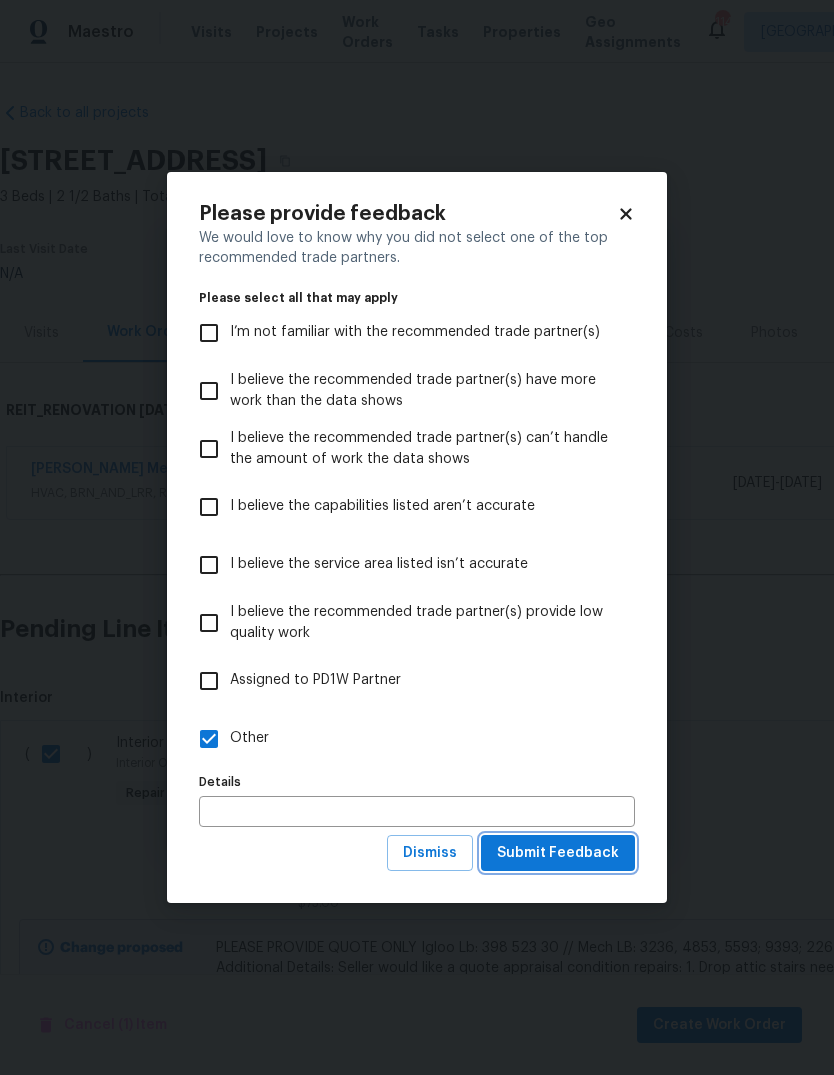 click on "Submit Feedback" at bounding box center [558, 853] 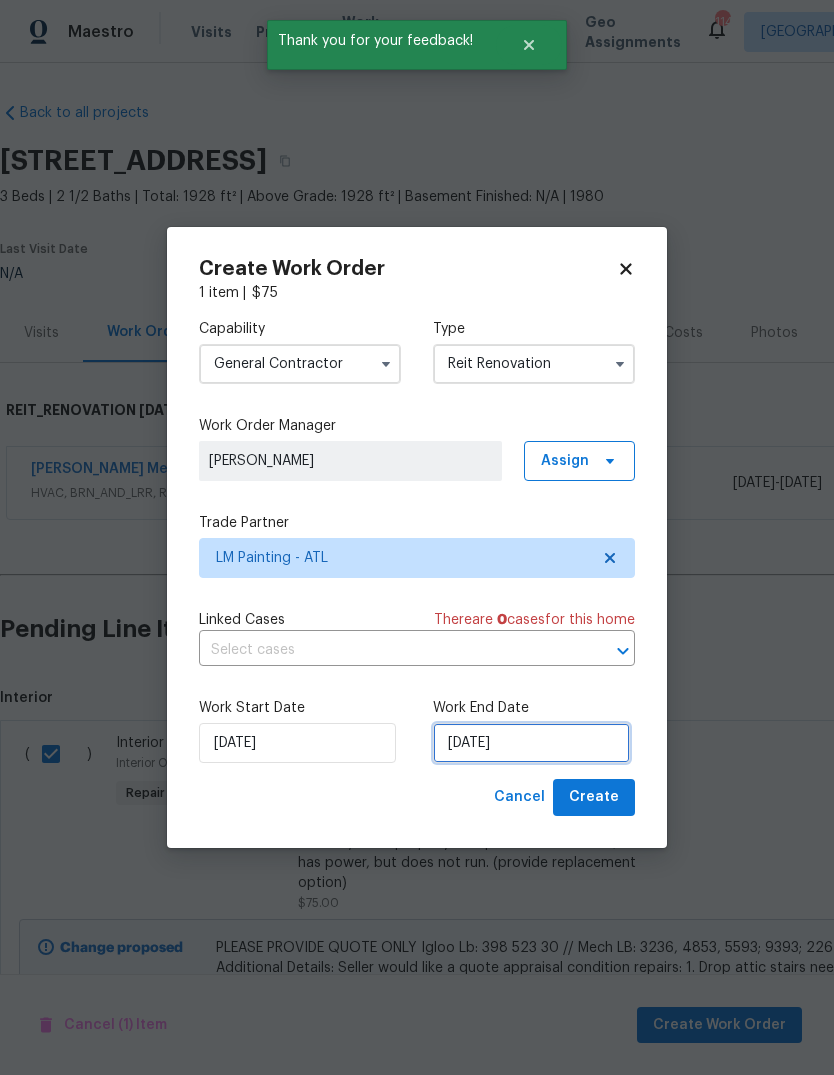 click on "[DATE]" at bounding box center (531, 743) 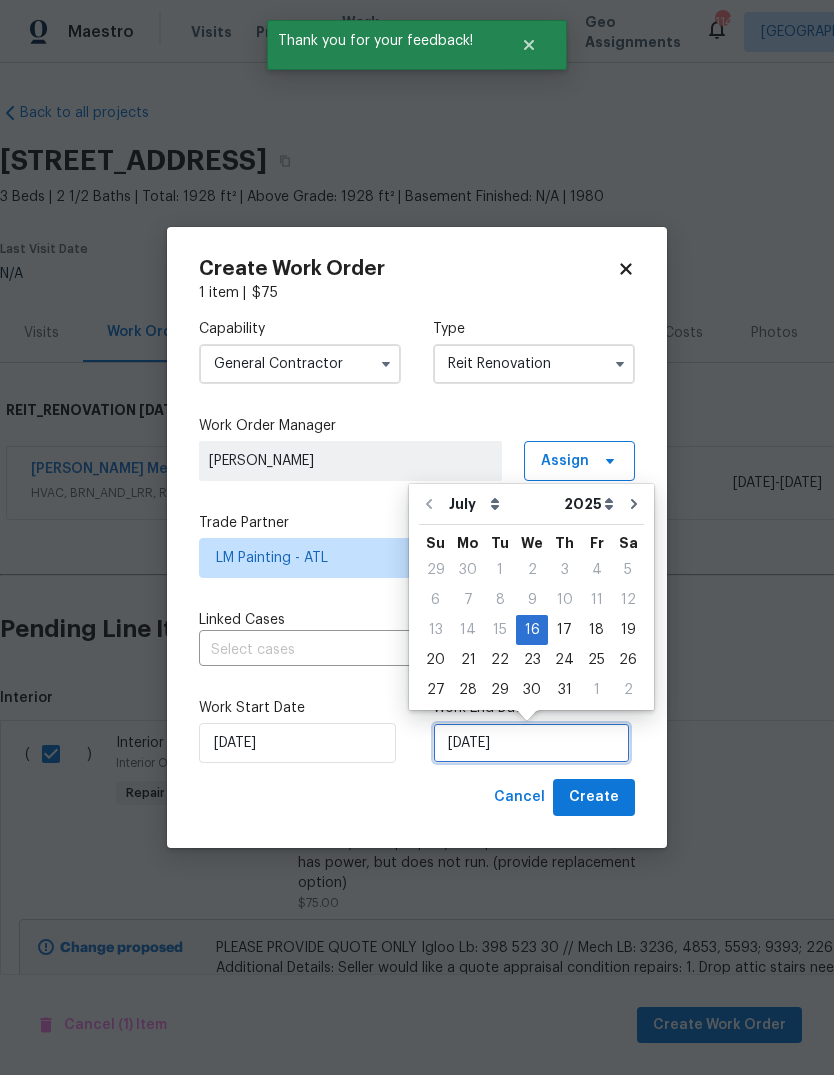 scroll, scrollTop: 15, scrollLeft: 0, axis: vertical 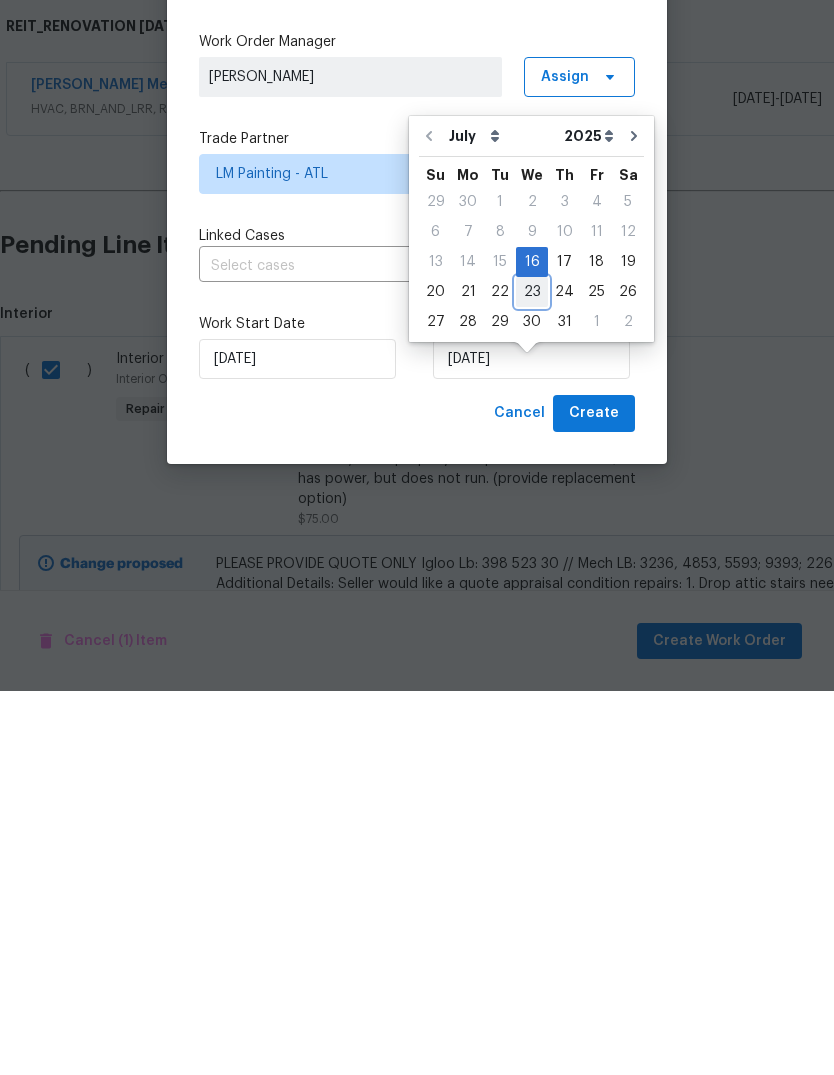 click on "23" at bounding box center [532, 676] 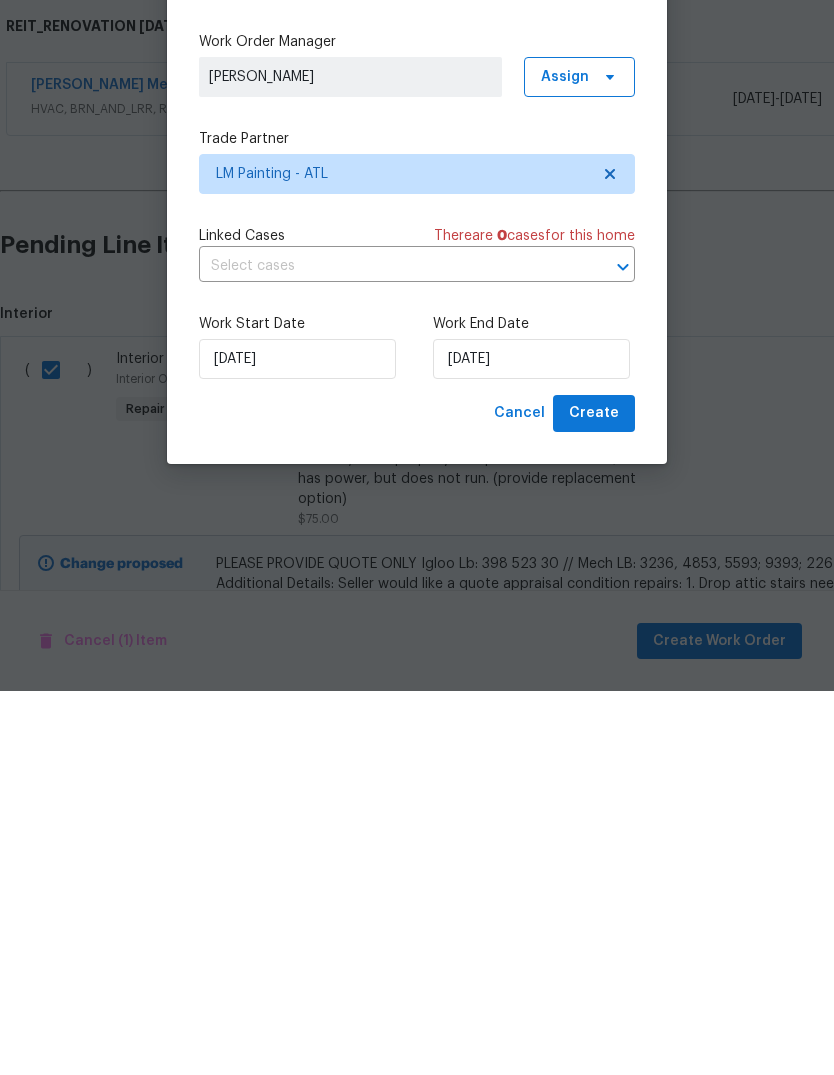 scroll, scrollTop: 75, scrollLeft: 0, axis: vertical 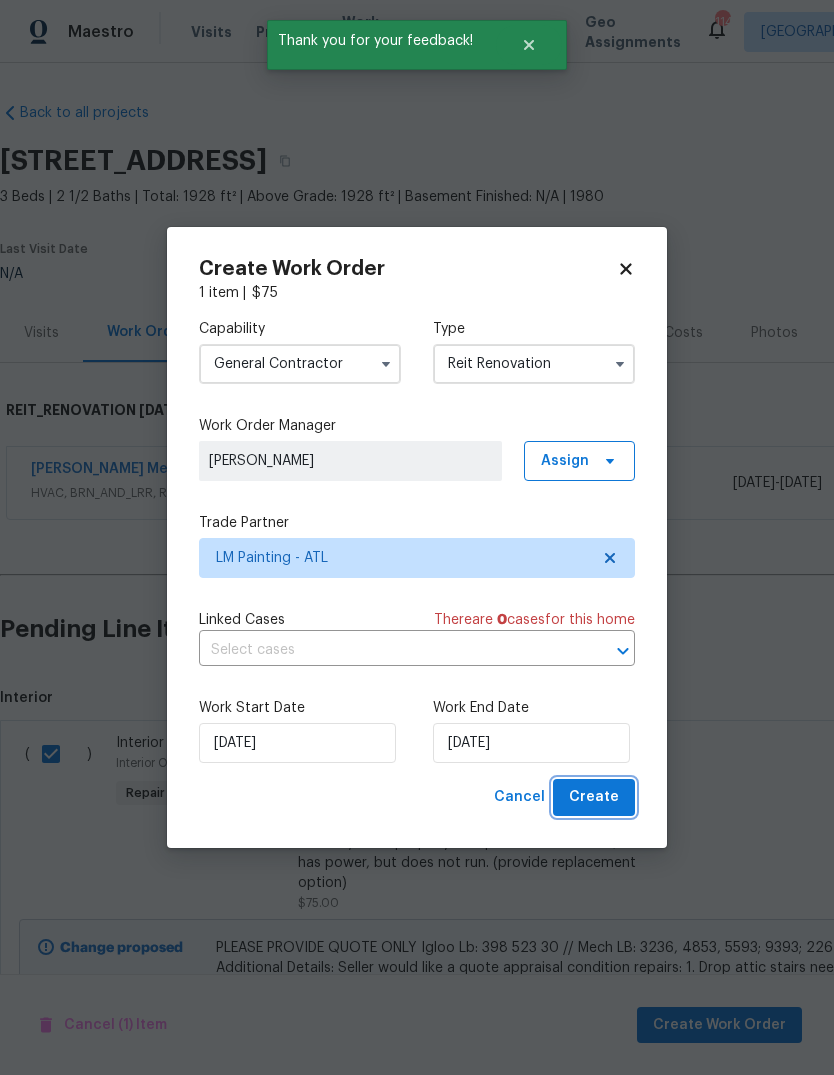 click on "Create" at bounding box center [594, 797] 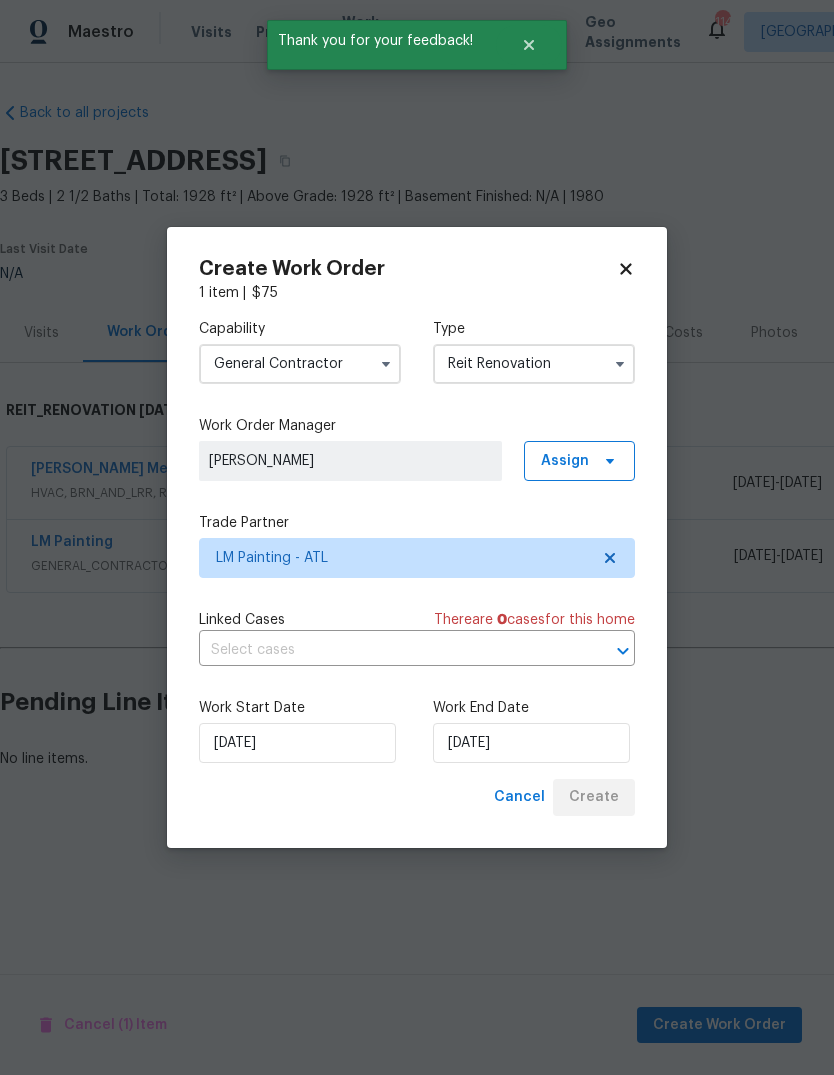 scroll, scrollTop: 0, scrollLeft: 0, axis: both 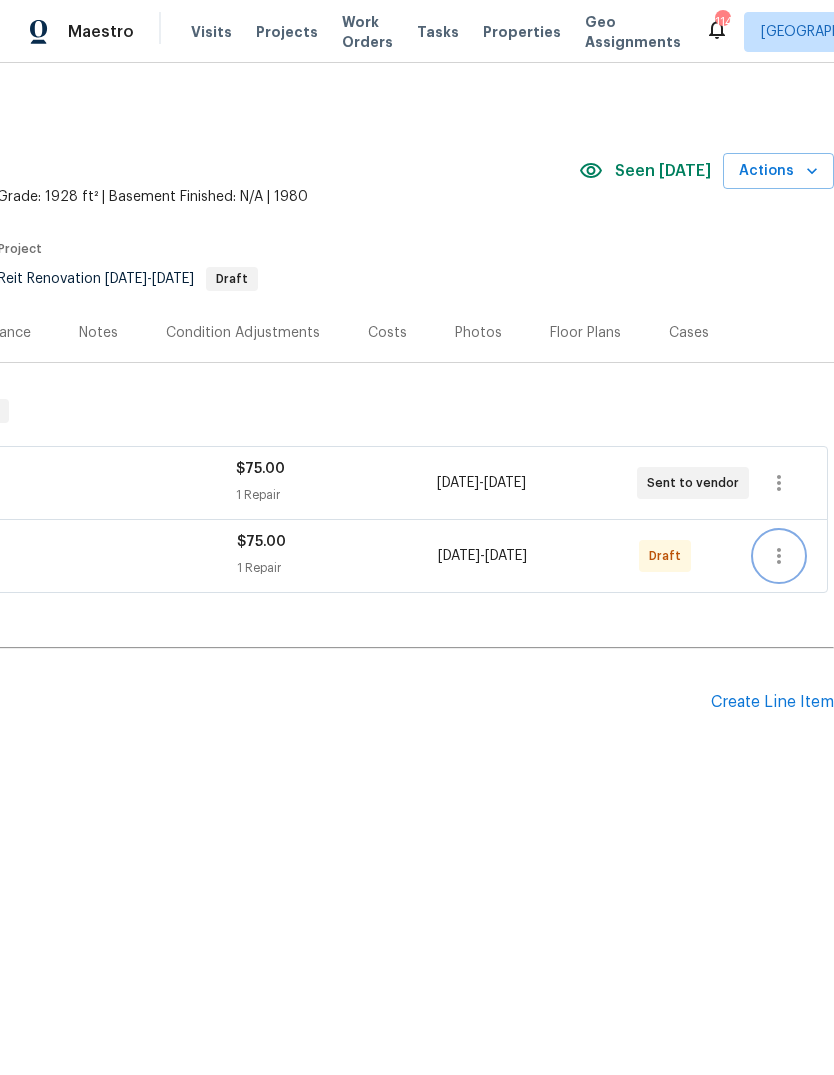 click 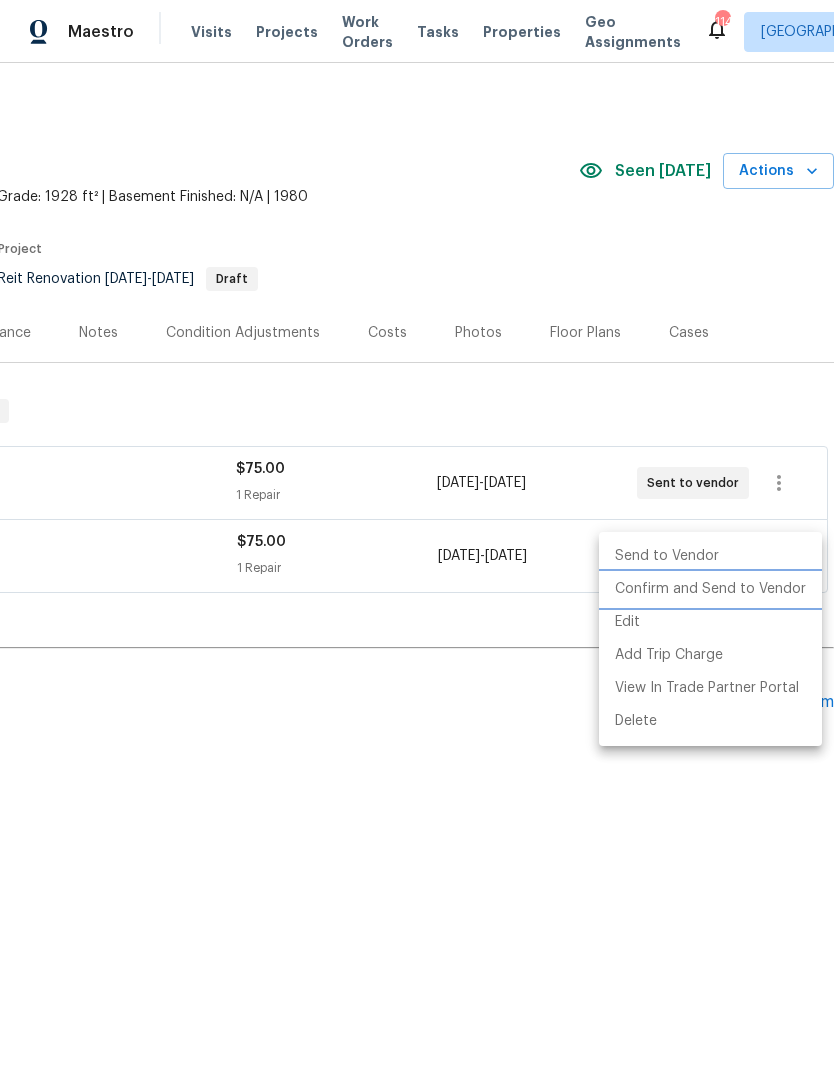 click on "Confirm and Send to Vendor" at bounding box center (710, 589) 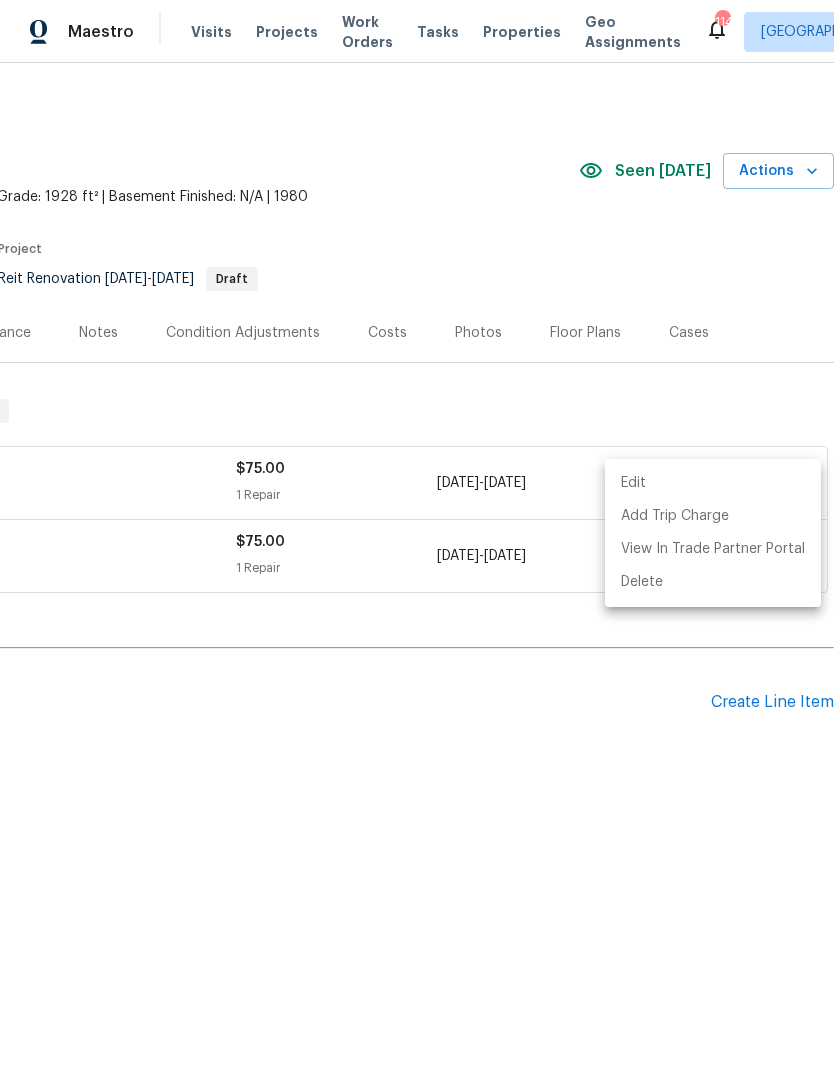 click at bounding box center (417, 537) 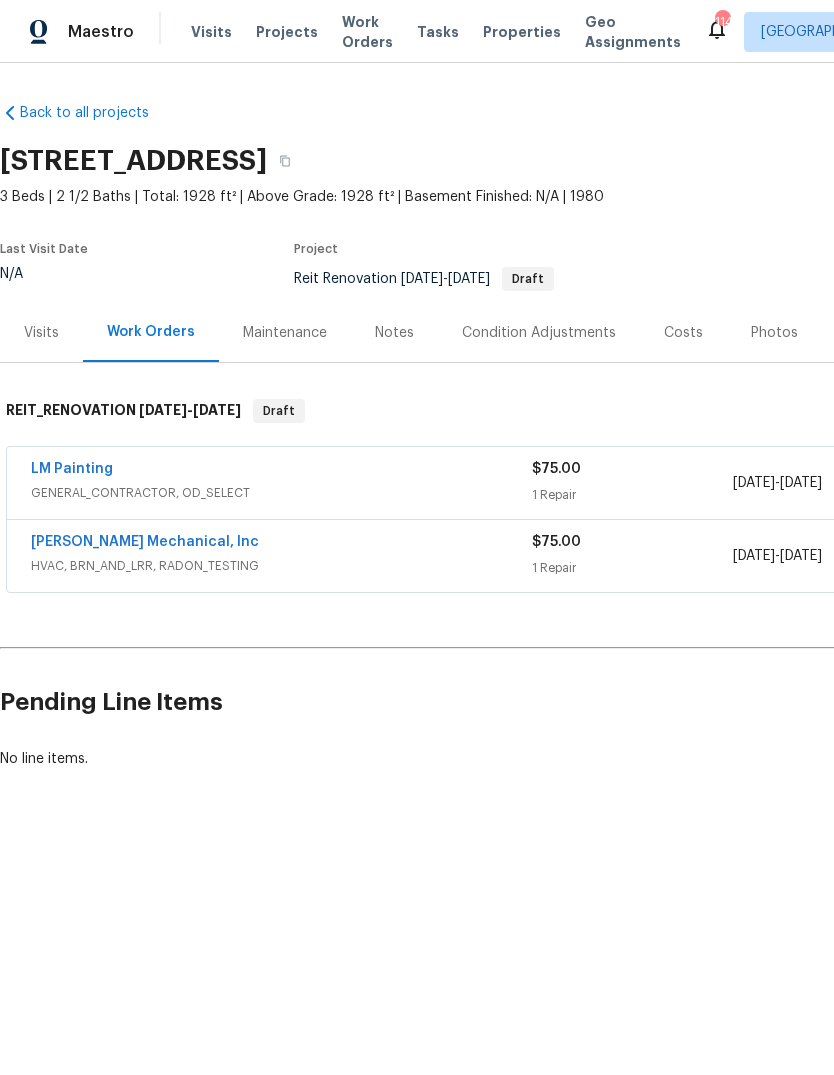 scroll, scrollTop: 0, scrollLeft: 0, axis: both 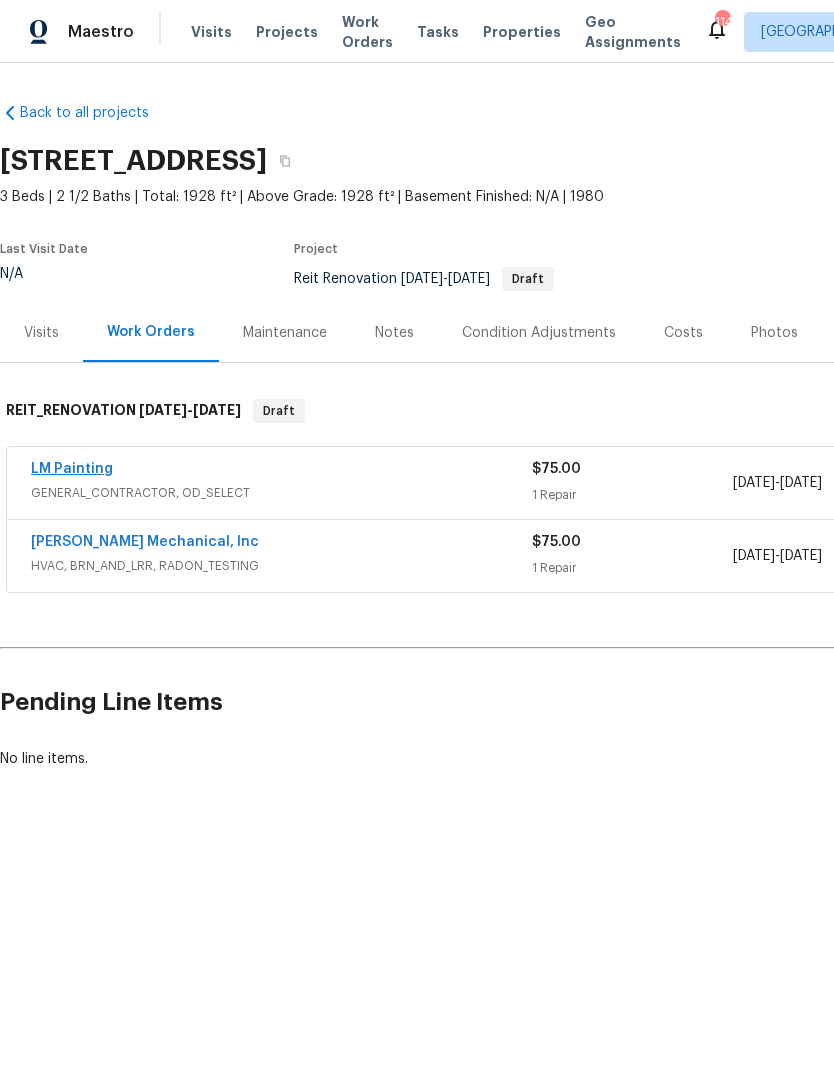click on "LM Painting" at bounding box center (72, 469) 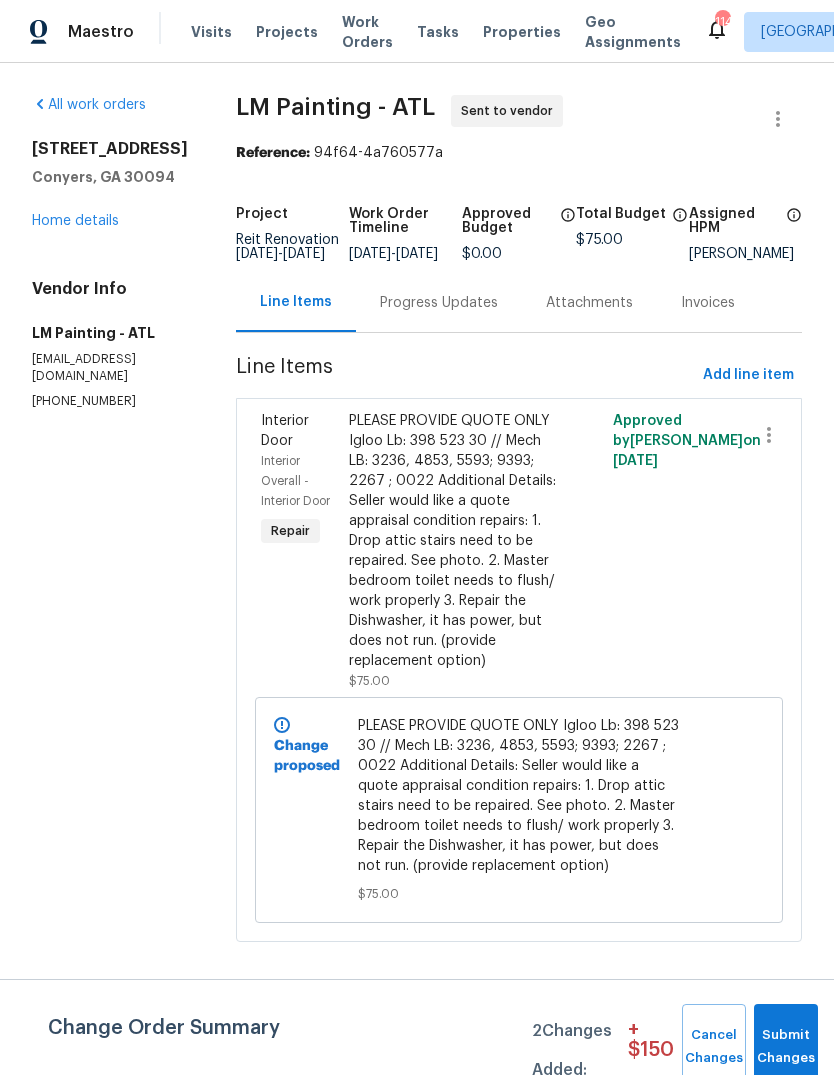 click on "Progress Updates" at bounding box center [439, 303] 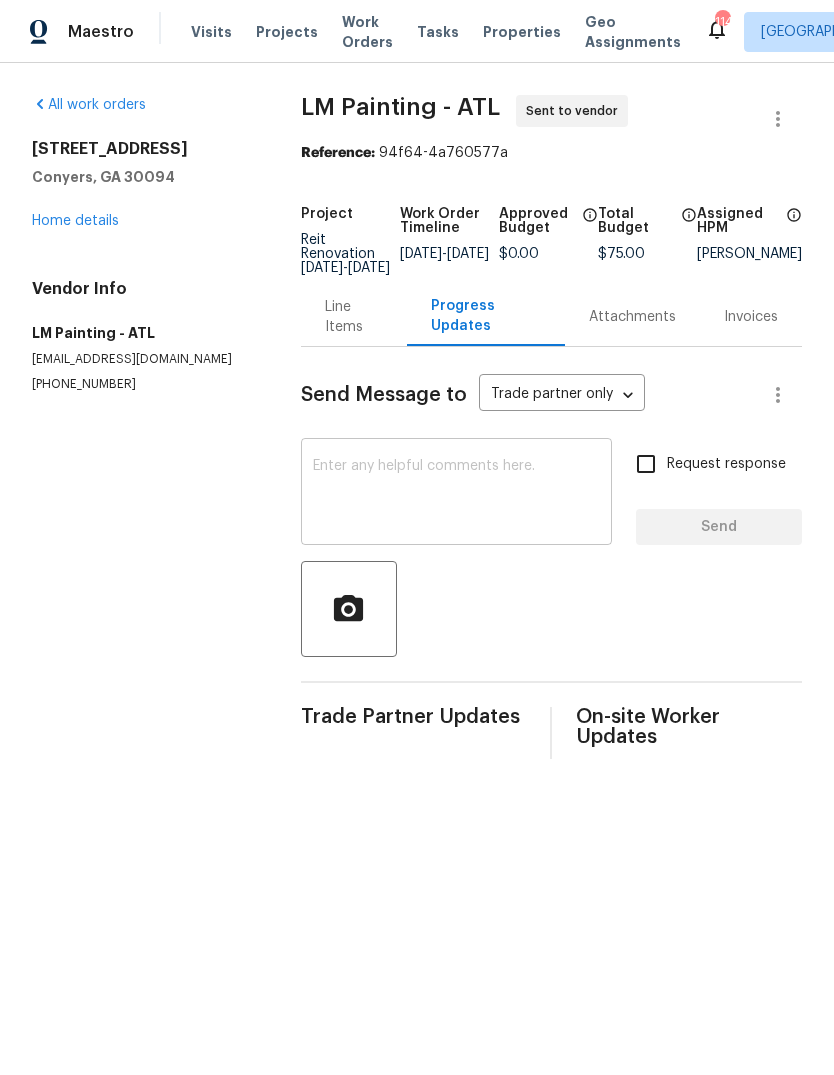 click at bounding box center (456, 494) 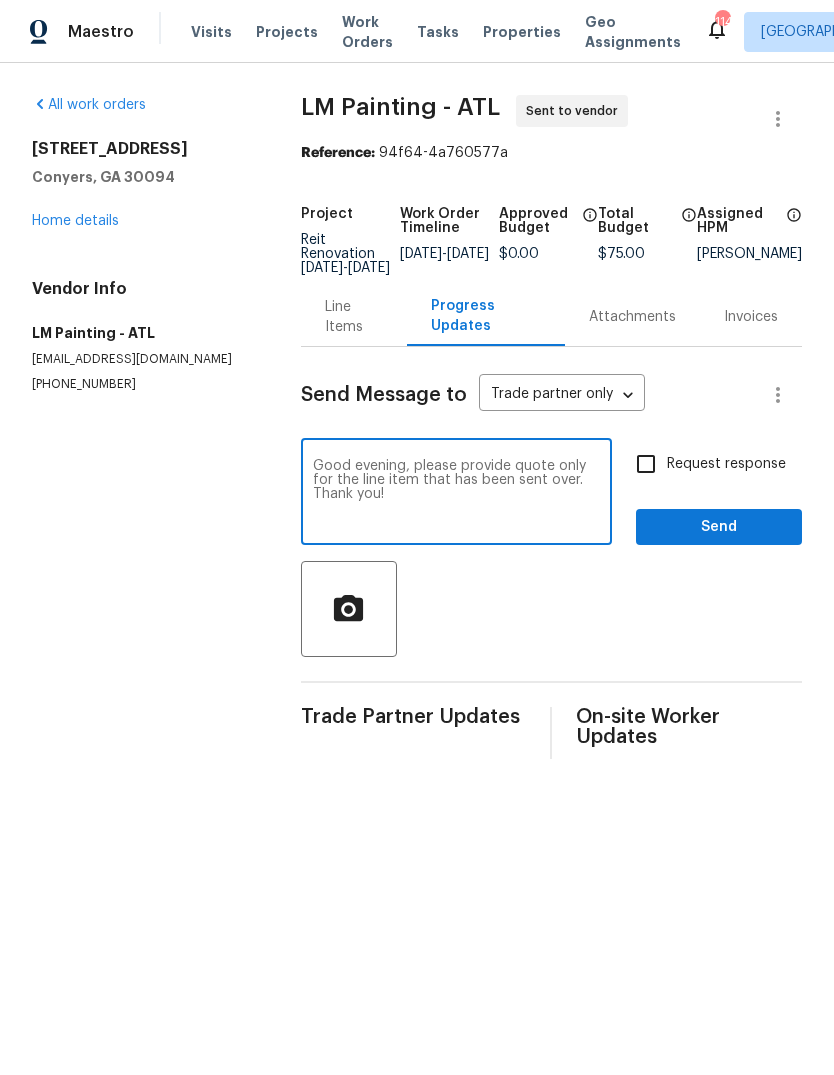 type on "Good evening, please provide quote only for the line item that has been sent over. Thank you!" 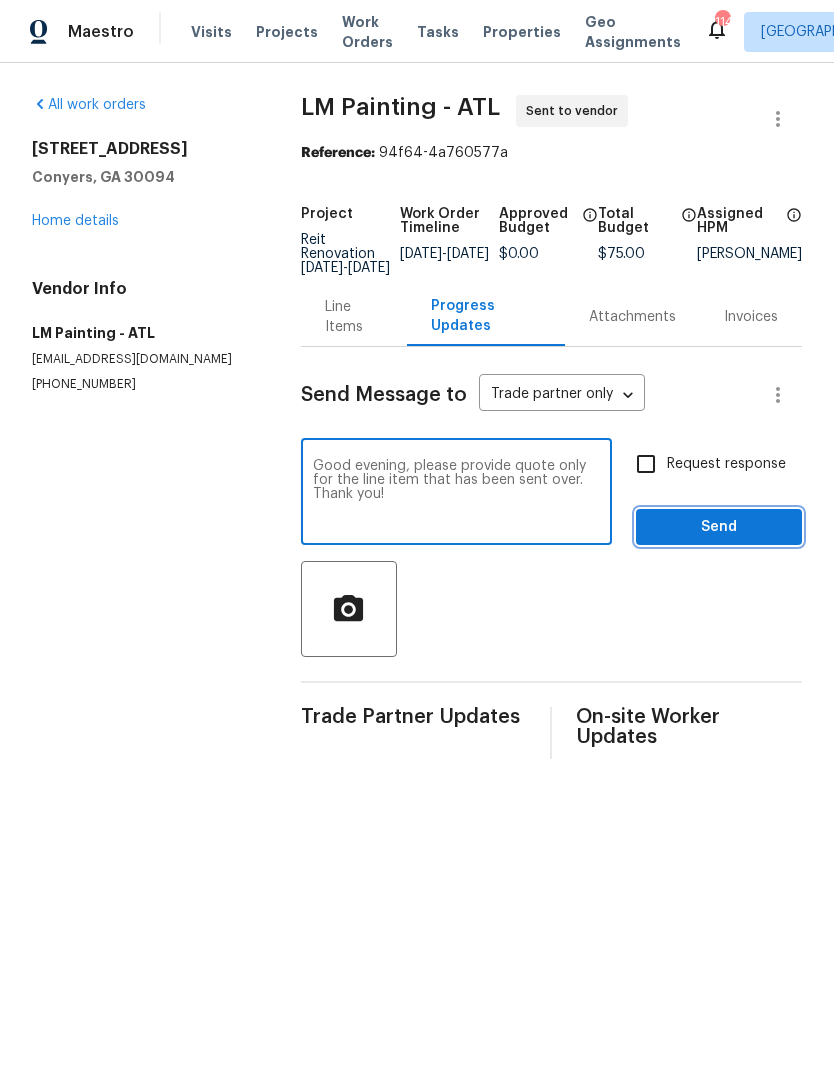 click on "Send" at bounding box center (719, 527) 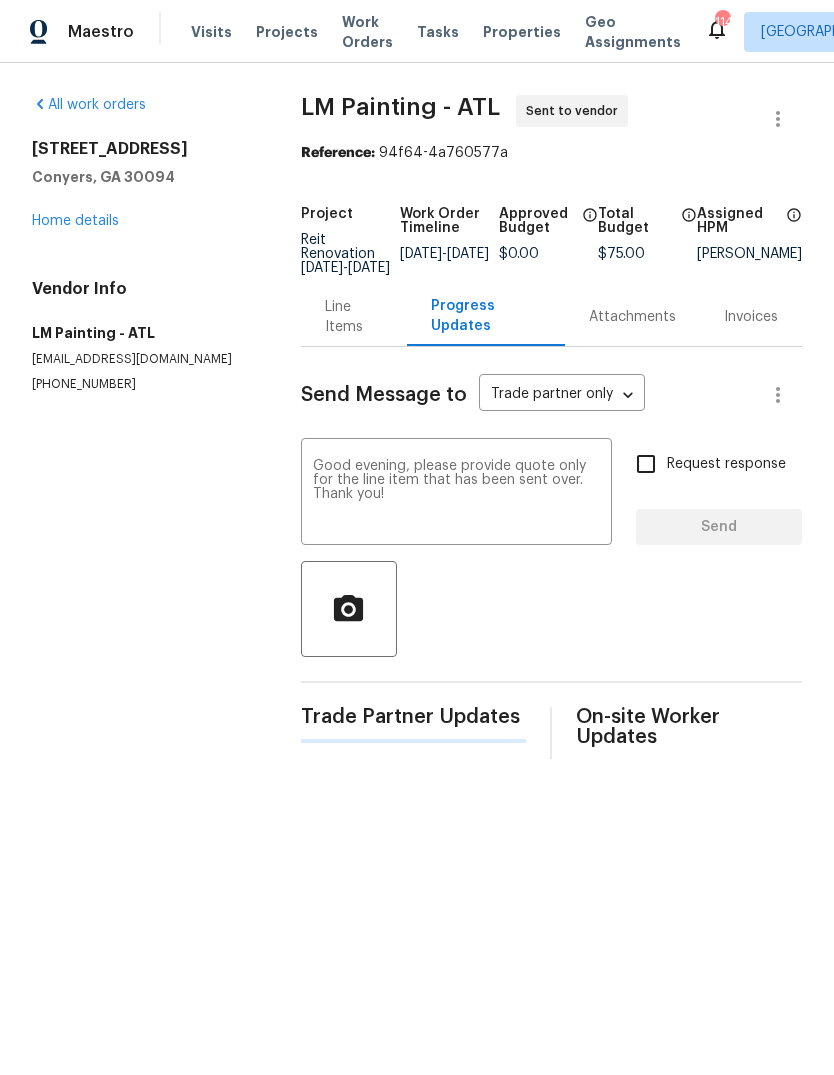 type 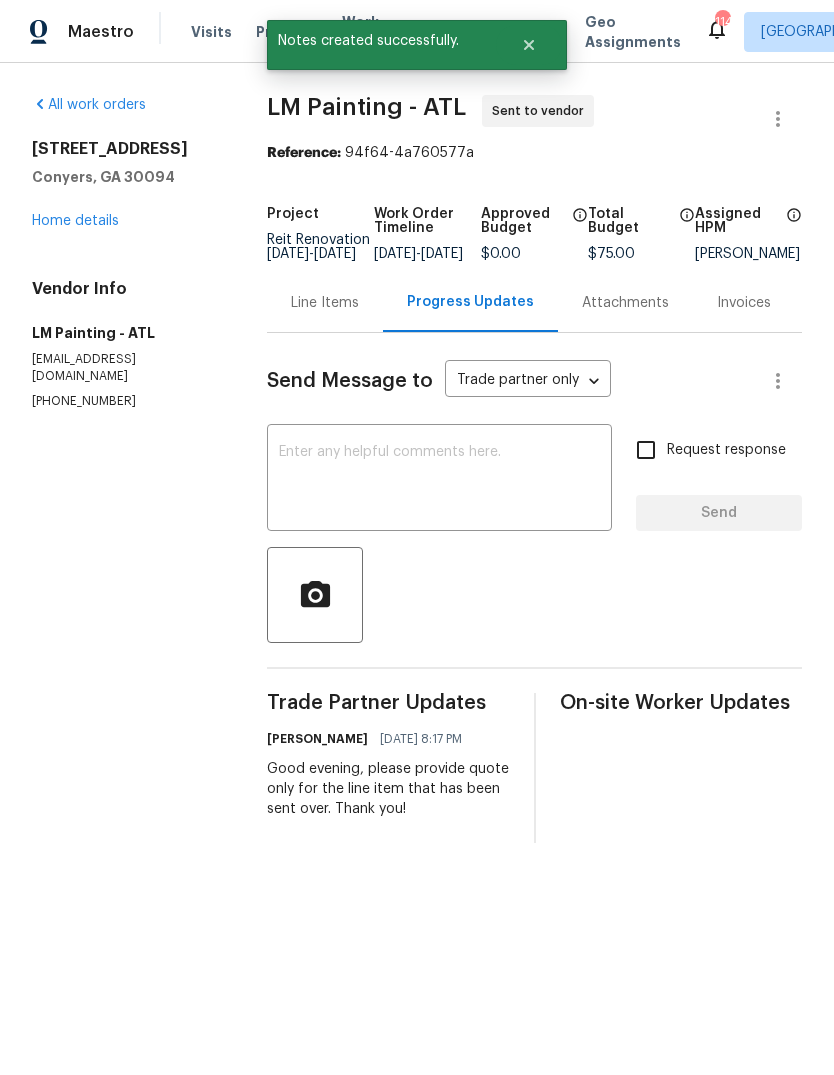 click on "Line Items" at bounding box center [325, 303] 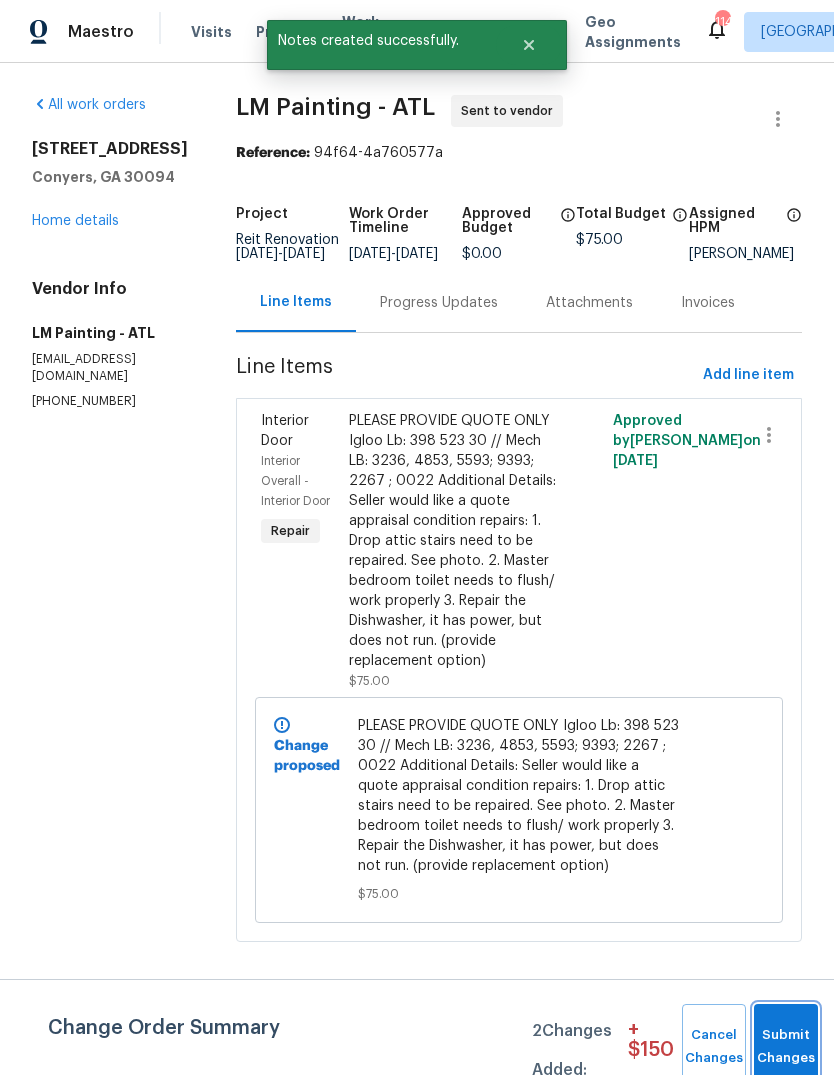 click on "Submit Changes" at bounding box center (786, 1047) 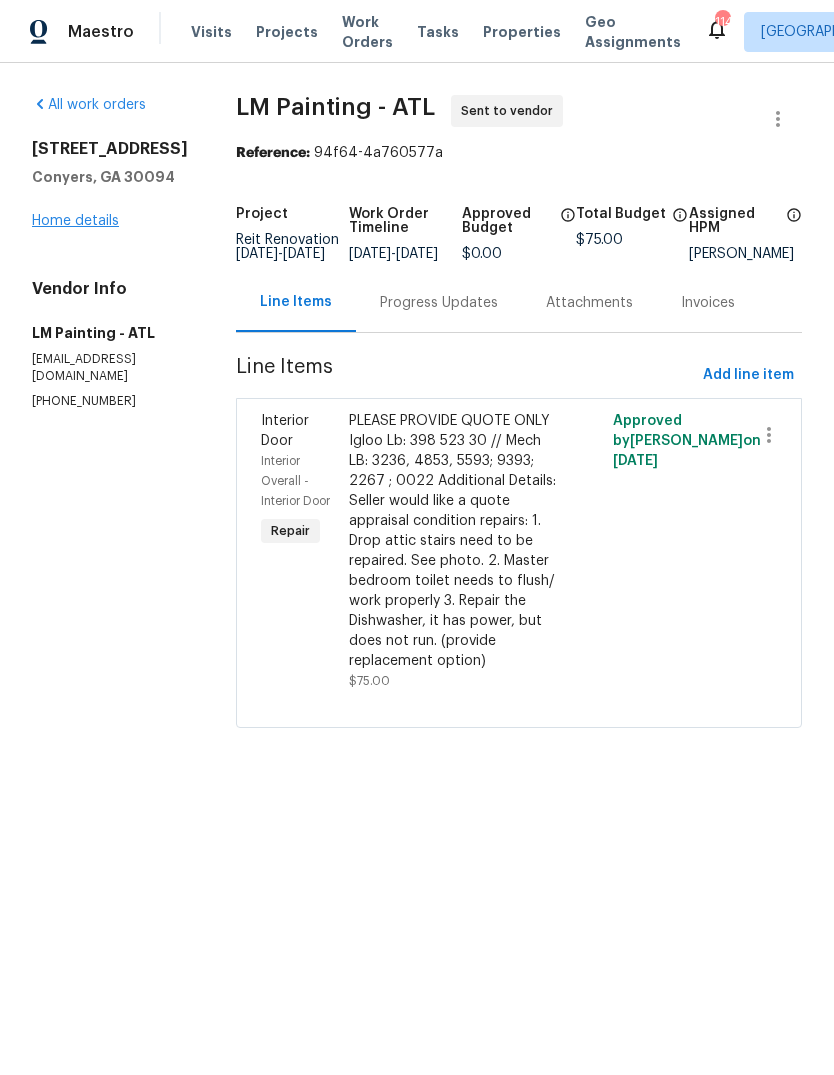 click on "Home details" at bounding box center [75, 221] 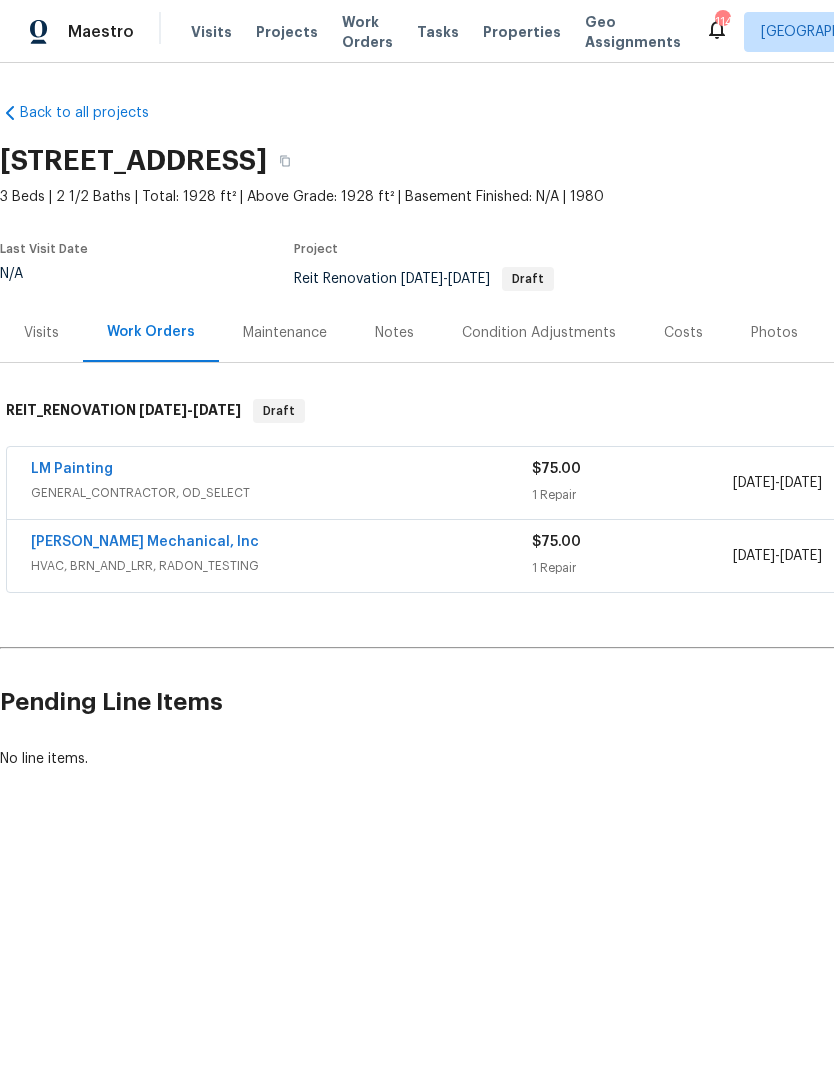 scroll, scrollTop: 0, scrollLeft: 0, axis: both 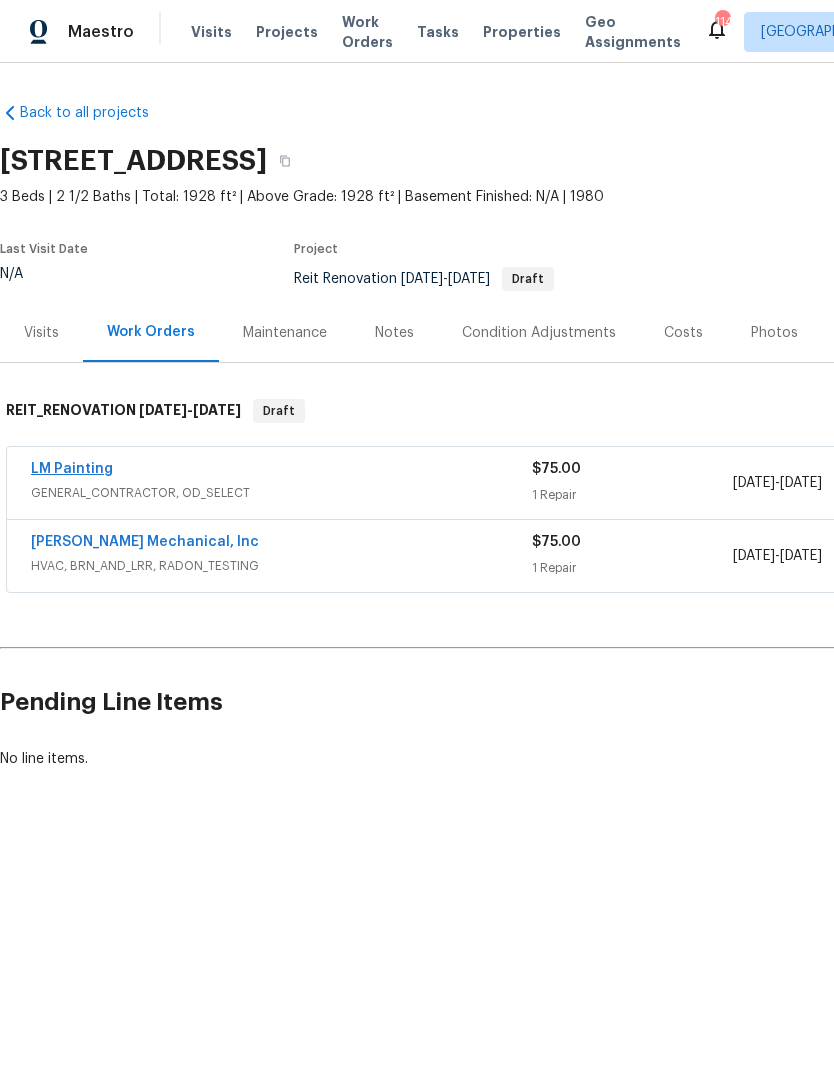 click on "LM Painting" at bounding box center (72, 469) 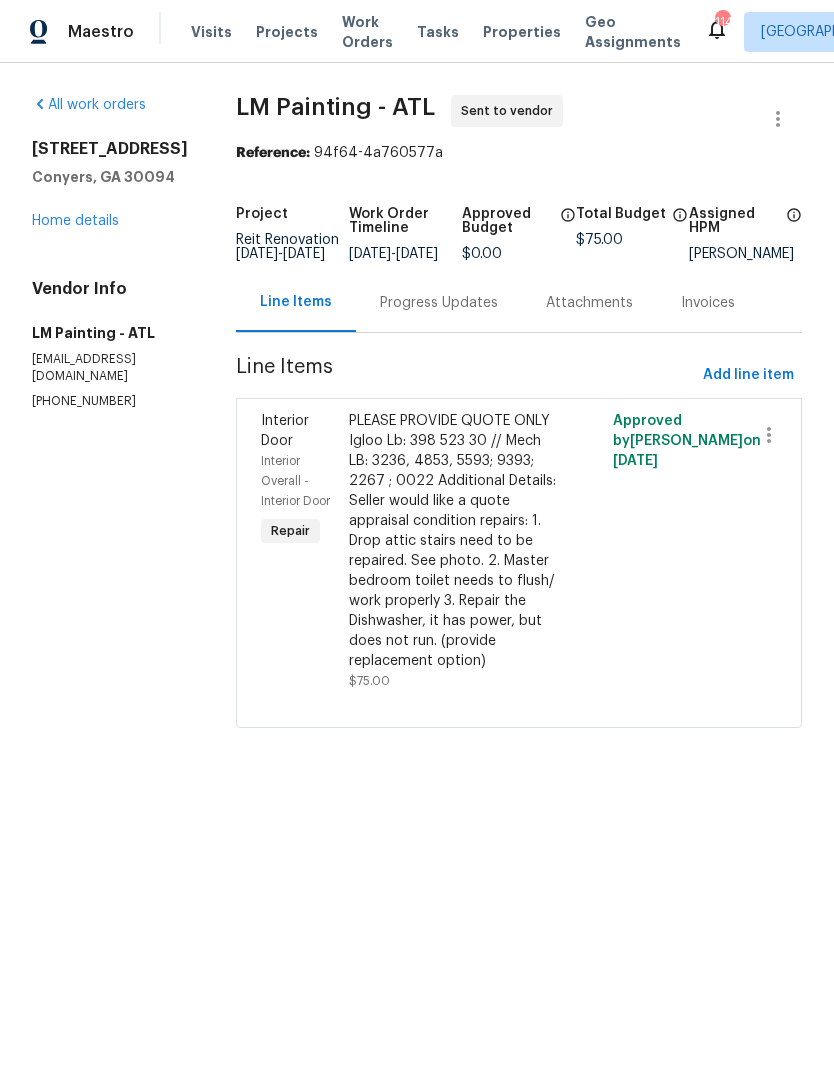 click on "Progress Updates" at bounding box center [439, 303] 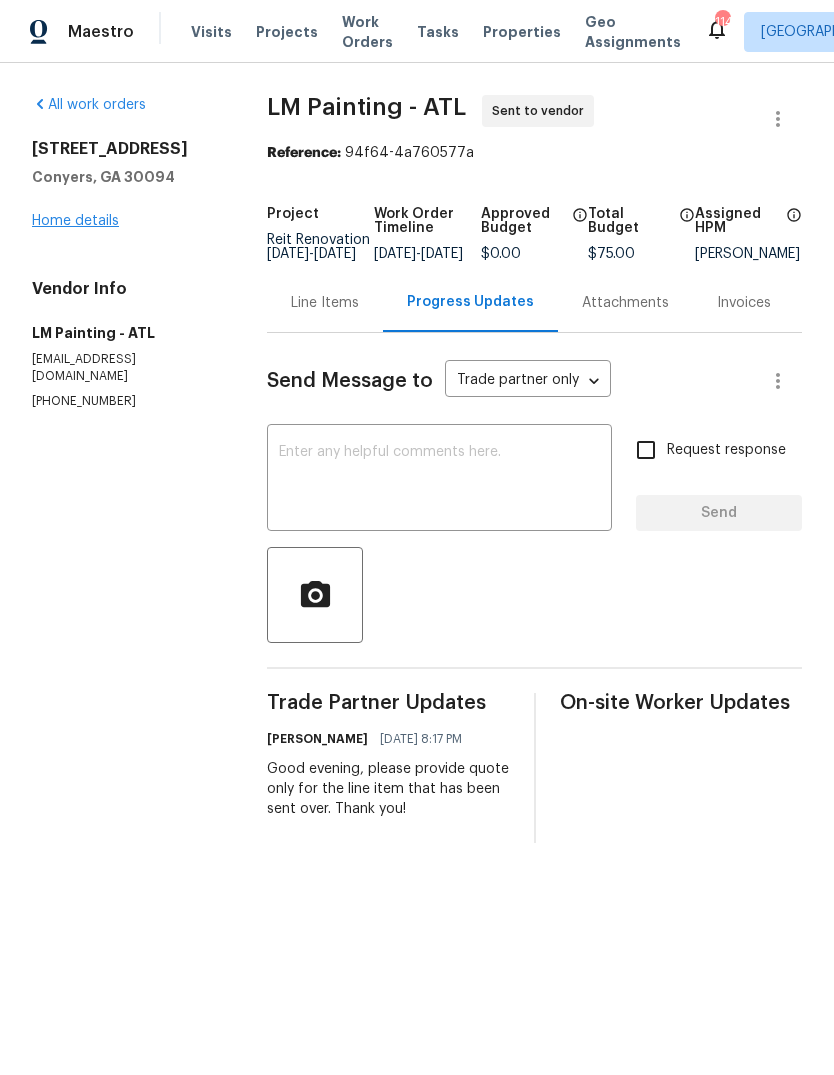click on "Home details" at bounding box center (75, 221) 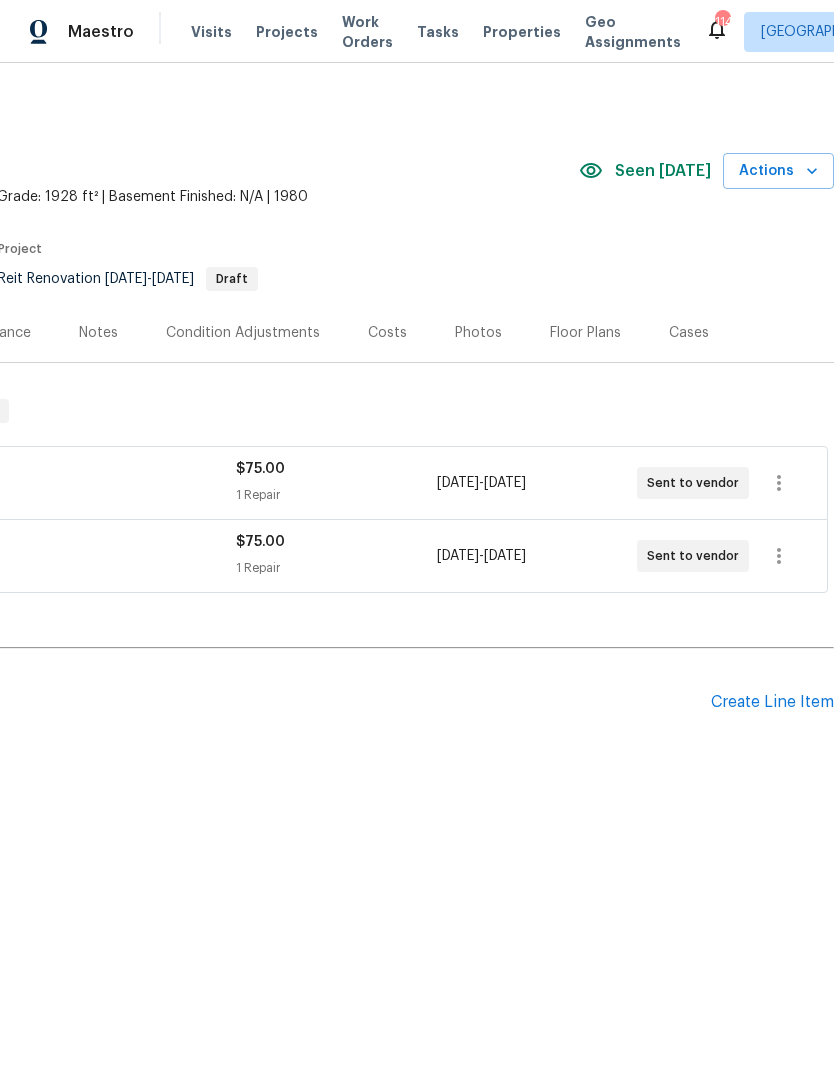 scroll, scrollTop: 0, scrollLeft: 296, axis: horizontal 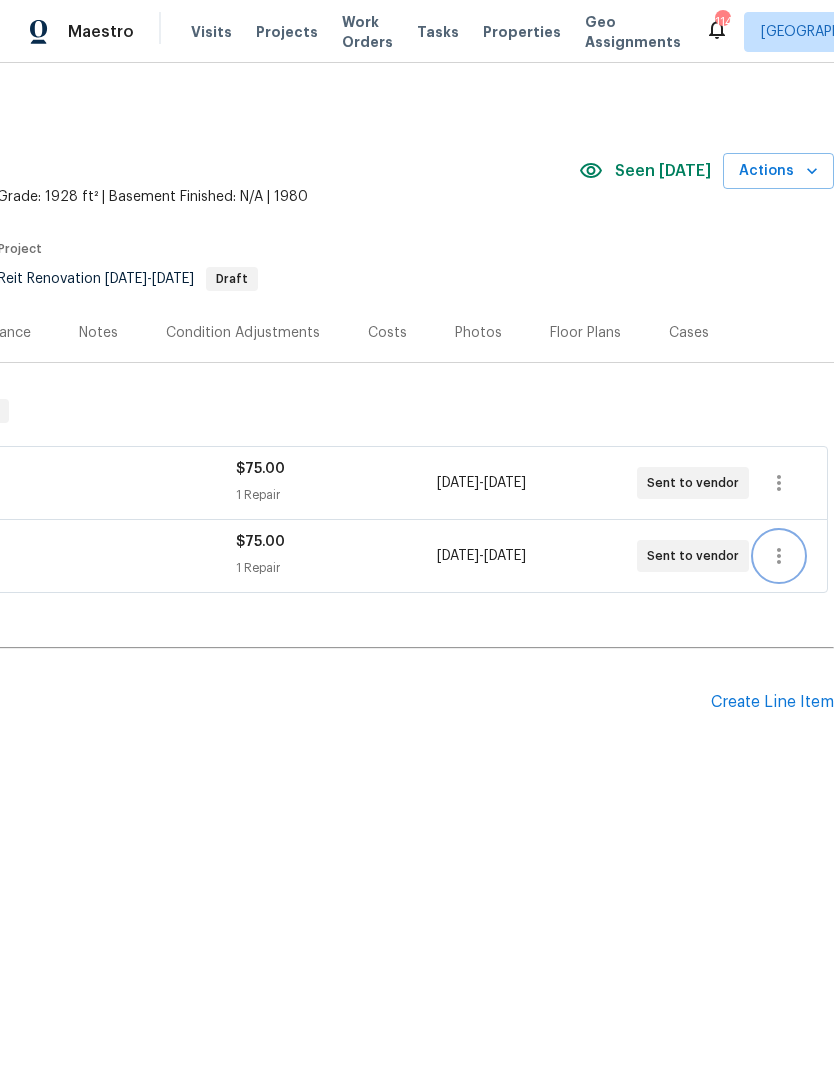 click 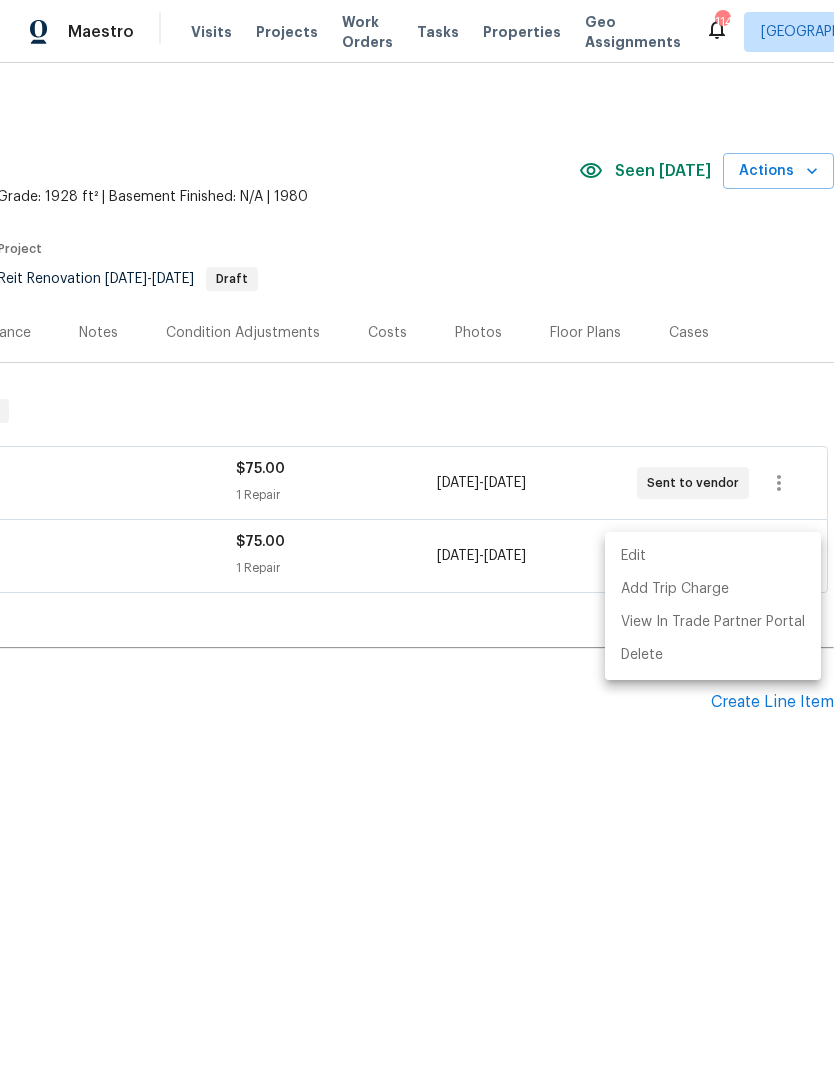 click at bounding box center [417, 537] 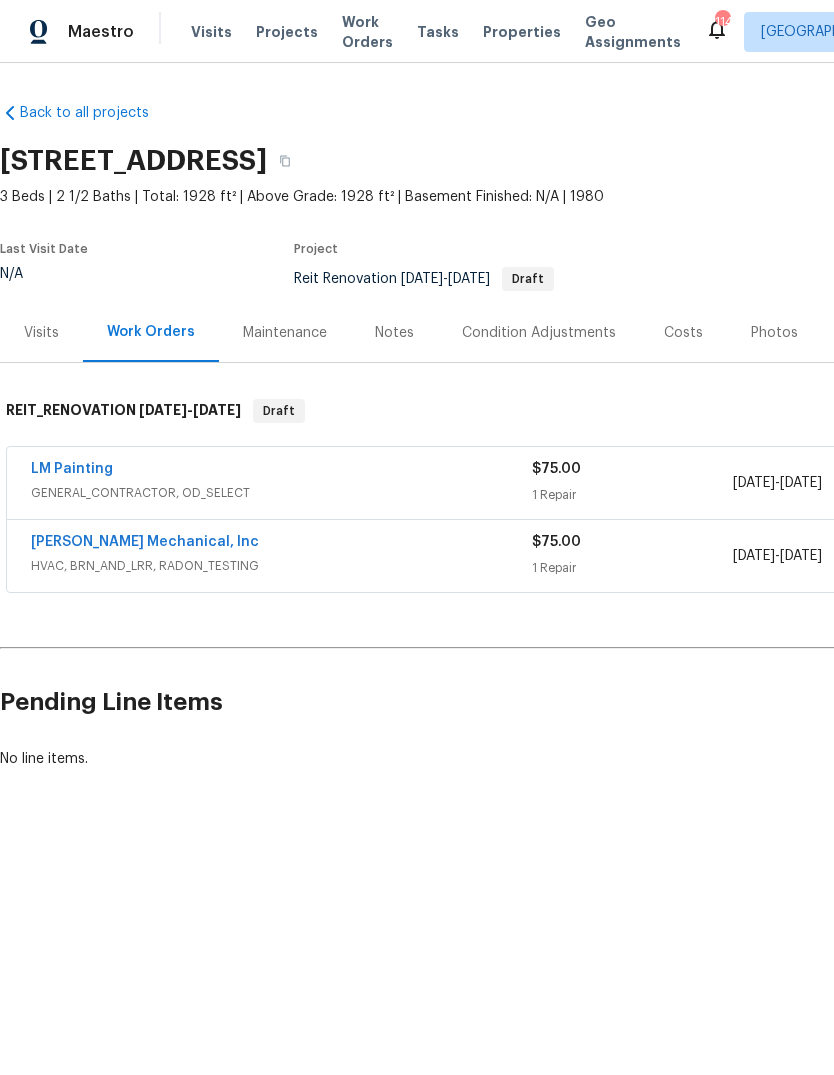 scroll, scrollTop: 0, scrollLeft: 0, axis: both 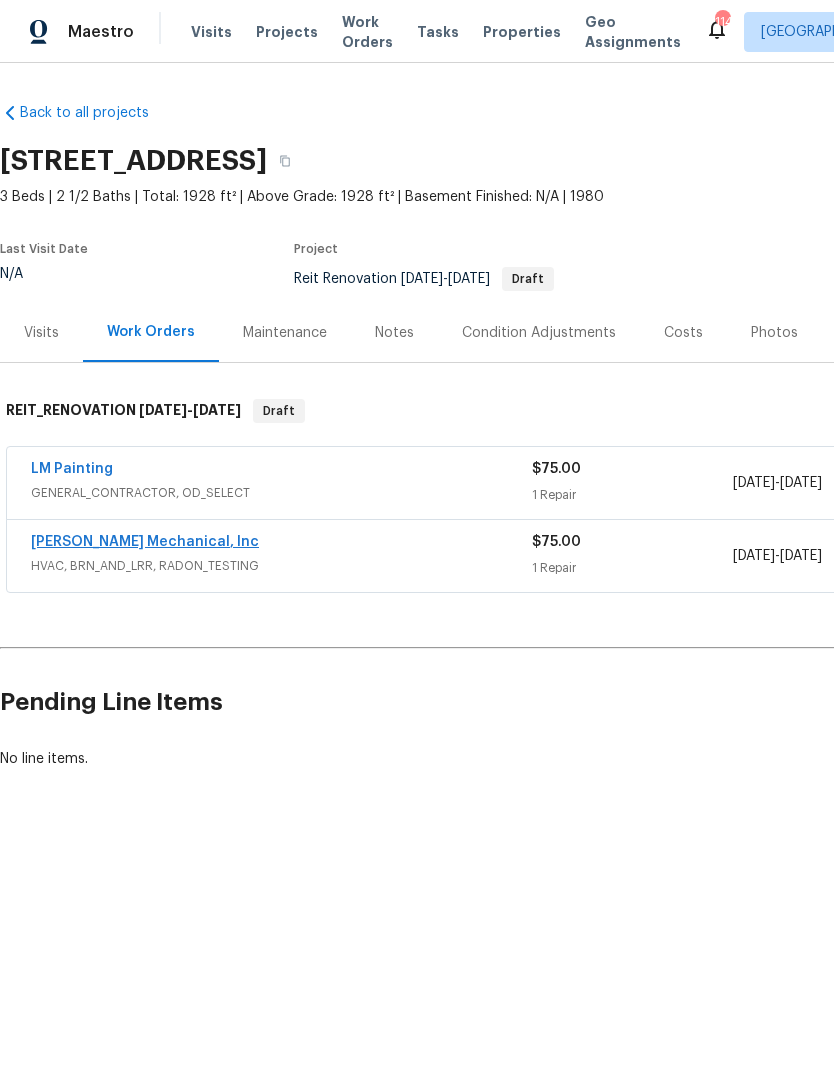 click on "[PERSON_NAME] Mechanical, Inc" at bounding box center (145, 542) 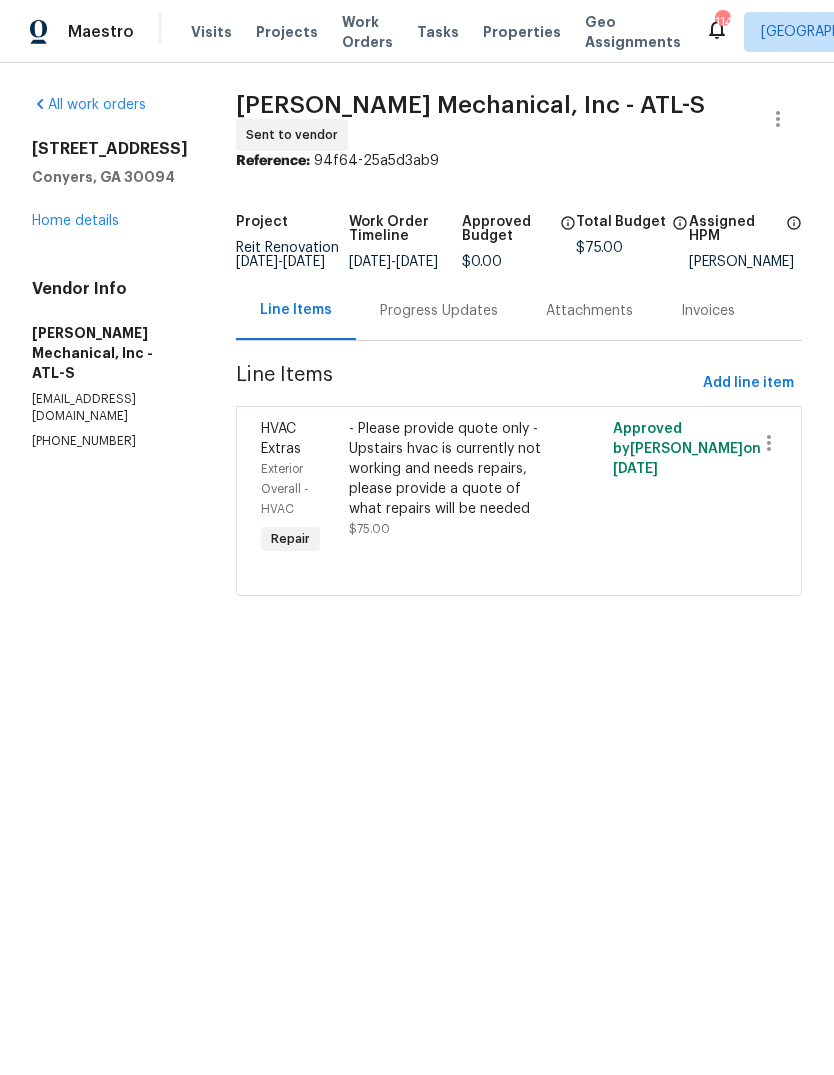 click on "Progress Updates" at bounding box center [439, 311] 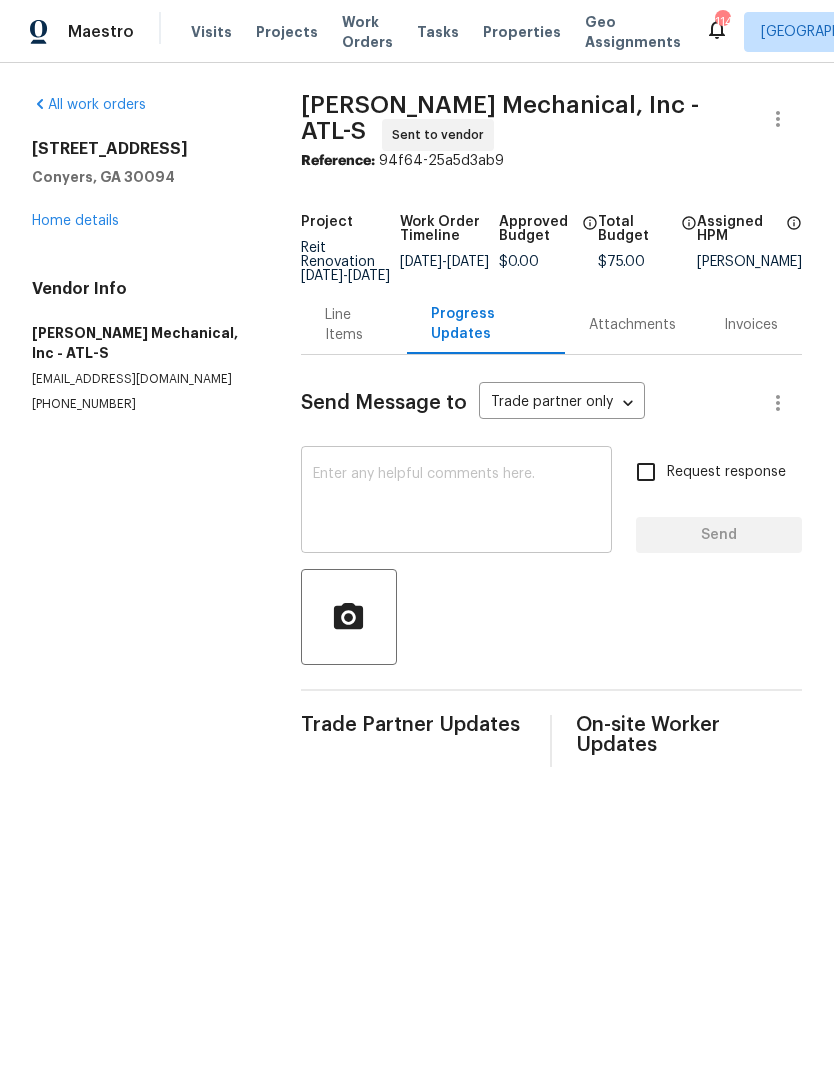 click at bounding box center [456, 502] 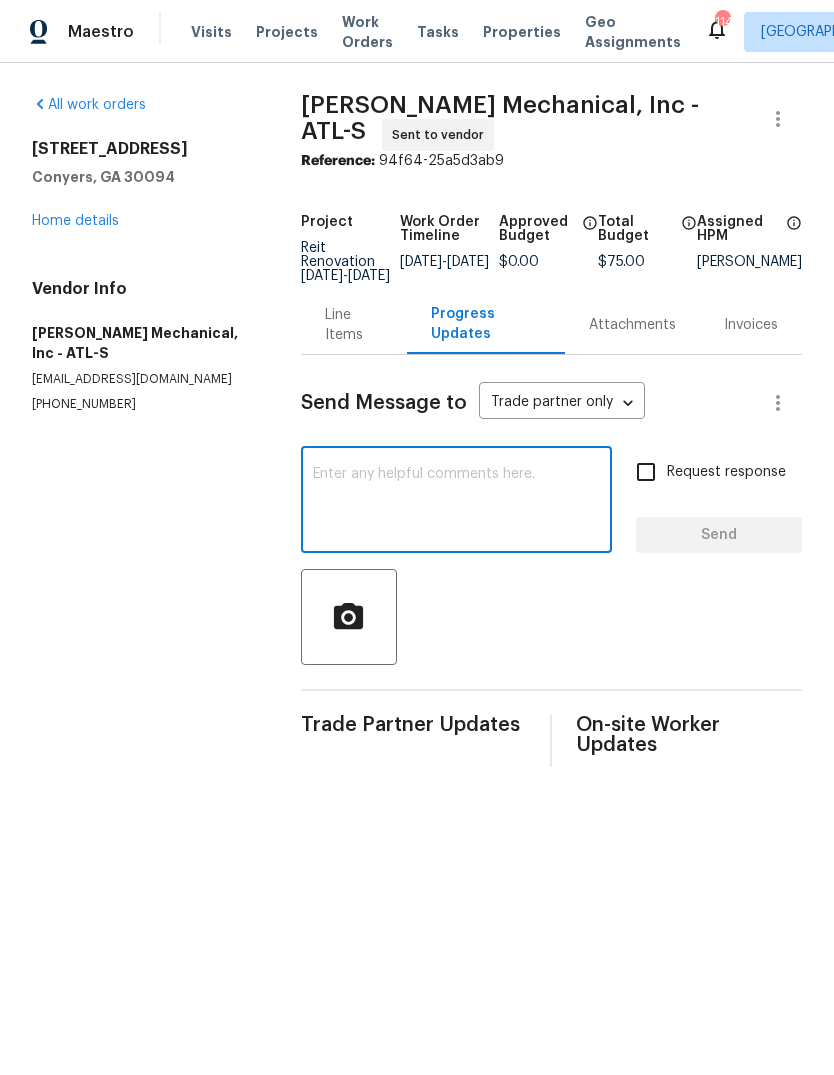 click on "Line Items" at bounding box center (354, 325) 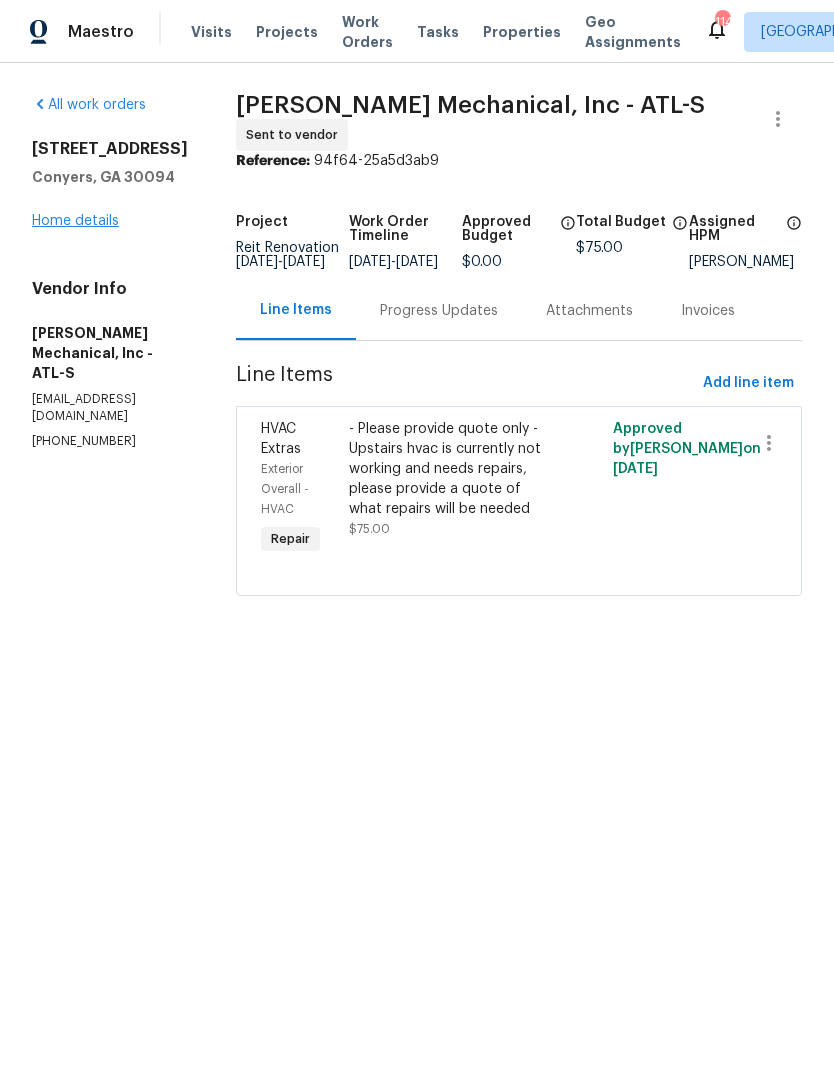 click on "Home details" at bounding box center (75, 221) 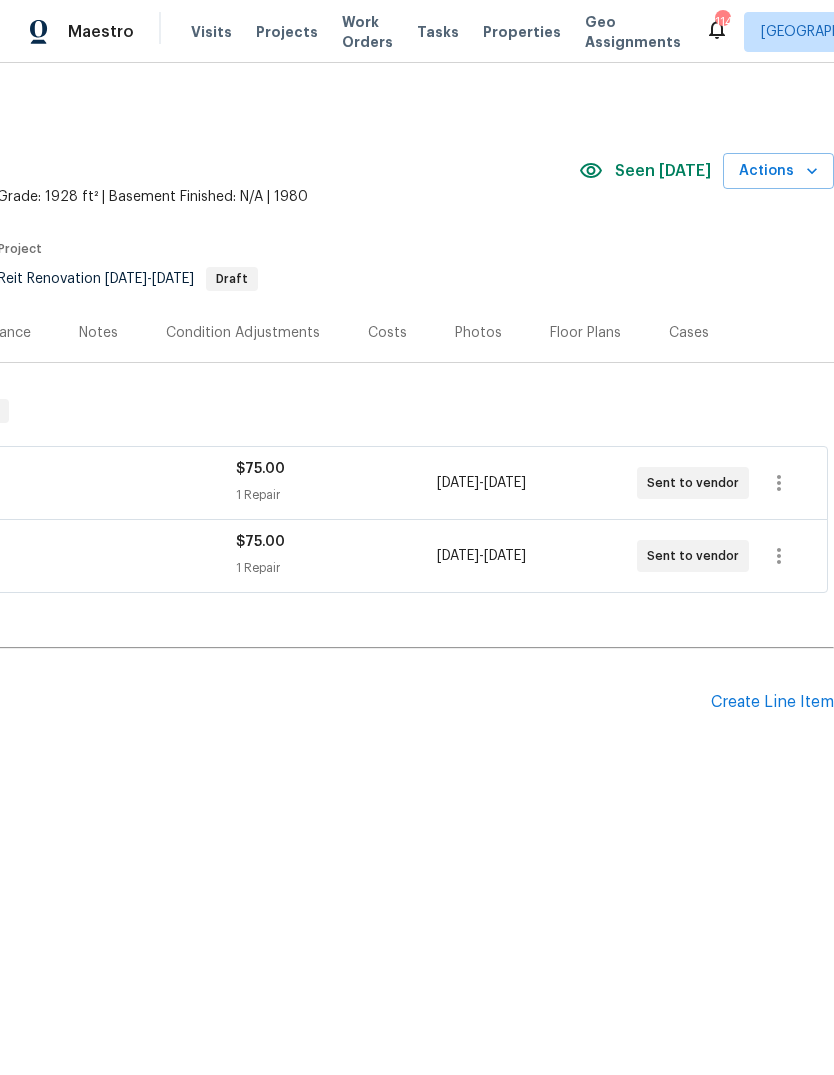 scroll, scrollTop: 0, scrollLeft: 296, axis: horizontal 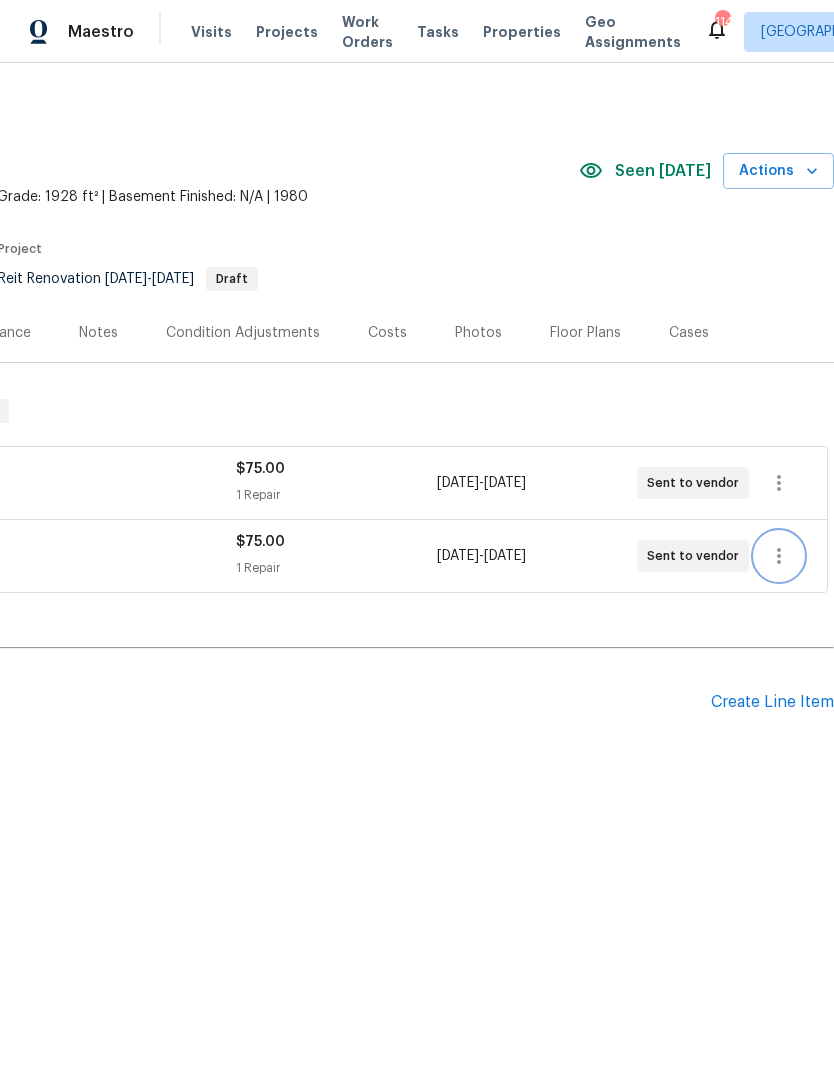 click 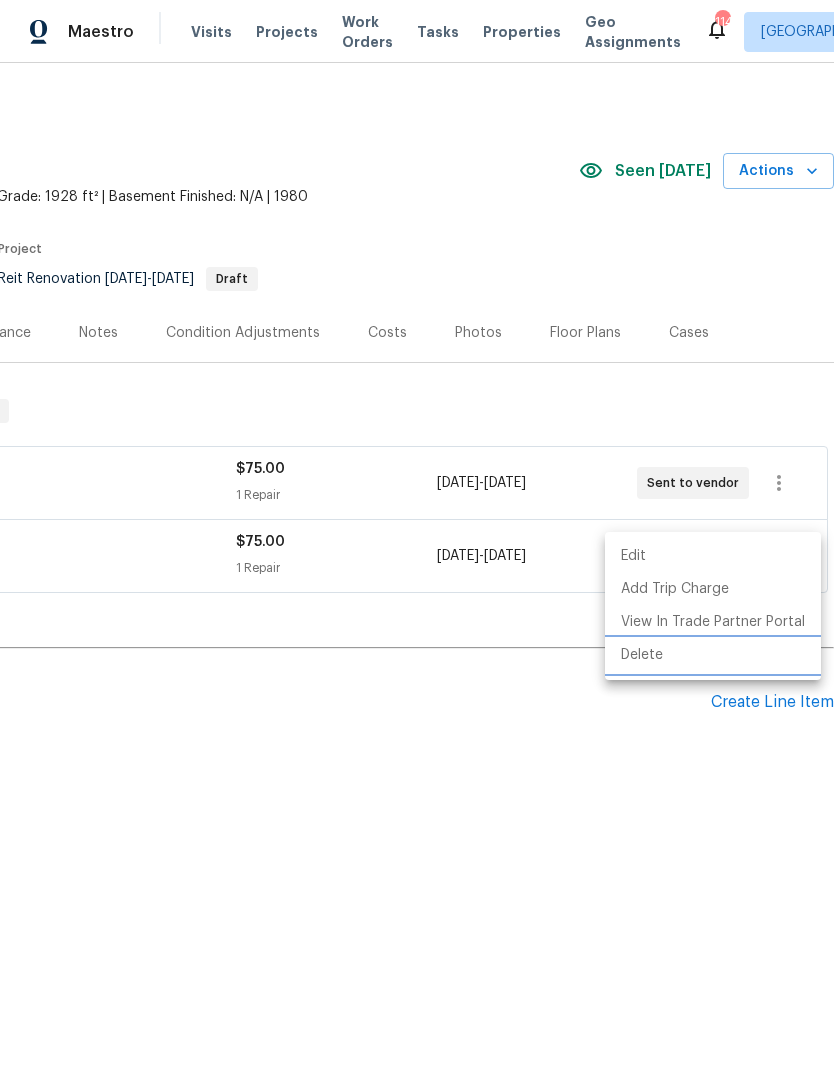 click on "Delete" at bounding box center (713, 655) 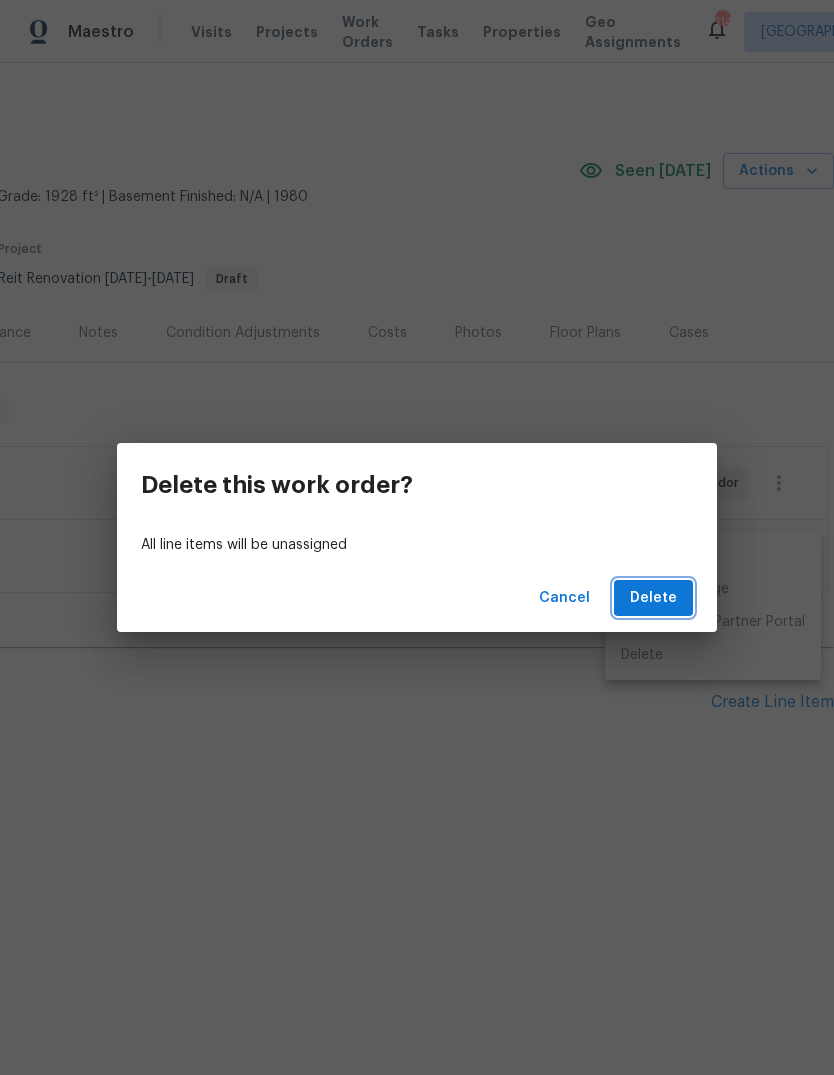 click on "Delete" at bounding box center (653, 598) 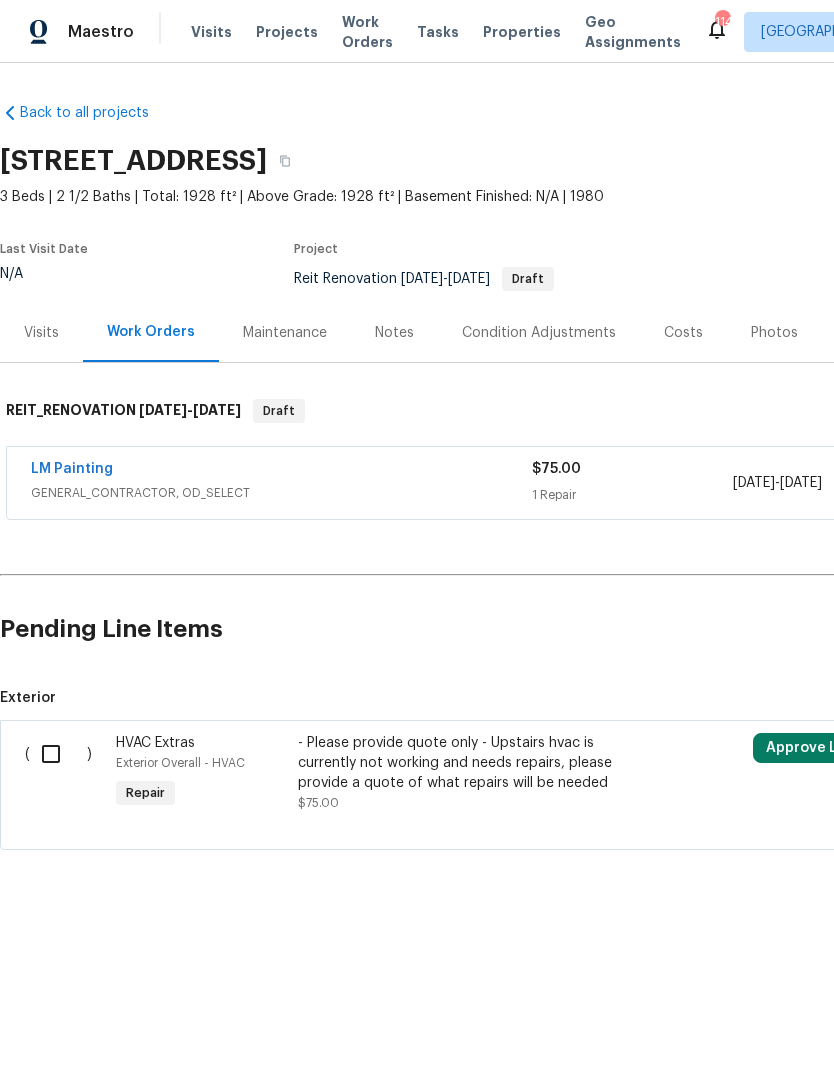 scroll, scrollTop: 0, scrollLeft: 0, axis: both 